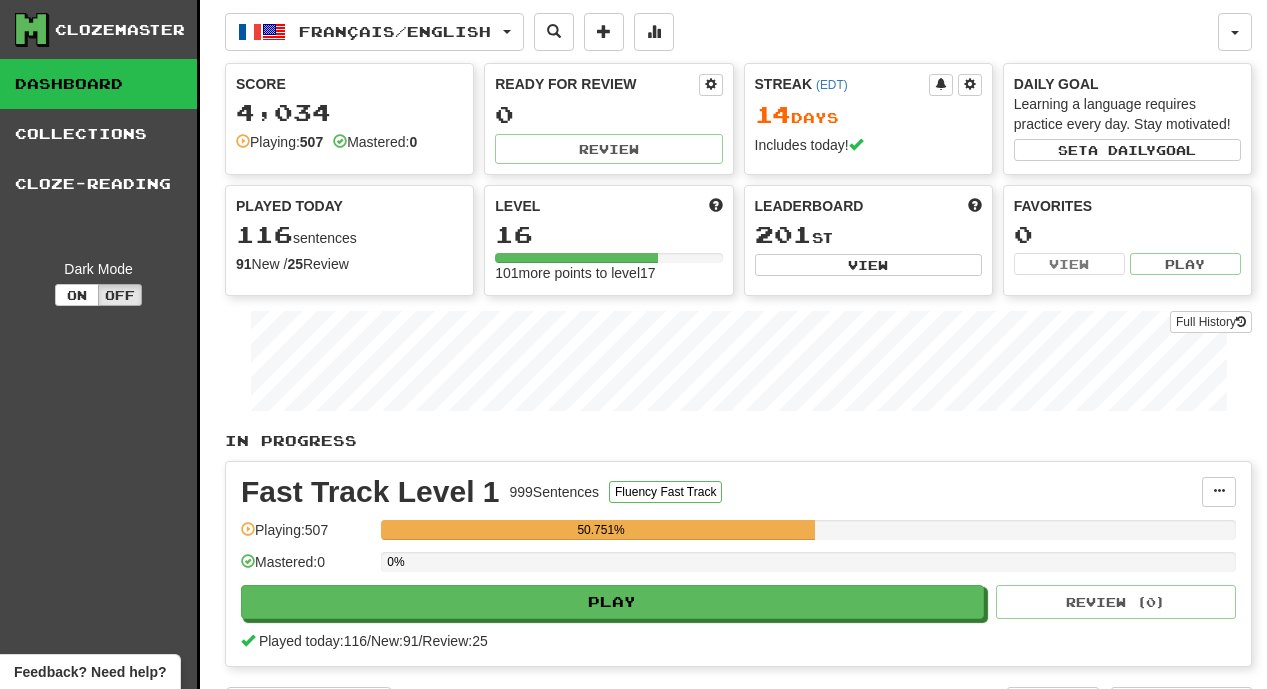 scroll, scrollTop: 0, scrollLeft: 0, axis: both 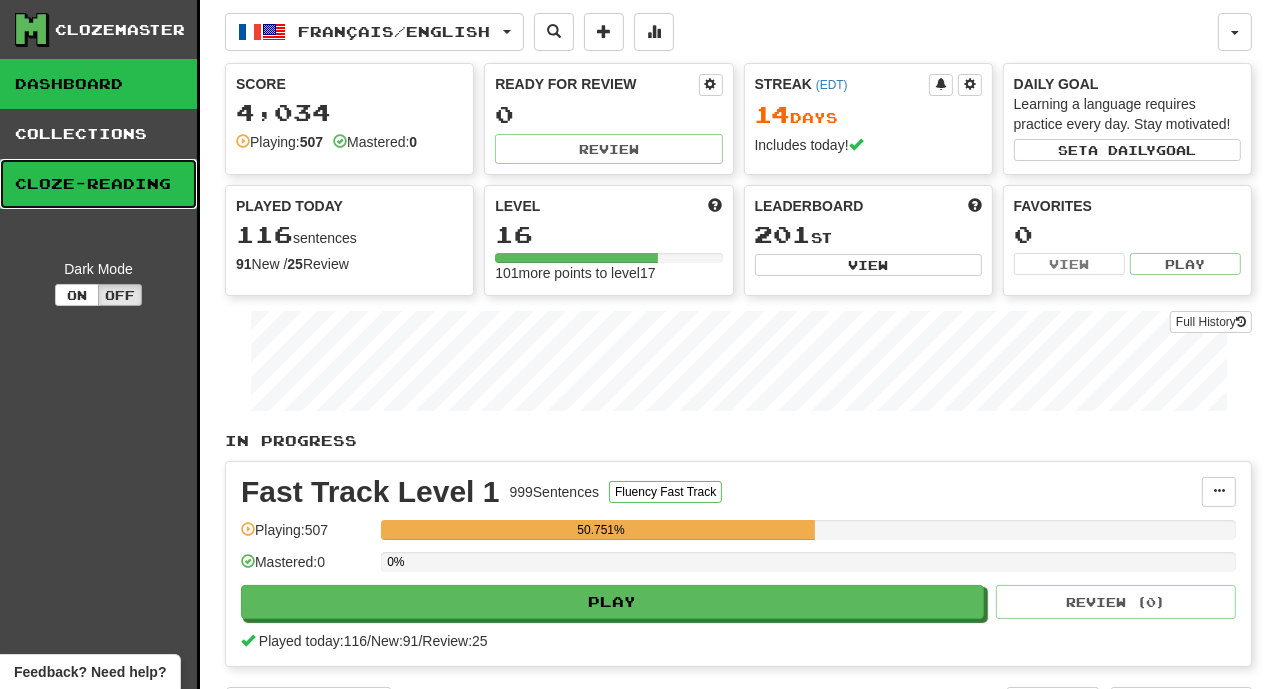 click on "Cloze-Reading" at bounding box center [98, 184] 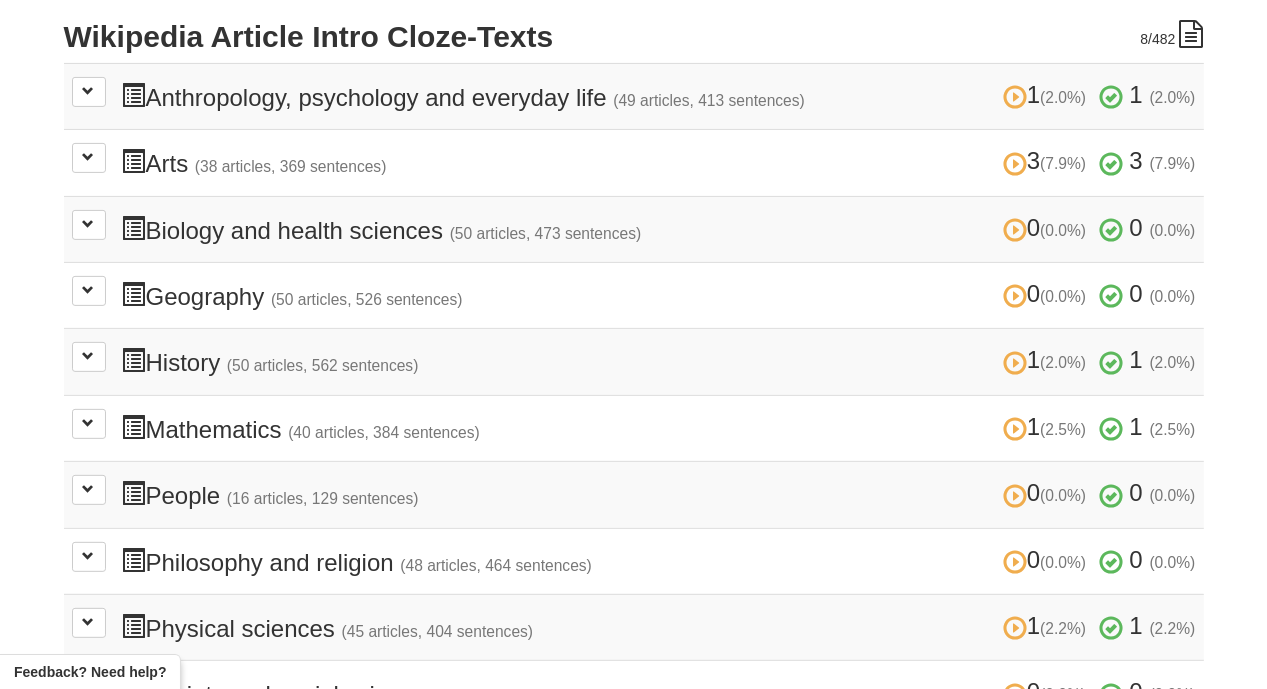 scroll, scrollTop: 500, scrollLeft: 0, axis: vertical 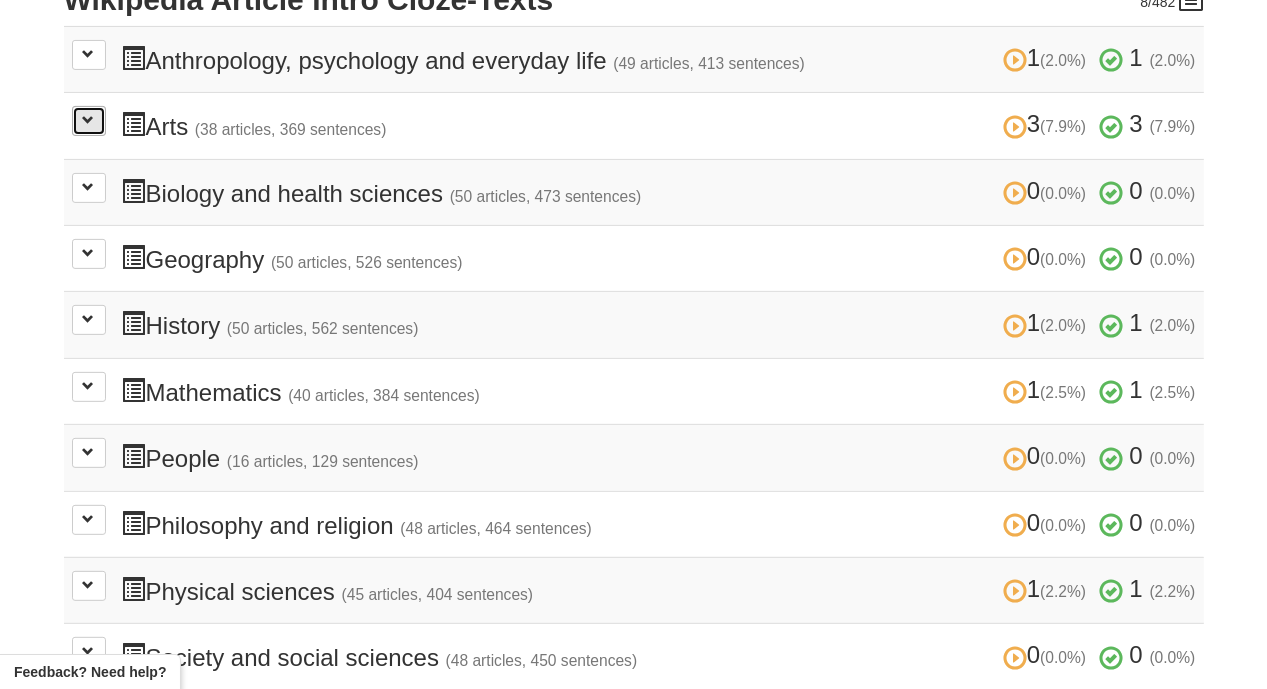 click at bounding box center (89, 120) 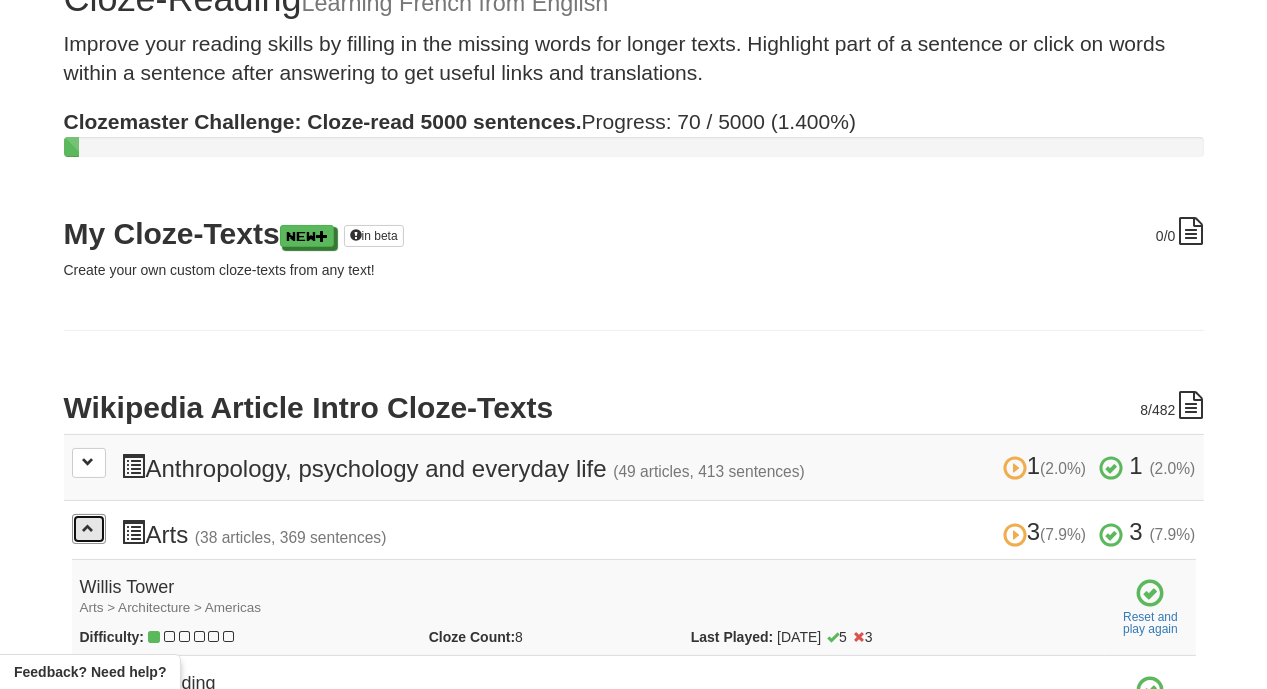 scroll, scrollTop: 0, scrollLeft: 0, axis: both 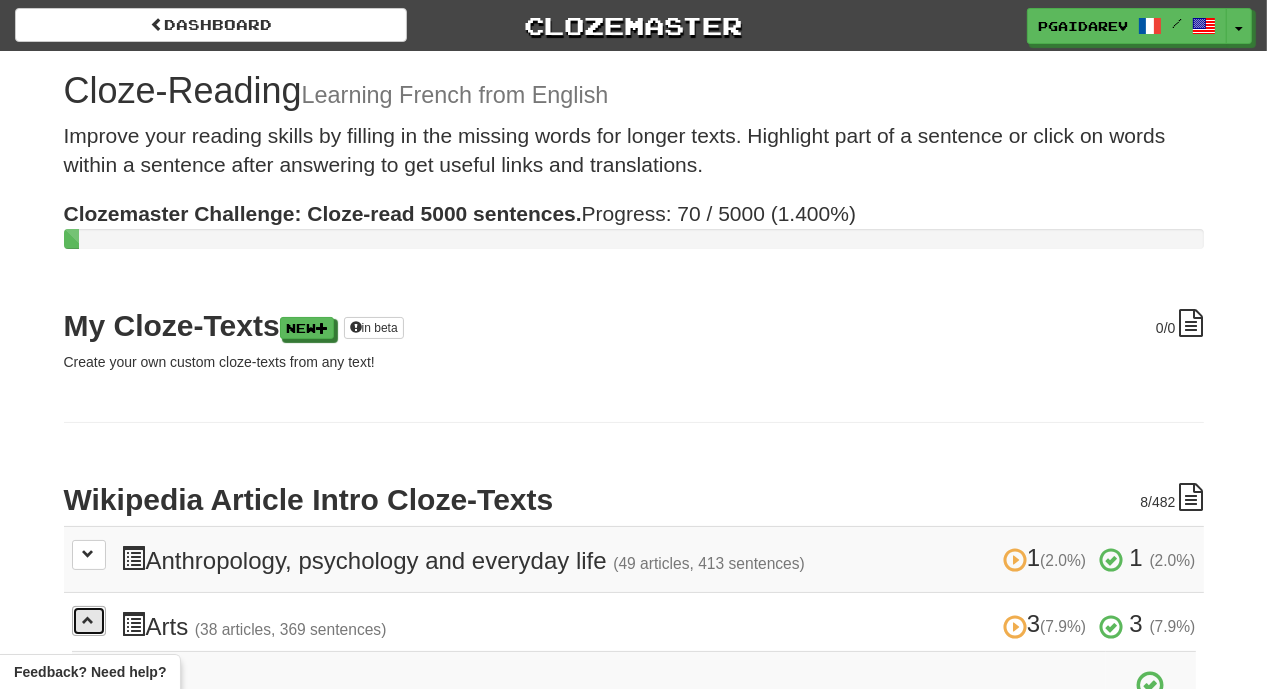 click at bounding box center [89, 620] 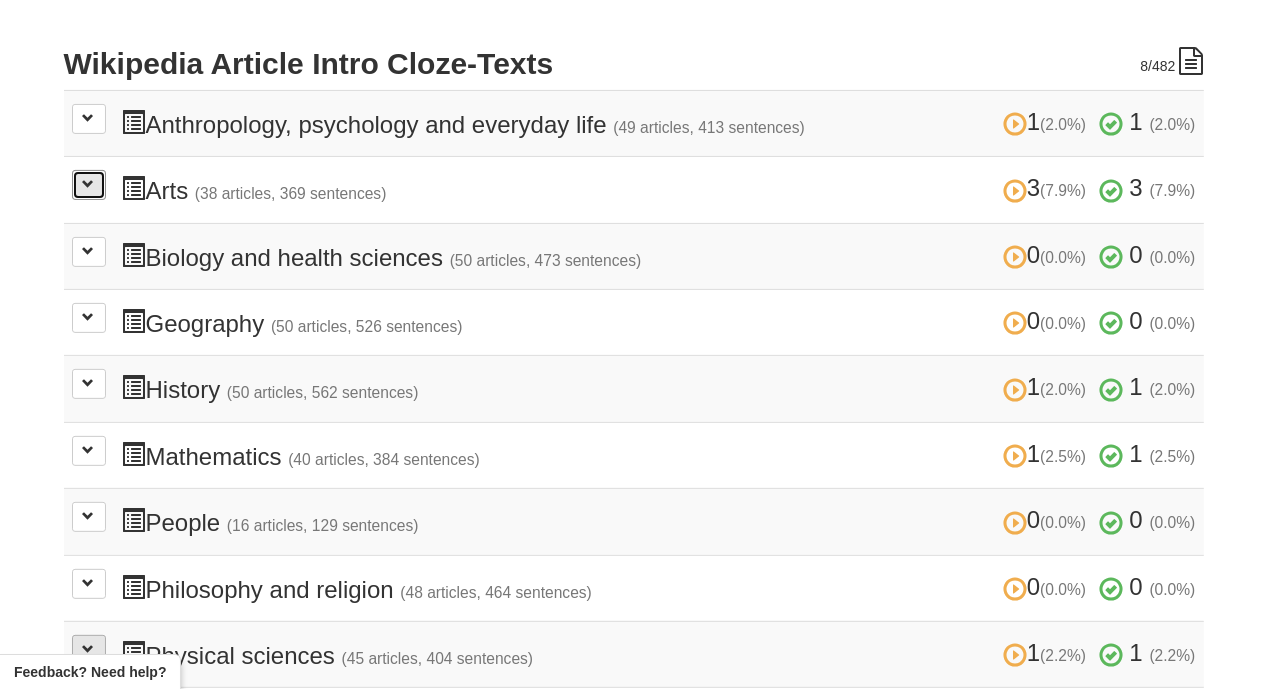 scroll, scrollTop: 458, scrollLeft: 0, axis: vertical 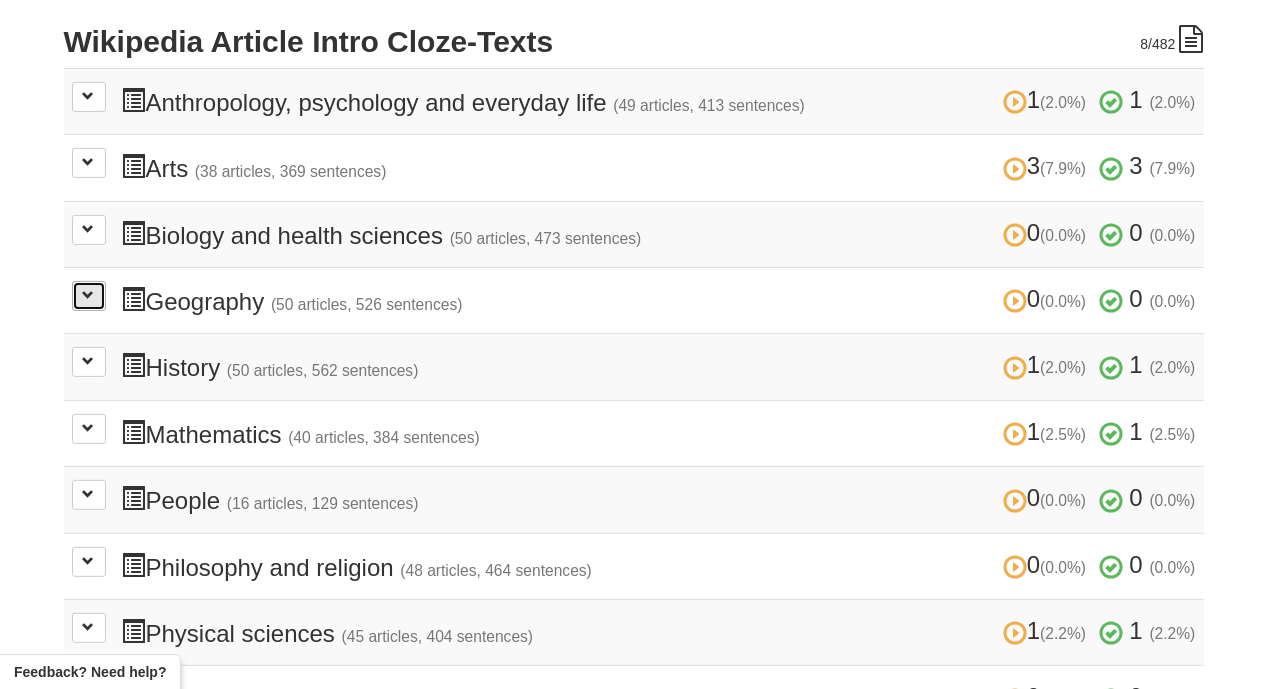 click at bounding box center [89, 295] 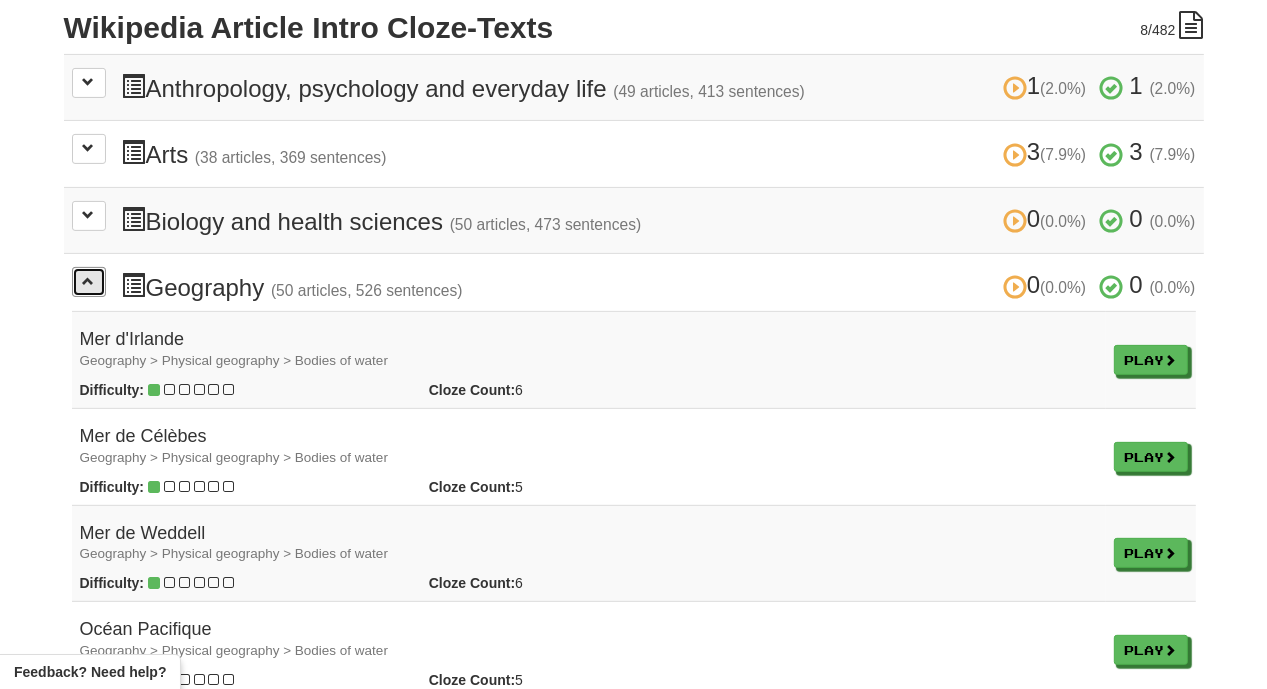 scroll, scrollTop: 479, scrollLeft: 0, axis: vertical 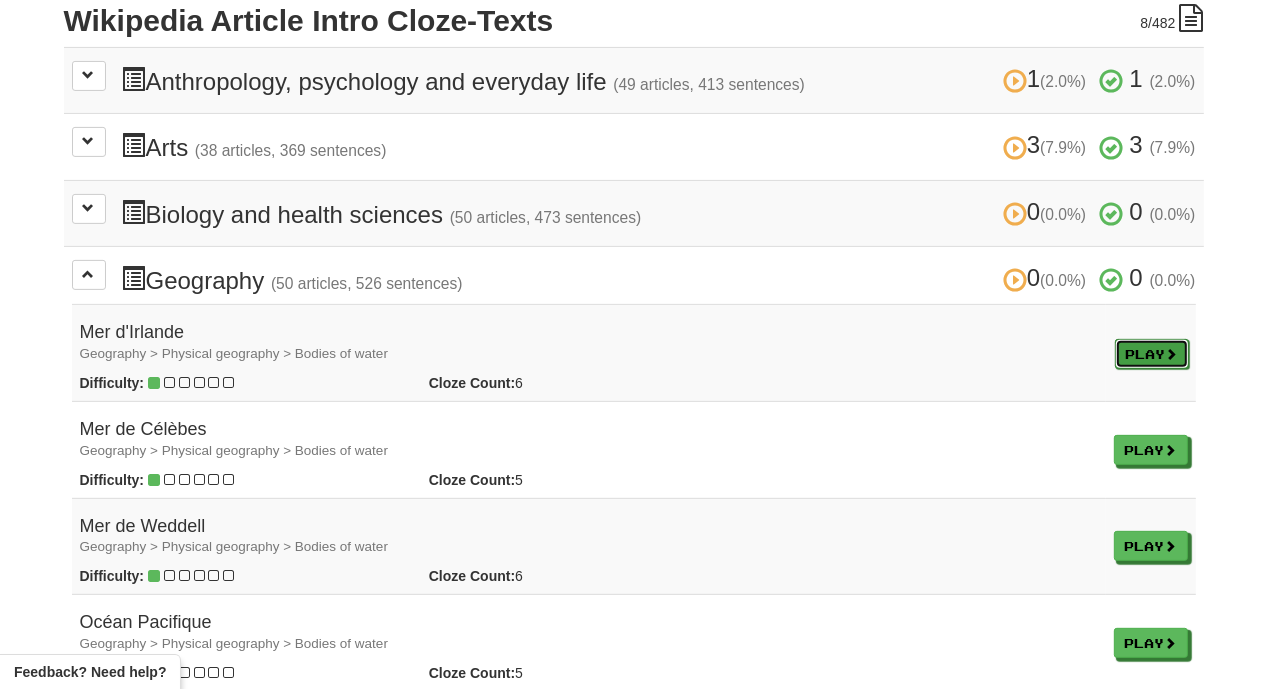 click on "Play" at bounding box center (1152, 354) 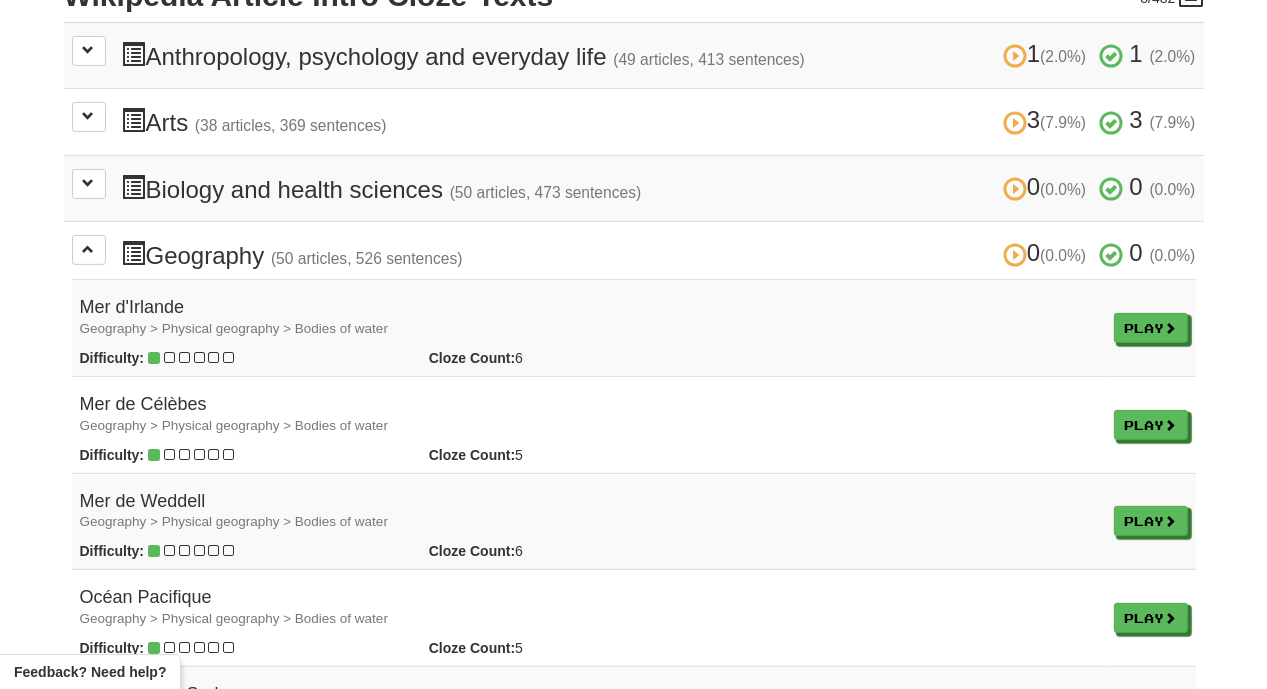 scroll, scrollTop: 497, scrollLeft: 0, axis: vertical 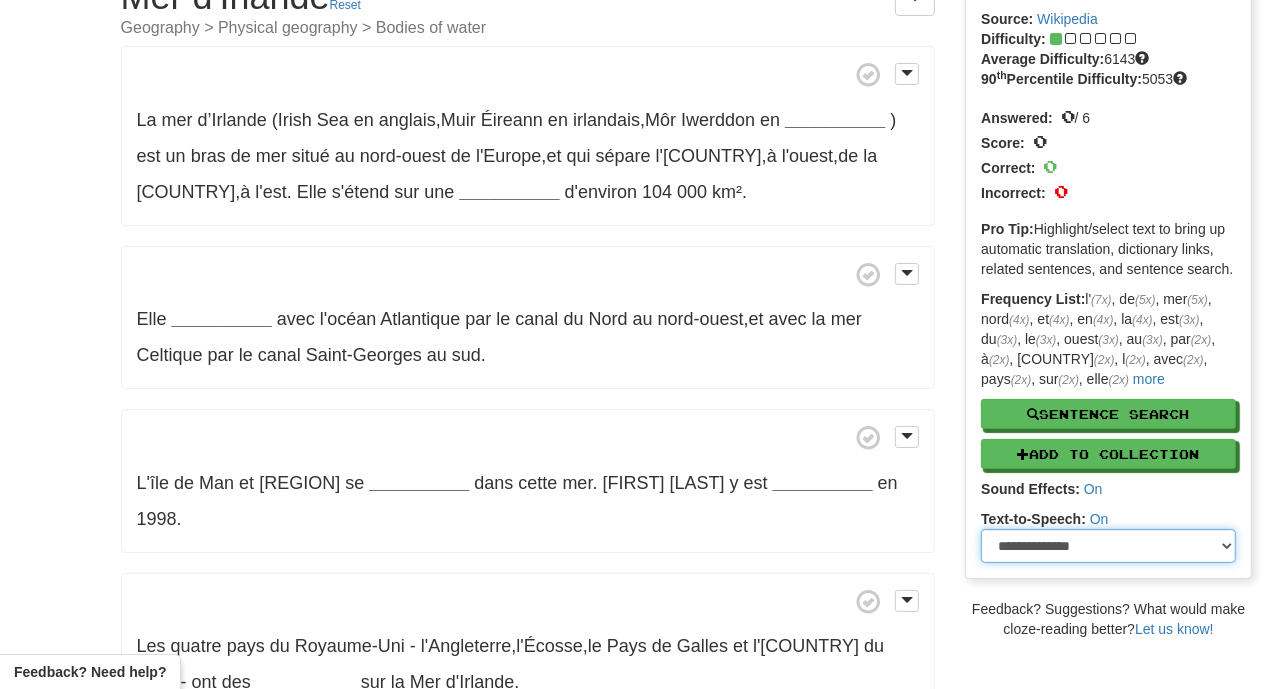 click on "**********" at bounding box center [1108, 546] 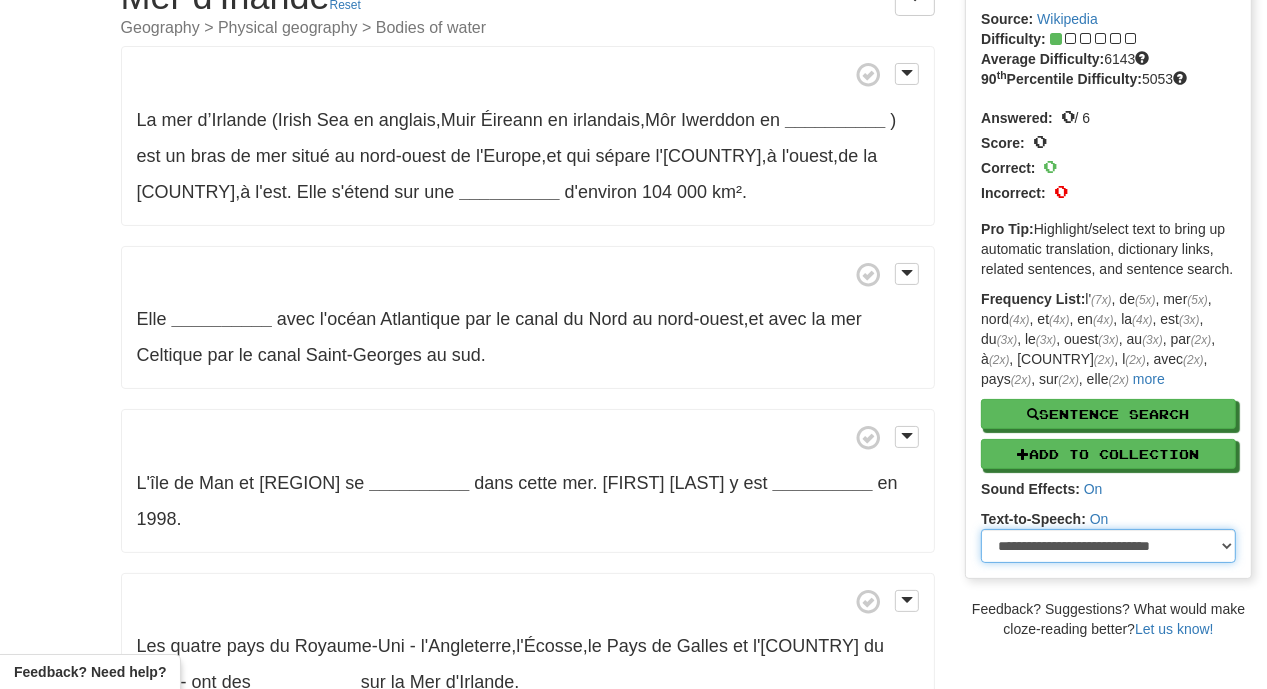 scroll, scrollTop: 0, scrollLeft: 0, axis: both 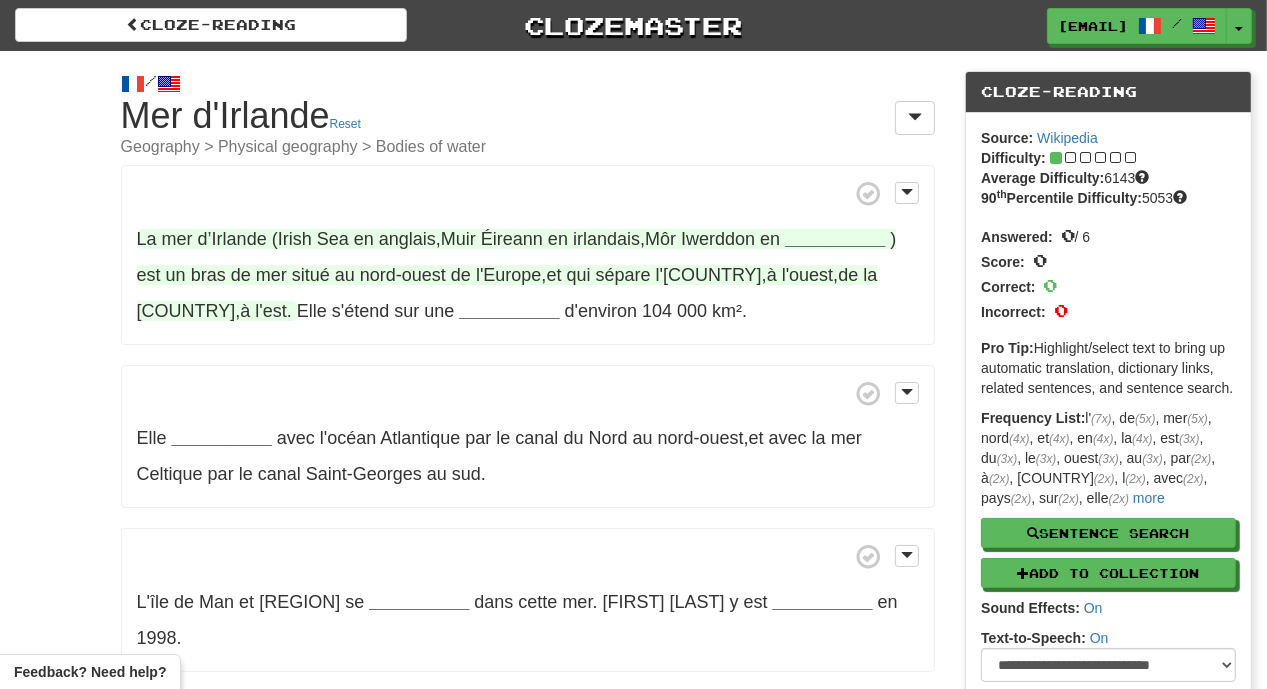 click on "__________" at bounding box center (835, 239) 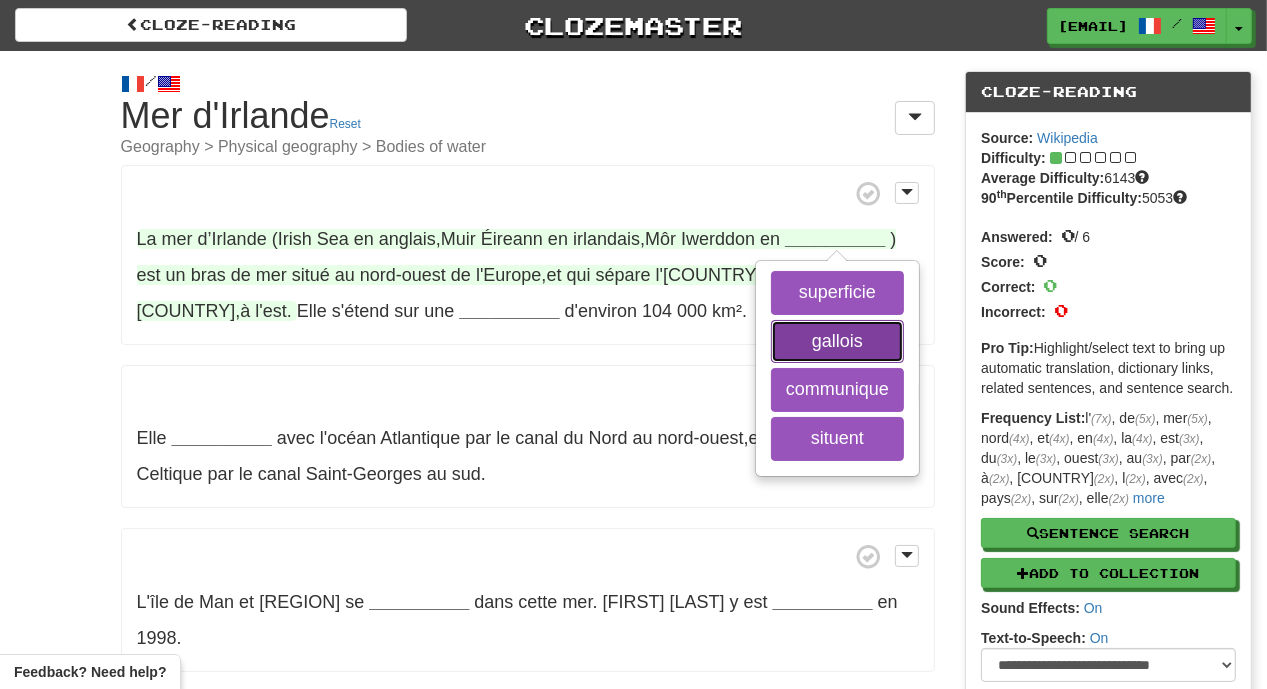 click on "gallois" at bounding box center (837, 342) 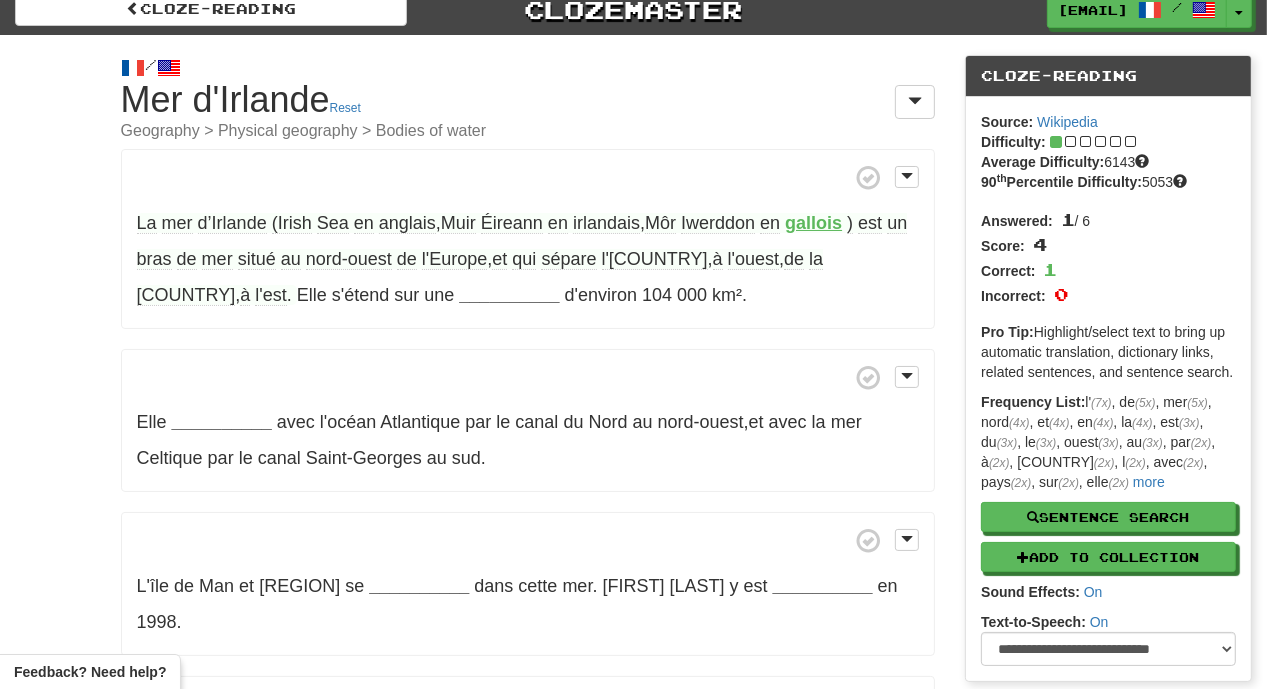 scroll, scrollTop: 21, scrollLeft: 0, axis: vertical 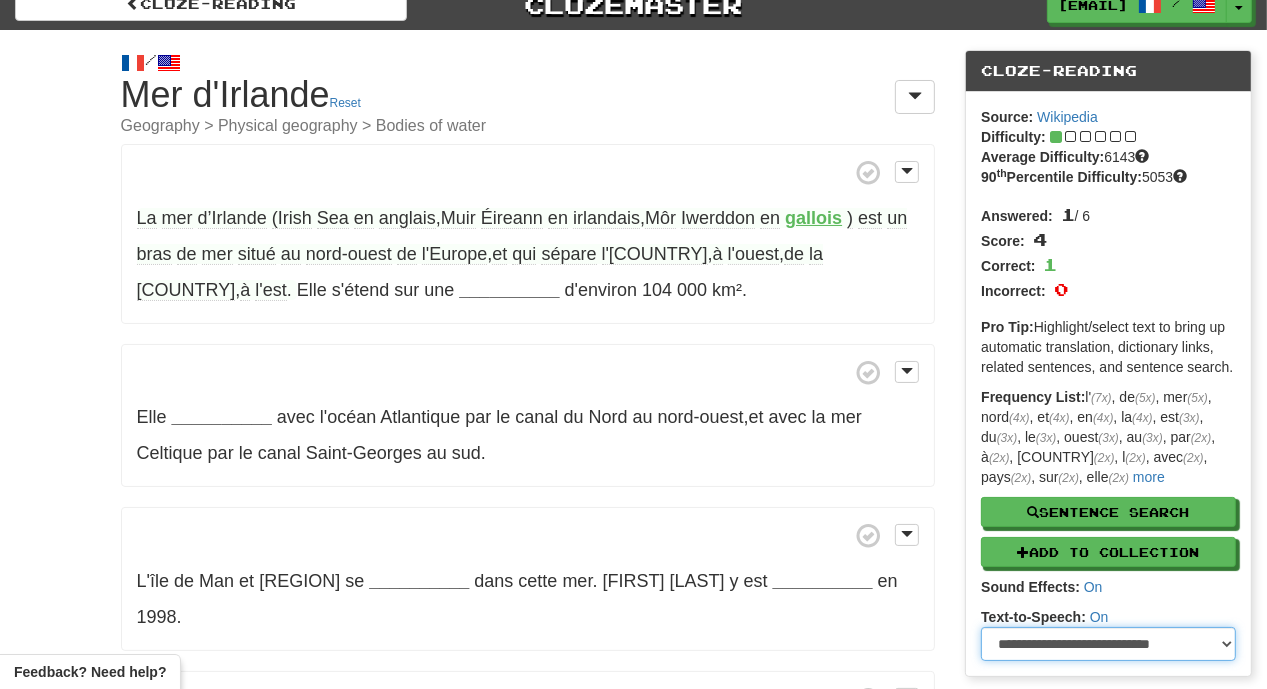 click on "**********" at bounding box center (1108, 644) 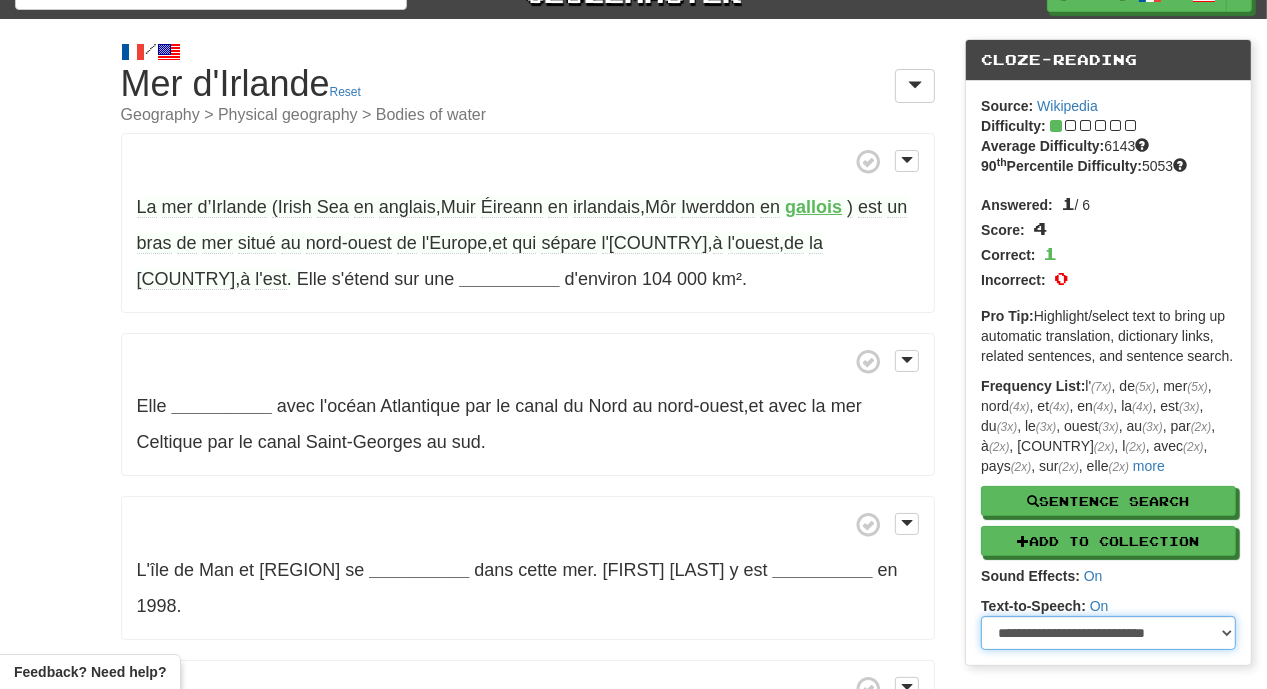 scroll, scrollTop: 0, scrollLeft: 0, axis: both 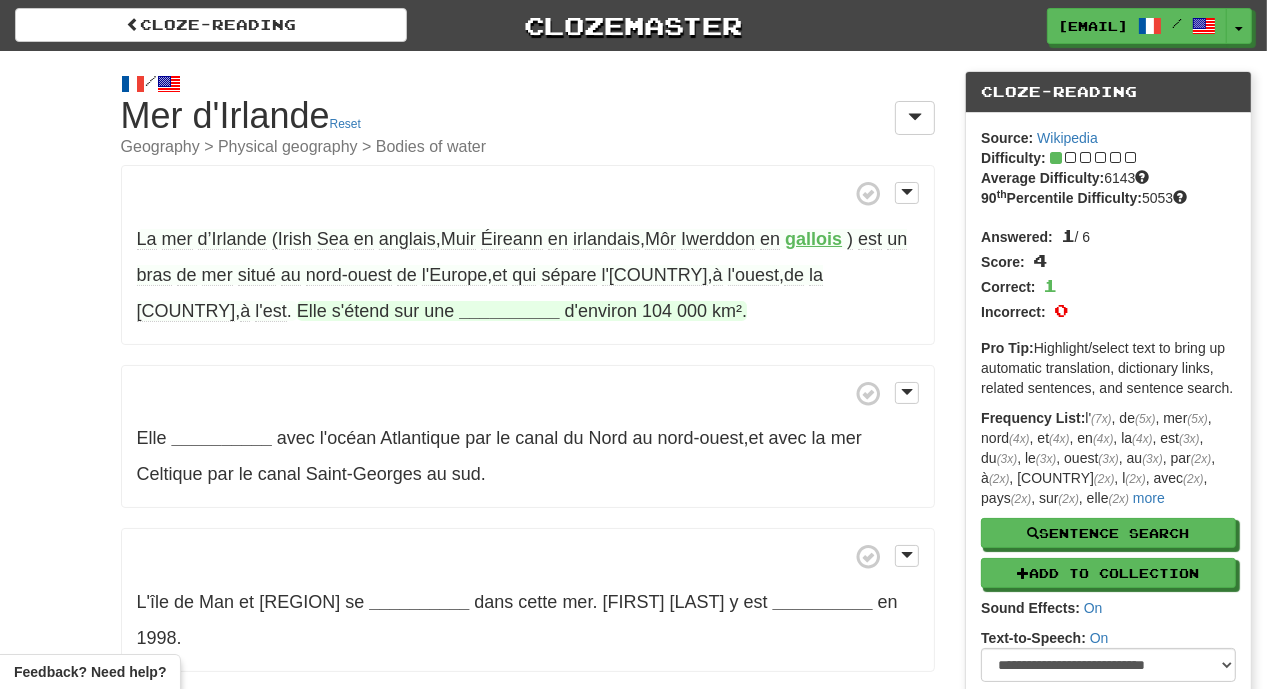 click on "__________" at bounding box center (509, 311) 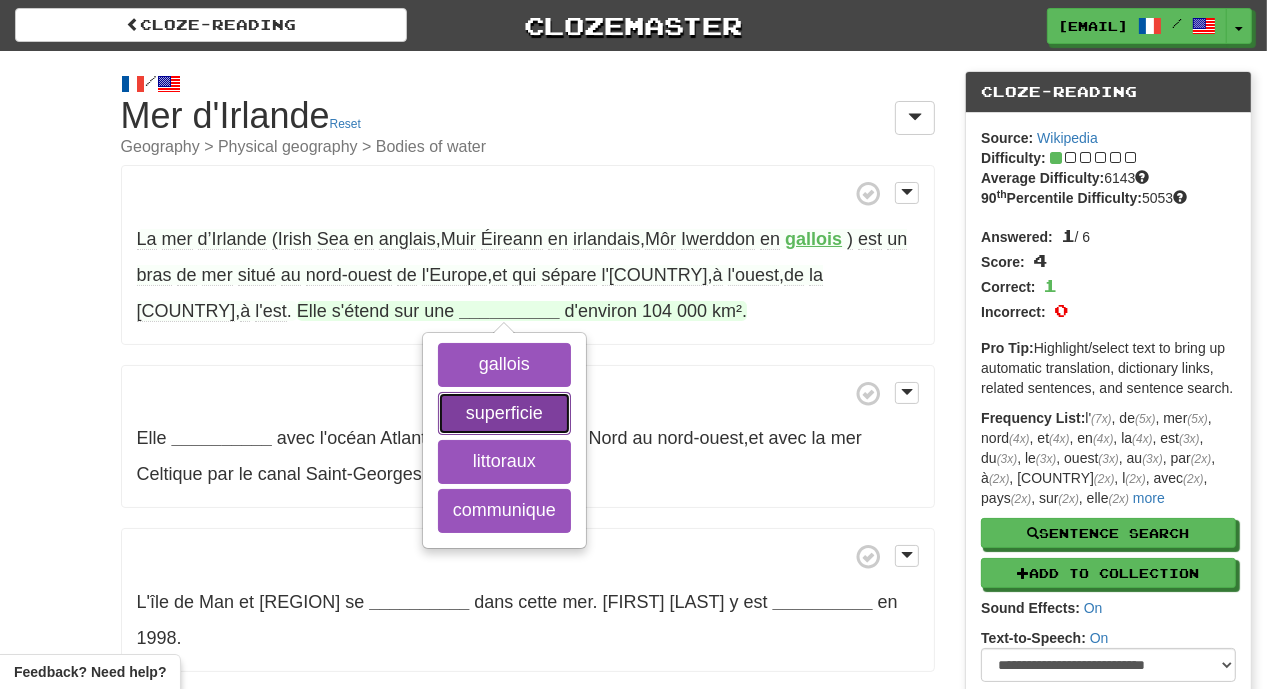 click on "superficie" at bounding box center (504, 414) 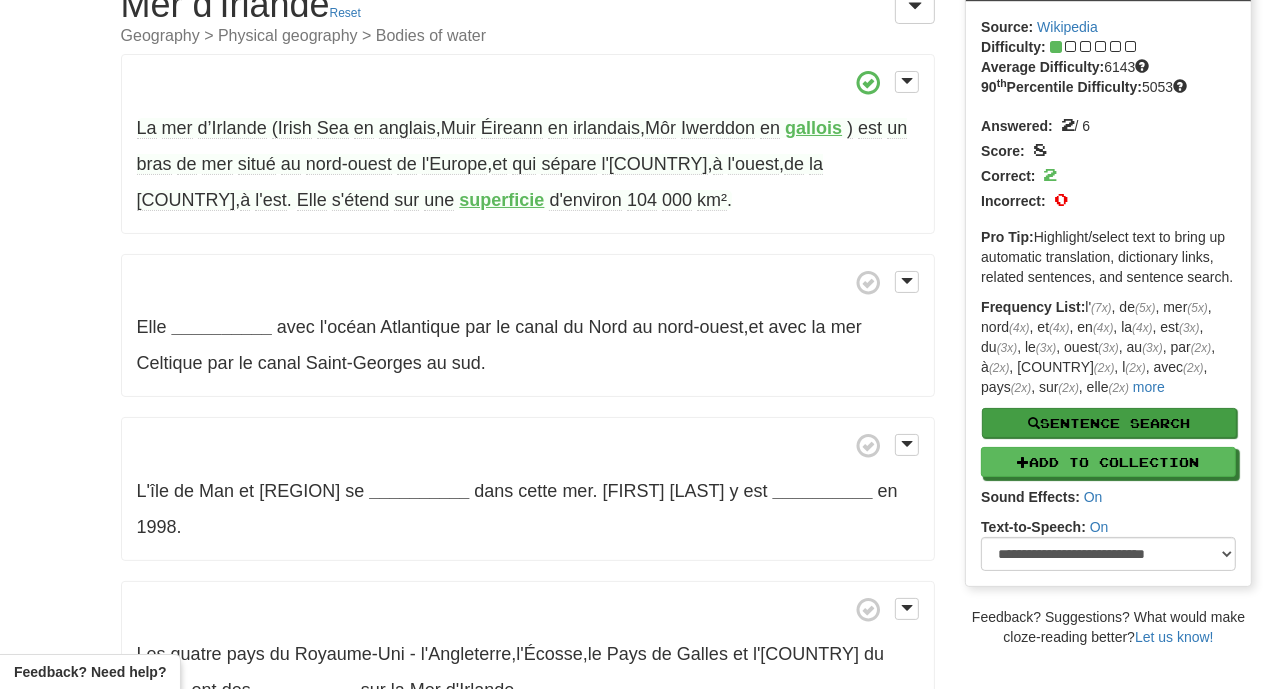 scroll, scrollTop: 115, scrollLeft: 0, axis: vertical 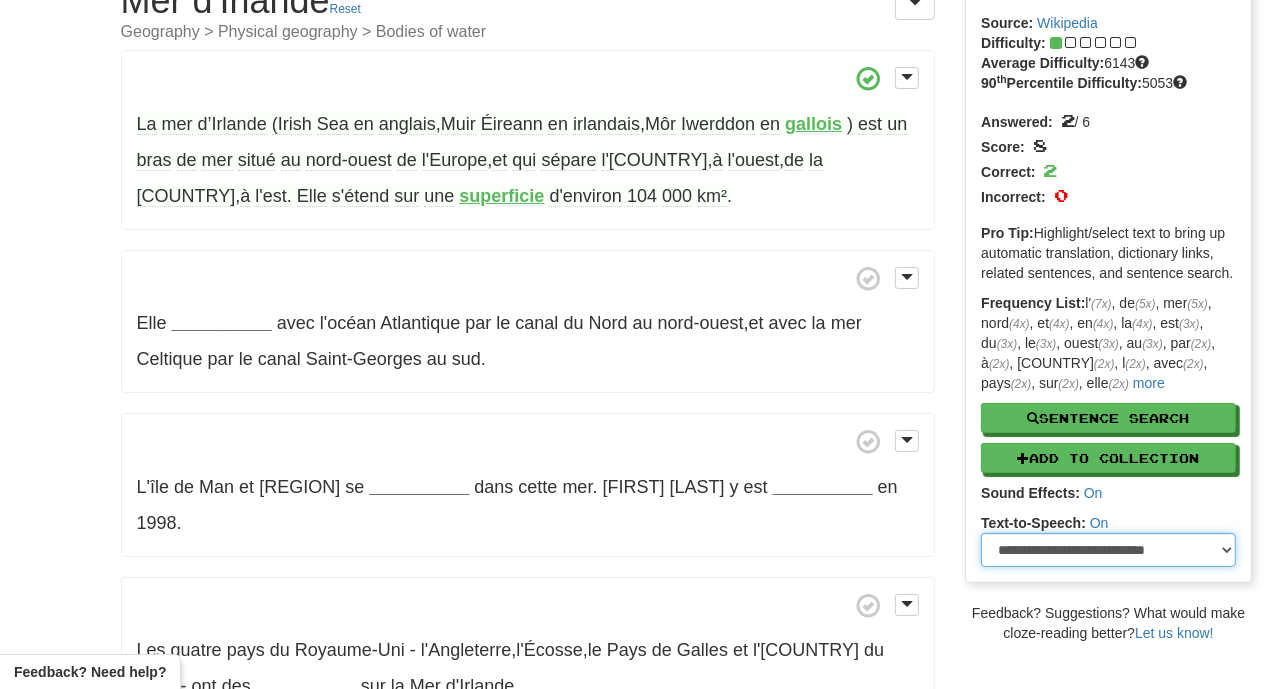 click on "**********" at bounding box center (1108, 550) 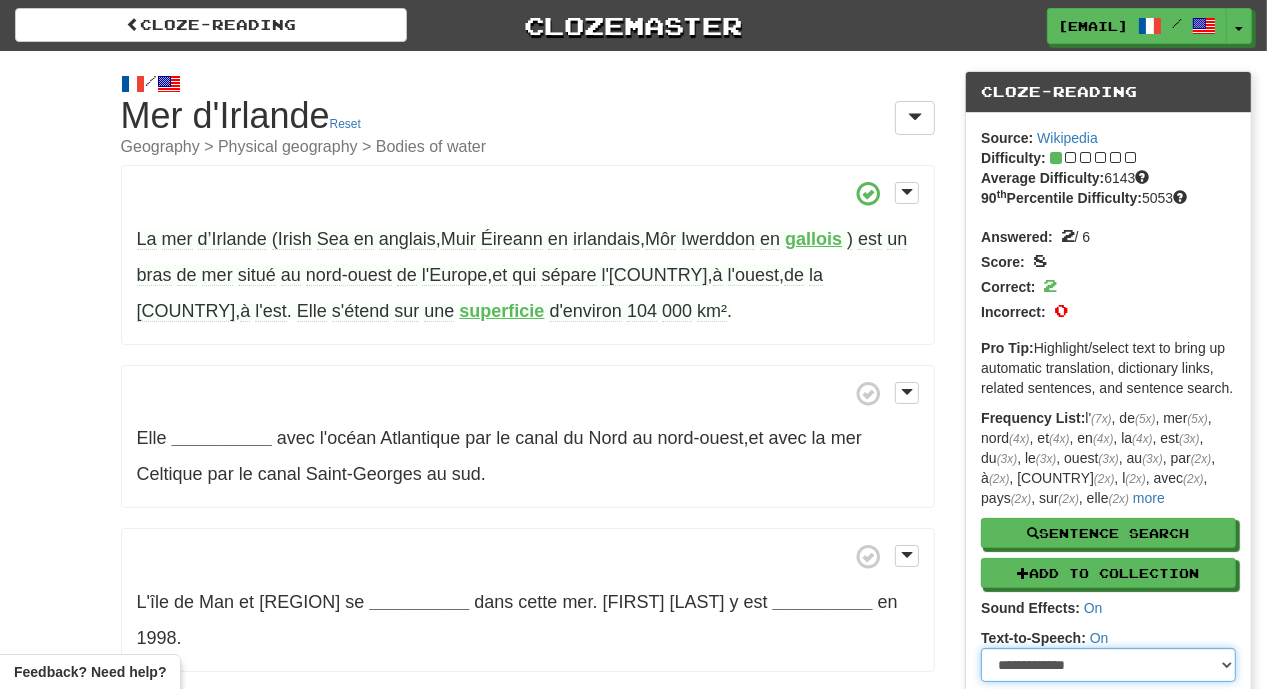 scroll, scrollTop: 0, scrollLeft: 0, axis: both 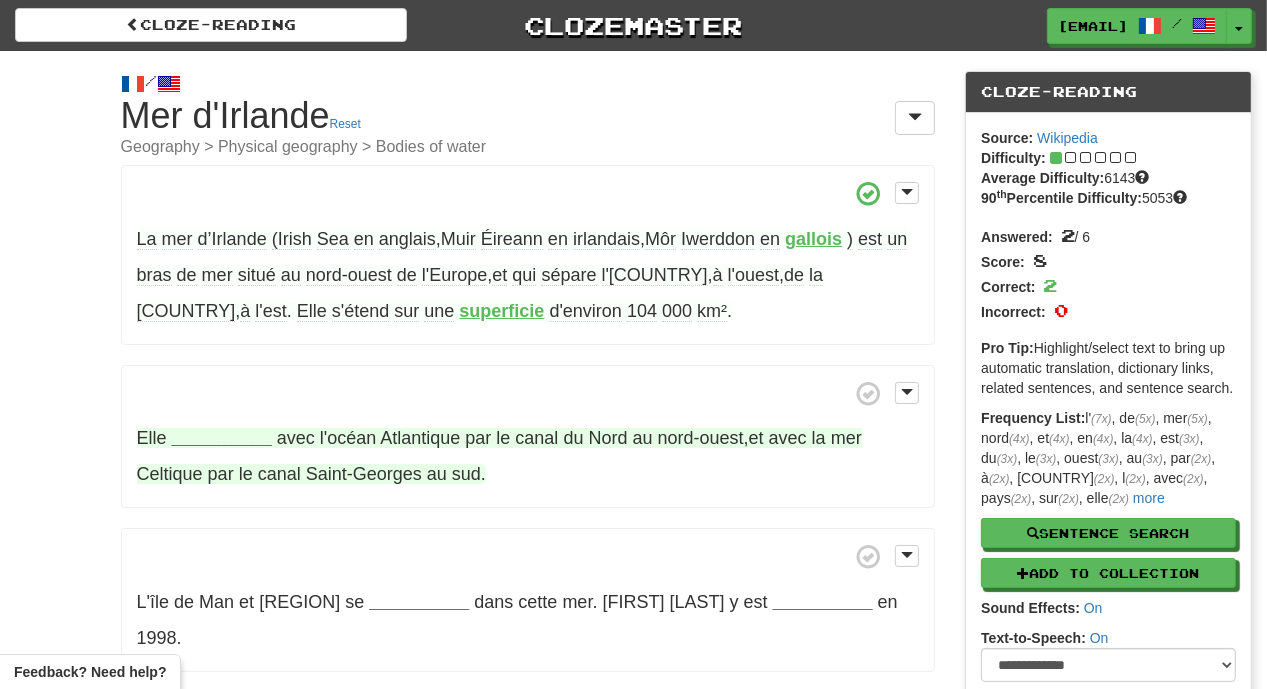 click on "__________" at bounding box center (222, 438) 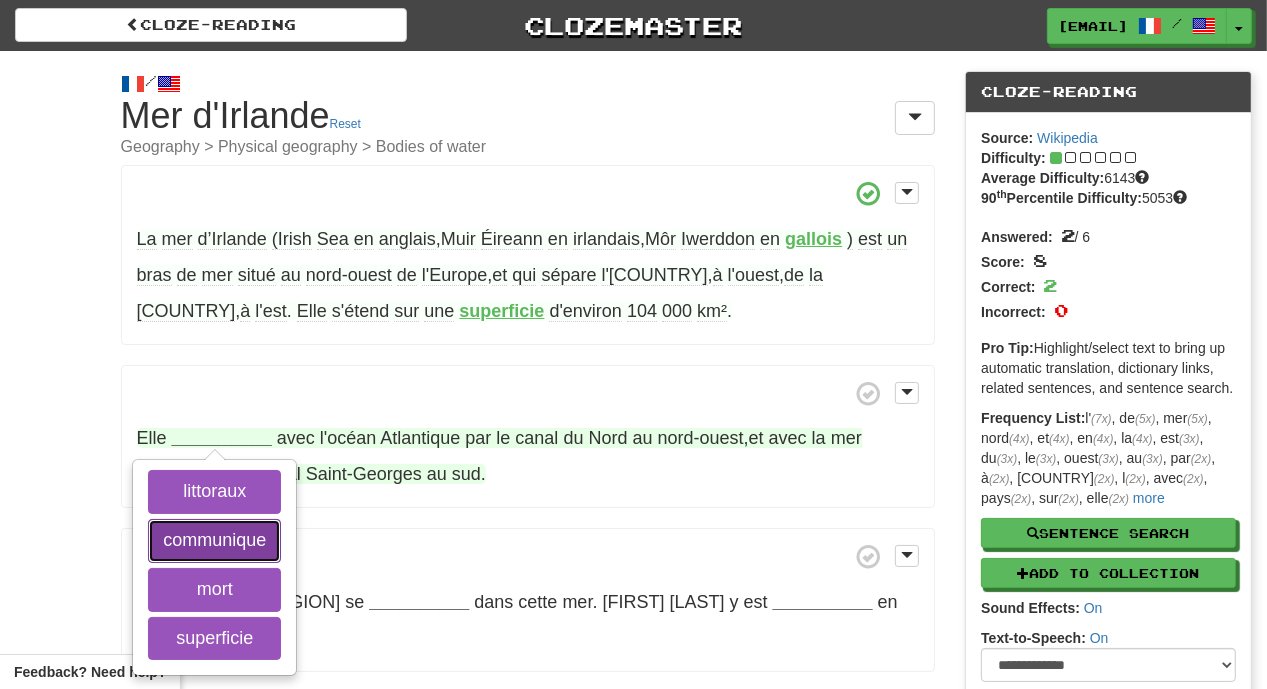 click on "communique" at bounding box center [214, 541] 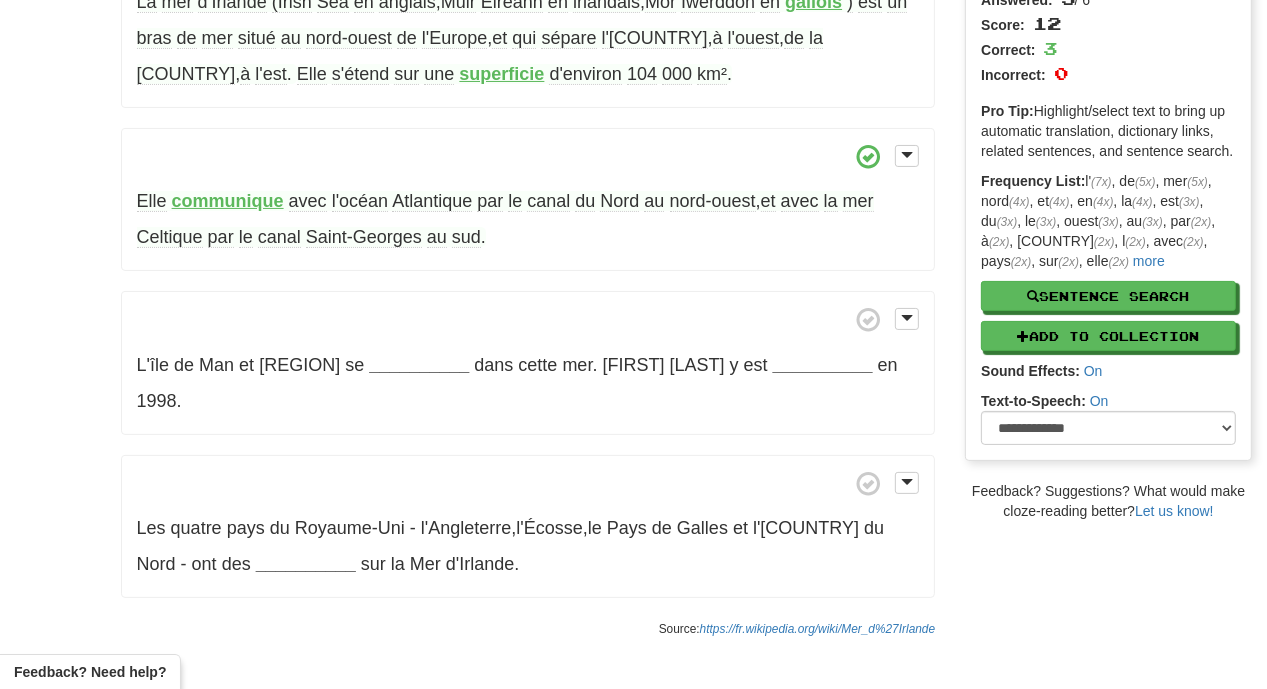 scroll, scrollTop: 238, scrollLeft: 0, axis: vertical 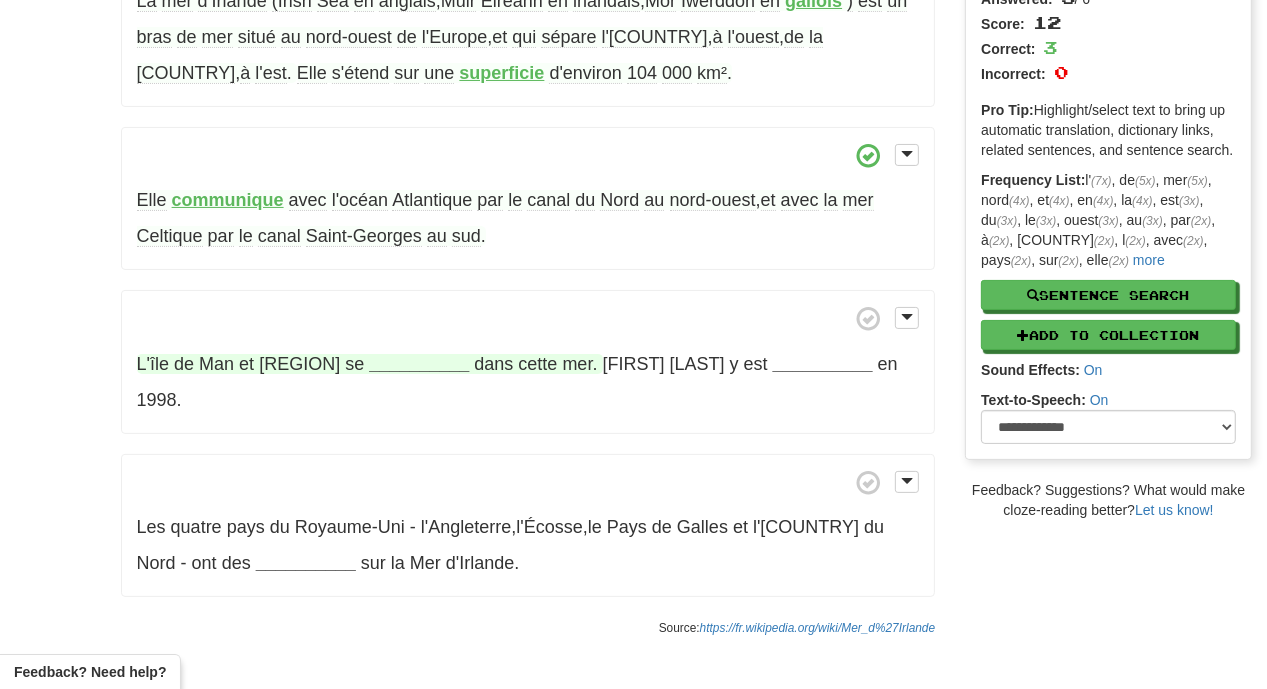 click on "__________" at bounding box center (419, 364) 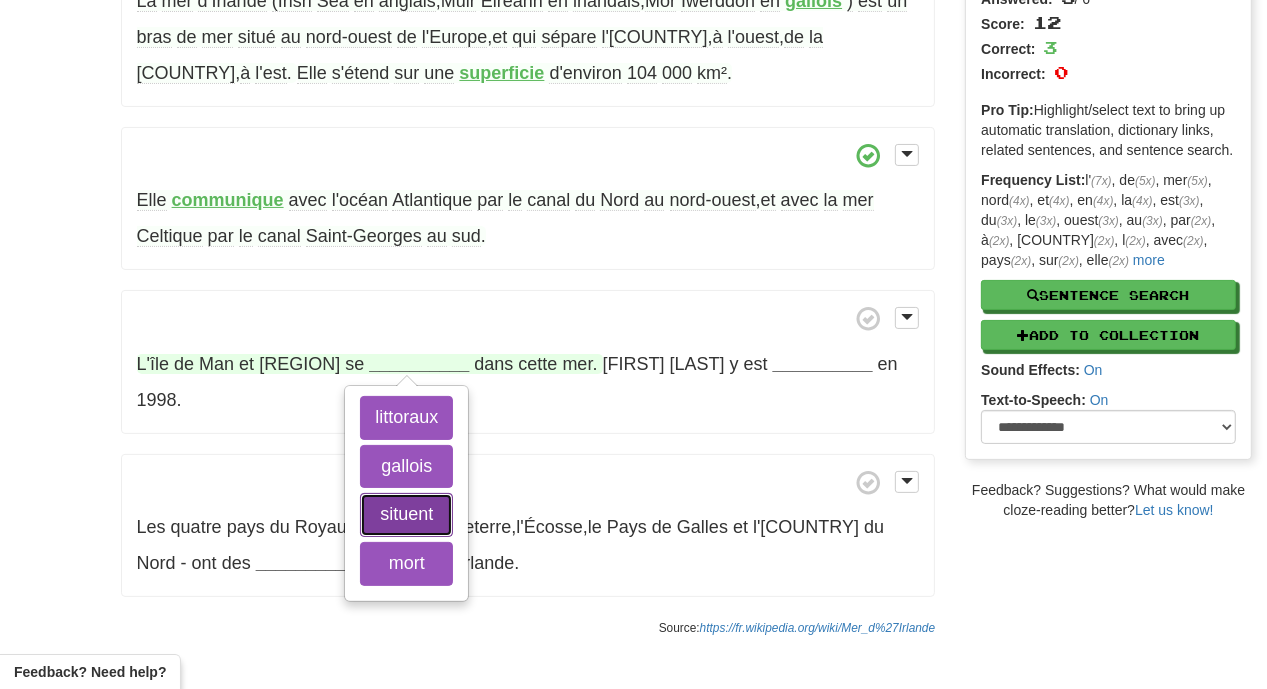click on "situent" at bounding box center [406, 515] 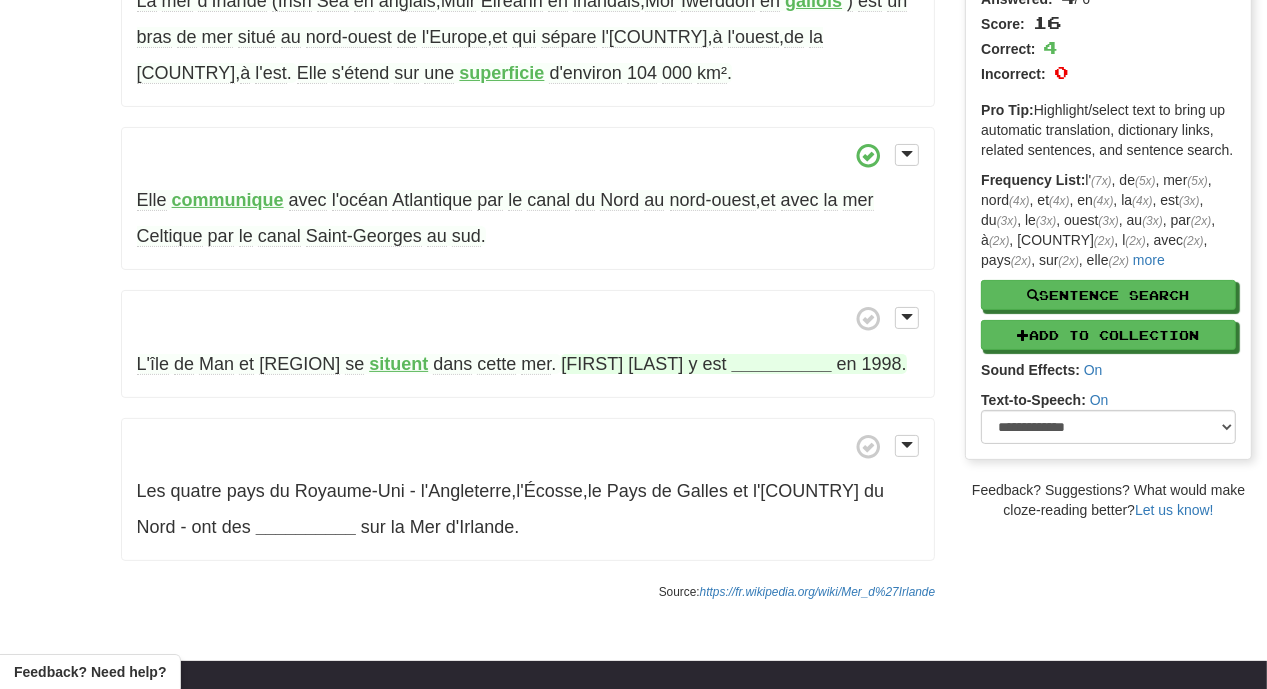 click on "__________" at bounding box center [782, 364] 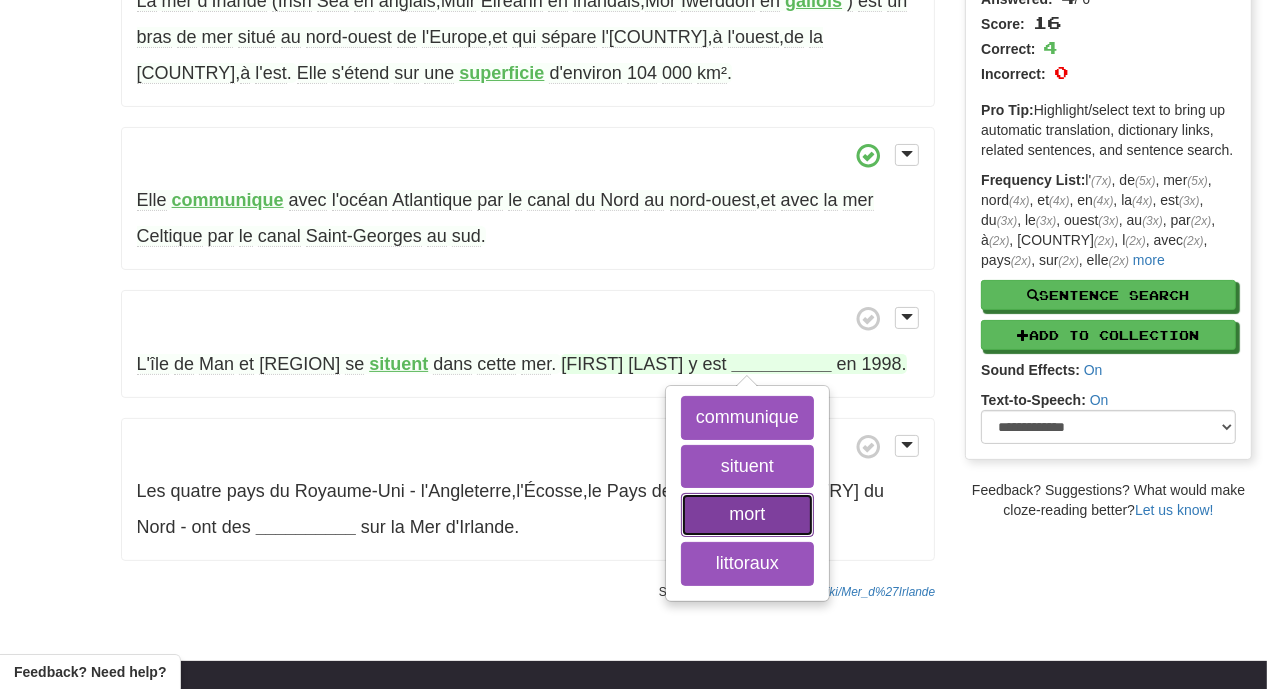 click on "mort" at bounding box center [747, 515] 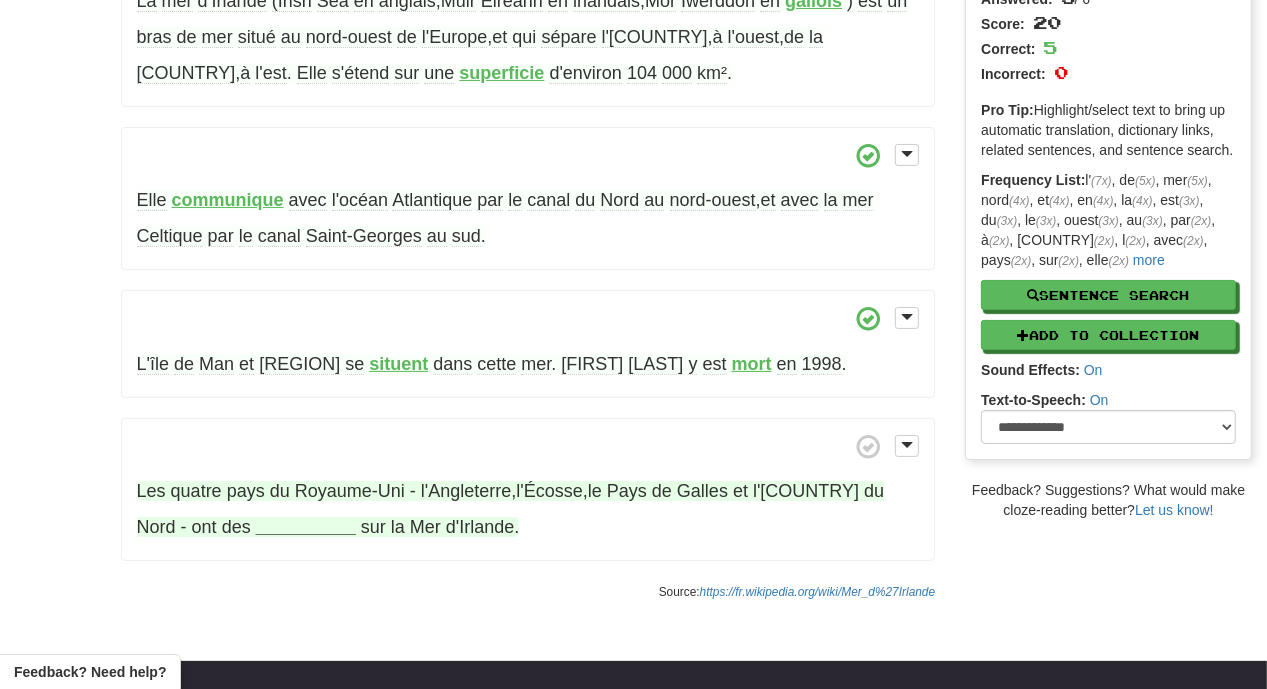 click on "__________" at bounding box center (306, 527) 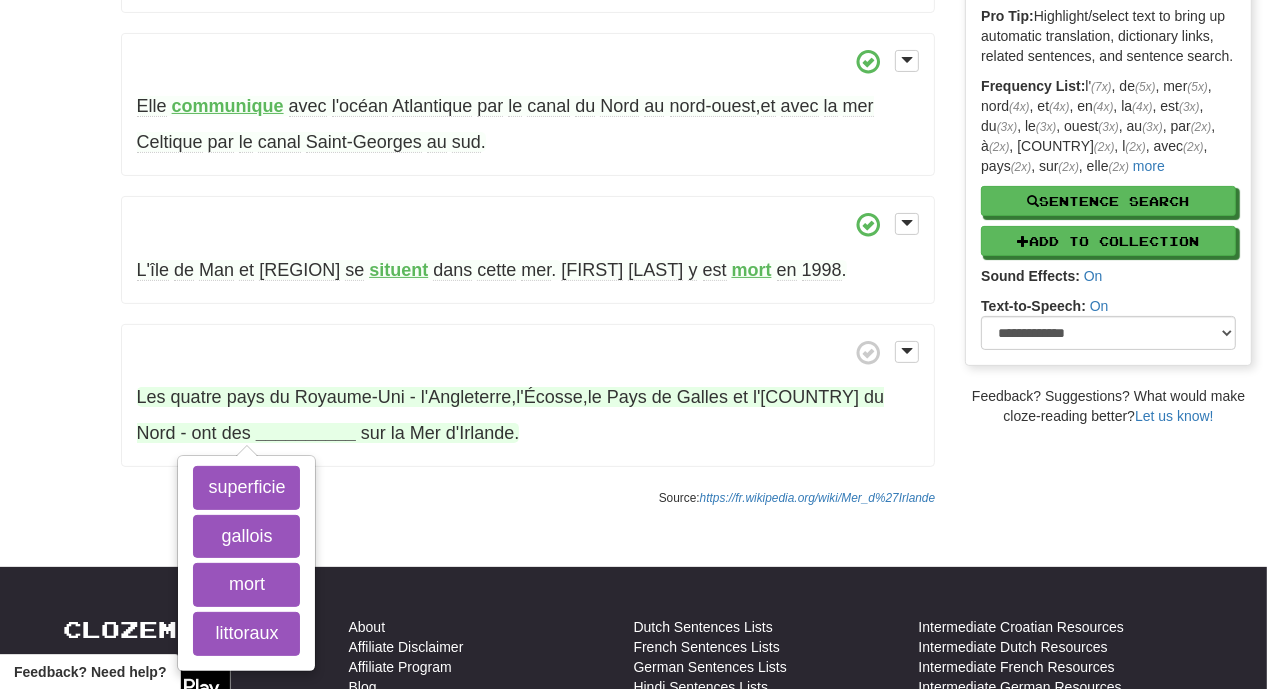 scroll, scrollTop: 342, scrollLeft: 0, axis: vertical 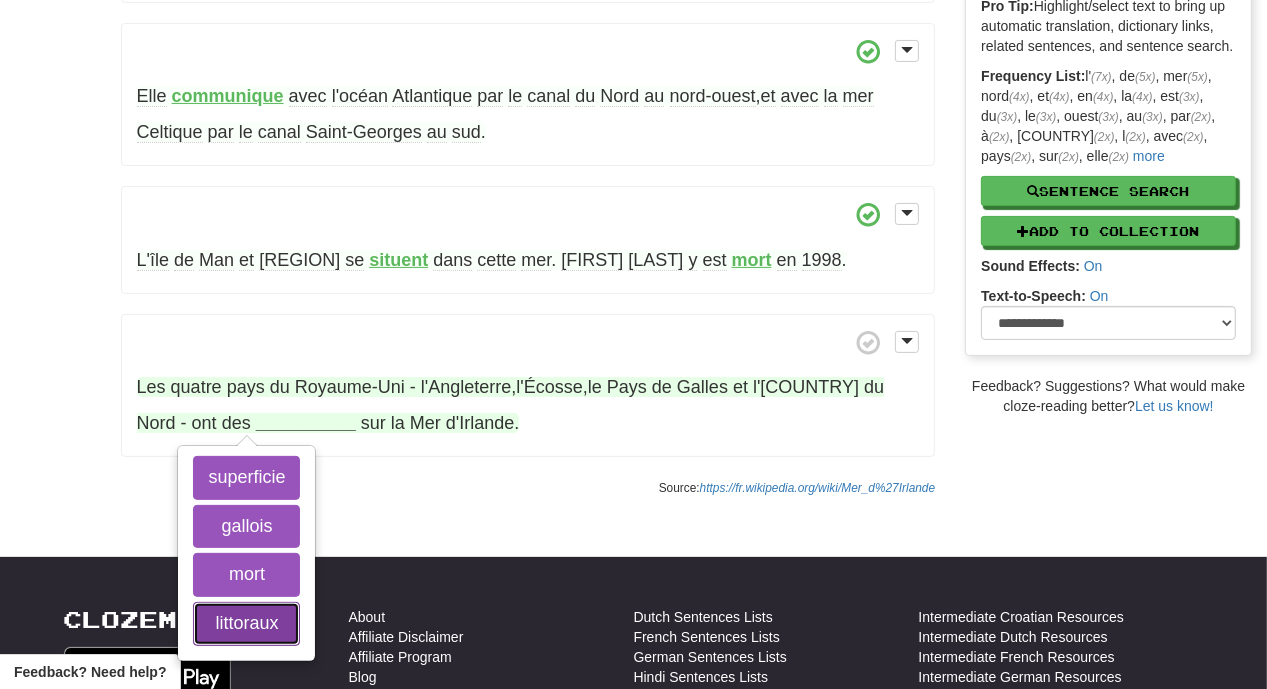 click on "littoraux" at bounding box center (246, 624) 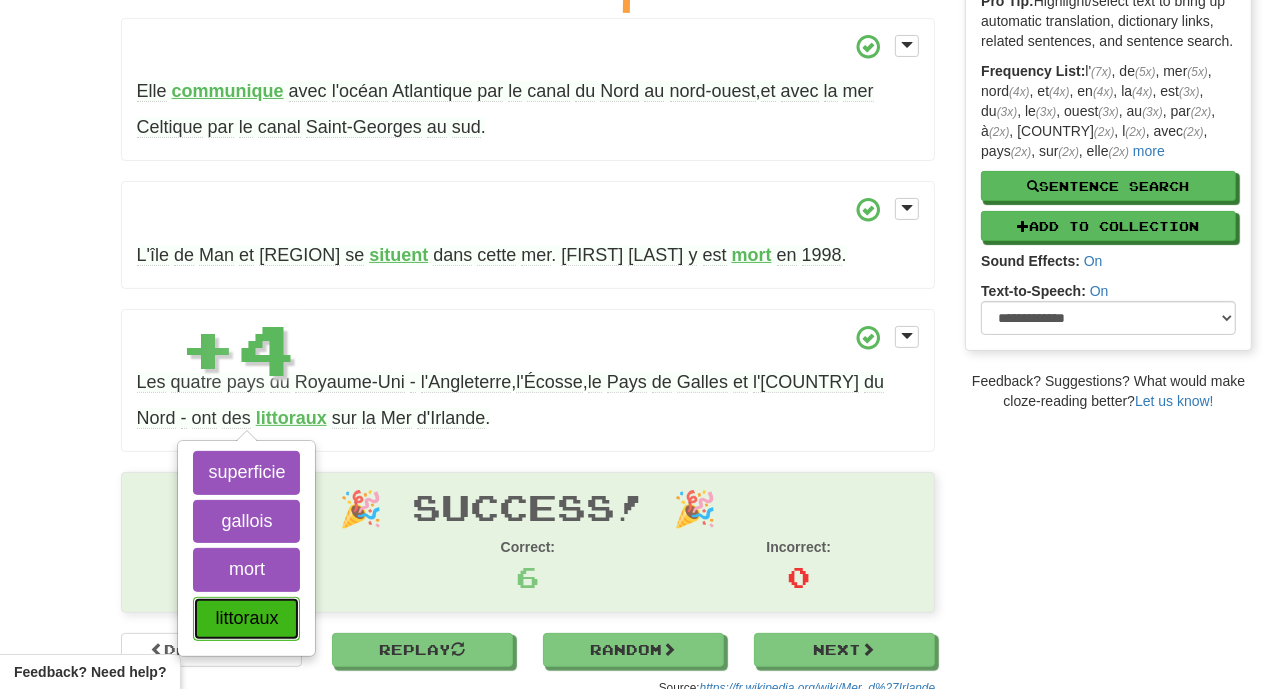 scroll, scrollTop: 348, scrollLeft: 0, axis: vertical 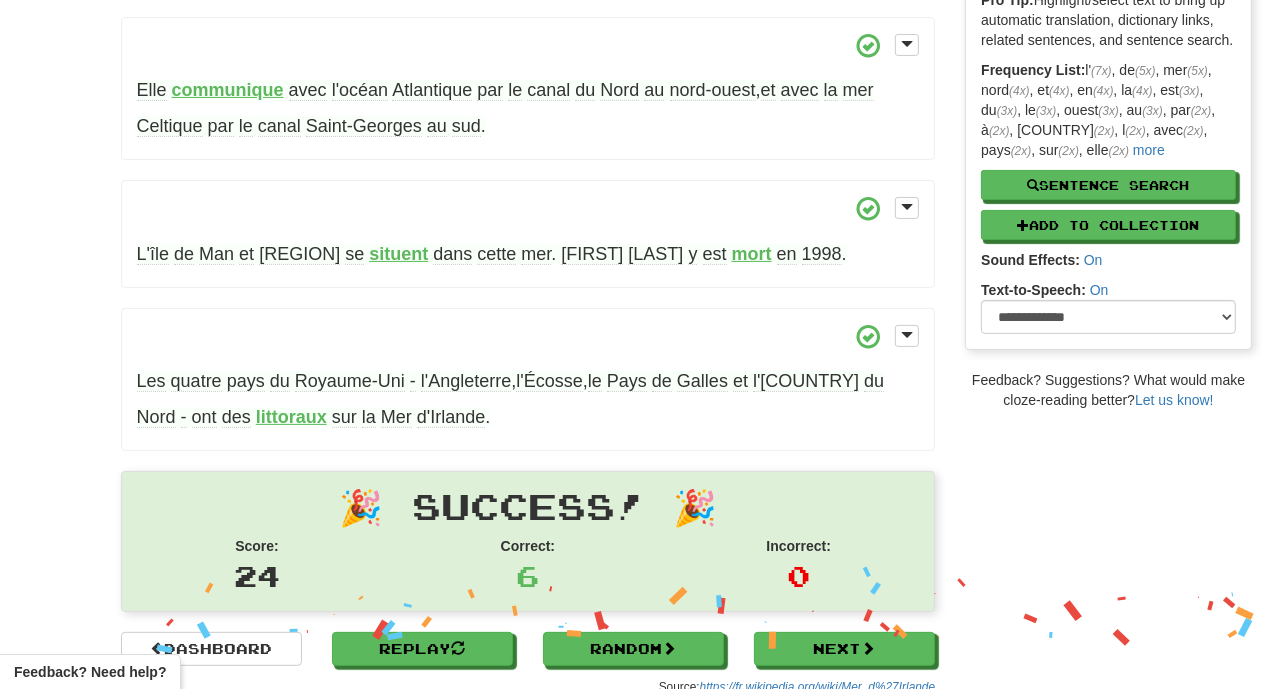 click on "littoraux" at bounding box center [291, 417] 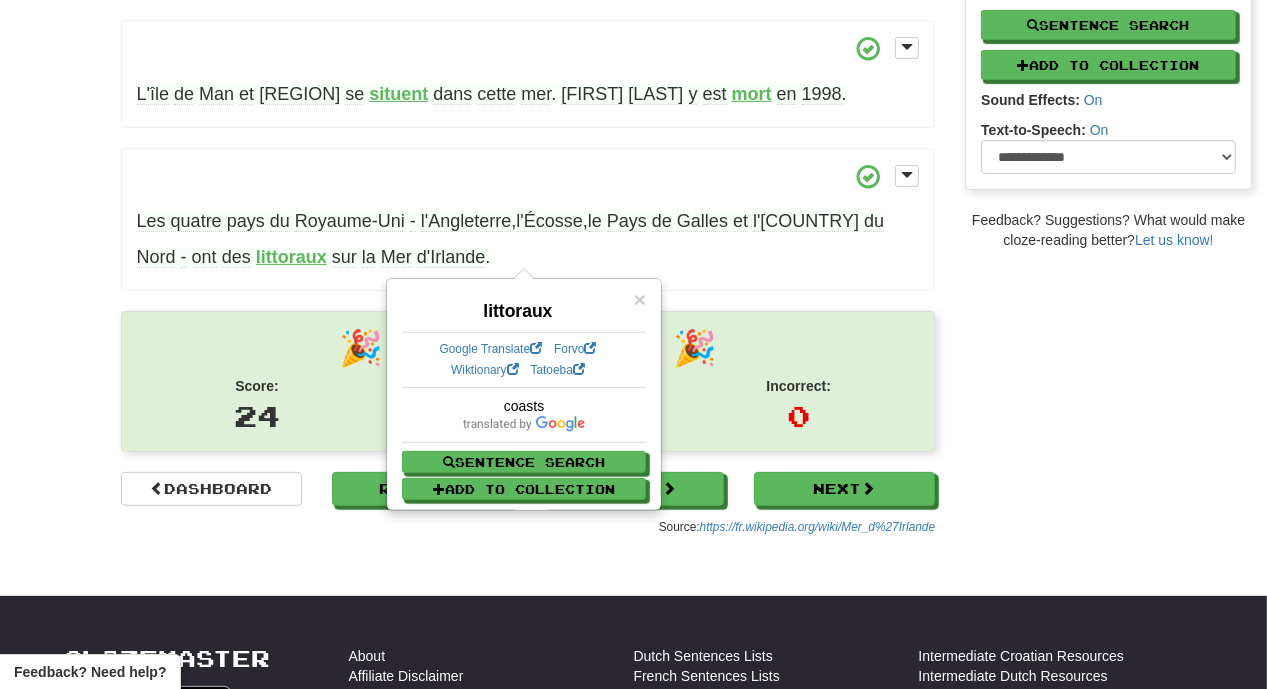 scroll, scrollTop: 511, scrollLeft: 0, axis: vertical 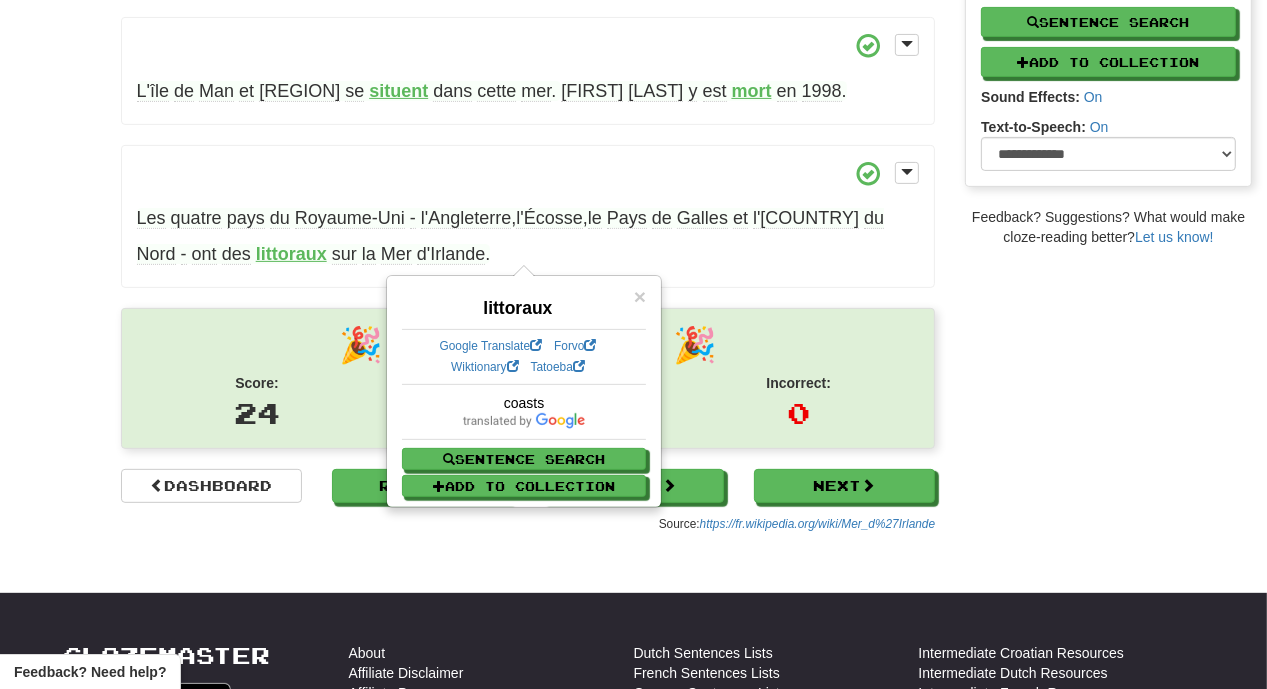 click at bounding box center [528, 173] 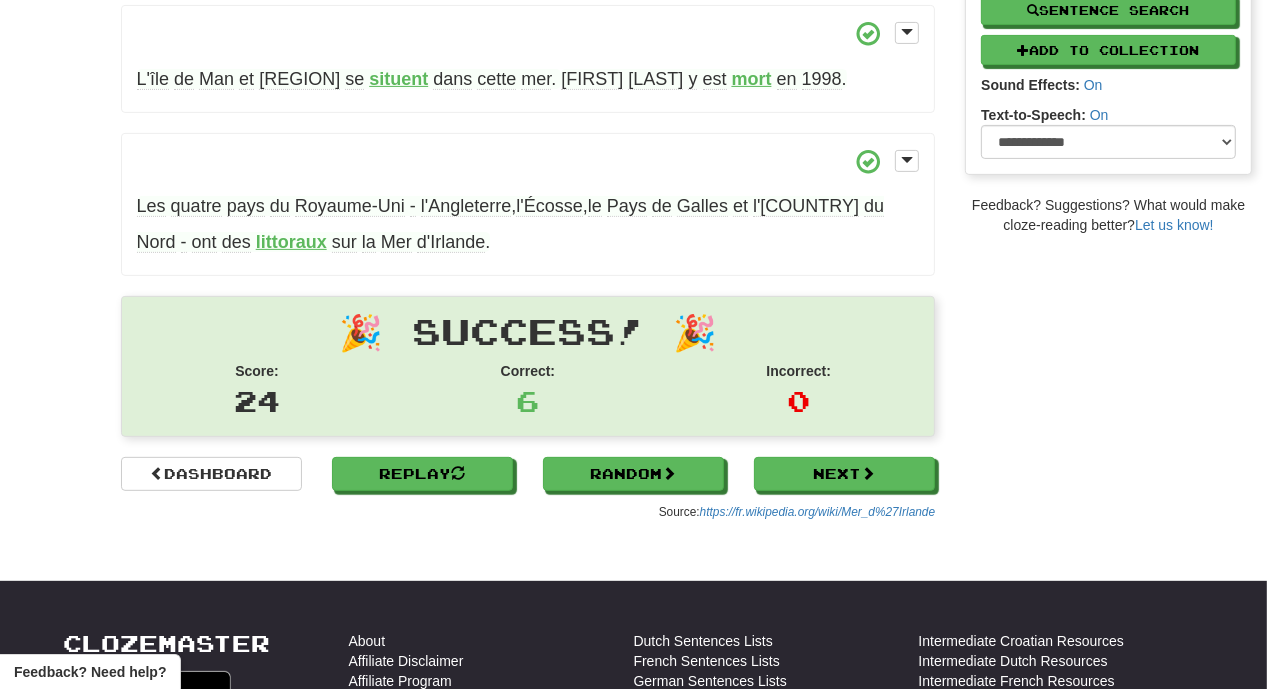 scroll, scrollTop: 522, scrollLeft: 0, axis: vertical 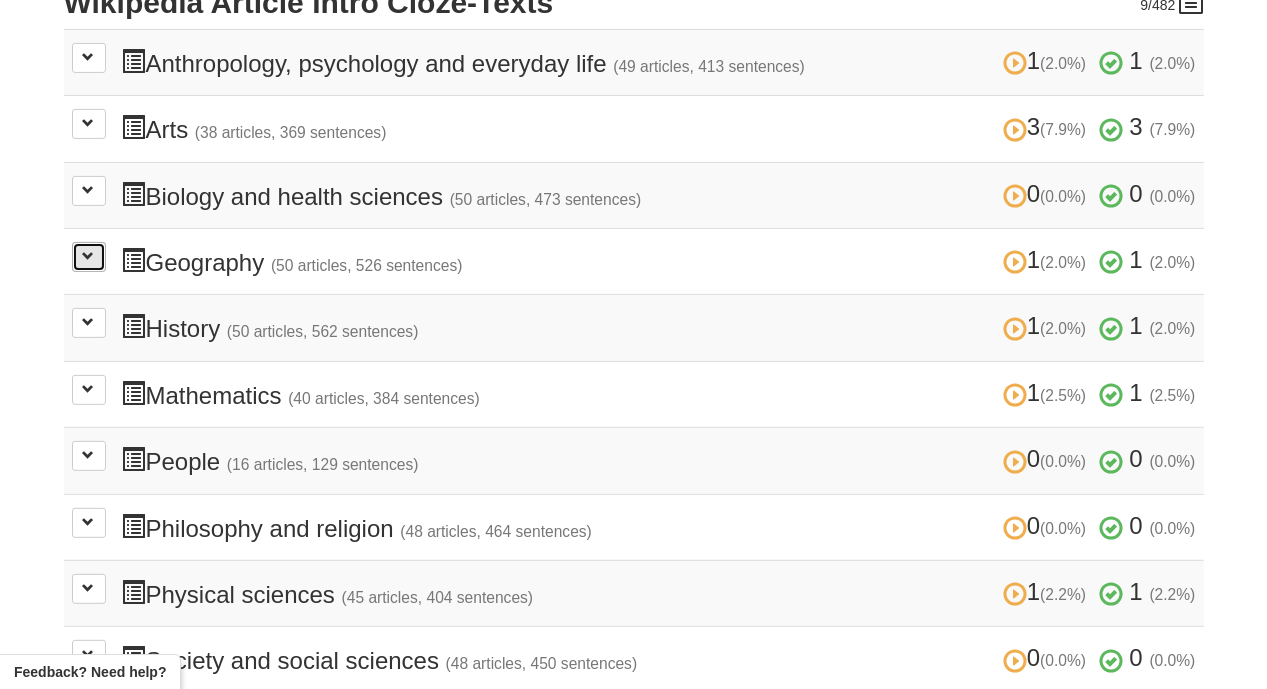 click at bounding box center [89, 256] 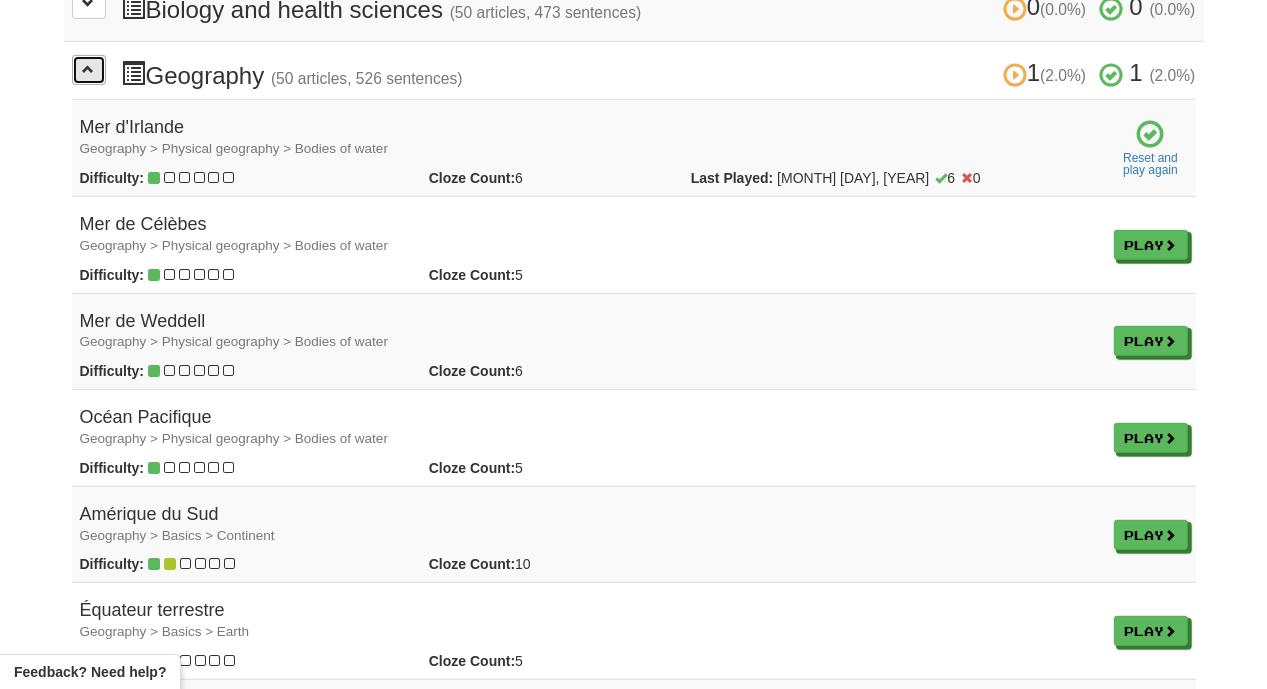 scroll, scrollTop: 523, scrollLeft: 0, axis: vertical 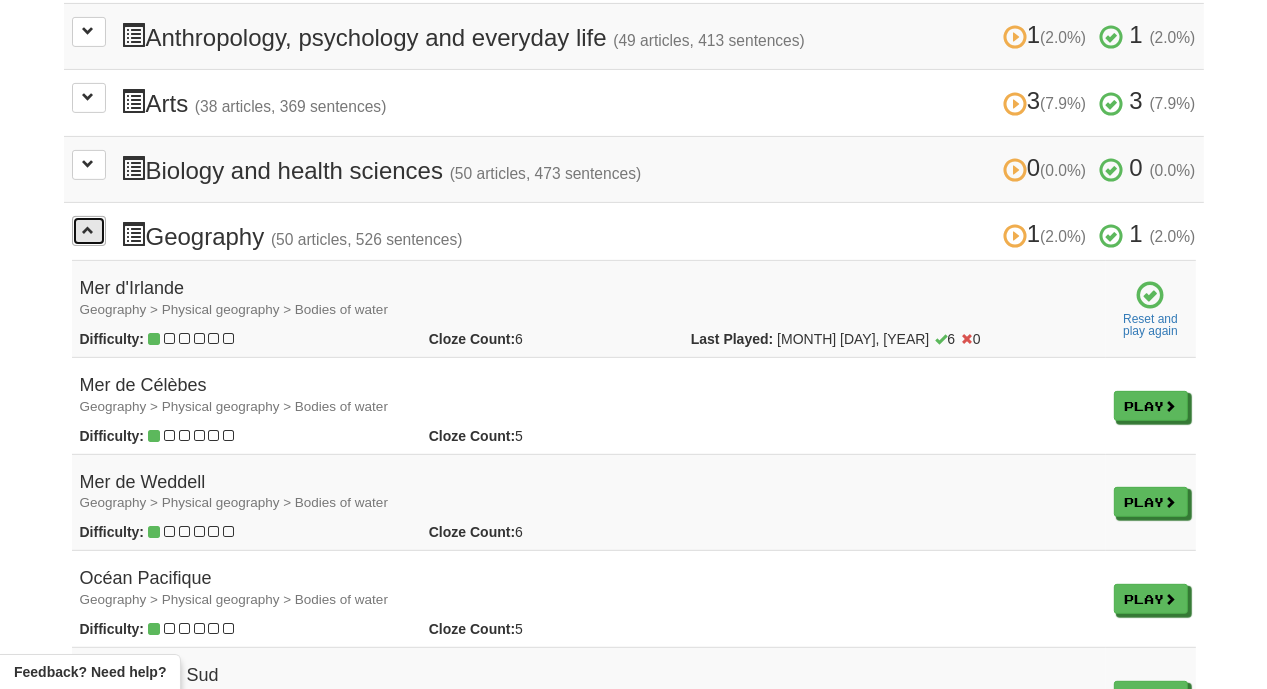 click at bounding box center (89, 230) 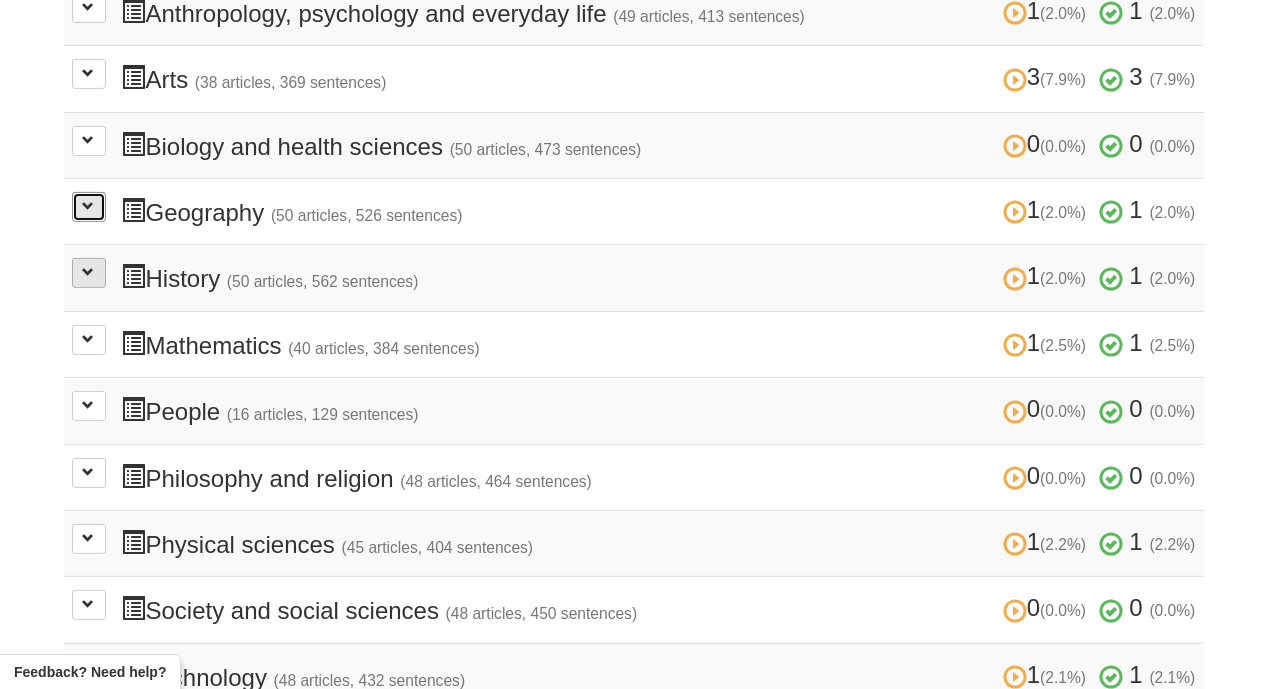 scroll, scrollTop: 546, scrollLeft: 0, axis: vertical 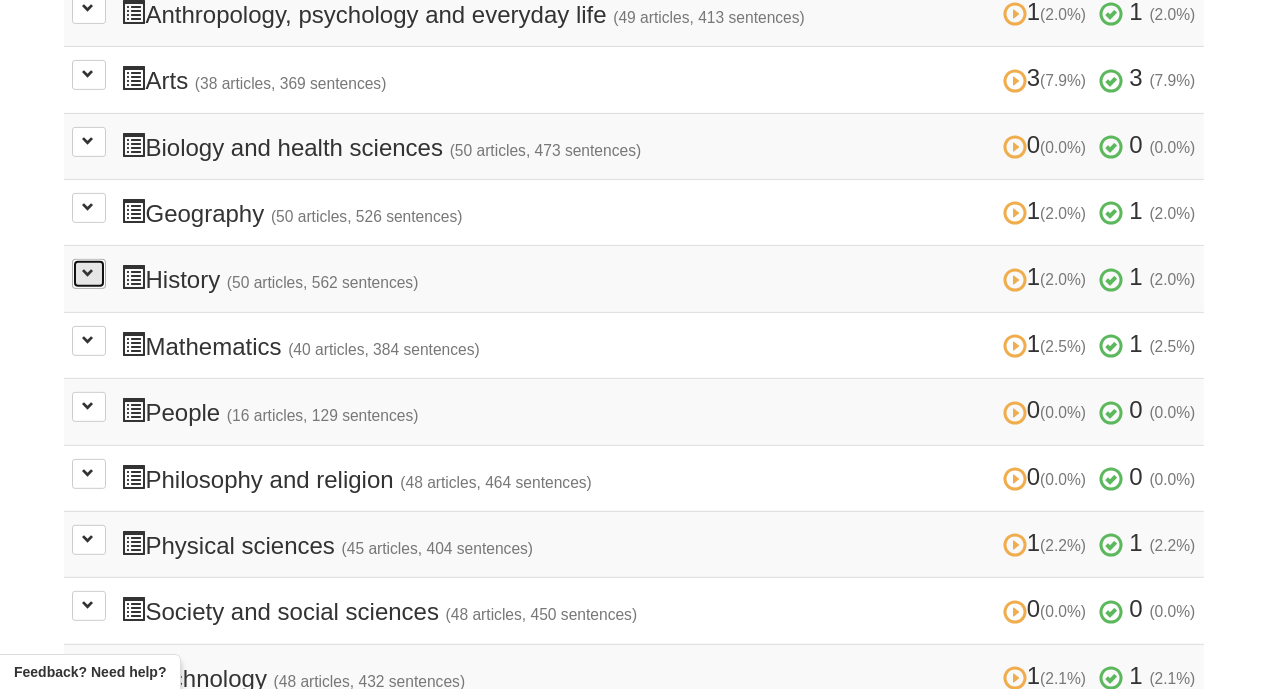 click at bounding box center (89, 273) 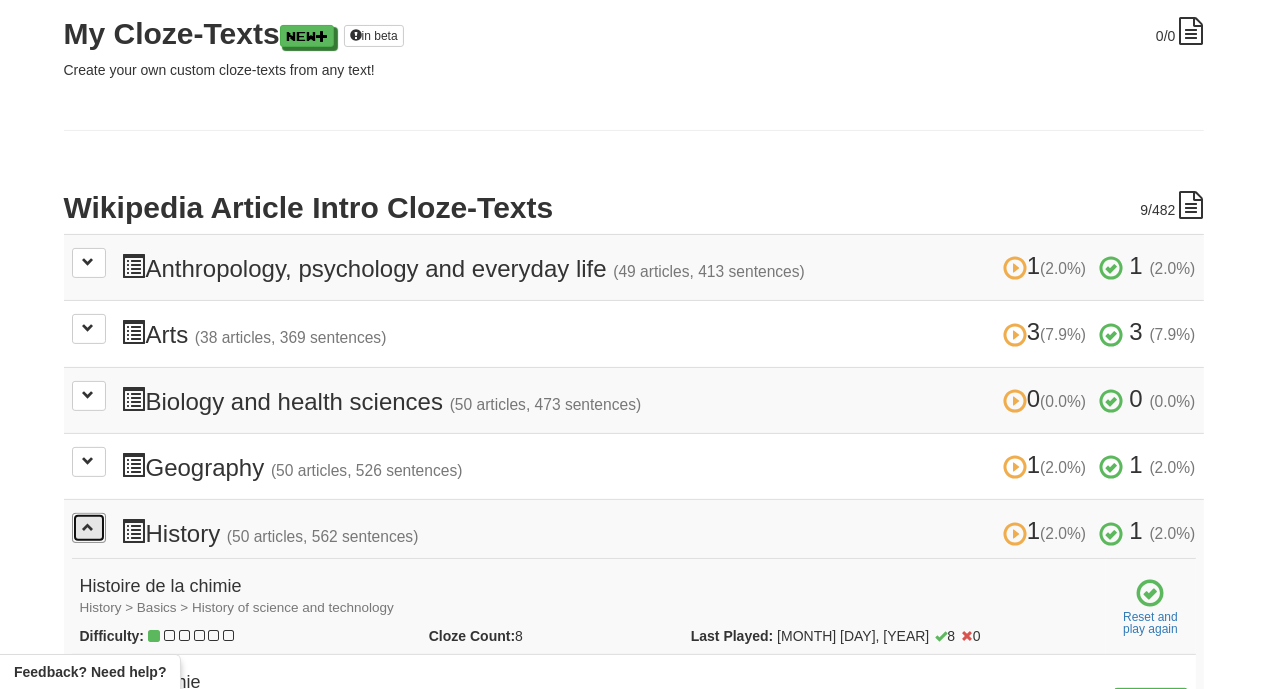 scroll, scrollTop: 265, scrollLeft: 0, axis: vertical 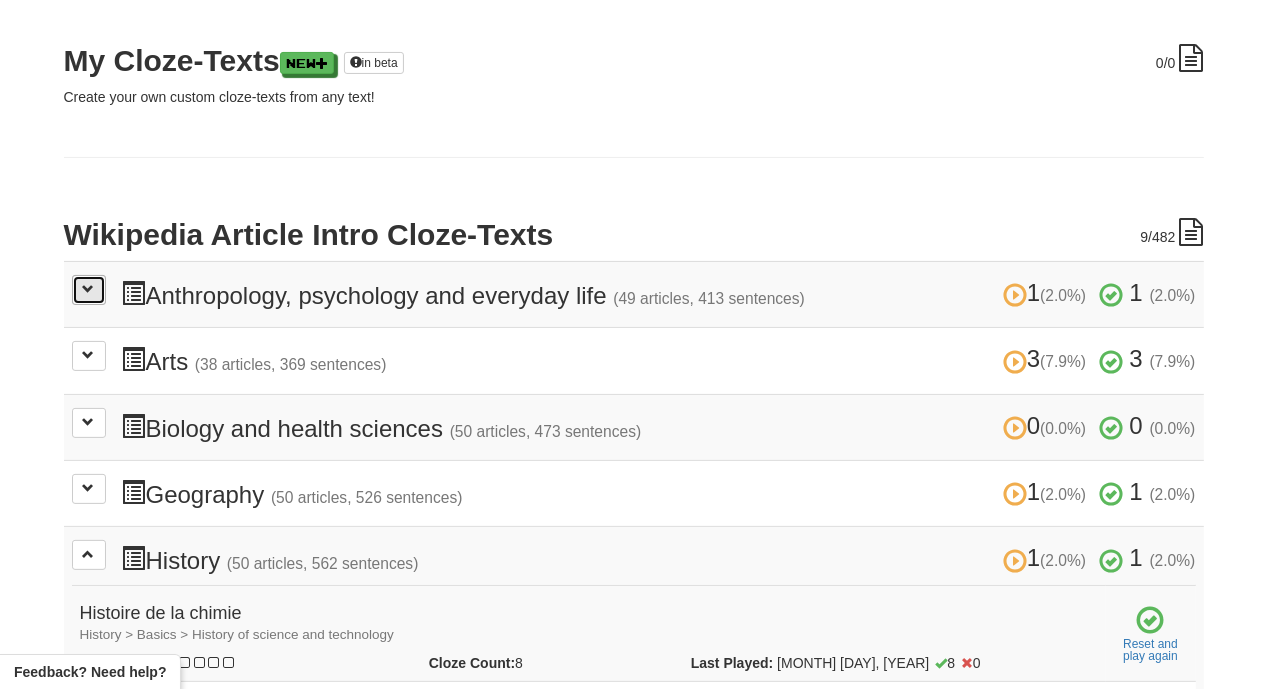 click at bounding box center (89, 290) 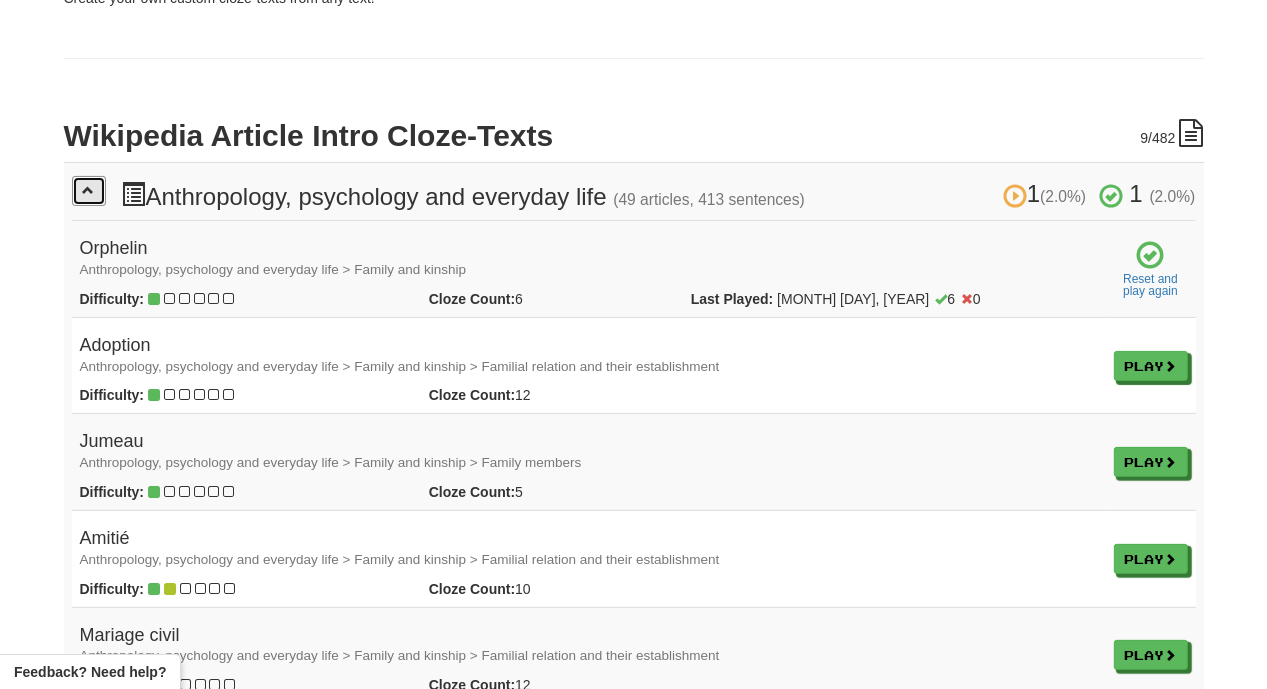 scroll, scrollTop: 368, scrollLeft: 0, axis: vertical 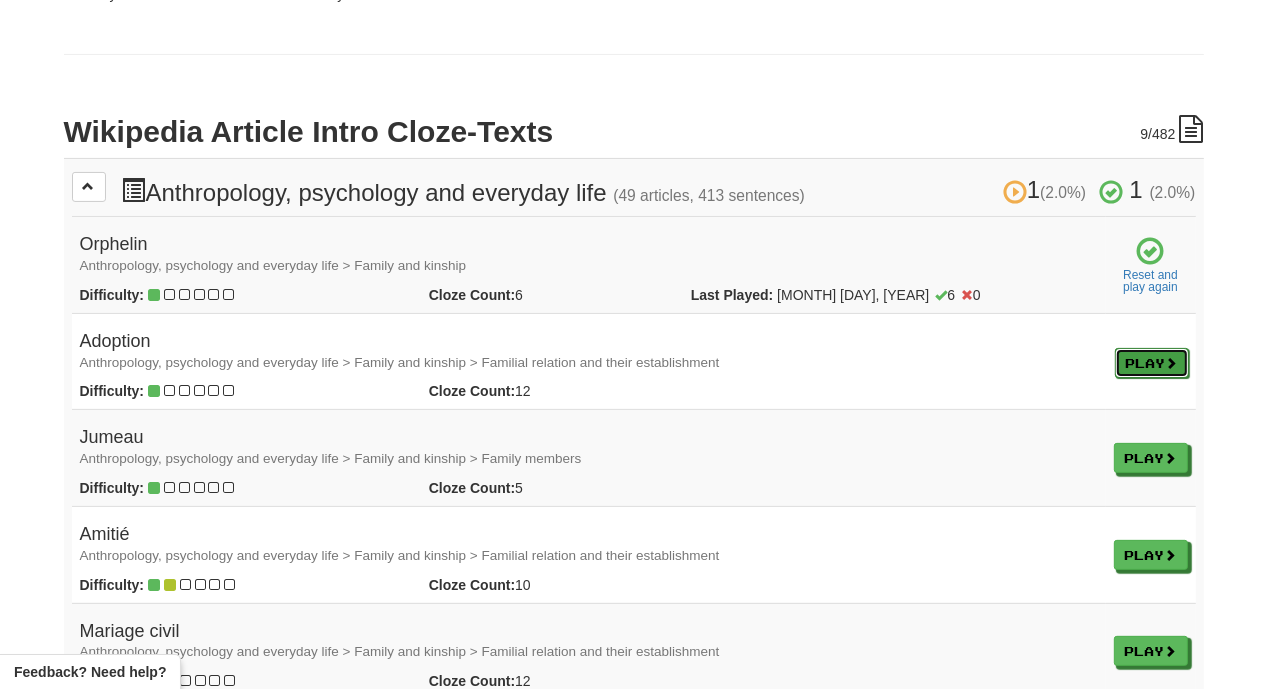 click on "Play" at bounding box center (1152, 363) 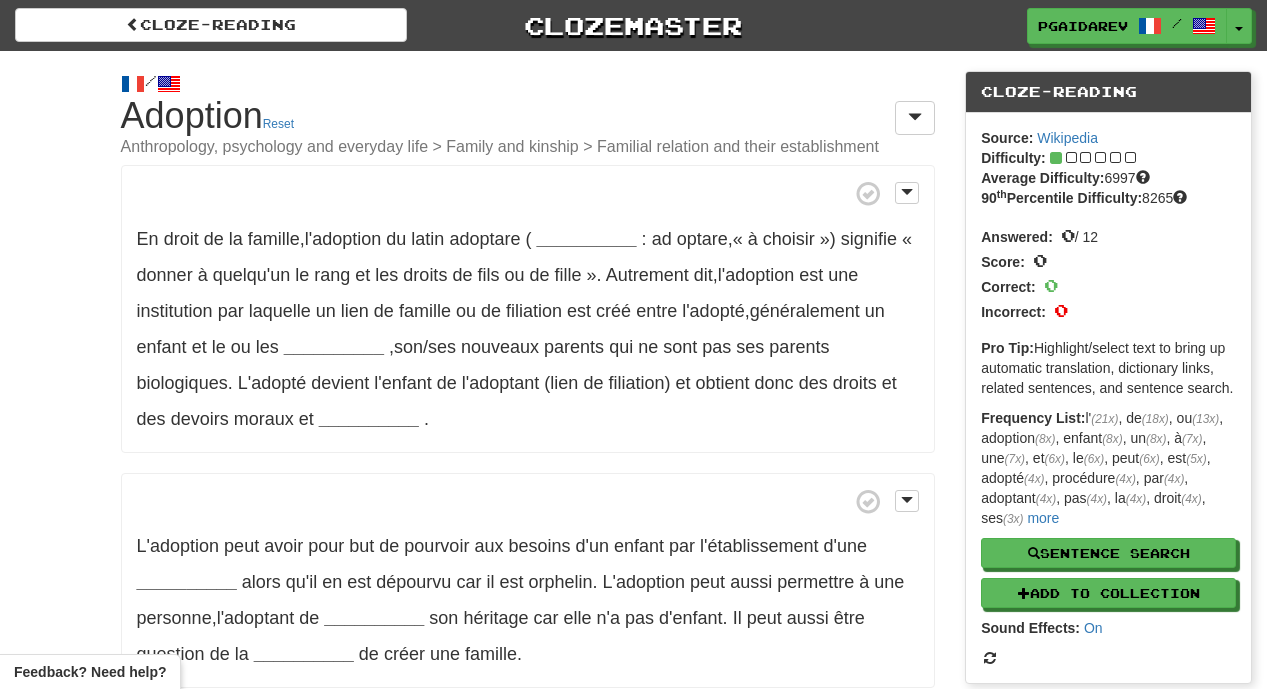 scroll, scrollTop: 0, scrollLeft: 0, axis: both 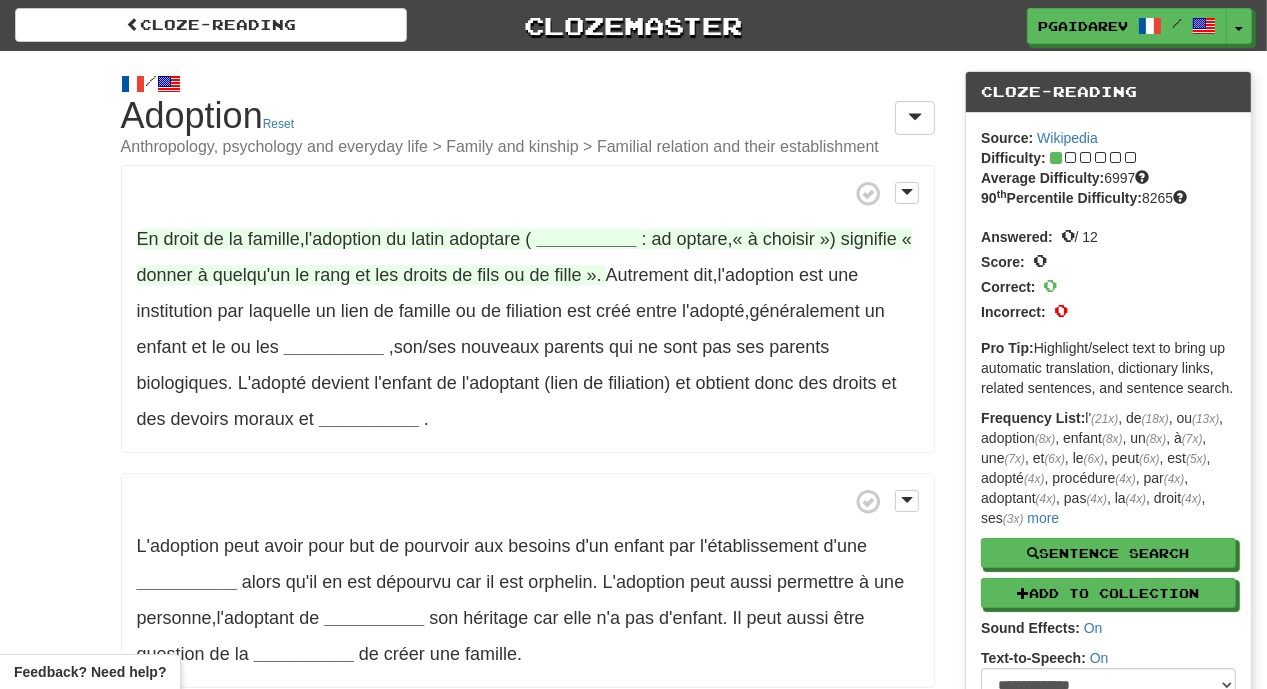 click on "__________" at bounding box center [586, 239] 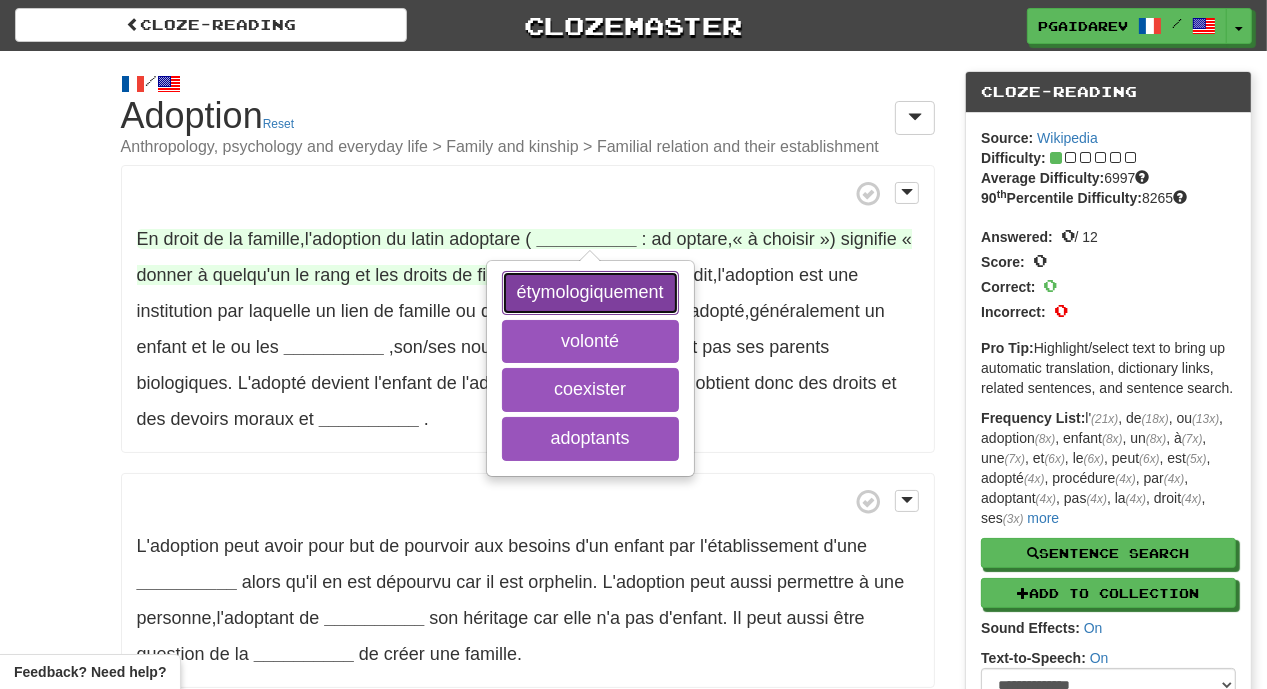 click on "étymologiquement" at bounding box center (590, 293) 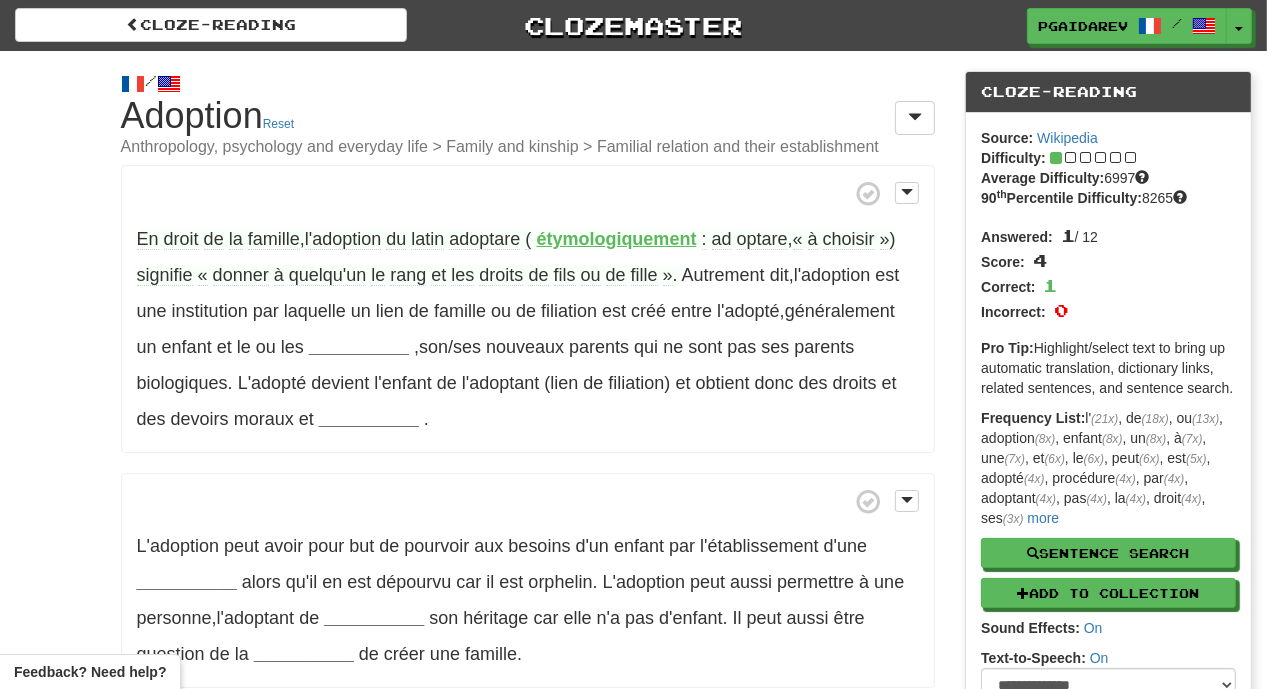 click on "rang" at bounding box center (408, 275) 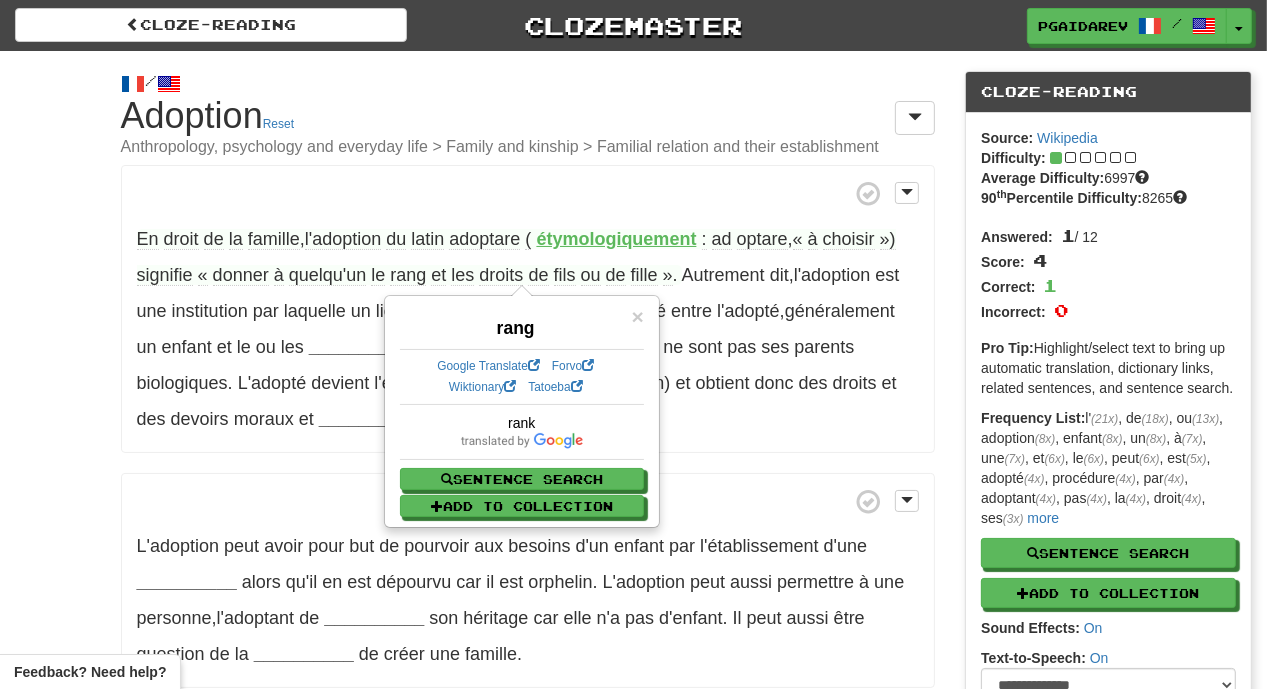 click on "droits" at bounding box center [501, 275] 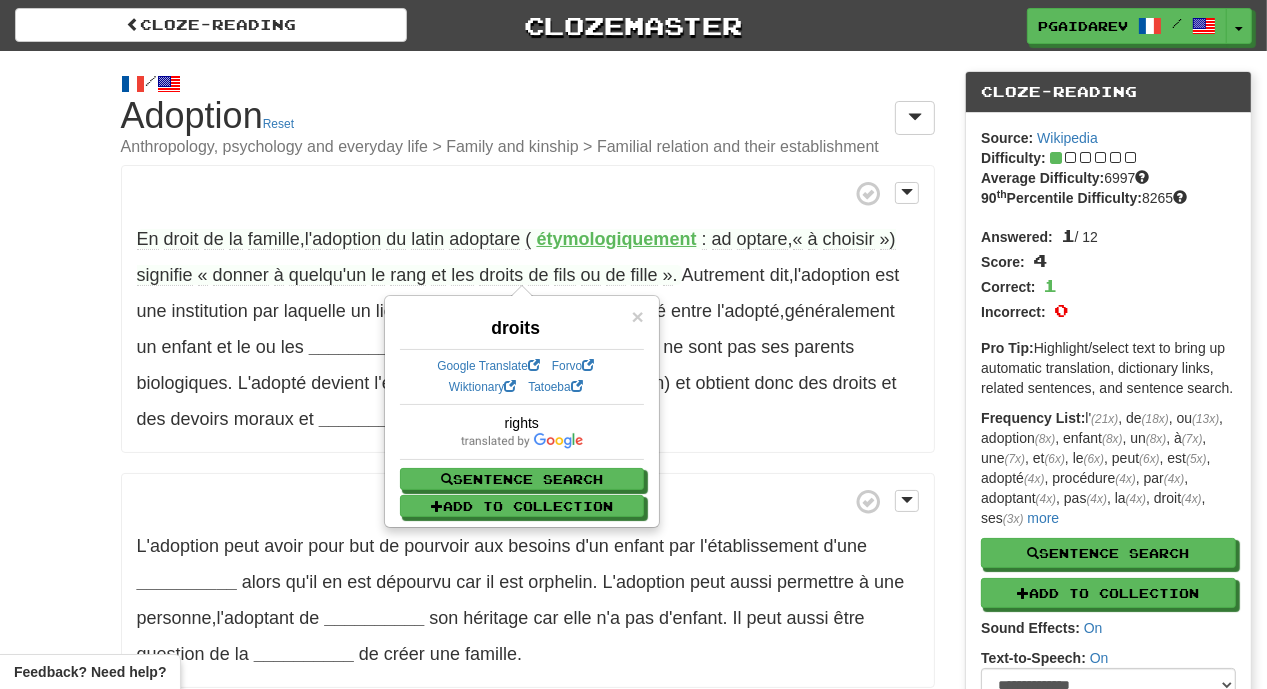click on "En   droit   de   la   famille ,  l'adoption   du   latin   adoptare   (
étymologiquement
:   ad   optare ,  «   à   choisir   »)   signifie   «   donner   à   quelqu'un   le   rang   et   les   droits   de   fils   ou   de   fille   » .
Autrement   dit ,  l'adoption   est   une   institution   par   laquelle   un   lien   de   famille   ou   de   filiation   est   créé   entre   l'adopté ,  généralement   un   enfant   et   le   ou   les
__________
,  son/ses   nouveaux   parents   qui   ne   sont   pas   ses   parents   biologiques .
L'adopté   devient   l'enfant   de   l'adoptant   (lien   de   filiation)   et   obtient   donc   des   droits   et   des   devoirs   moraux   et
__________
." at bounding box center [528, 309] 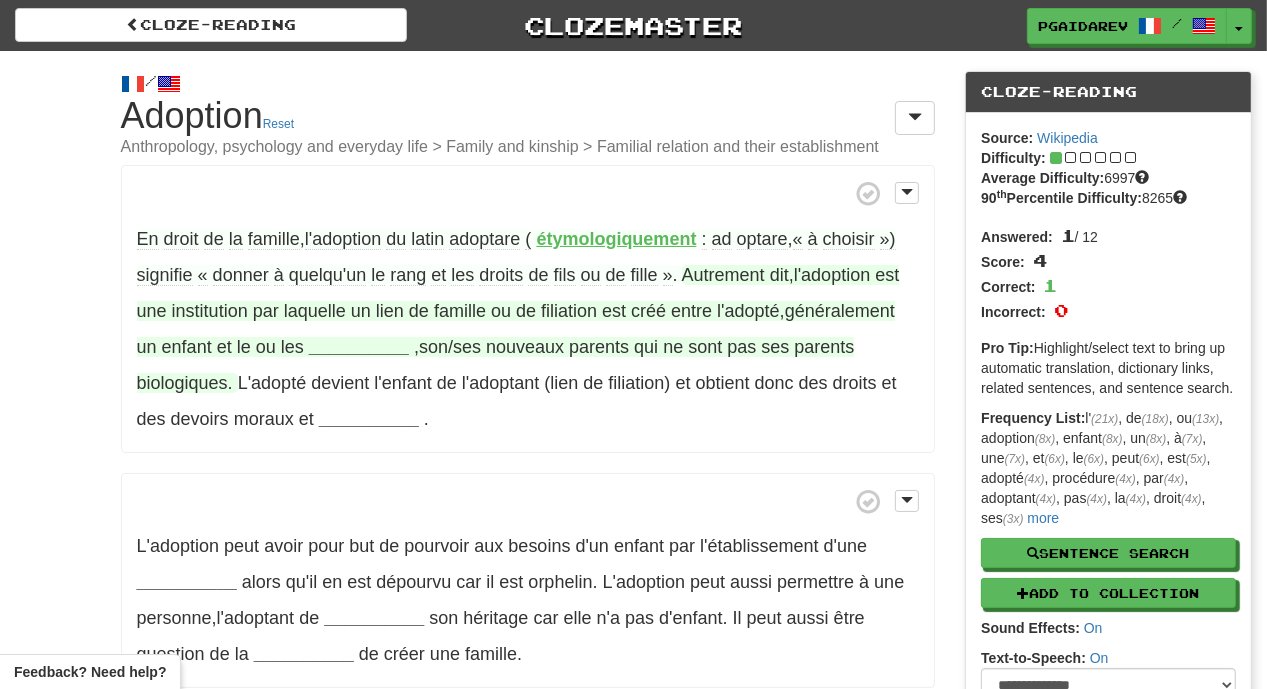 click on "lien" at bounding box center (390, 311) 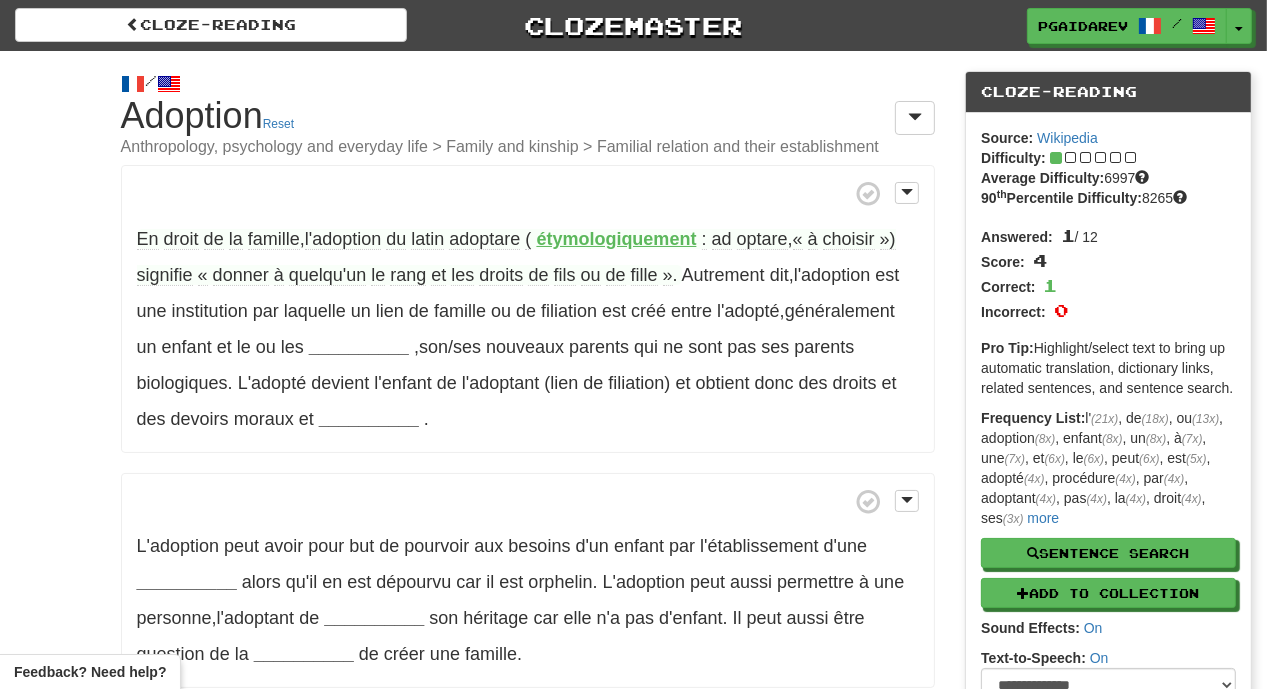 scroll, scrollTop: 6, scrollLeft: 0, axis: vertical 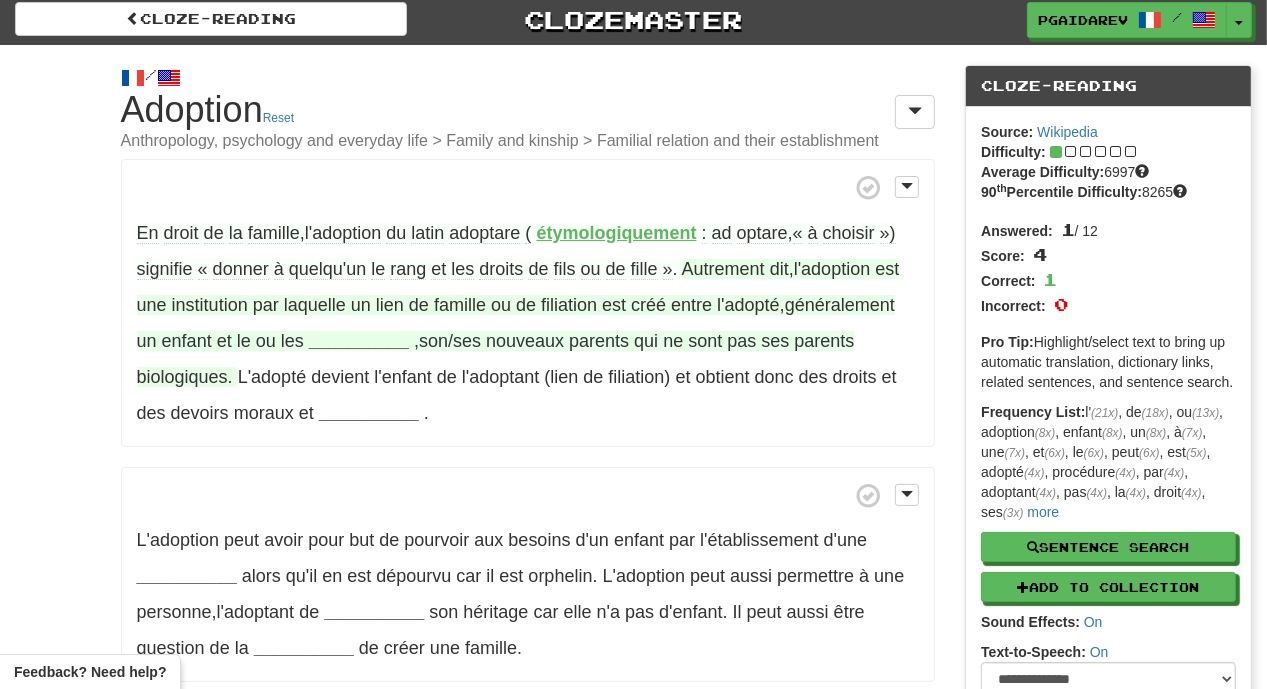 click on "__________" at bounding box center [359, 341] 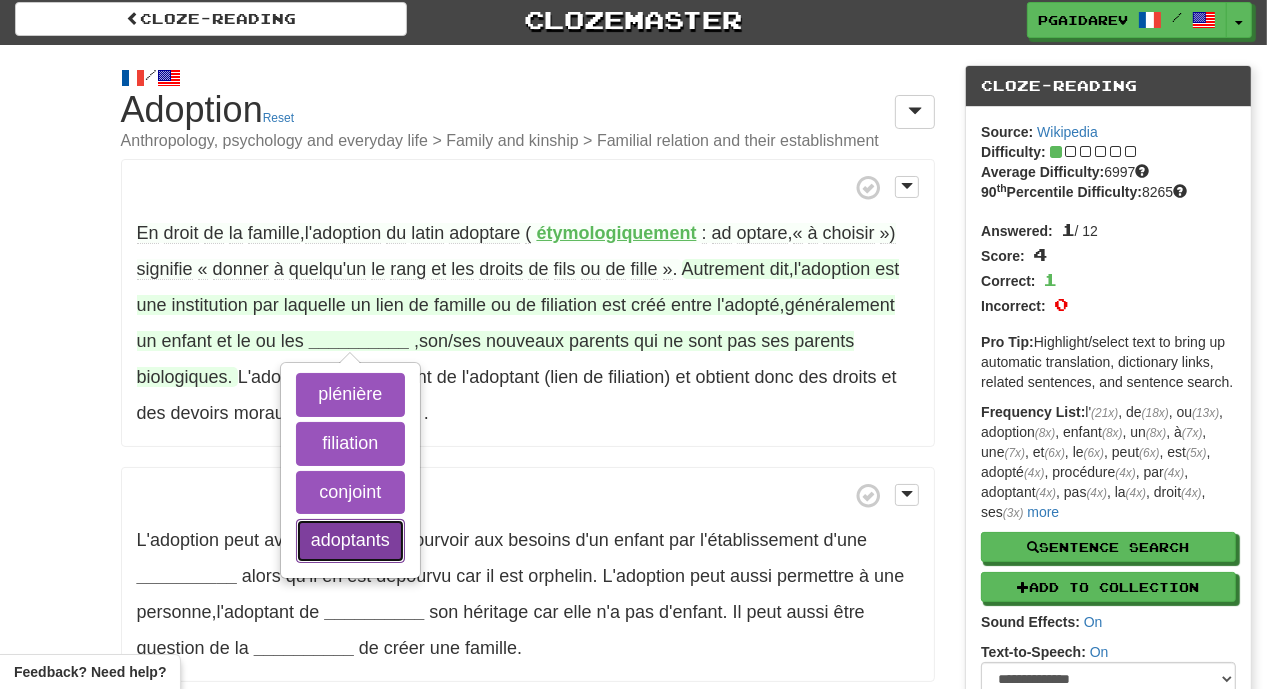 click on "adoptants" at bounding box center [350, 541] 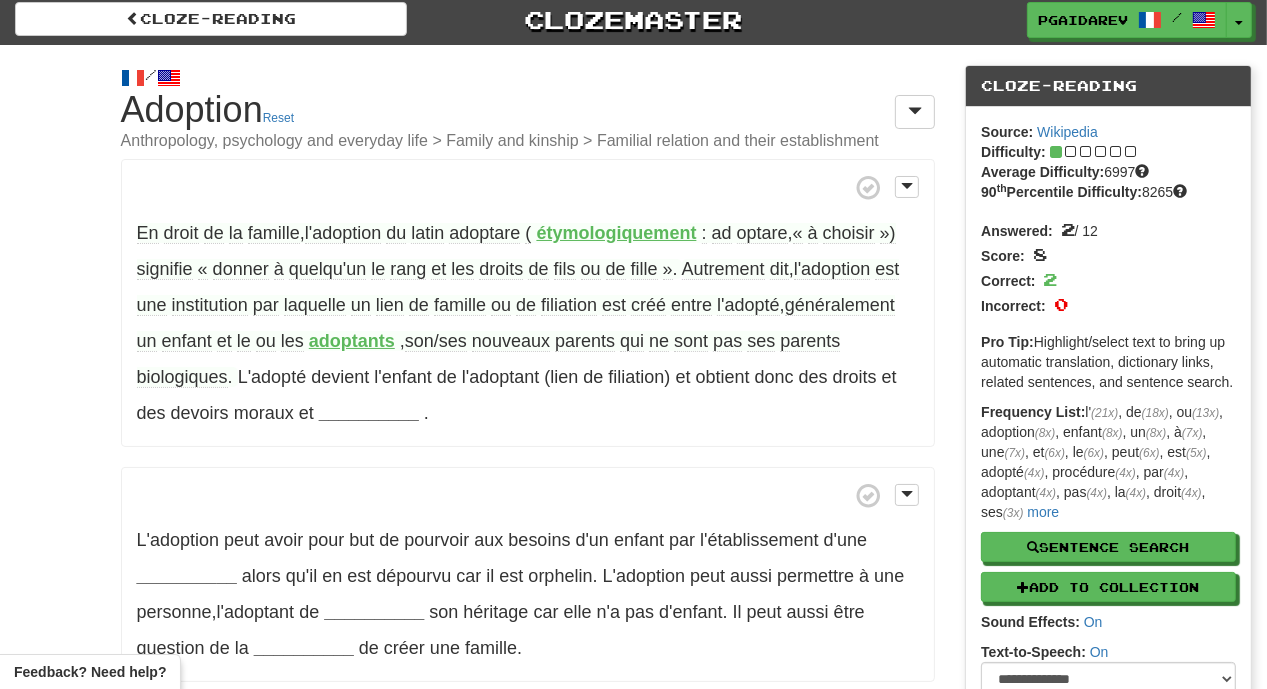 click on "lien" at bounding box center [390, 305] 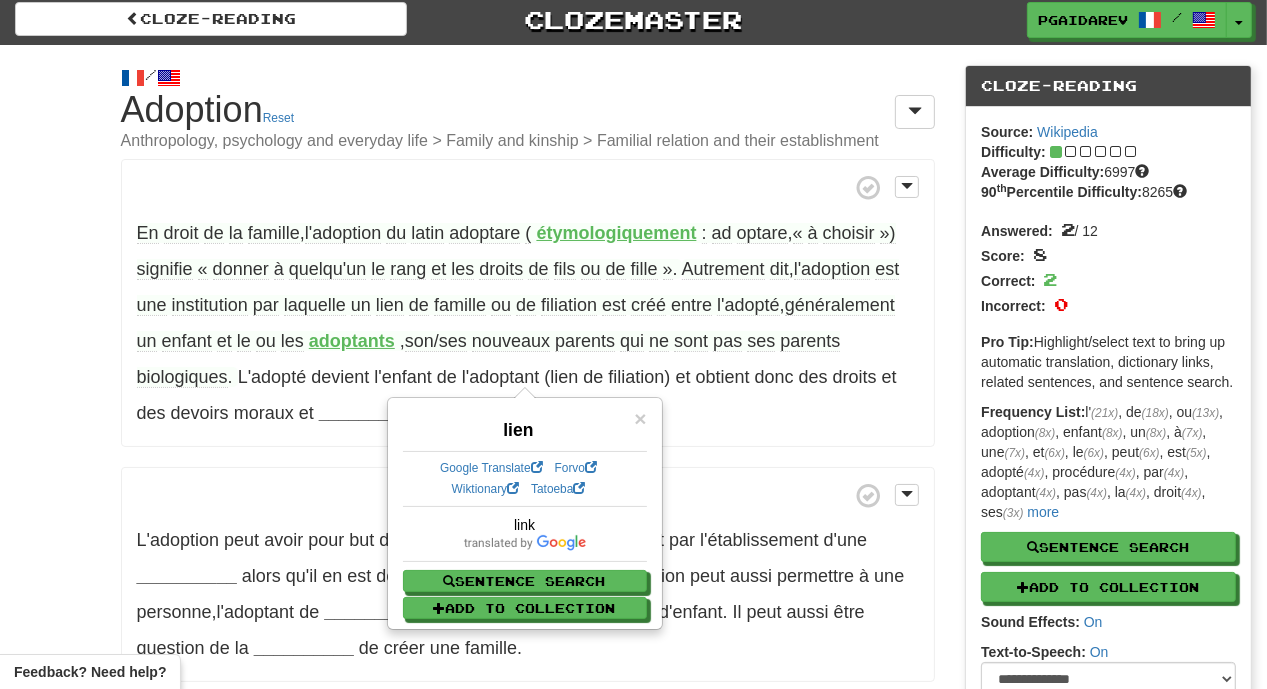 click on "En   droit   de   la   famille ,  l'adoption   du   latin   adoptare   (
étymologiquement
:   ad   optare ,  «   à   choisir   »)   signifie   «   donner   à   quelqu'un   le   rang   et   les   droits   de   fils   ou   de   fille   » .
Autrement   dit ,  l'adoption   est   une   institution   par   laquelle   un   lien   de   famille   ou   de   filiation   est   créé   entre   l'adopté ,  généralement   un   enfant   et   le   ou   les
adoptants
,  son/ses   nouveaux   parents   qui   ne   sont   pas   ses   parents   biologiques .
L'adopté   devient   l'enfant   de   l'adoptant   (lien   de   filiation)   et   obtient   donc   des   droits   et   des   devoirs   moraux   et
__________
." at bounding box center (528, 303) 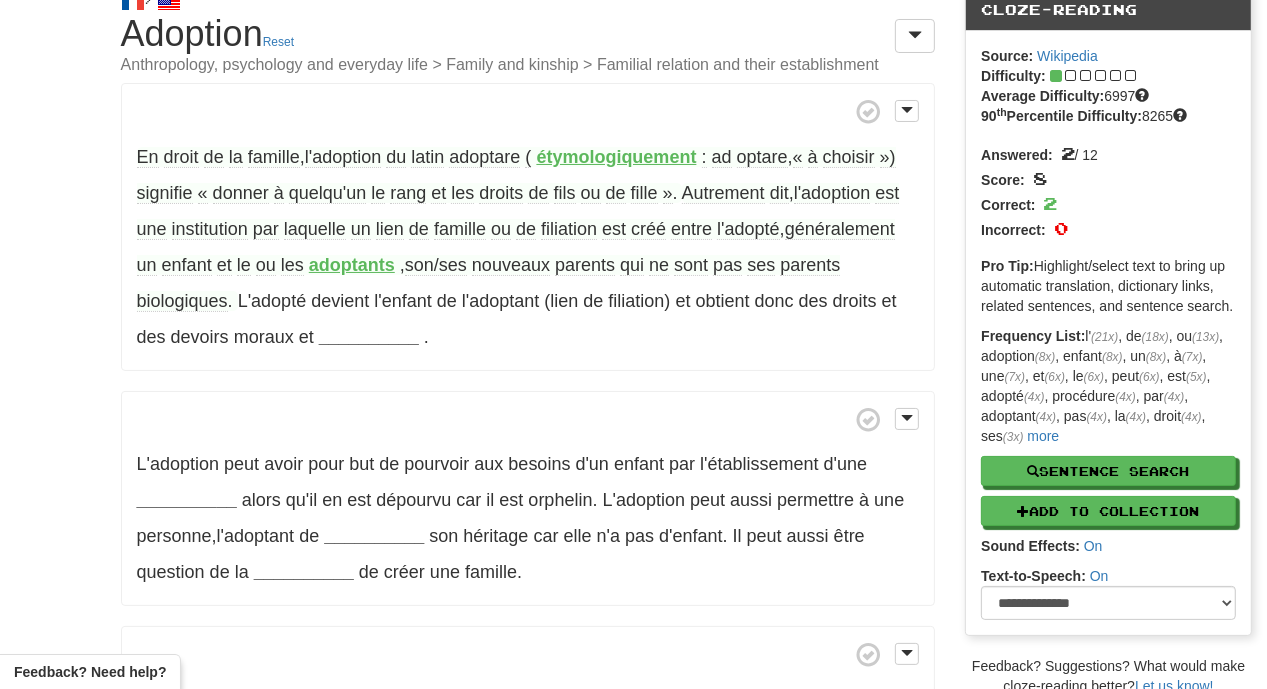 scroll, scrollTop: 88, scrollLeft: 0, axis: vertical 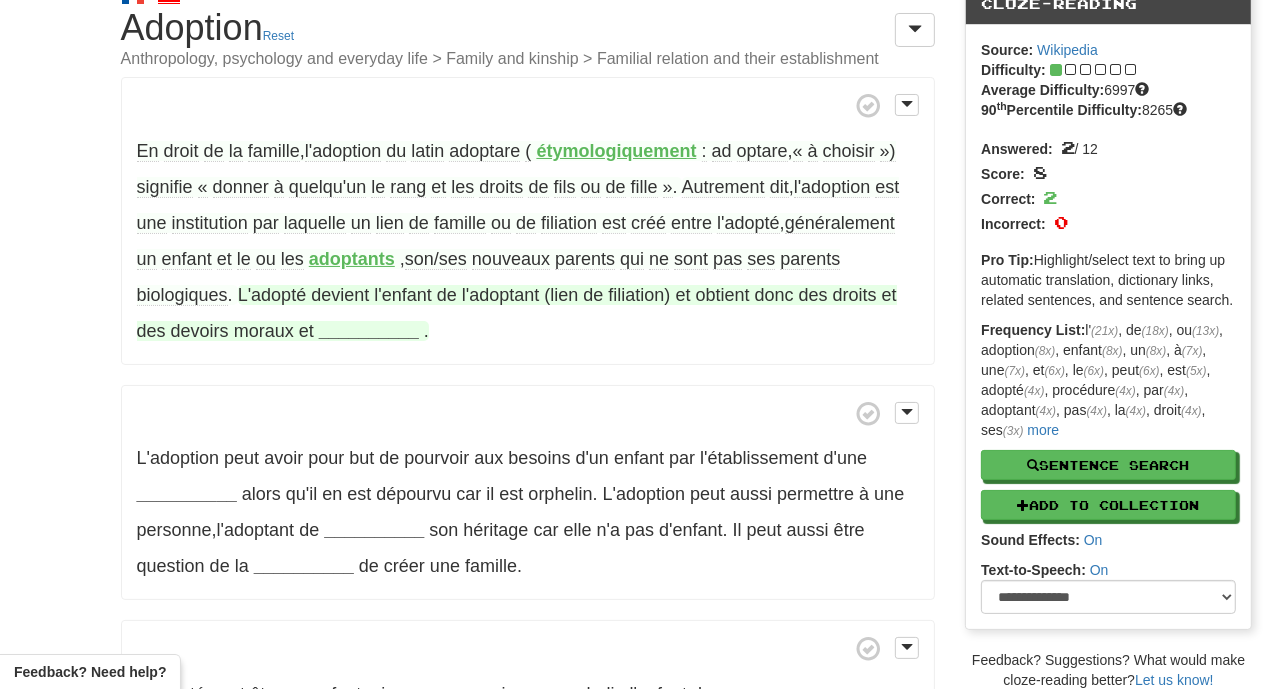 click on "__________" at bounding box center [369, 331] 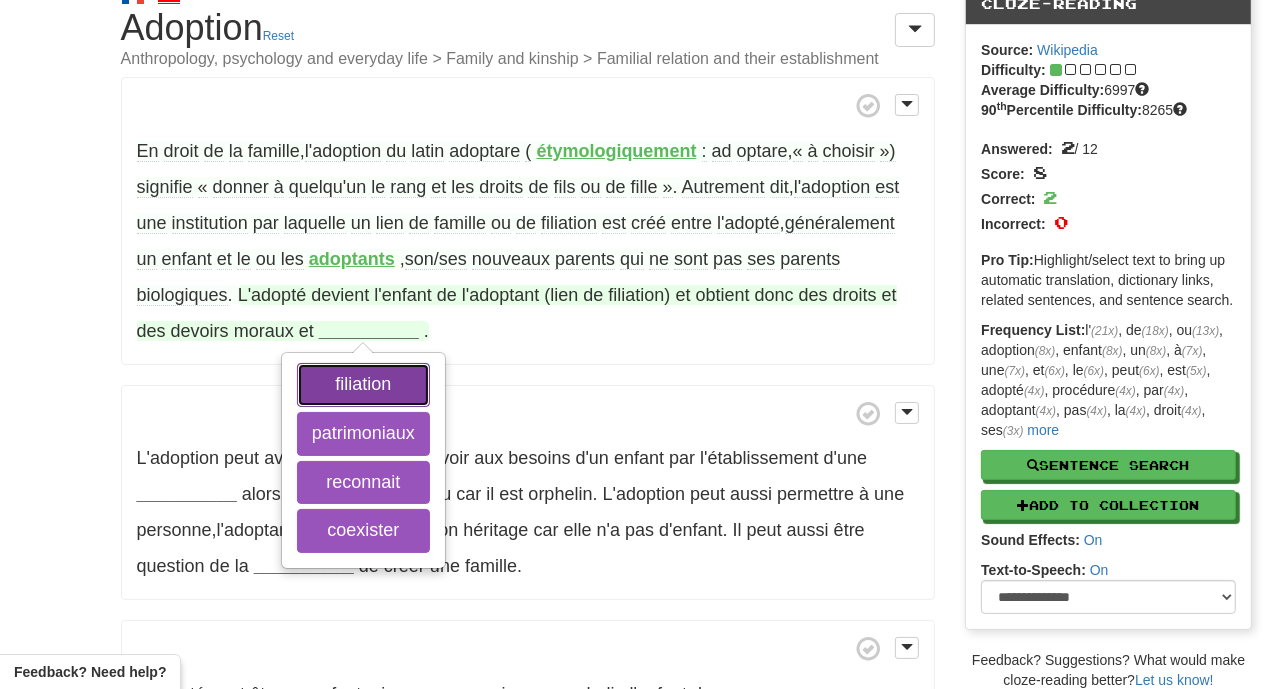 click on "filiation" at bounding box center [363, 385] 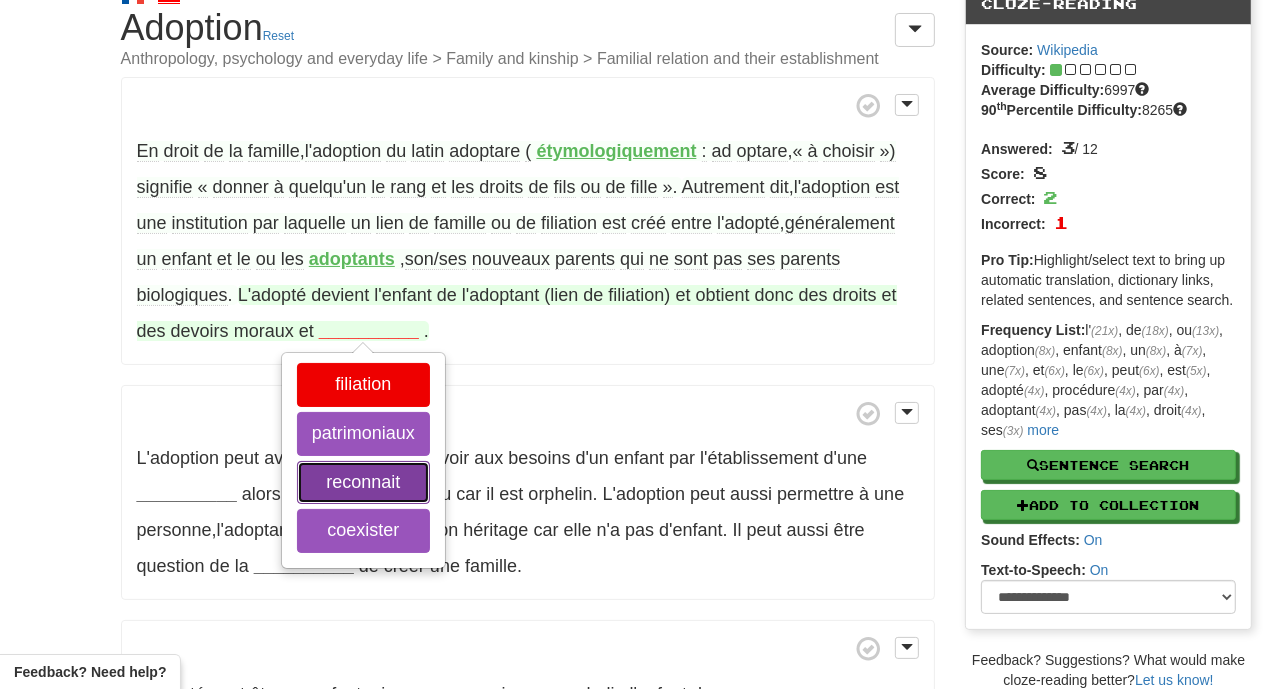 click on "reconnait" at bounding box center (363, 483) 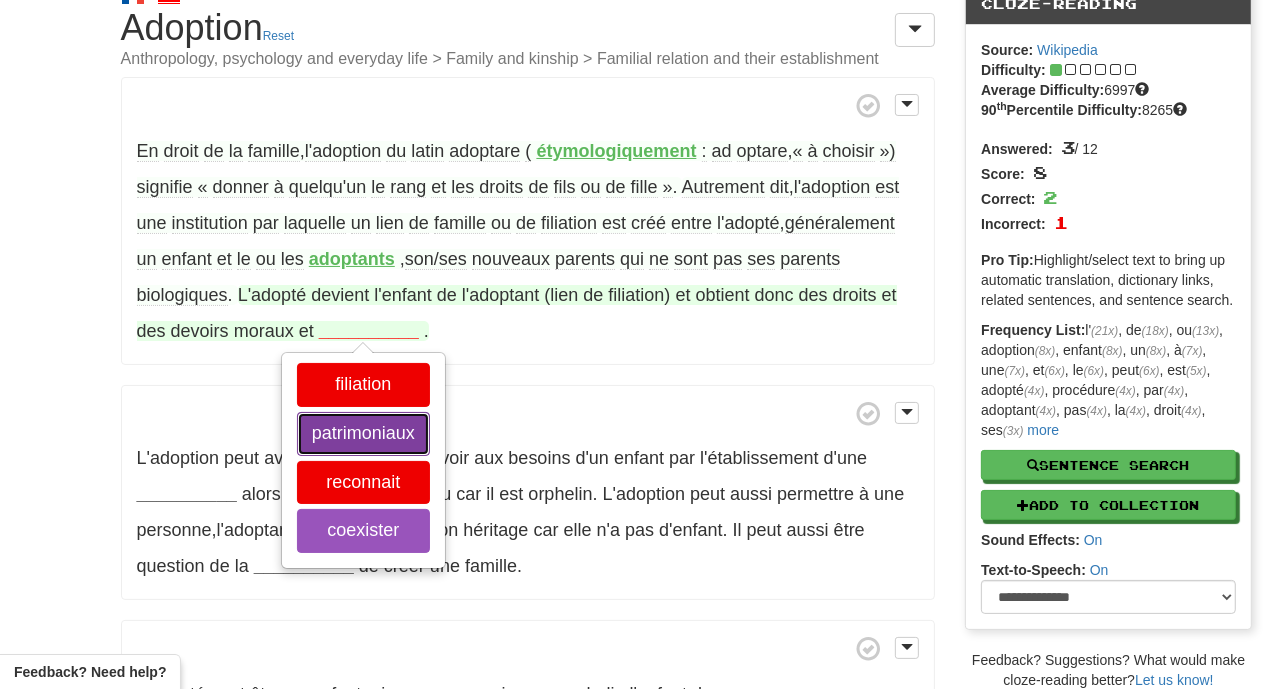 click on "patrimoniaux" at bounding box center [363, 434] 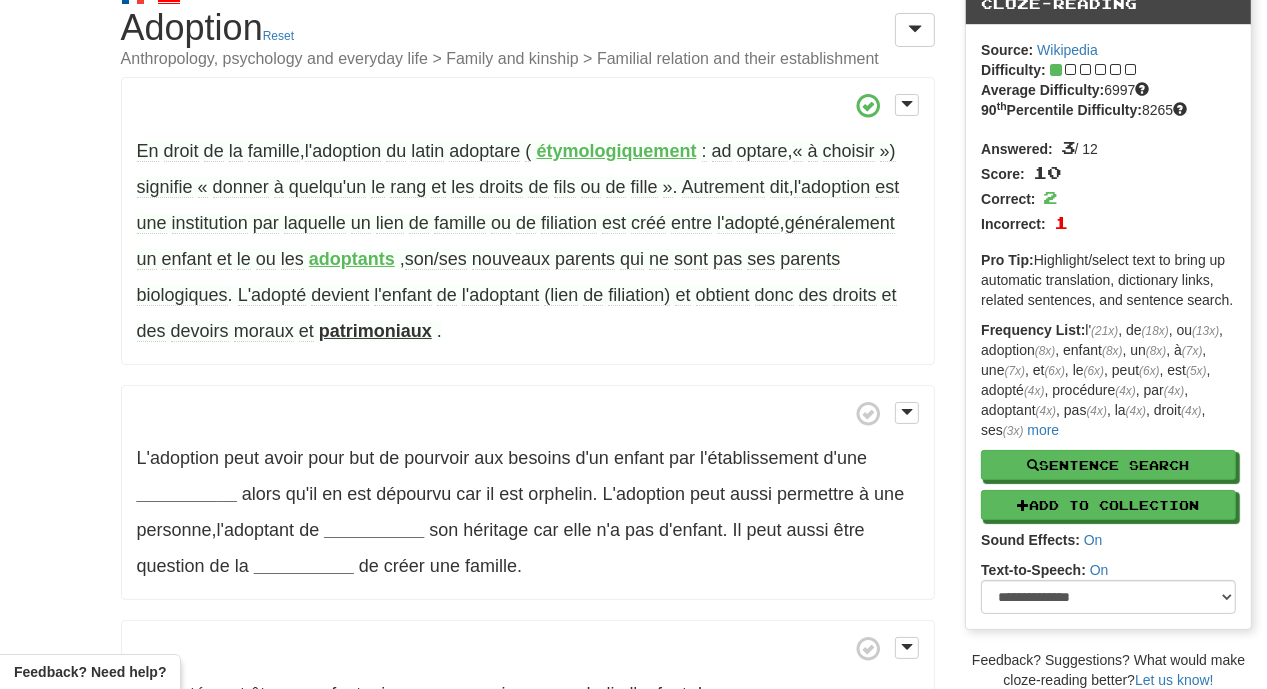 click on "devoirs" at bounding box center (200, 331) 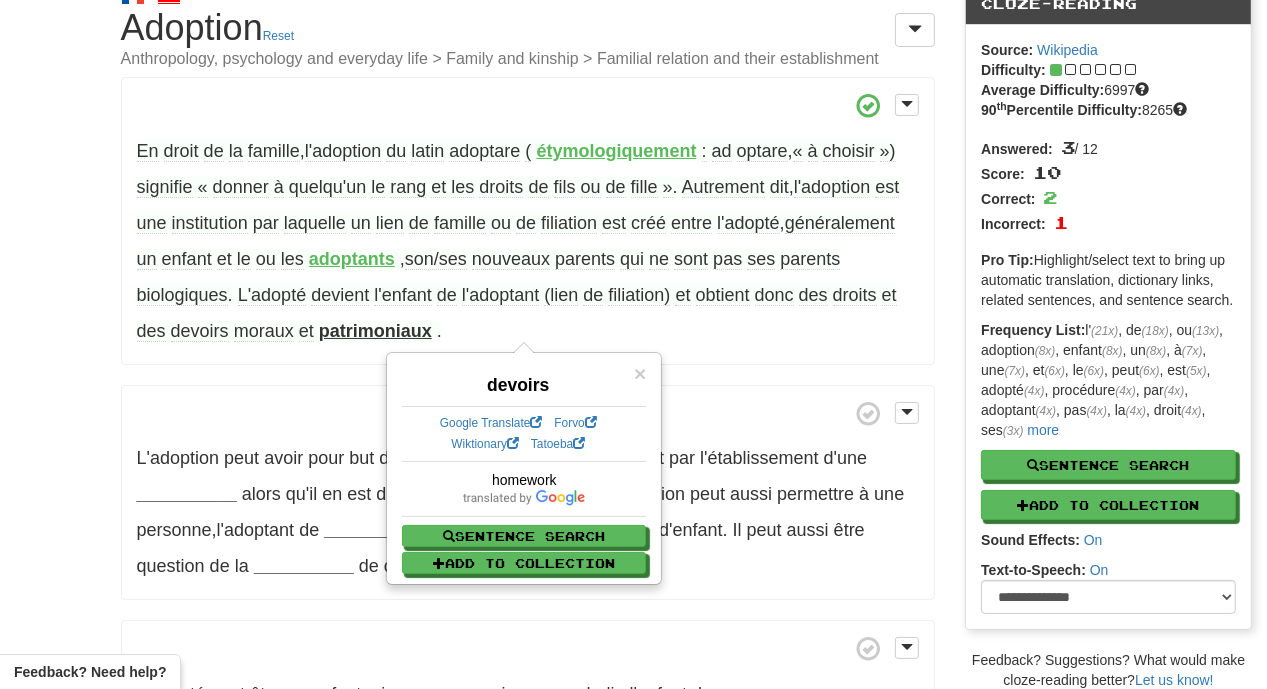 click on "moraux" at bounding box center [264, 331] 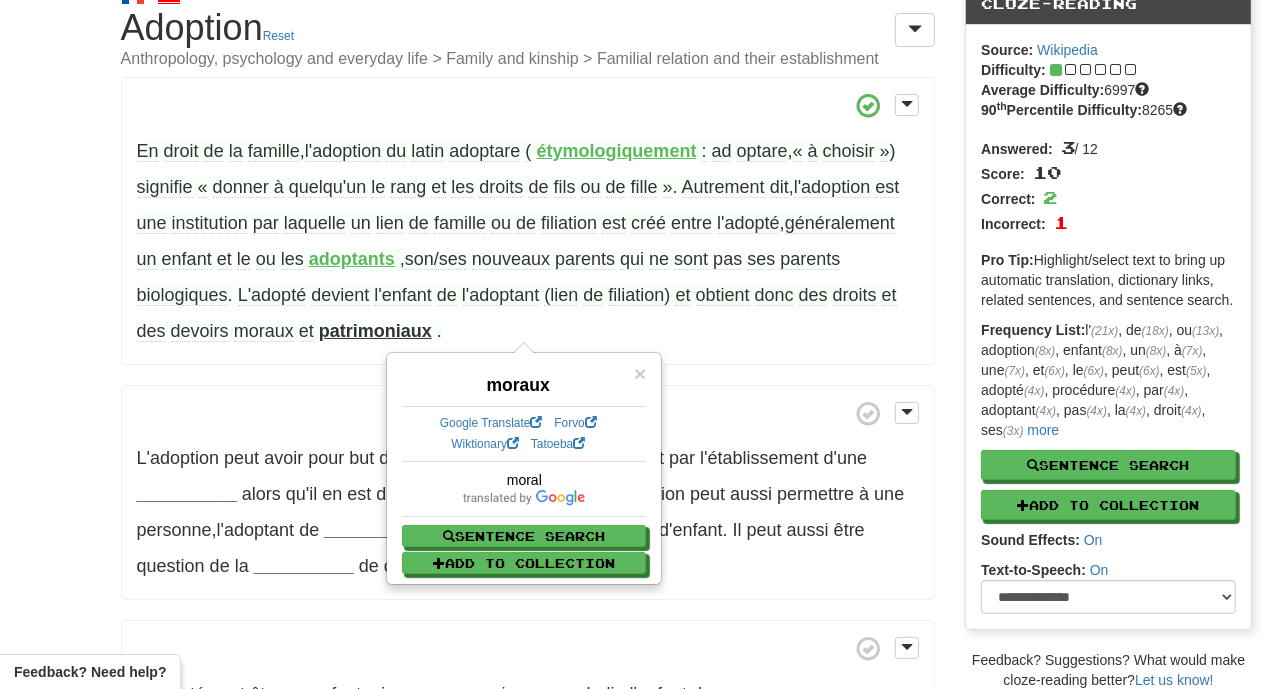 click on "patrimoniaux" at bounding box center [375, 331] 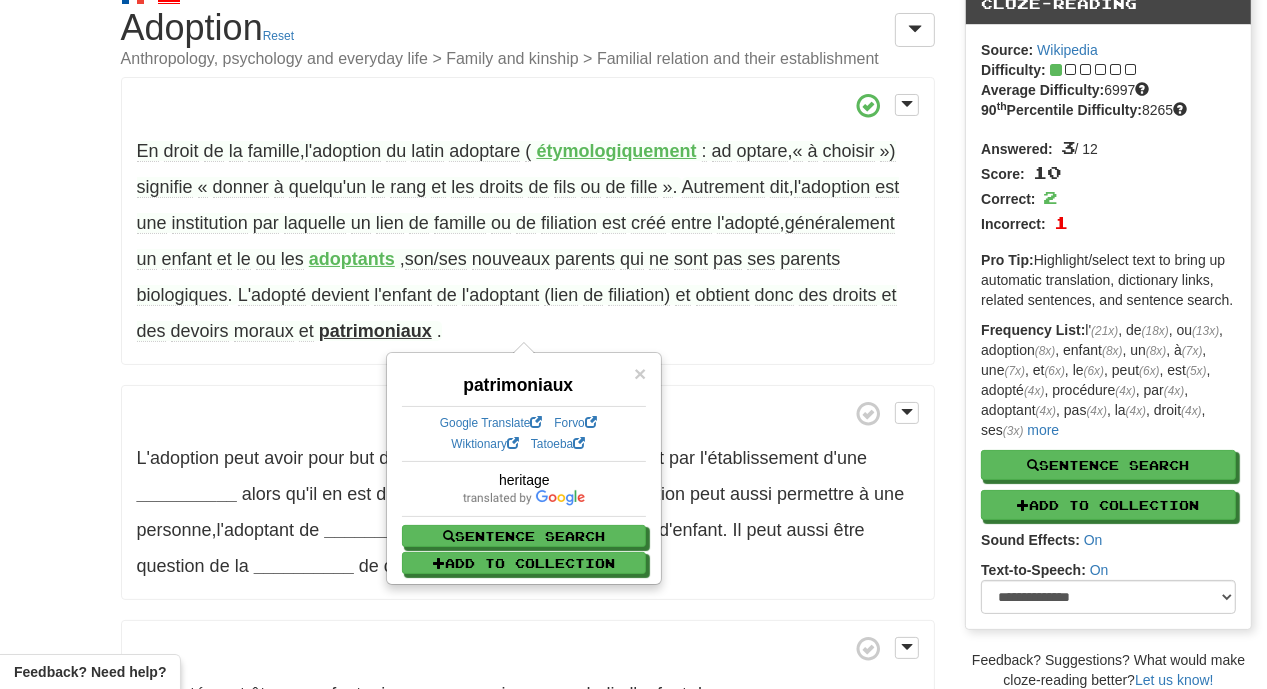 click on "de" at bounding box center [593, 295] 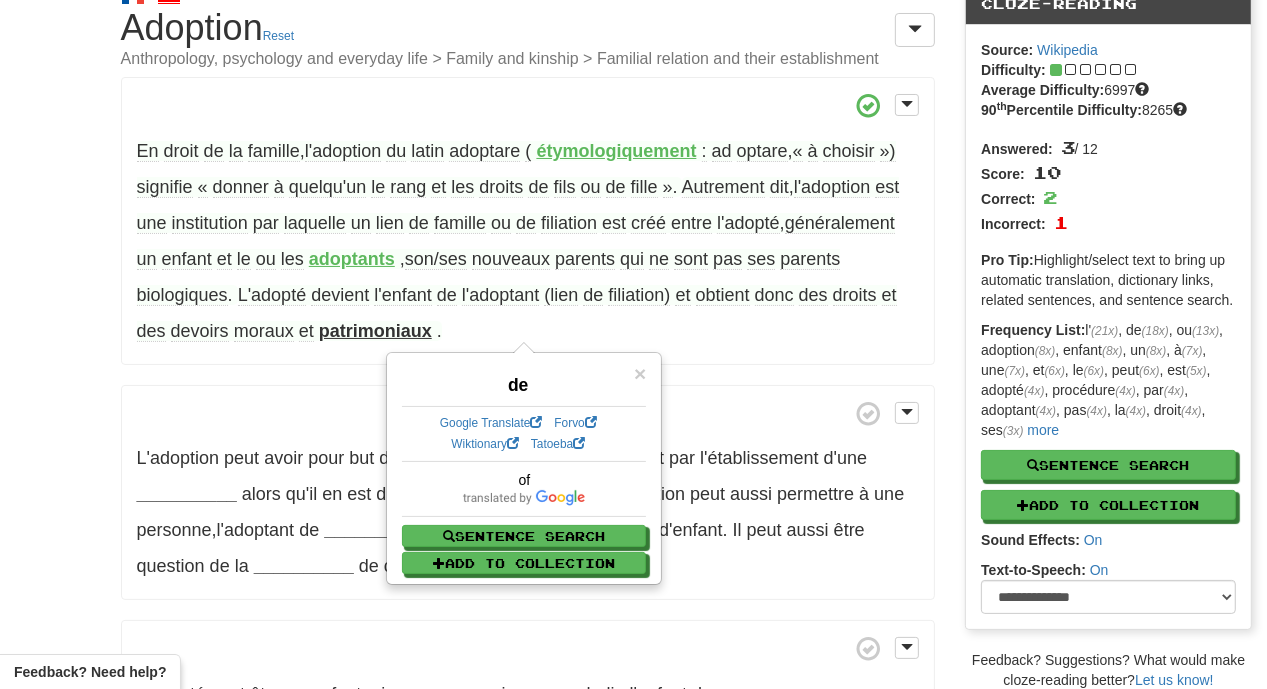 click on "L'adoption   peut   avoir   pour   but   de   pourvoir   aux   besoins   d'un   enfant   par   l'établissement   d'une
__________
alors   qu'il   en   est   dépourvu   car   il   est   orphelin .
L'adoption   peut   aussi   permettre   à   une   personne ,  l'adoptant   de
__________
son   héritage   car   elle   n'a   pas   d'enfant .
Il   peut   aussi   être   question   de   la
__________
de   créer   une   famille ." at bounding box center (528, 493) 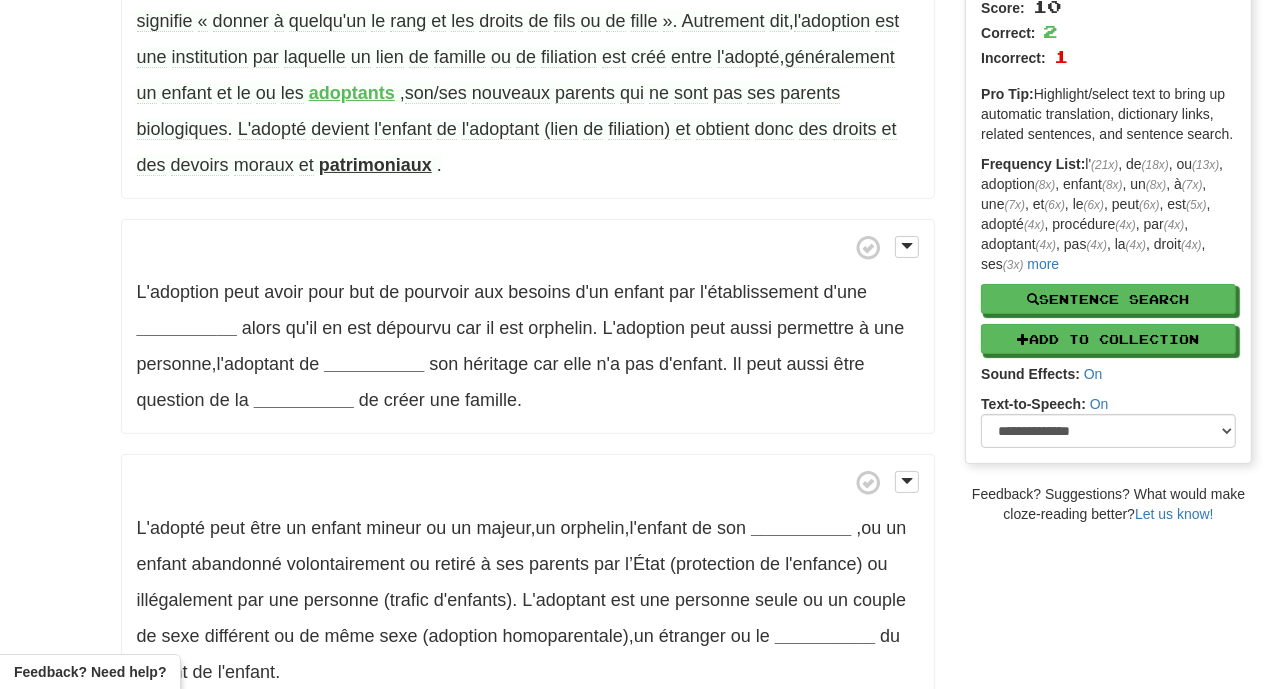 scroll, scrollTop: 270, scrollLeft: 0, axis: vertical 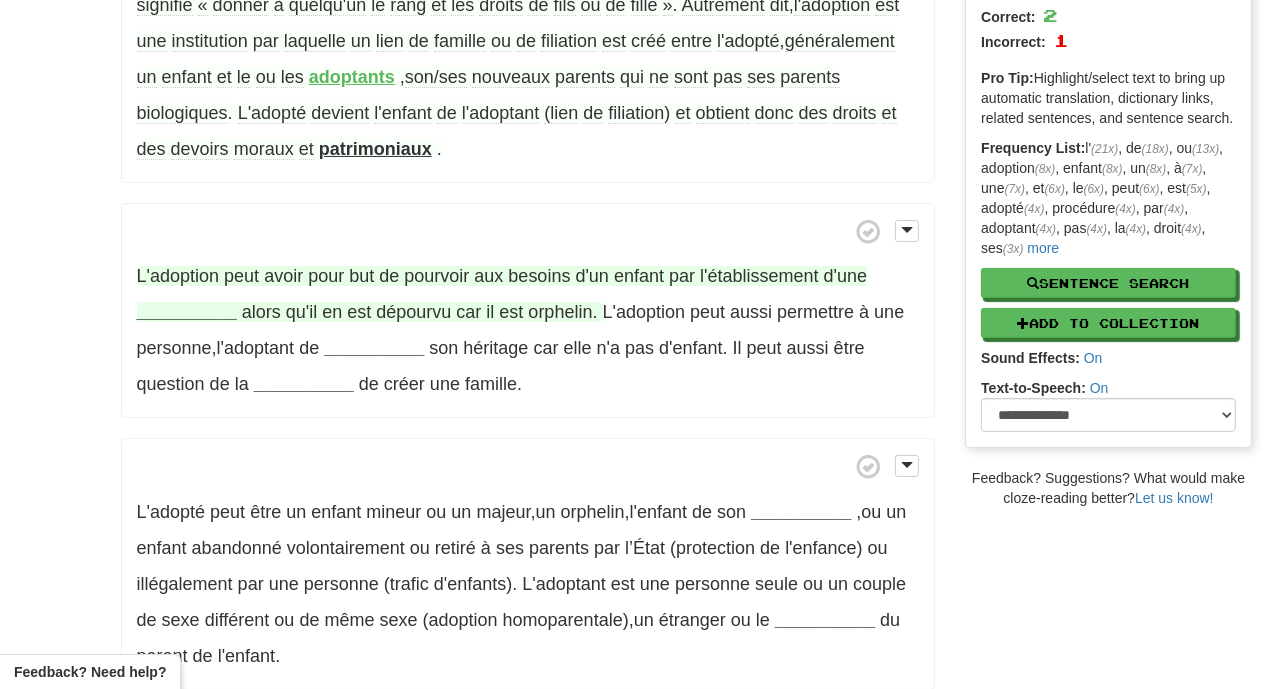 click on "__________" at bounding box center [187, 312] 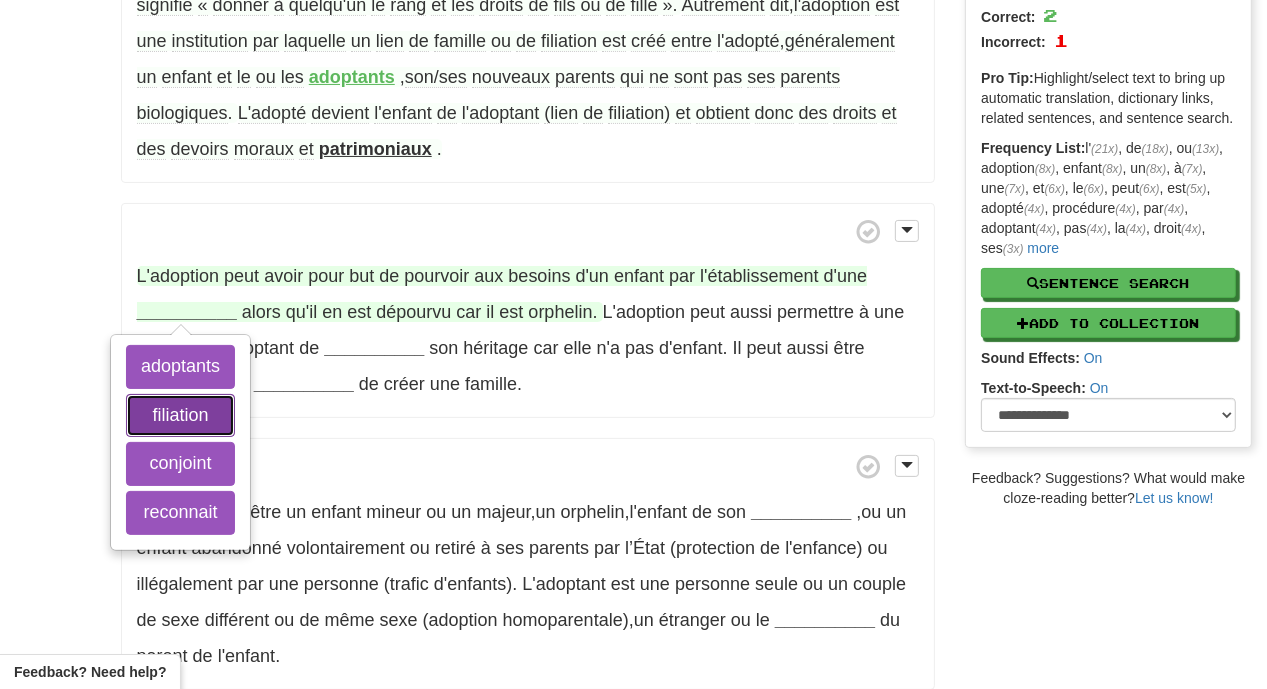 click on "filiation" at bounding box center [180, 416] 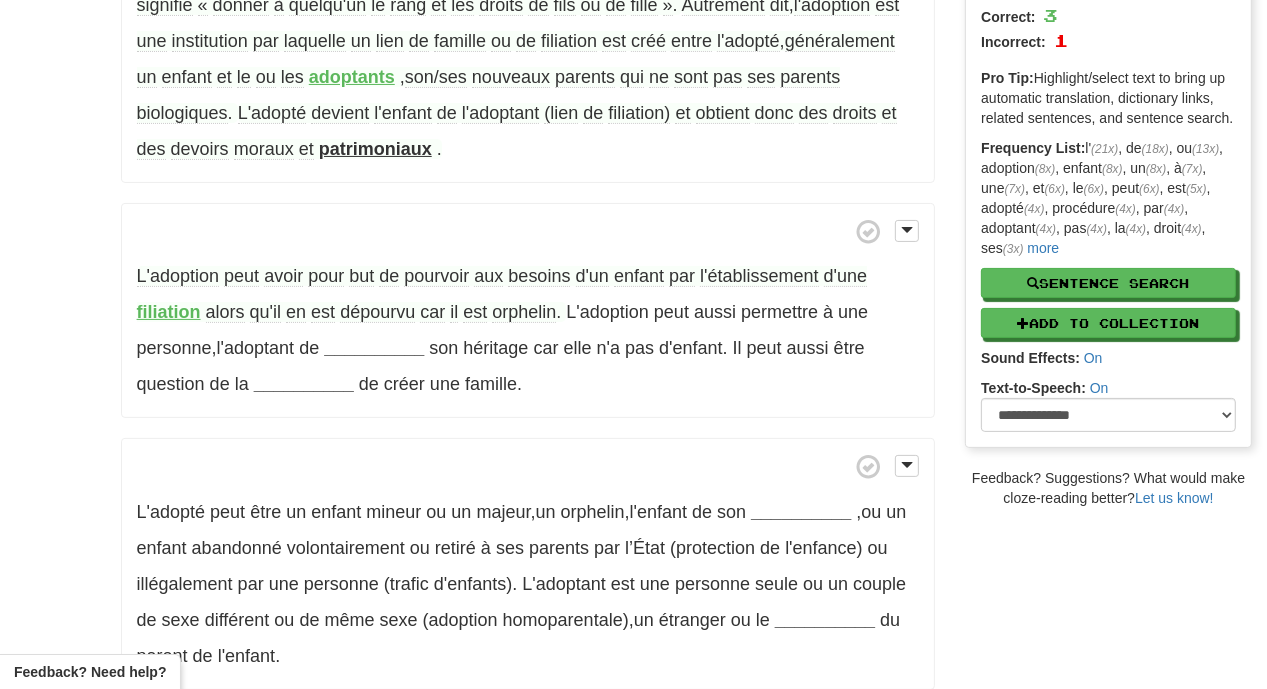 click on "dépourvu" at bounding box center (377, 312) 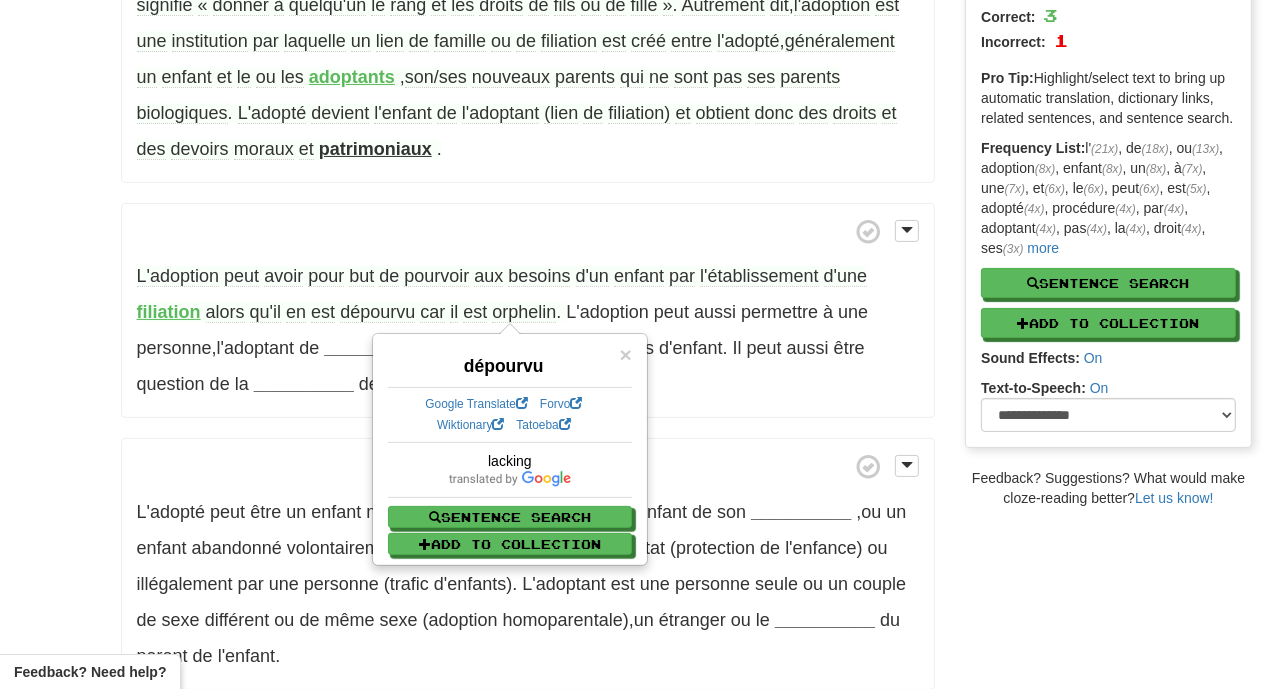 click on "en" at bounding box center (296, 312) 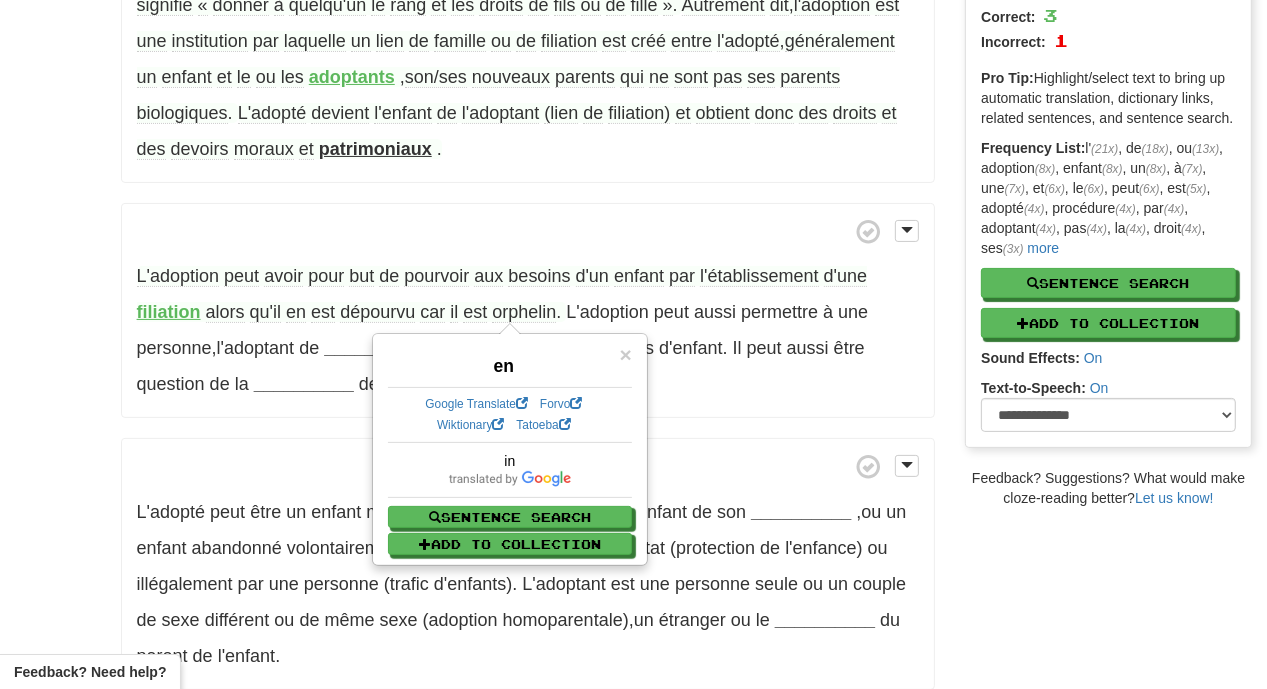 click on "car" at bounding box center (432, 312) 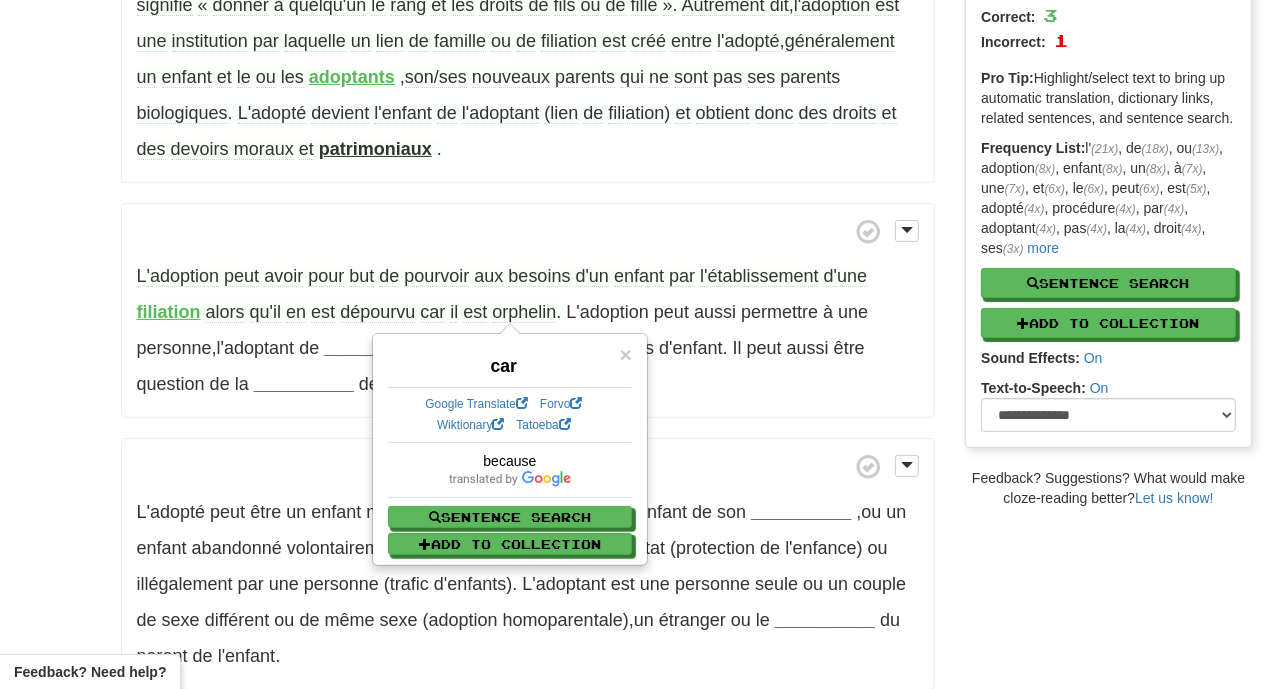 click on "orphelin" at bounding box center (524, 312) 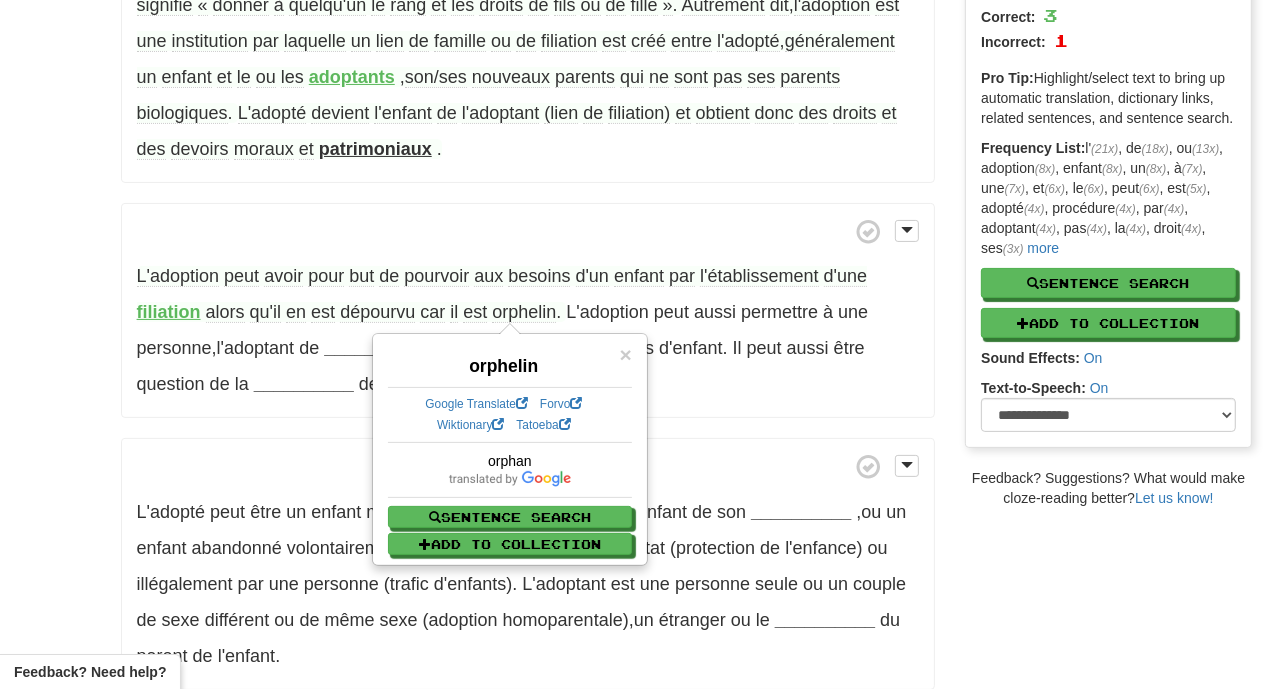 click on "pourvoir" at bounding box center [436, 276] 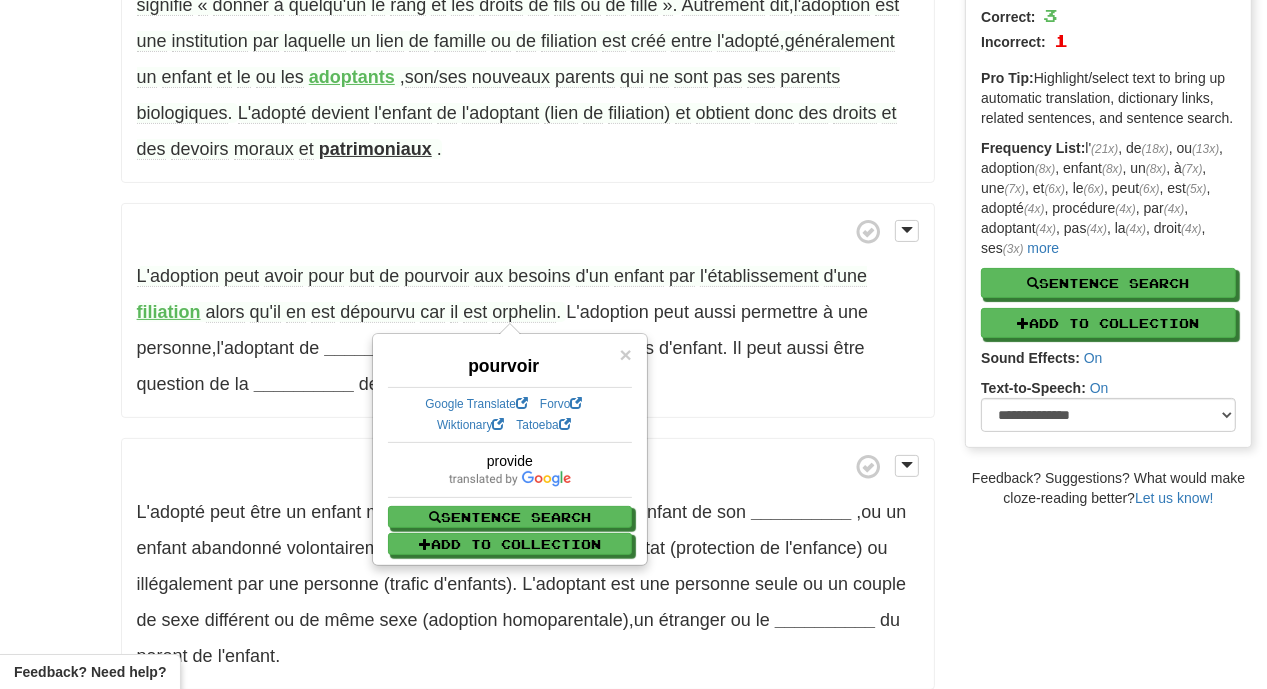 click at bounding box center (528, 466) 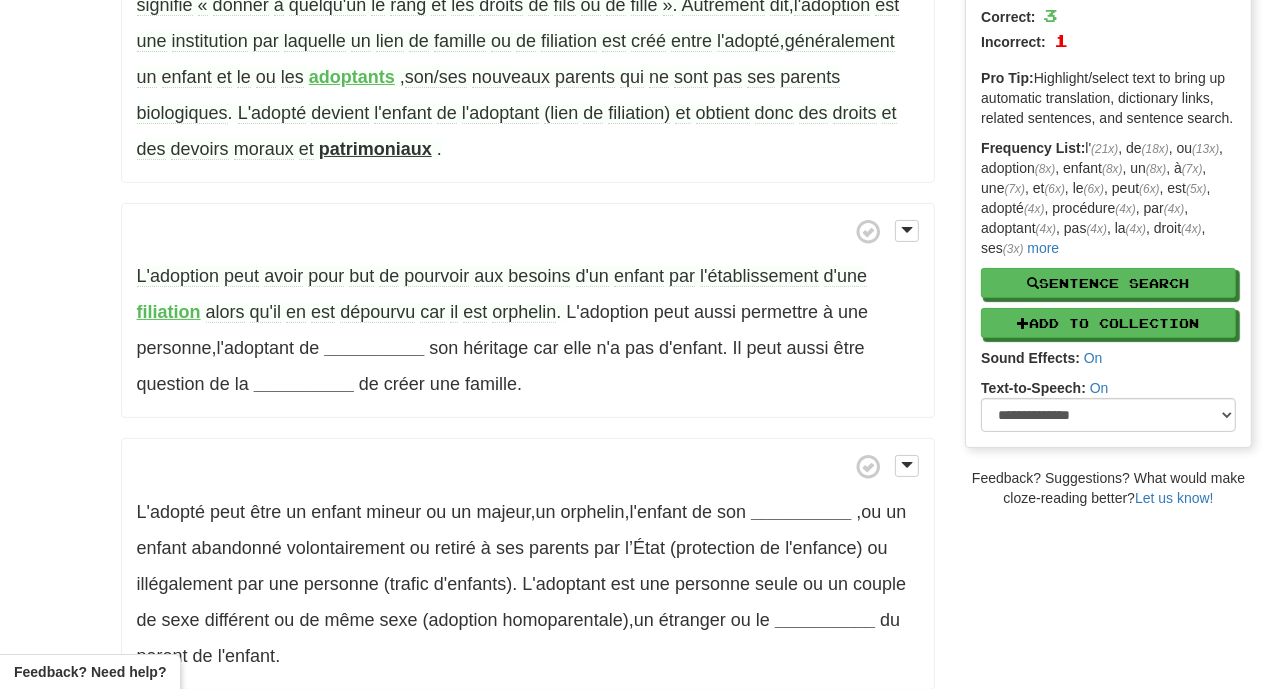 click on "but" at bounding box center [361, 276] 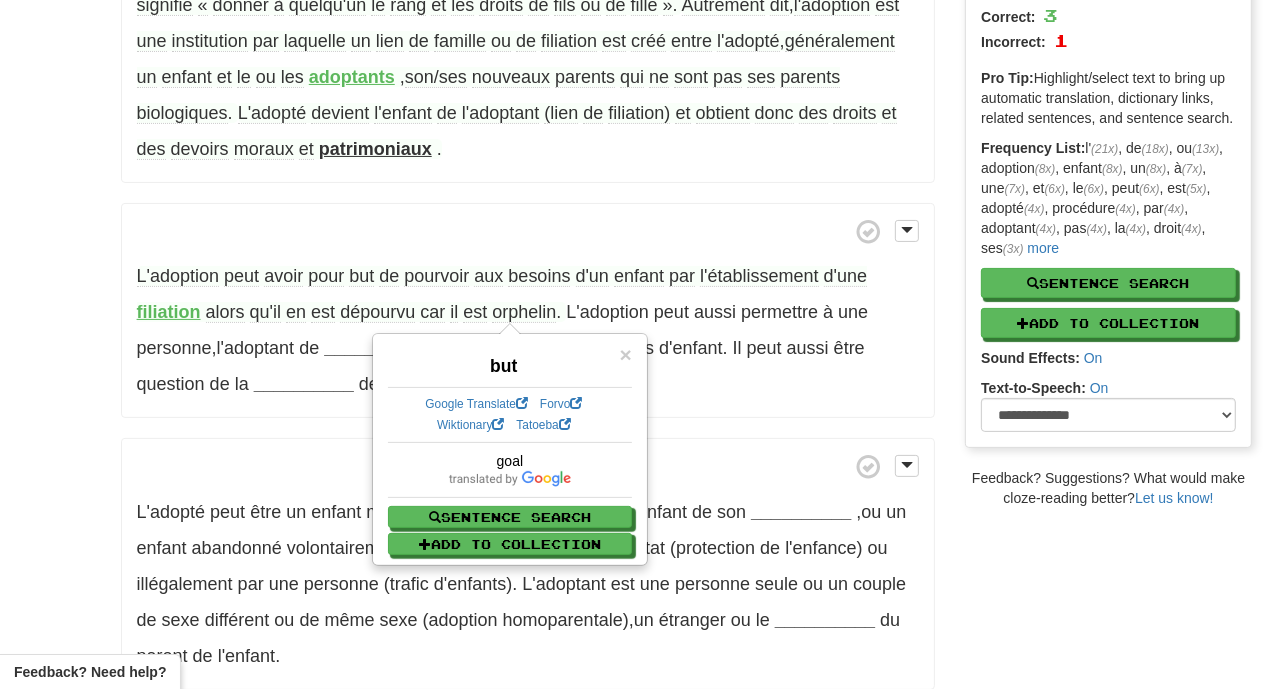 click on "L'adopté   peut   être   un   enfant   mineur   ou   un   majeur ,  un   orphelin ,  l'enfant   de   son
__________
,  ou   un   enfant   abandonné   volontairement   ou   retiré   à   ses   parents   par   l’État   (protection   de   l'enfance)   ou   illégalement   par   une   personne   (trafic   d'enfants) .
L'adoptant   est   une   personne   seule   ou   un   couple   de   sexe   différent   ou   de   même   sexe   (adoption   homoparentale) ,  un   étranger   ou   le
__________
du   parent   de   l'enfant ." at bounding box center (528, 564) 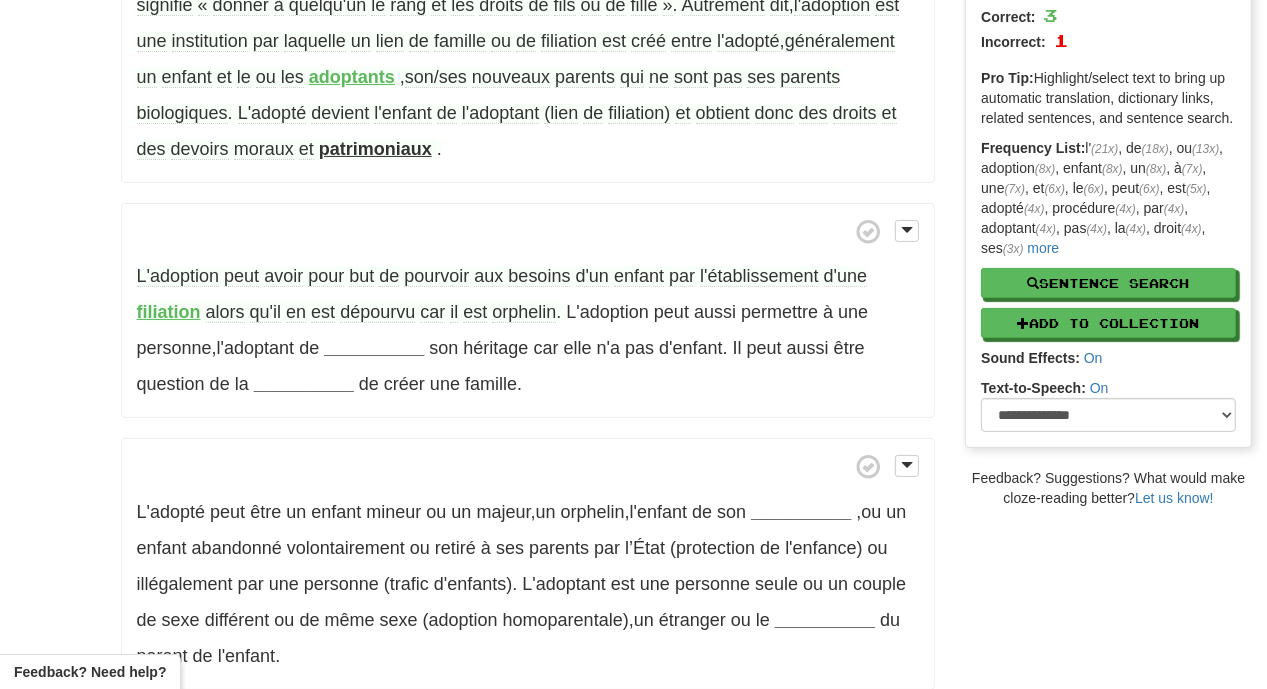 click on "pourvoir" at bounding box center [436, 276] 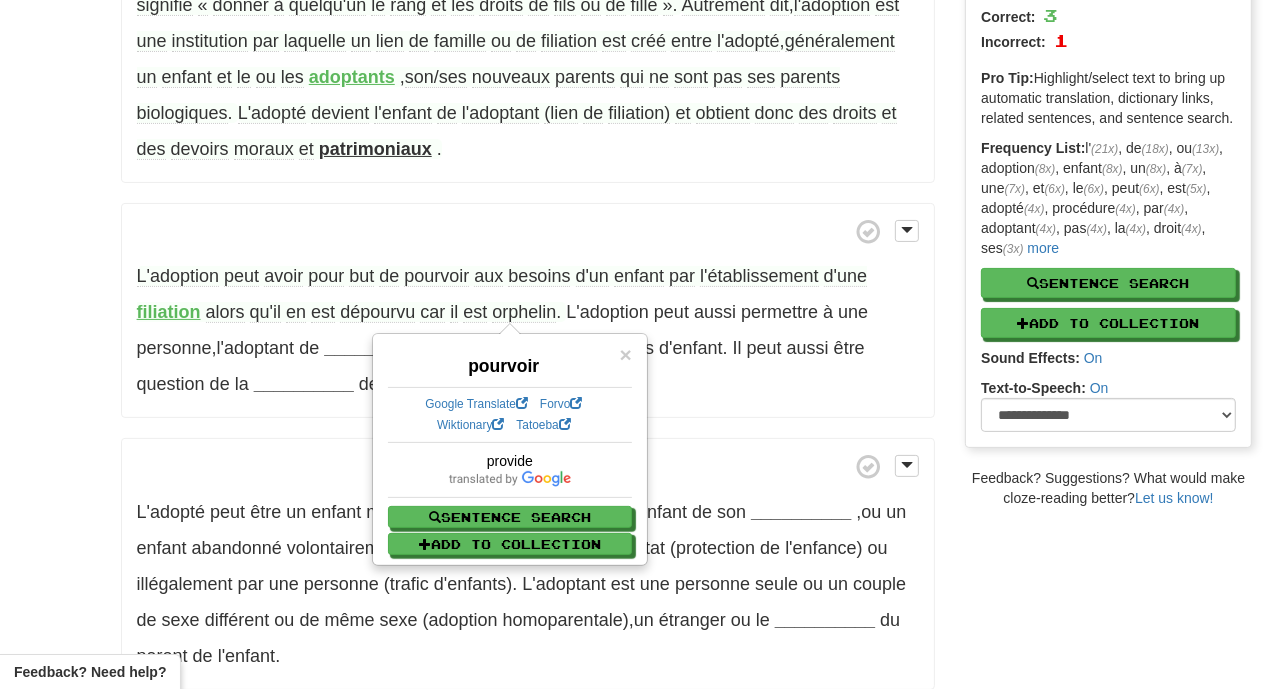click at bounding box center [528, 466] 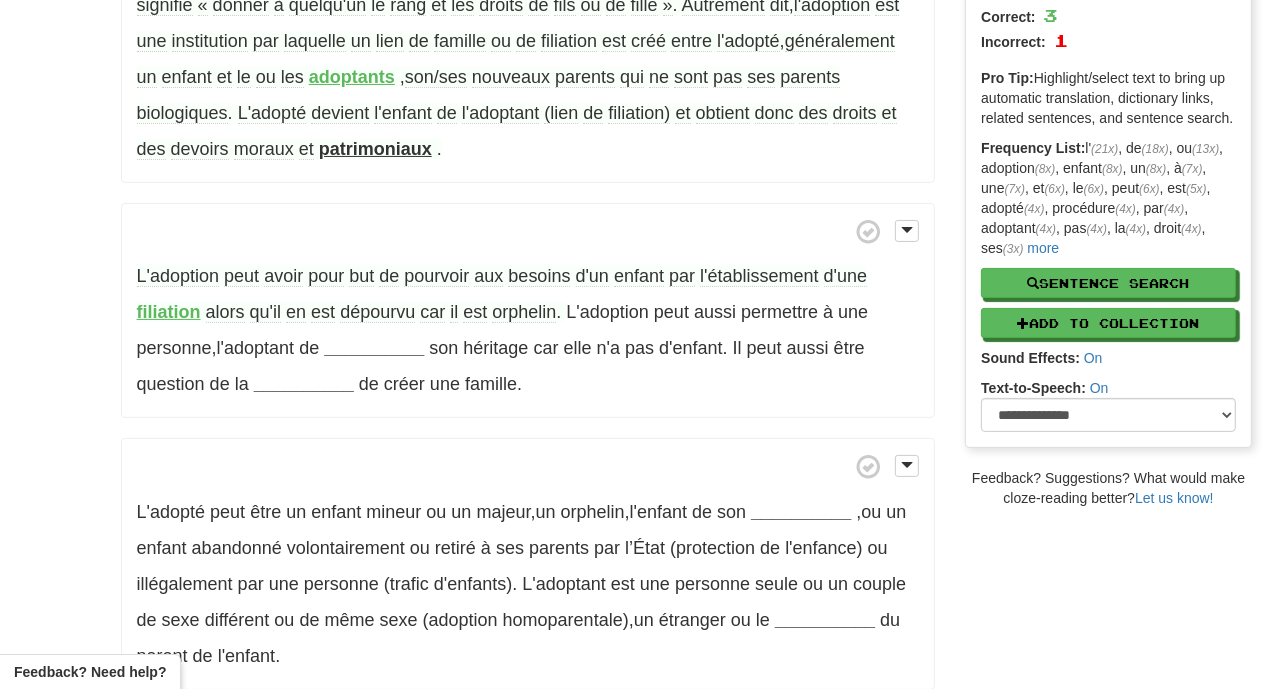 click on "besoins" at bounding box center (539, 276) 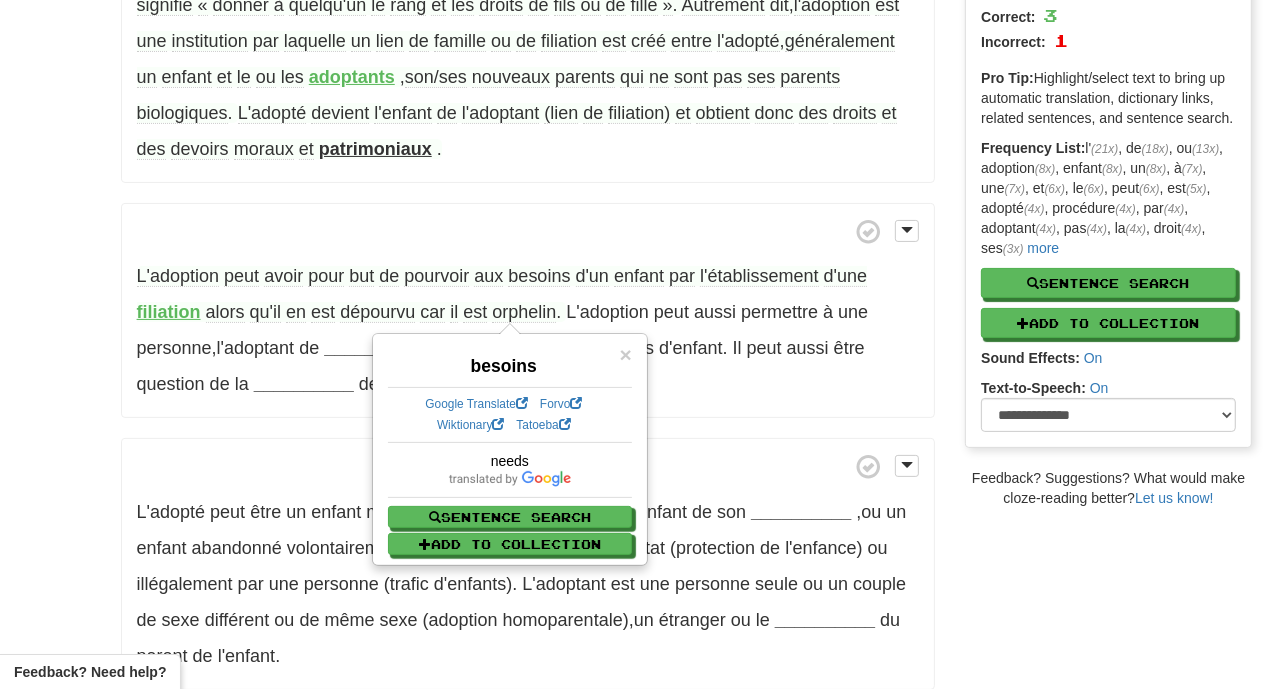 click on "aux" at bounding box center [488, 276] 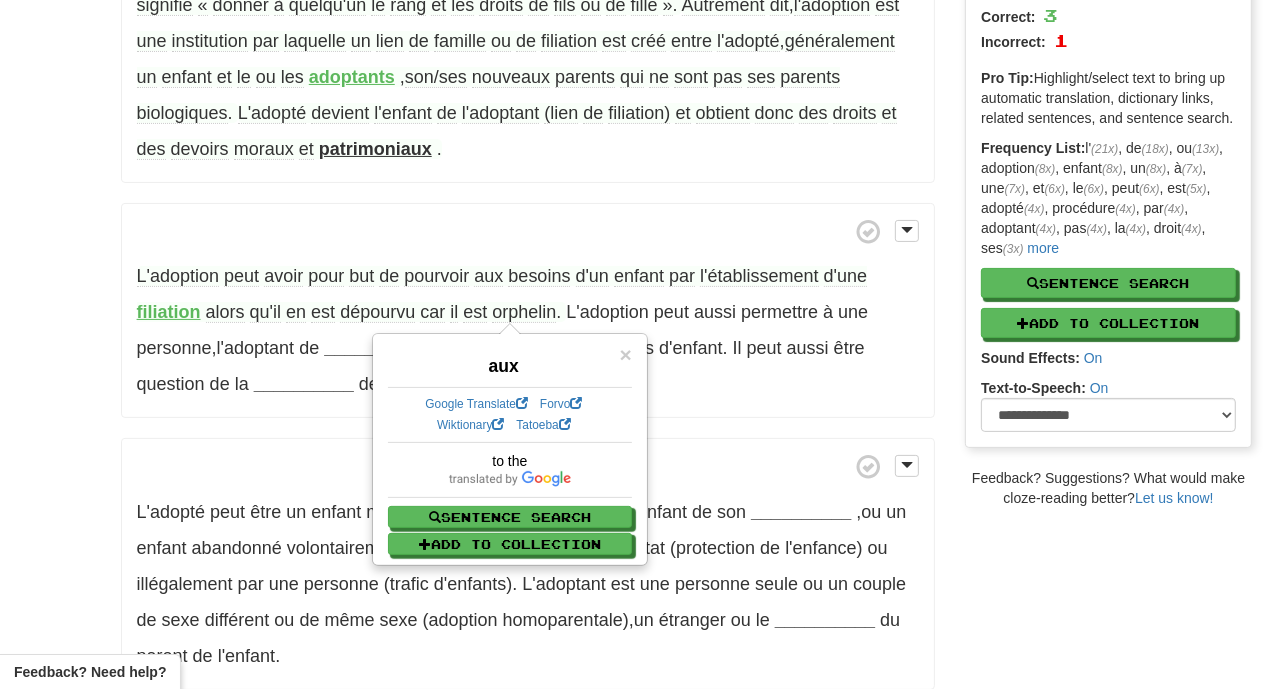 click on "En   droit   de   la   famille ,  l'adoption   du   latin   adoptare   (
étymologiquement
:   ad   optare ,  «   à   choisir   »)   signifie   «   donner   à   quelqu'un   le   rang   et   les   droits   de   fils   ou   de   fille   » .
Autrement   dit ,  l'adoption   est   une   institution   par   laquelle   un   lien   de   famille   ou   de   filiation   est   créé   entre   l'adopté ,  généralement   un   enfant   et   le   ou   les
adoptants
,  son/ses   nouveaux   parents   qui   ne   sont   pas   ses   parents   biologiques .
L'adopté   devient   l'enfant   de   l'adoptant   (lien   de   filiation)   et   obtient   donc   des   droits   et   des   devoirs   moraux   et
patrimoniaux
.
L'adoption   peut   avoir   pour   but   de   pourvoir   aux   besoins   d'un   enfant   par   l'établissement   d'une
filiation
alors" at bounding box center [528, 510] 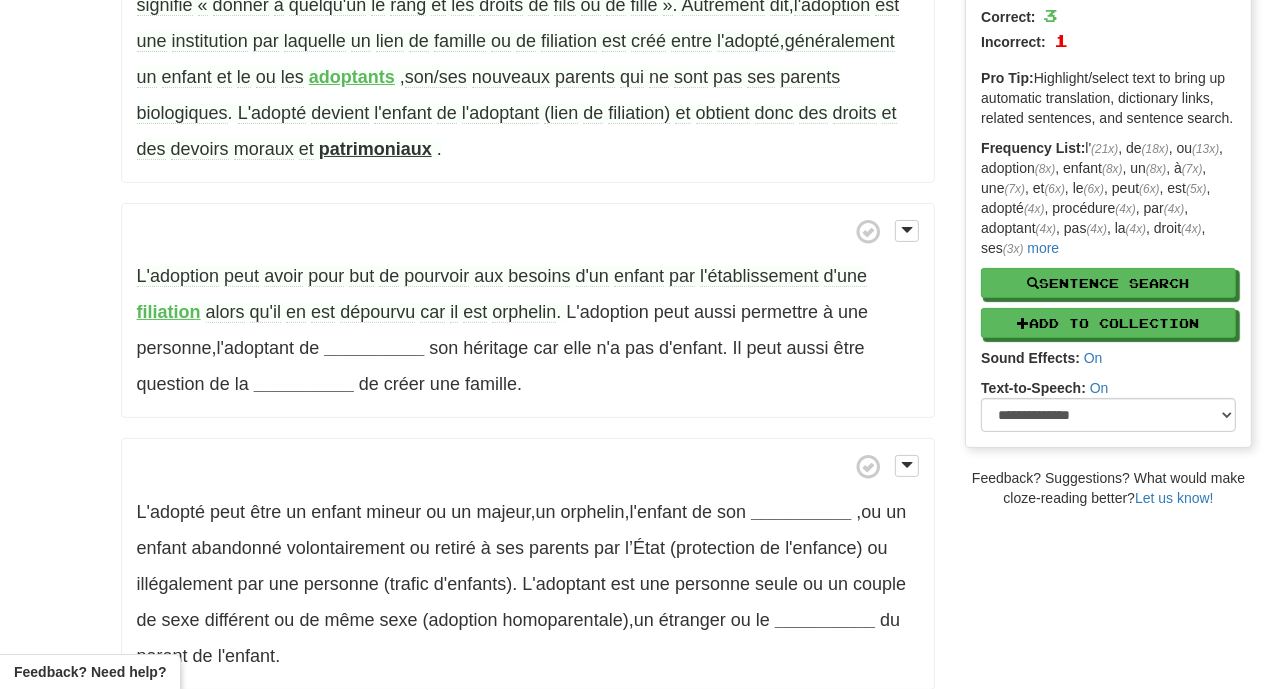click on "filiation" at bounding box center (169, 312) 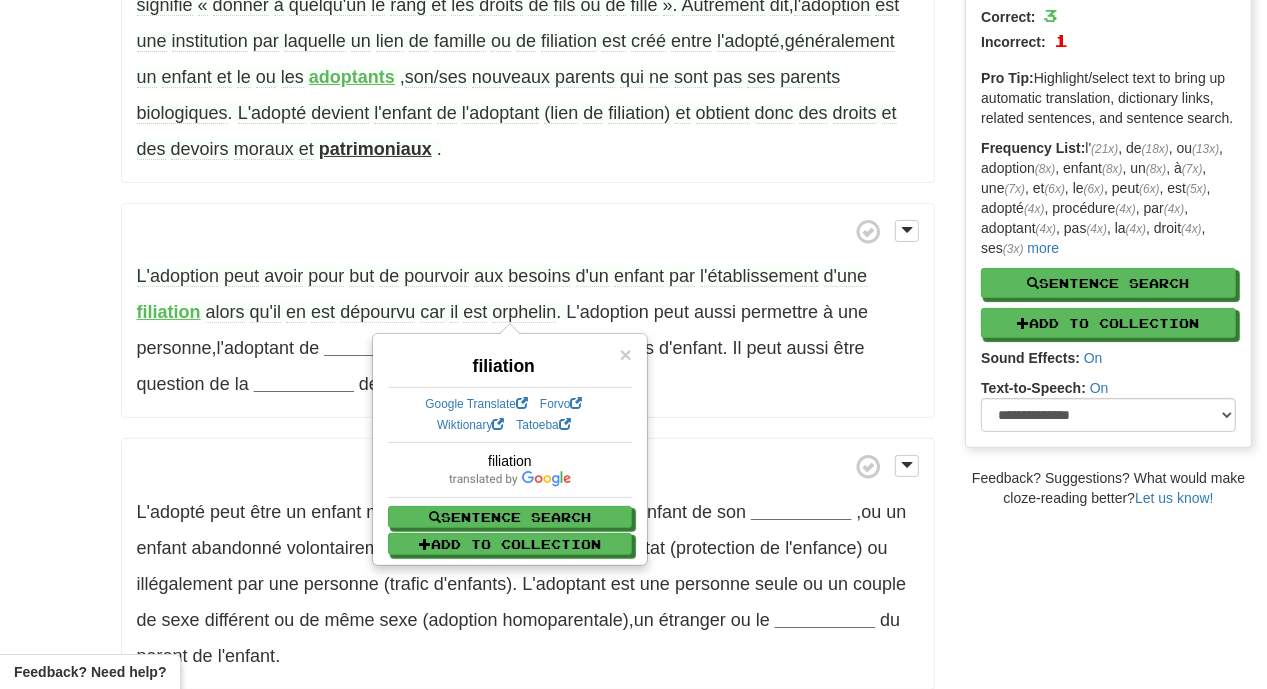 click at bounding box center [528, 466] 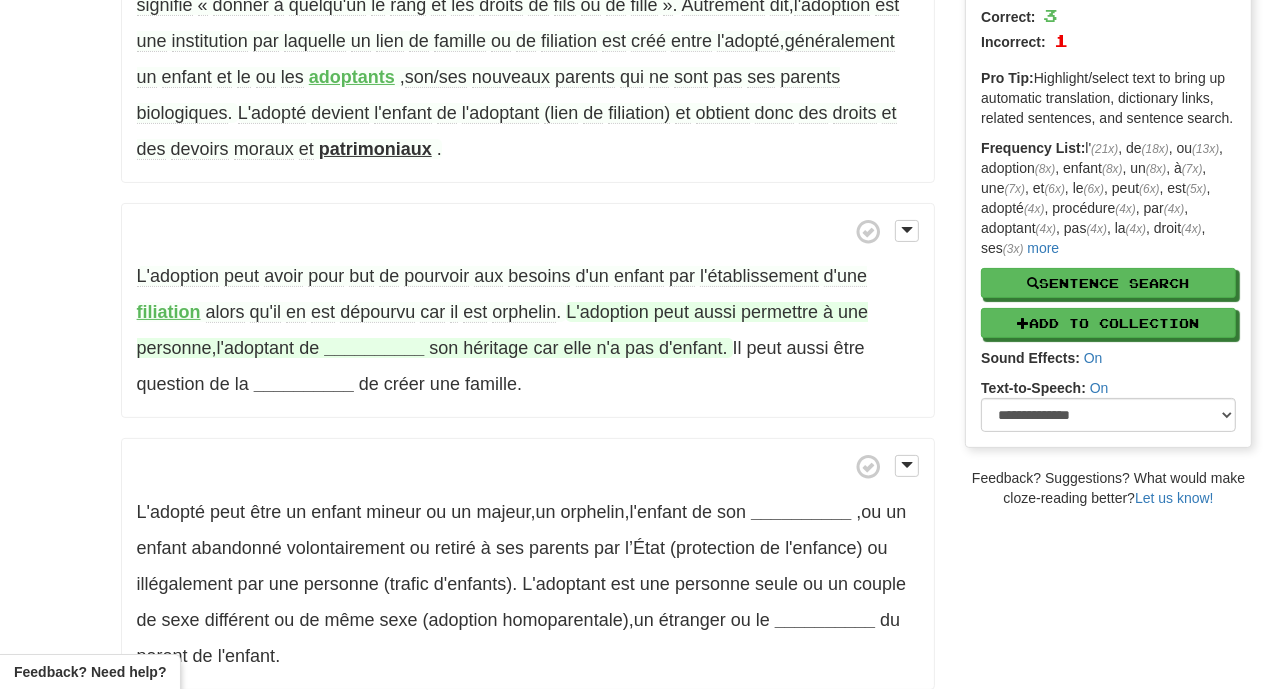 click on "__________" at bounding box center (374, 348) 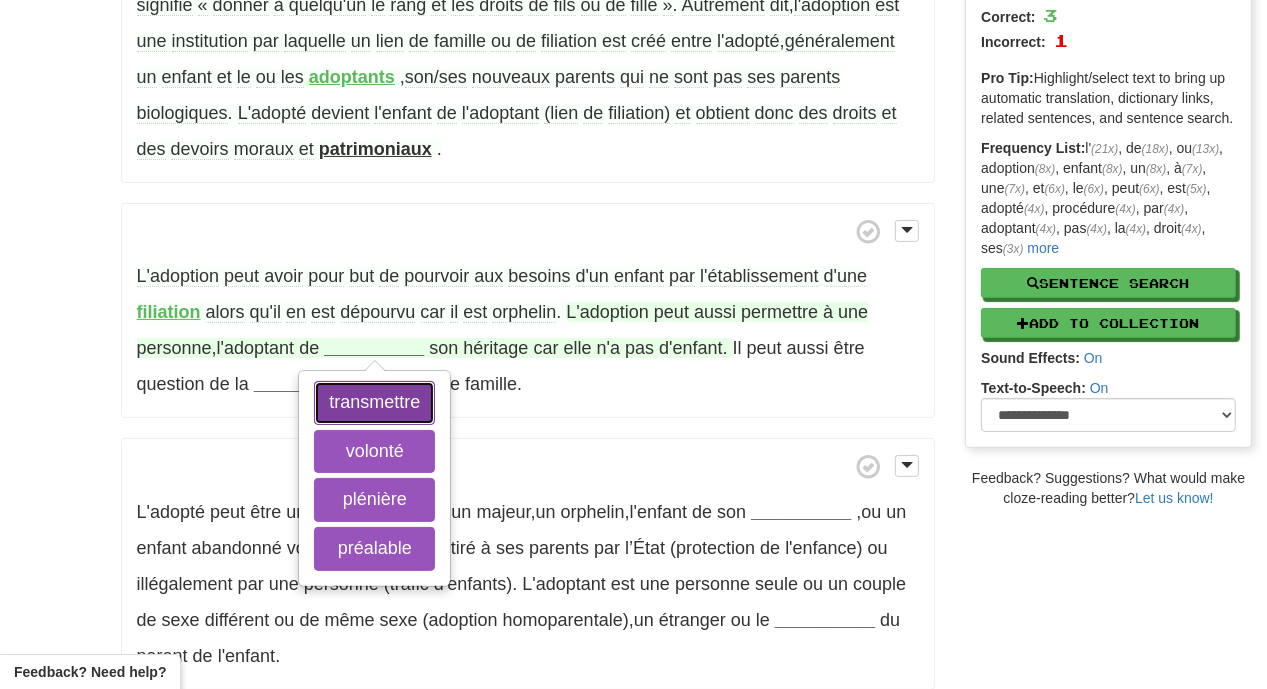 click on "transmettre" at bounding box center (374, 403) 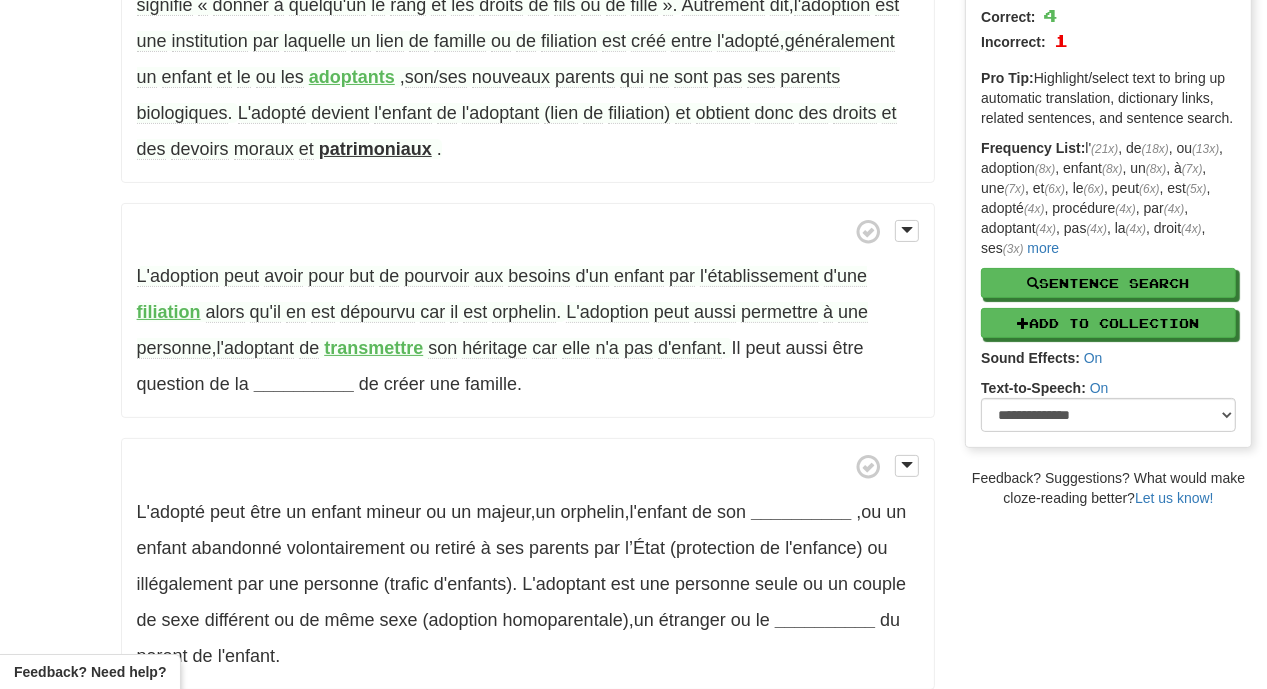 click on "car" at bounding box center (544, 348) 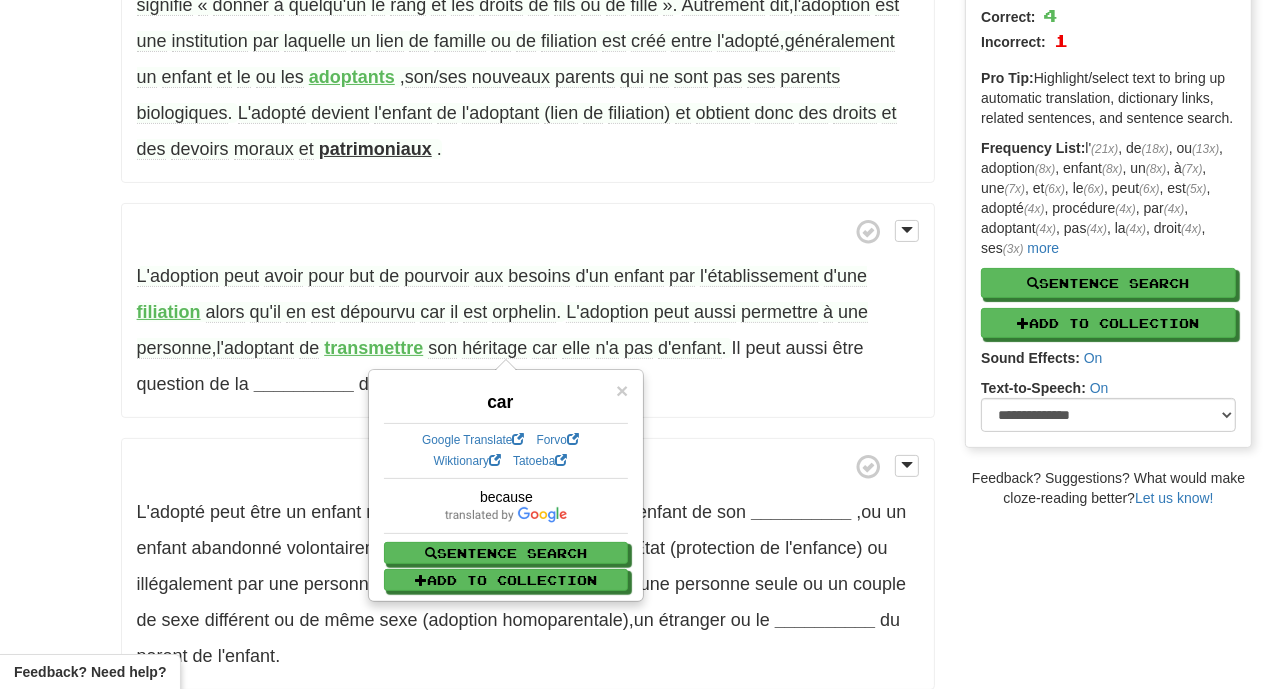 click on "En   droit   de   la   famille ,  l'adoption   du   latin   adoptare   (
étymologiquement
:   ad   optare ,  «   à   choisir   »)   signifie   «   donner   à   quelqu'un   le   rang   et   les   droits   de   fils   ou   de   fille   » .
Autrement   dit ,  l'adoption   est   une   institution   par   laquelle   un   lien   de   famille   ou   de   filiation   est   créé   entre   l'adopté ,  généralement   un   enfant   et   le   ou   les
adoptants
,  son/ses   nouveaux   parents   qui   ne   sont   pas   ses   parents   biologiques .
L'adopté   devient   l'enfant   de   l'adoptant   (lien   de   filiation)   et   obtient   donc   des   droits   et   des   devoirs   moraux   et
patrimoniaux
.
L'adoption   peut   avoir   pour   but   de   pourvoir   aux   besoins   d'un   enfant   par   l'établissement   d'une
filiation
alors" at bounding box center [528, 510] 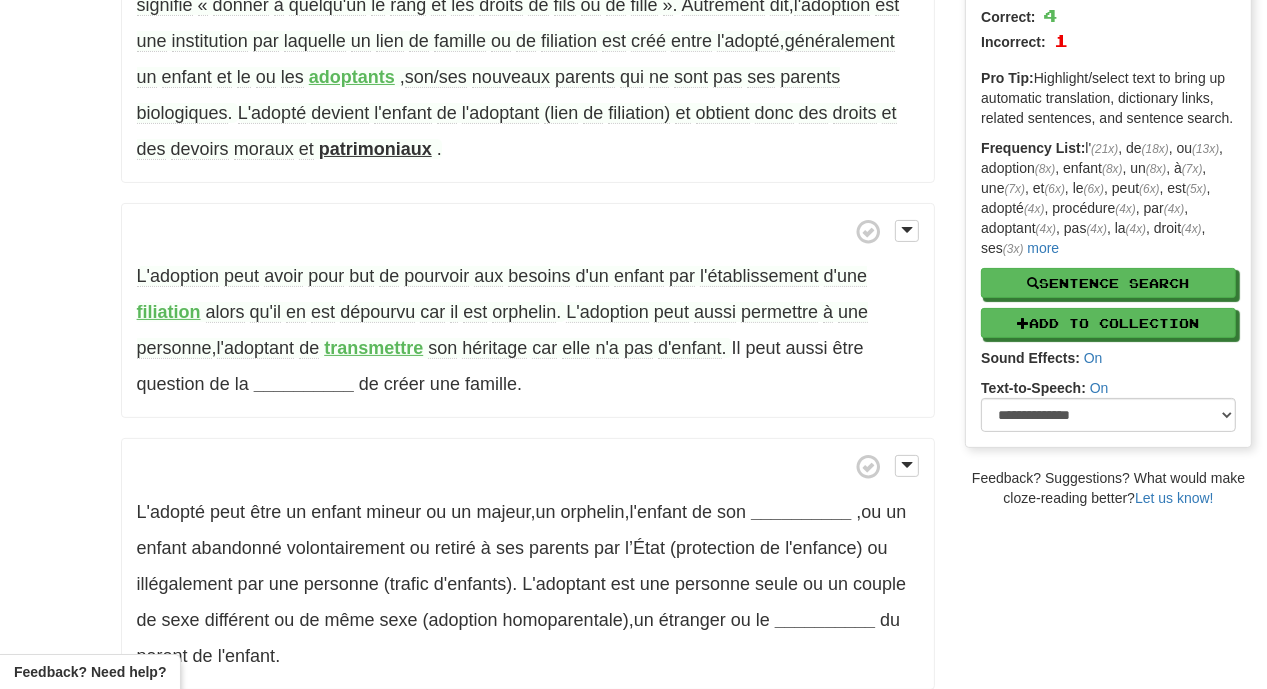 click on "transmettre" at bounding box center [373, 348] 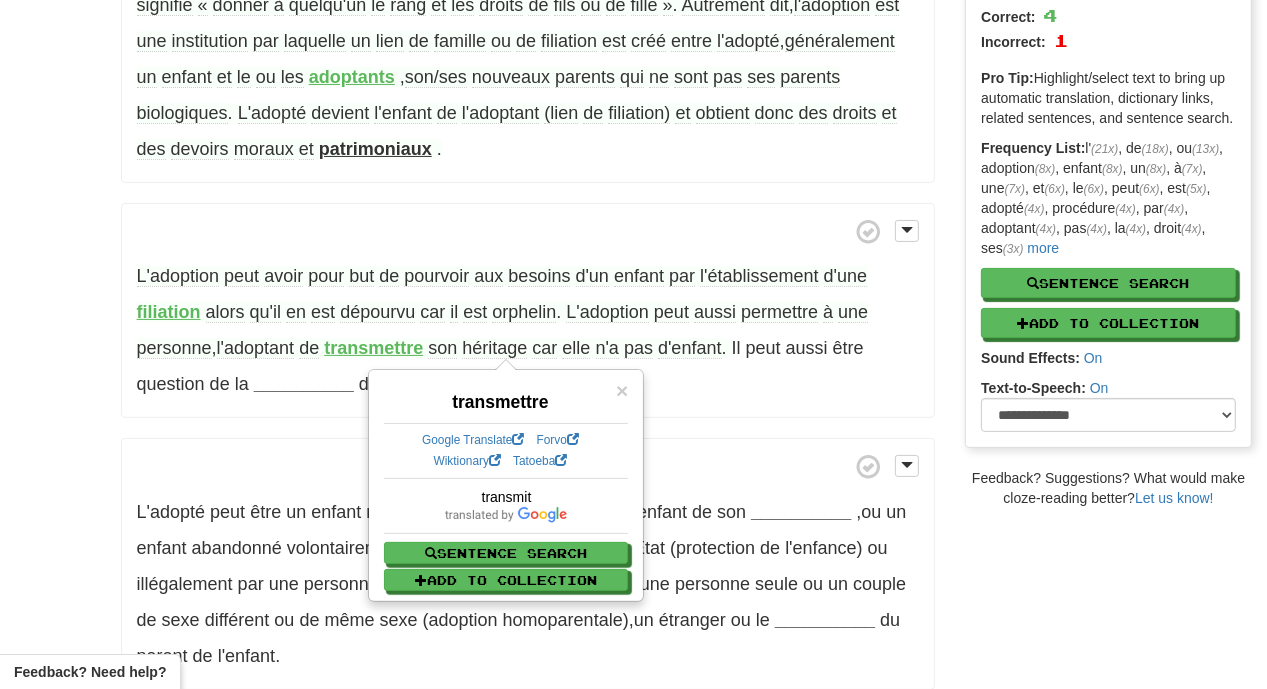 click on "En   droit   de   la   famille ,  l'adoption   du   latin   adoptare   (
étymologiquement
:   ad   optare ,  «   à   choisir   »)   signifie   «   donner   à   quelqu'un   le   rang   et   les   droits   de   fils   ou   de   fille   » .
Autrement   dit ,  l'adoption   est   une   institution   par   laquelle   un   lien   de   famille   ou   de   filiation   est   créé   entre   l'adopté ,  généralement   un   enfant   et   le   ou   les
adoptants
,  son/ses   nouveaux   parents   qui   ne   sont   pas   ses   parents   biologiques .
L'adopté   devient   l'enfant   de   l'adoptant   (lien   de   filiation)   et   obtient   donc   des   droits   et   des   devoirs   moraux   et
patrimoniaux
.
L'adoption   peut   avoir   pour   but   de   pourvoir   aux   besoins   d'un   enfant   par   l'établissement   d'une
filiation
alors" at bounding box center (528, 510) 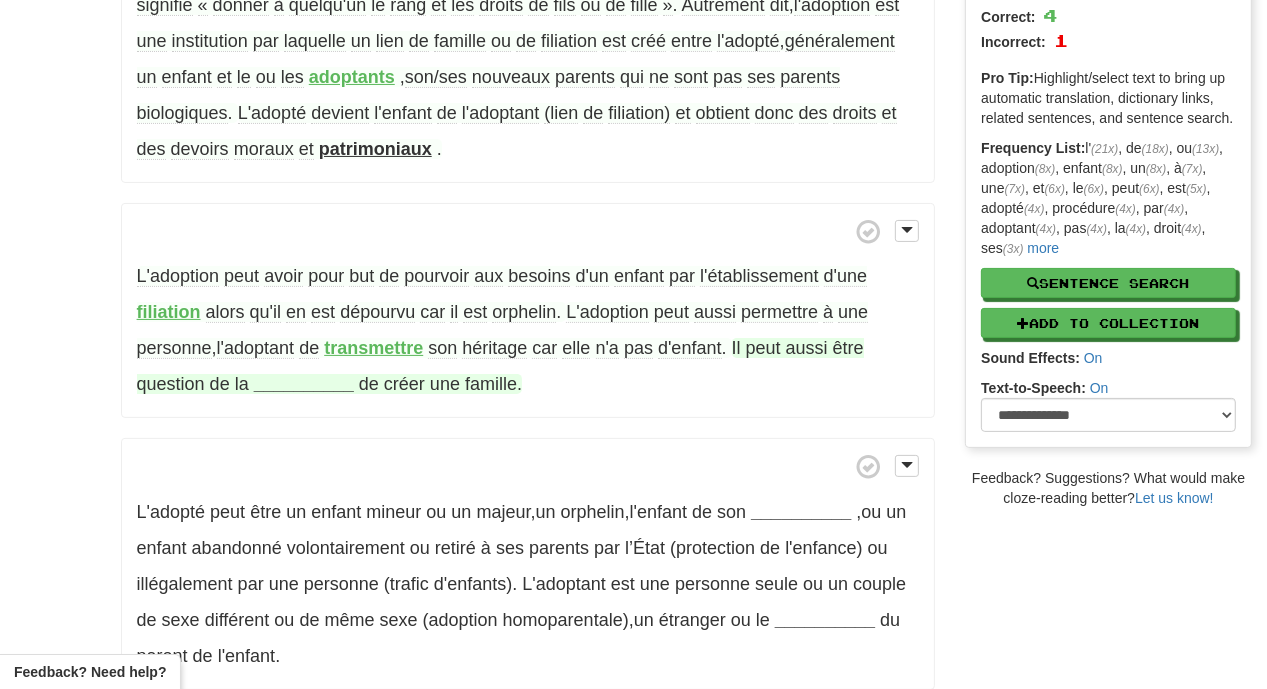 click on "__________" at bounding box center (304, 384) 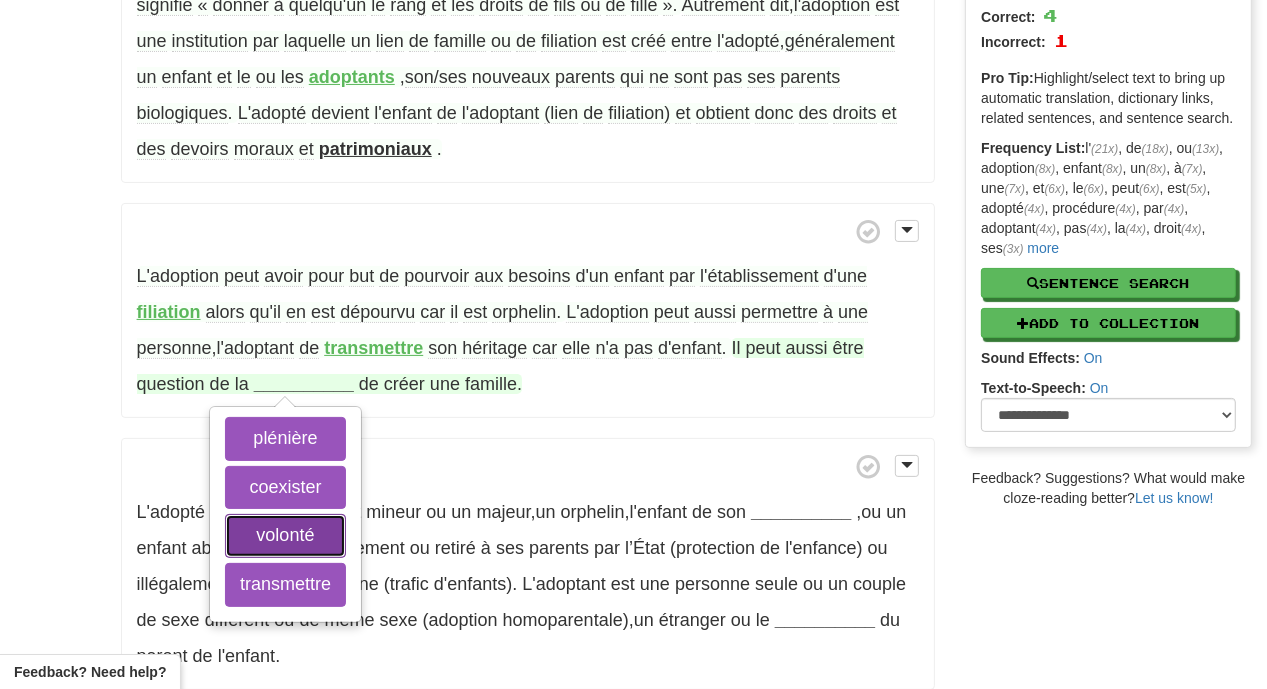 click on "volonté" at bounding box center (285, 536) 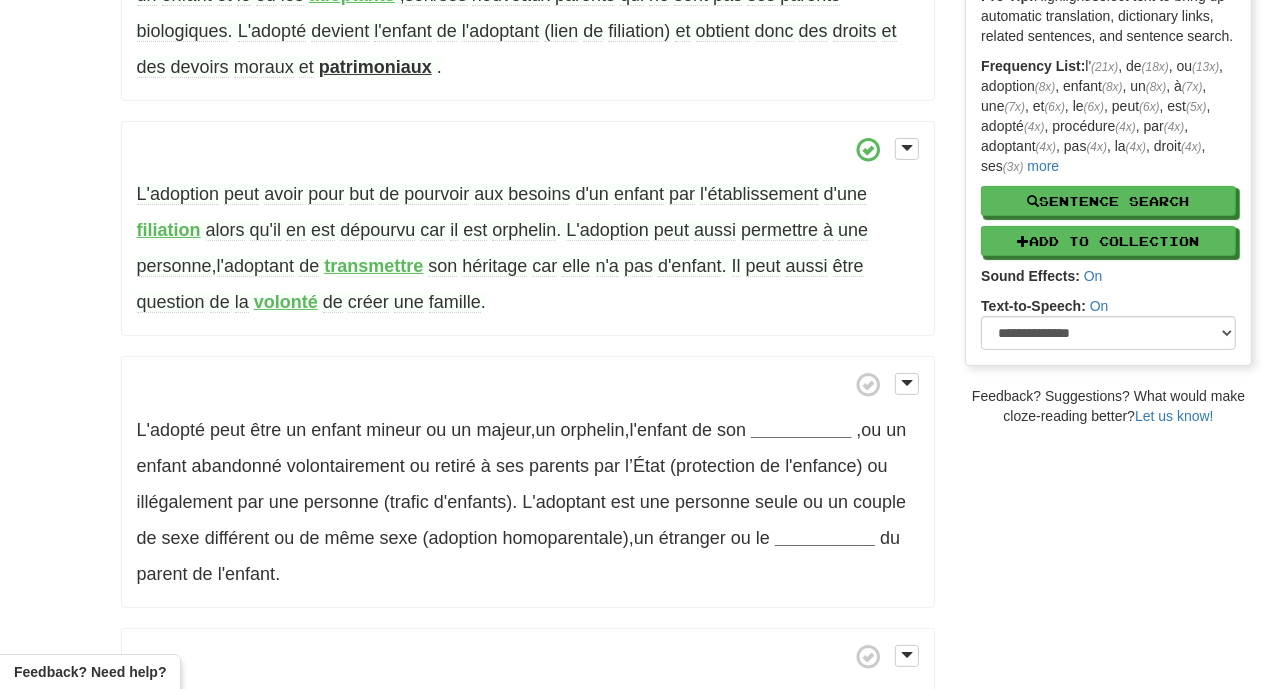 scroll, scrollTop: 381, scrollLeft: 0, axis: vertical 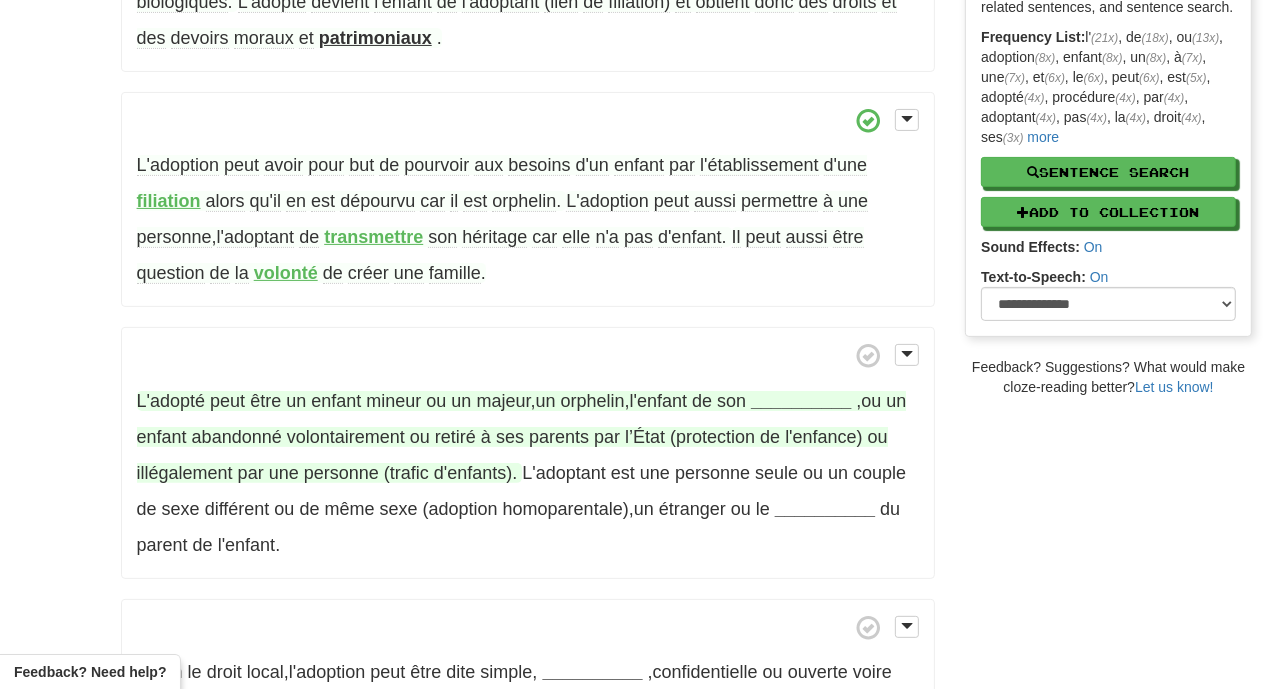 click on "__________" at bounding box center [801, 401] 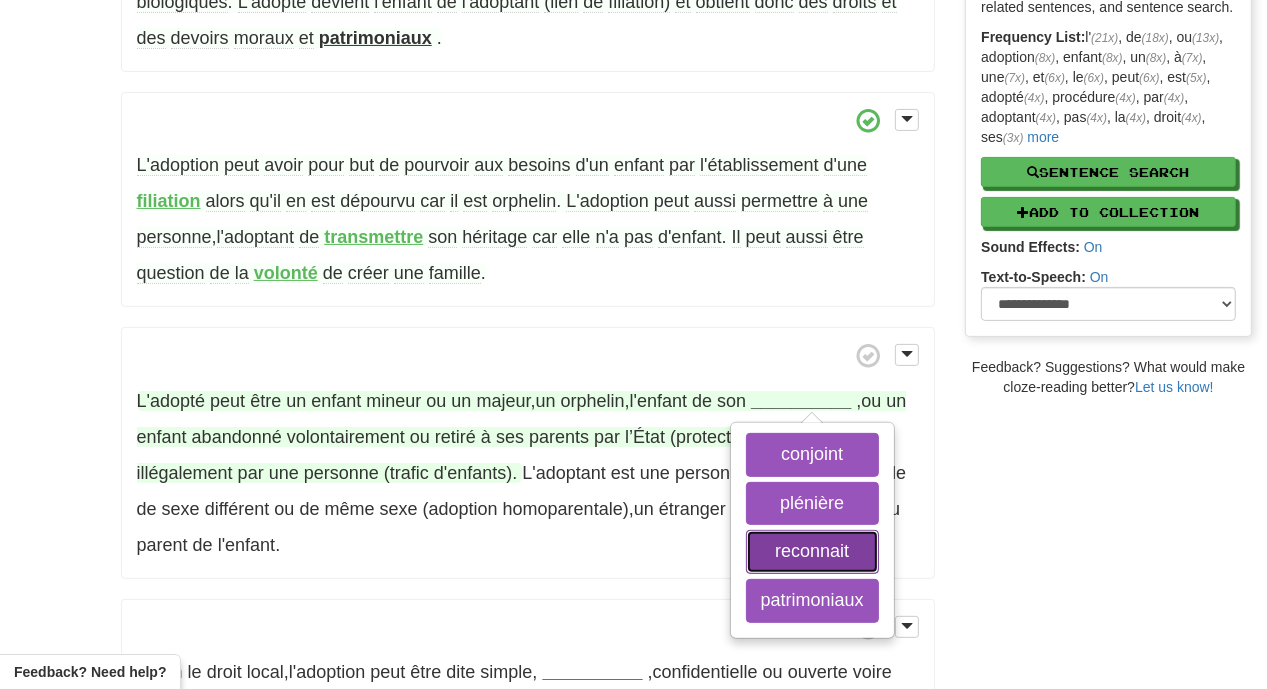 click on "reconnait" at bounding box center [812, 552] 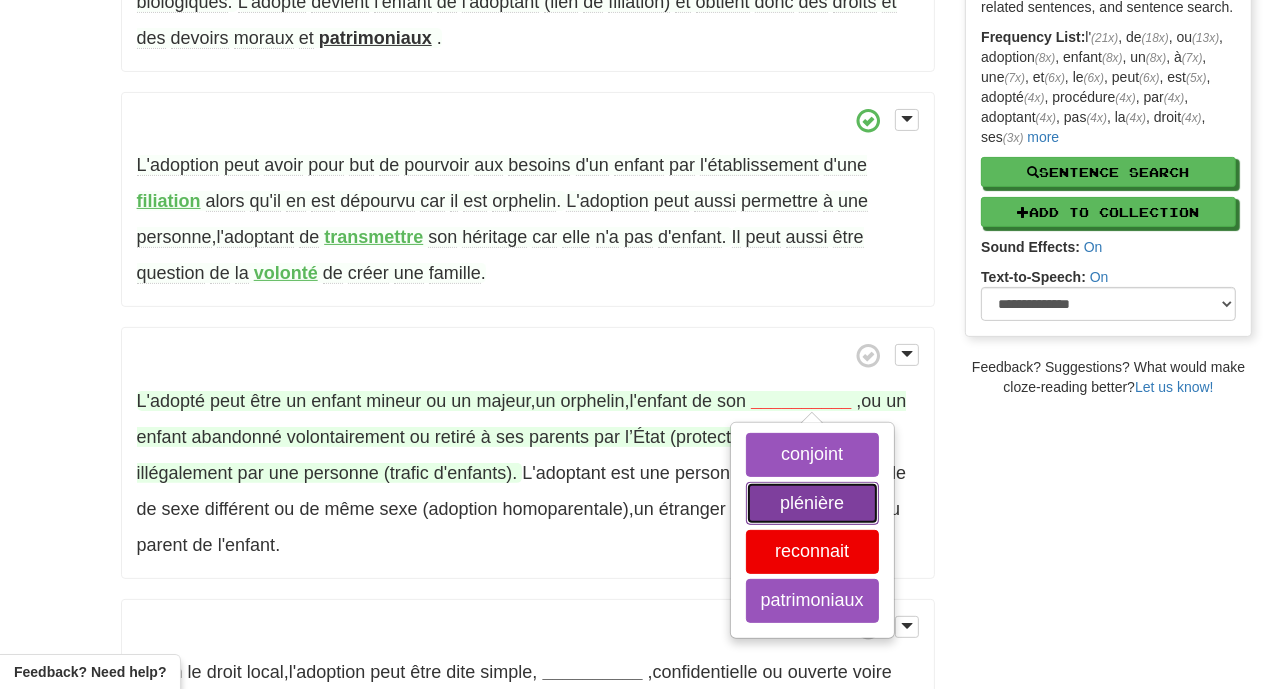 click on "plénière" at bounding box center [812, 504] 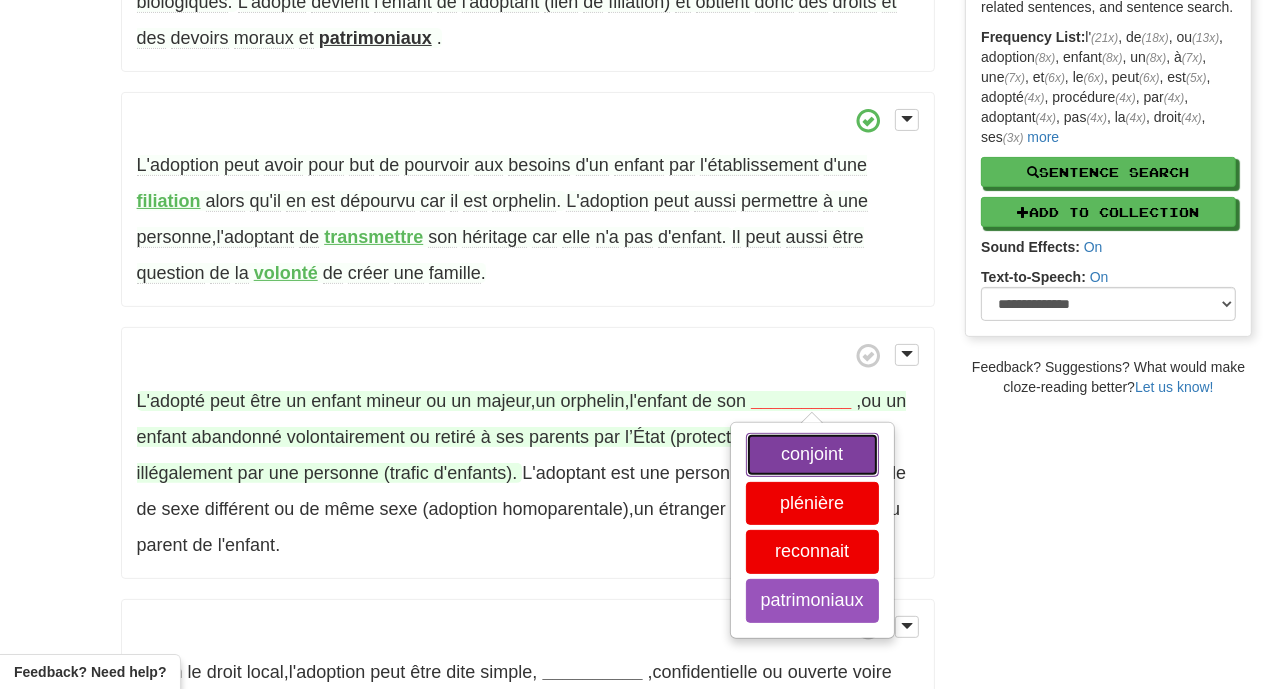 click on "conjoint" at bounding box center [812, 455] 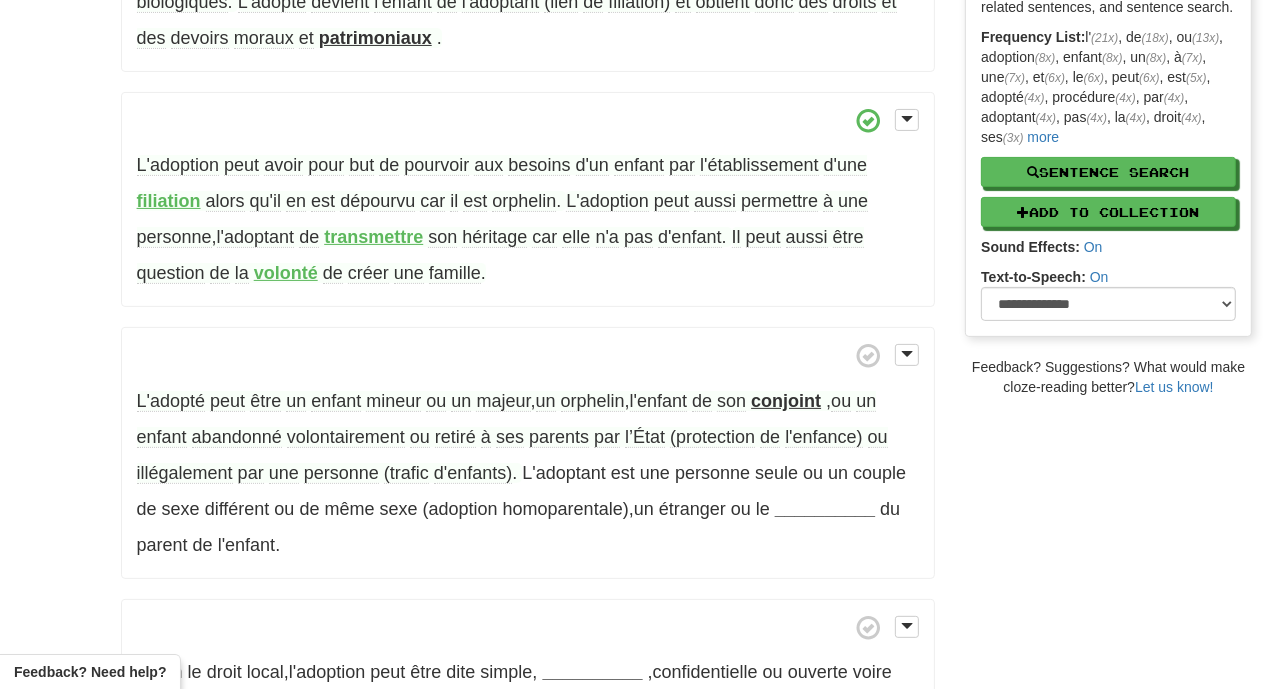 click on "conjoint" at bounding box center [786, 401] 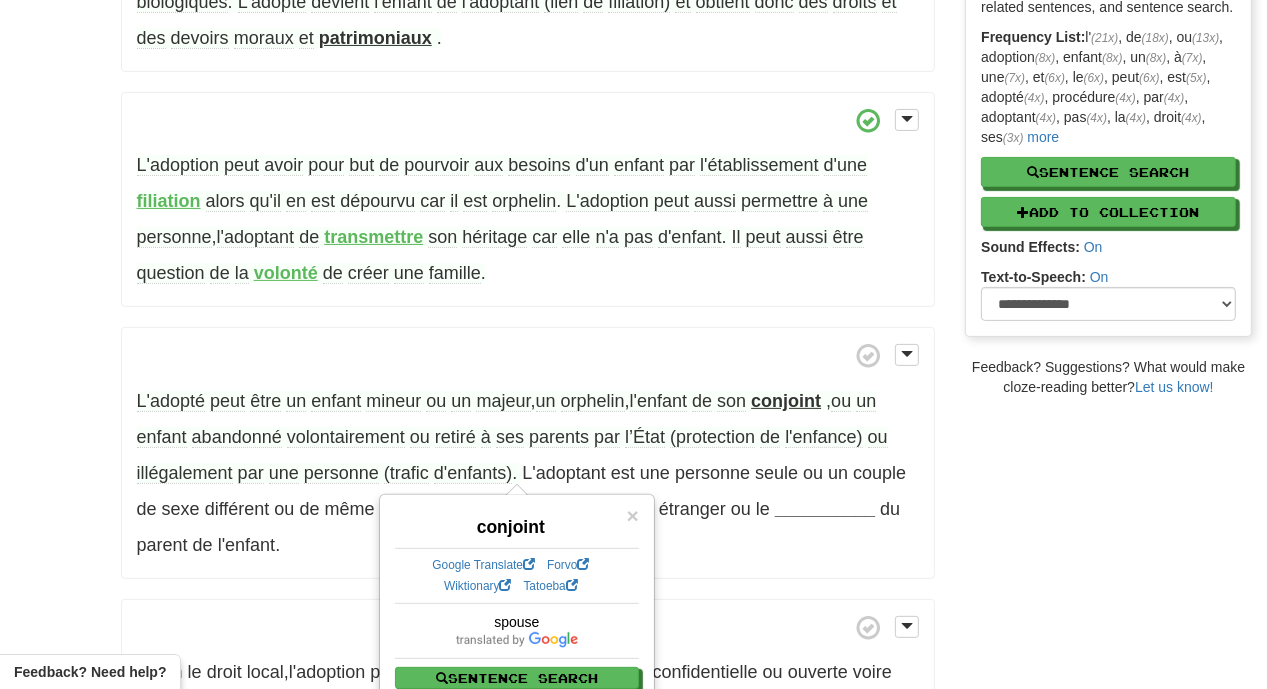 click on "l'enfant" at bounding box center (658, 401) 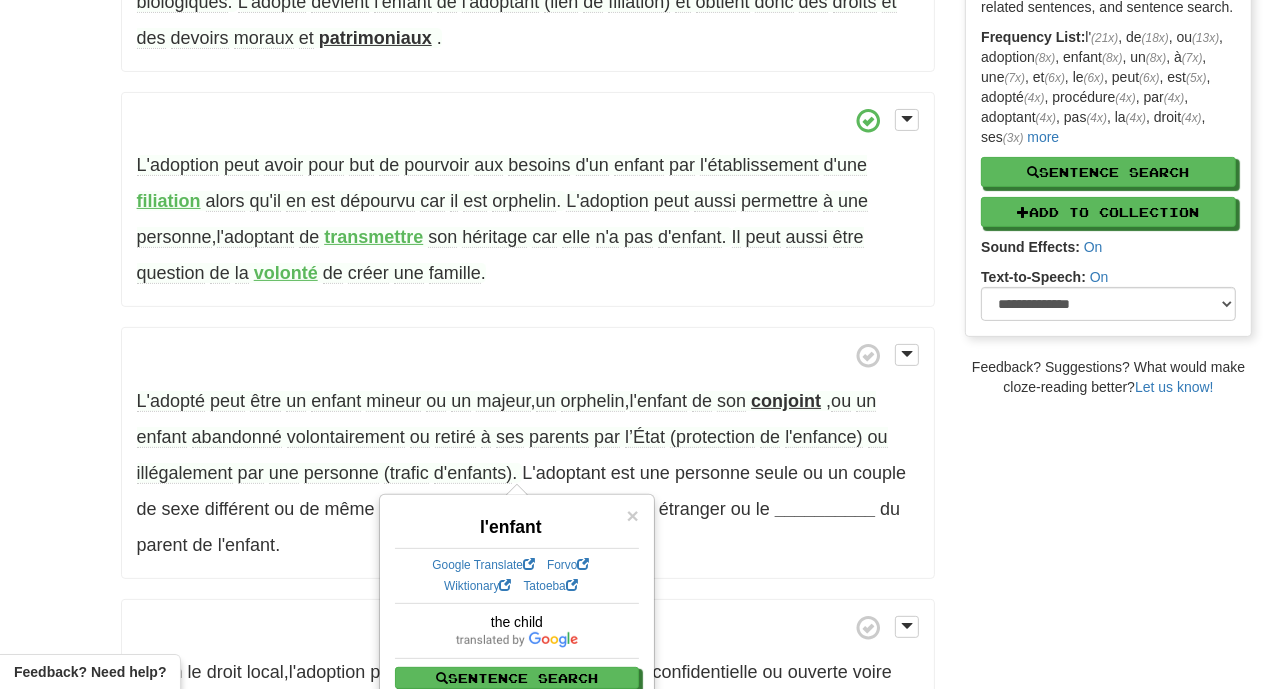 click on "son" at bounding box center [731, 401] 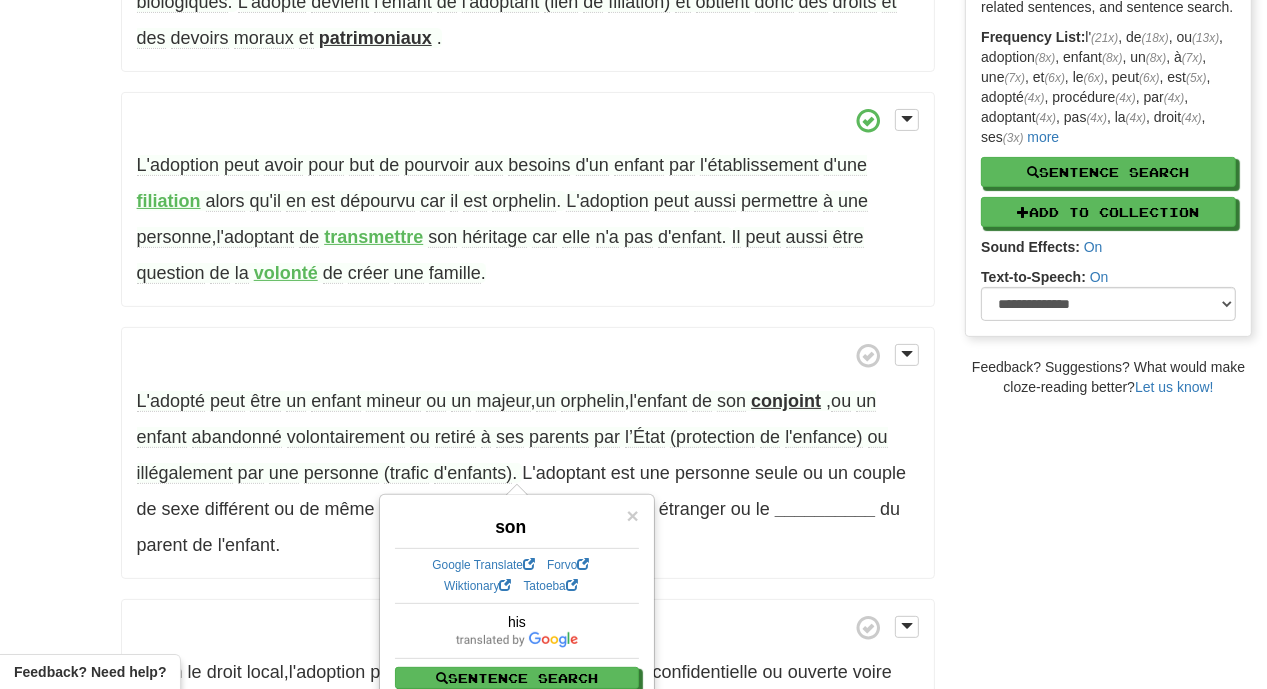 click on "L'adopté   peut   être   un   enfant   mineur   ou   un   majeur ,  un   orphelin ,  l'enfant   de   son
conjoint
,  ou   un   enfant   abandonné   volontairement   ou   retiré   à   ses   parents   par   l’État   (protection   de   l'enfance)   ou   illégalement   par   une   personne   (trafic   d'enfants) .
L'adoptant   est   une   personne   seule   ou   un   couple   de   sexe   différent   ou   de   même   sexe   (adoption   homoparentale) ,  un   étranger   ou   le
__________
du   parent   de   l'enfant ." at bounding box center [528, 453] 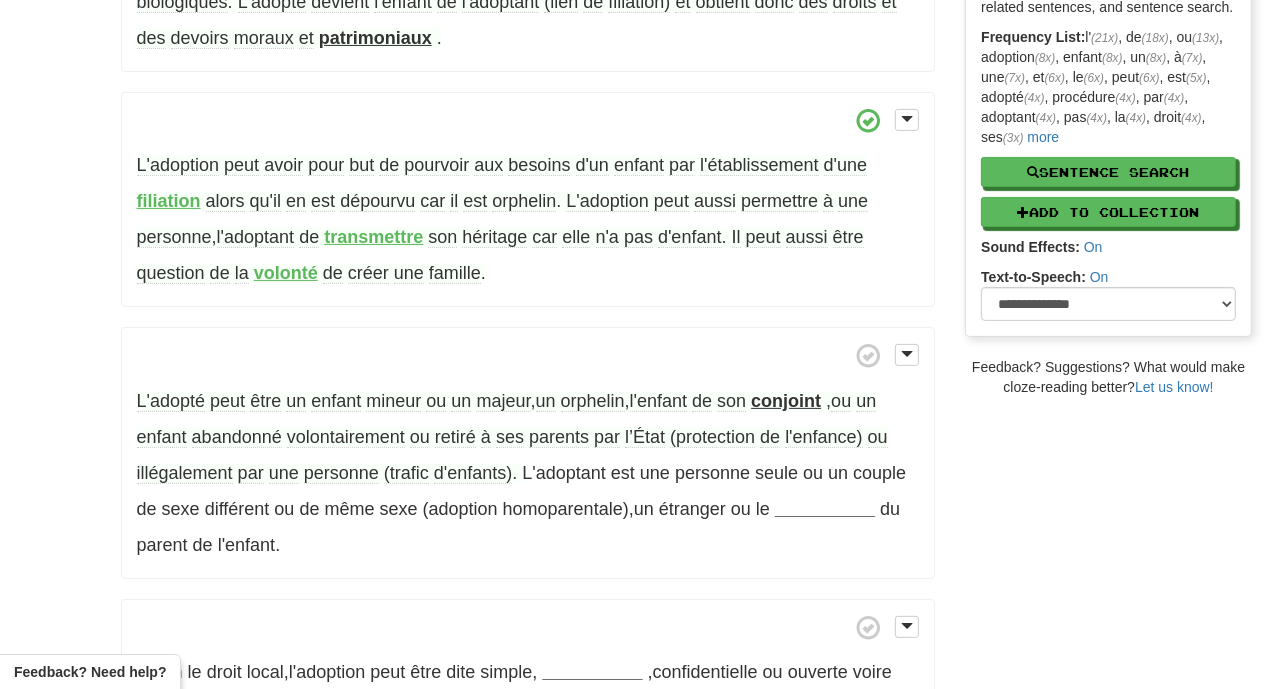 click on "orphelin" at bounding box center [593, 401] 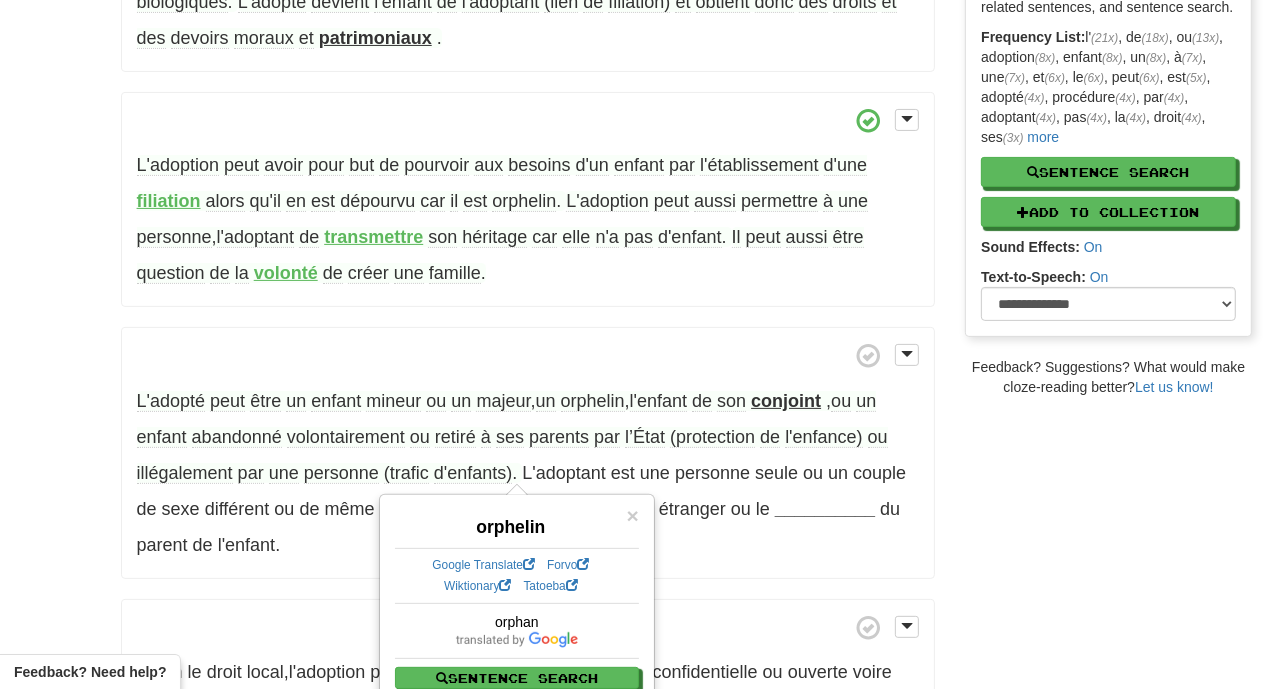 click on "majeur" at bounding box center [503, 401] 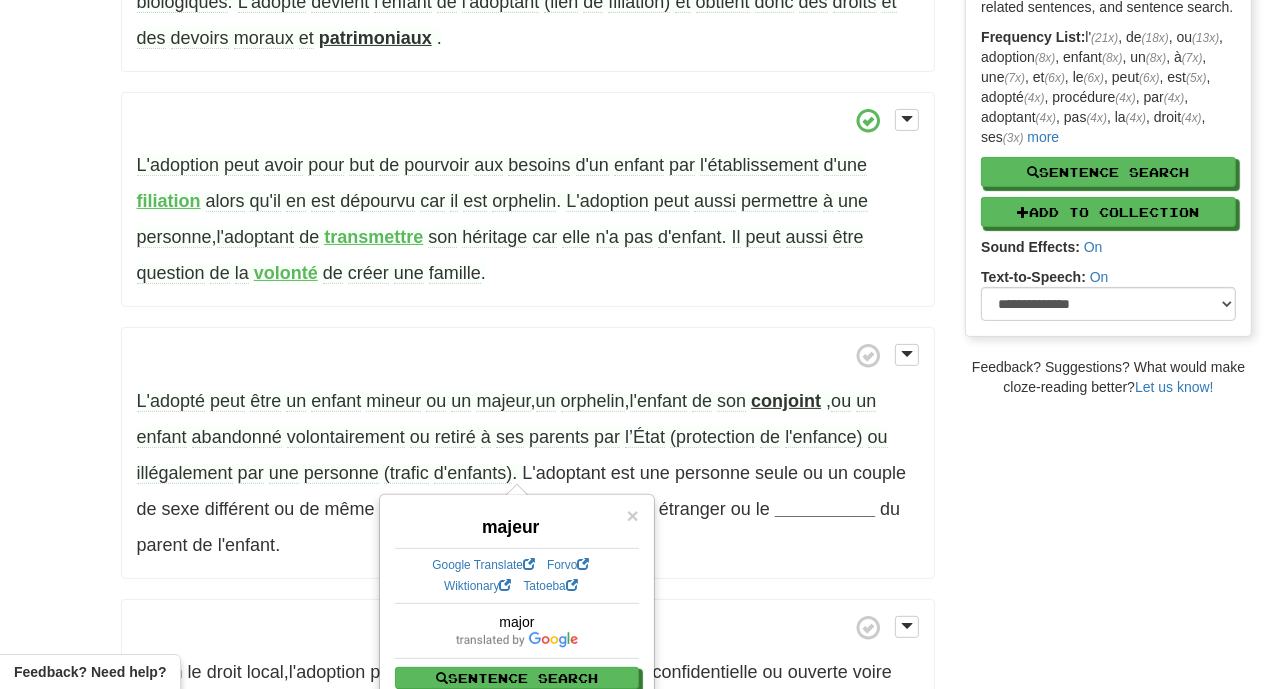 click on "mineur" at bounding box center [393, 401] 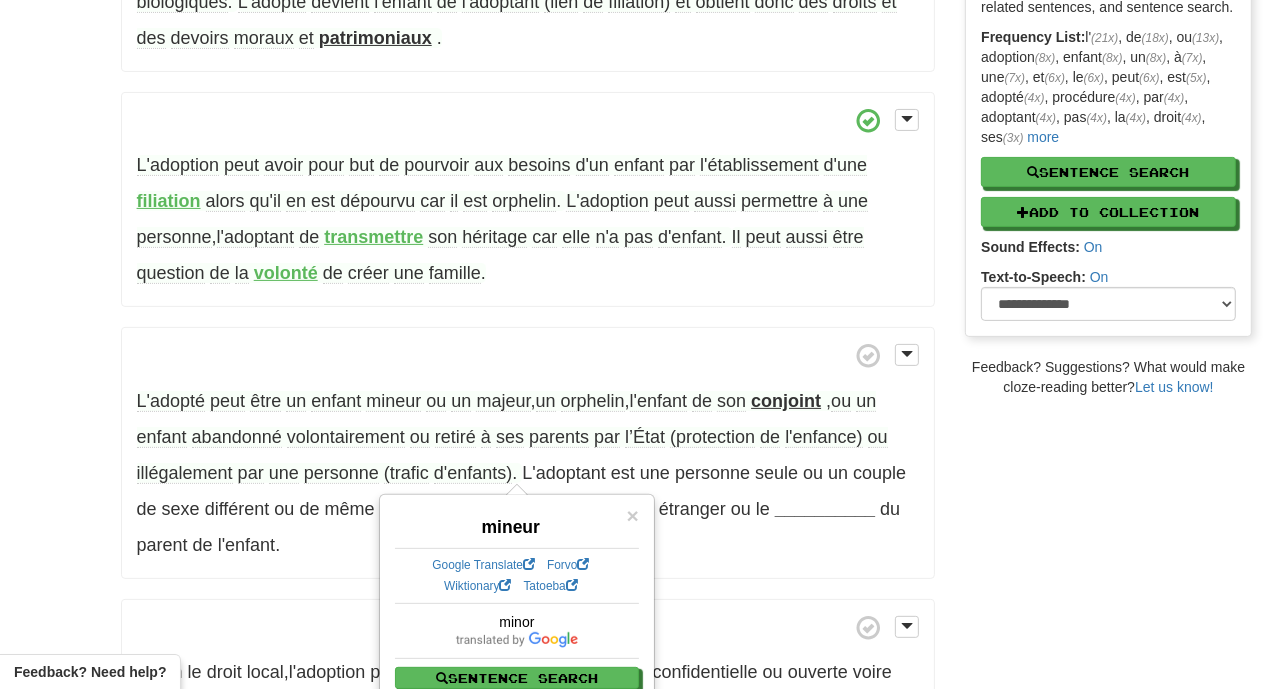 click on "L'adopté   peut   être   un   enfant   mineur   ou   un   majeur ,  un   orphelin ,  l'enfant   de   son
conjoint
,  ou   un   enfant   abandonné   volontairement   ou   retiré   à   ses   parents   par   l’État   (protection   de   l'enfance)   ou   illégalement   par   une   personne   (trafic   d'enfants) .
L'adoptant   est   une   personne   seule   ou   un   couple   de   sexe   différent   ou   de   même   sexe   (adoption   homoparentale) ,  un   étranger   ou   le
__________
du   parent   de   l'enfant ." at bounding box center (528, 453) 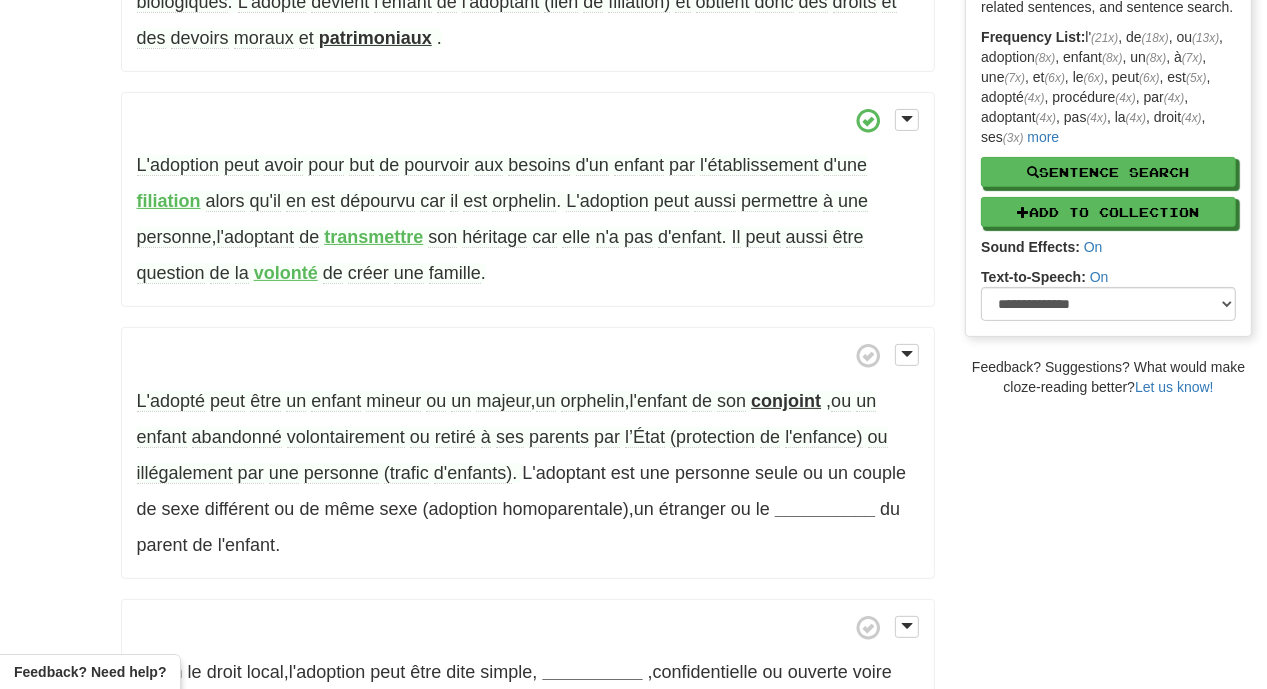 click on "retiré" at bounding box center [455, 437] 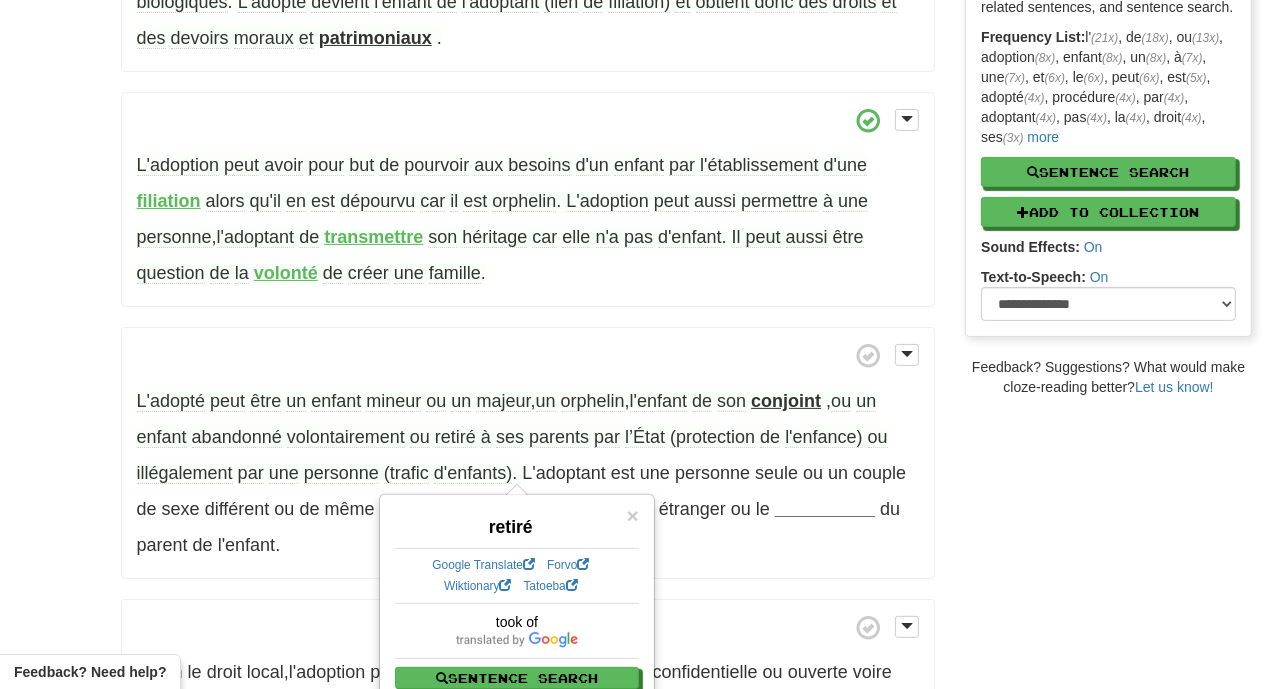 click on "L'adopté   peut   être   un   enfant   mineur   ou   un   majeur ,  un   orphelin ,  l'enfant   de   son
conjoint
,  ou   un   enfant   abandonné   volontairement   ou   retiré   à   ses   parents   par   l’État   (protection   de   l'enfance)   ou   illégalement   par   une   personne   (trafic   d'enfants) .
L'adoptant   est   une   personne   seule   ou   un   couple   de   sexe   différent   ou   de   même   sexe   (adoption   homoparentale) ,  un   étranger   ou   le
__________
du   parent   de   l'enfant ." at bounding box center (528, 453) 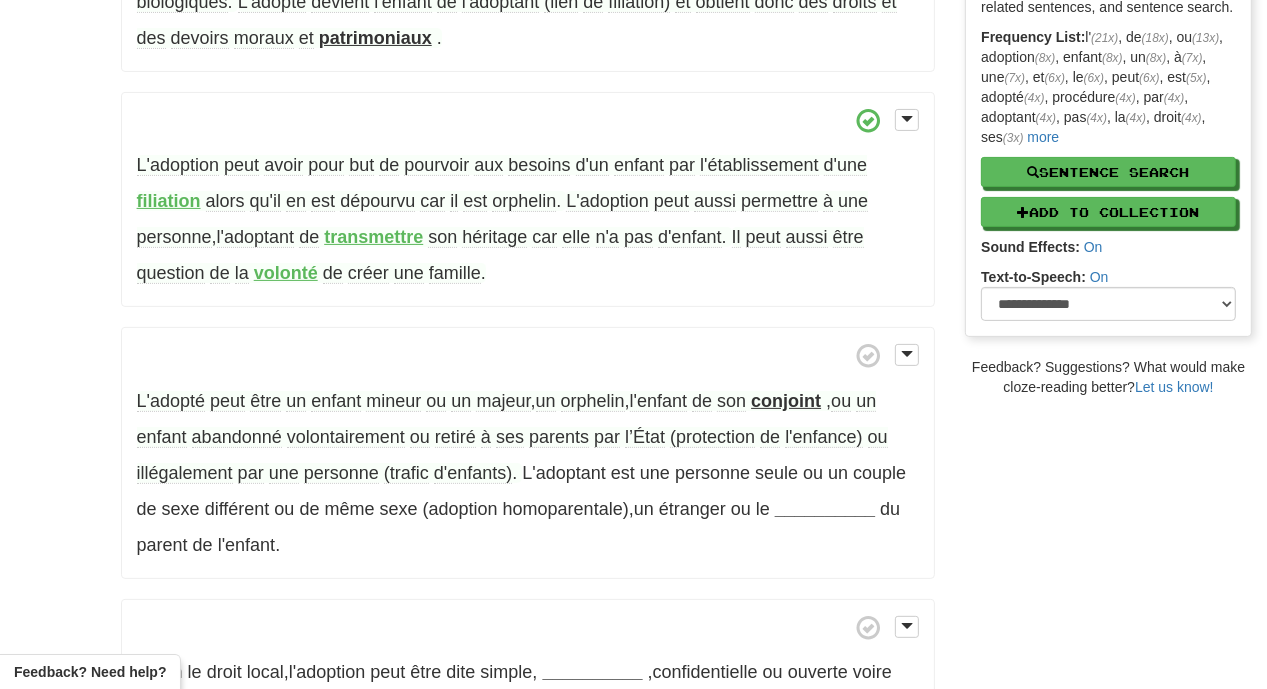 click on "ses" at bounding box center [510, 437] 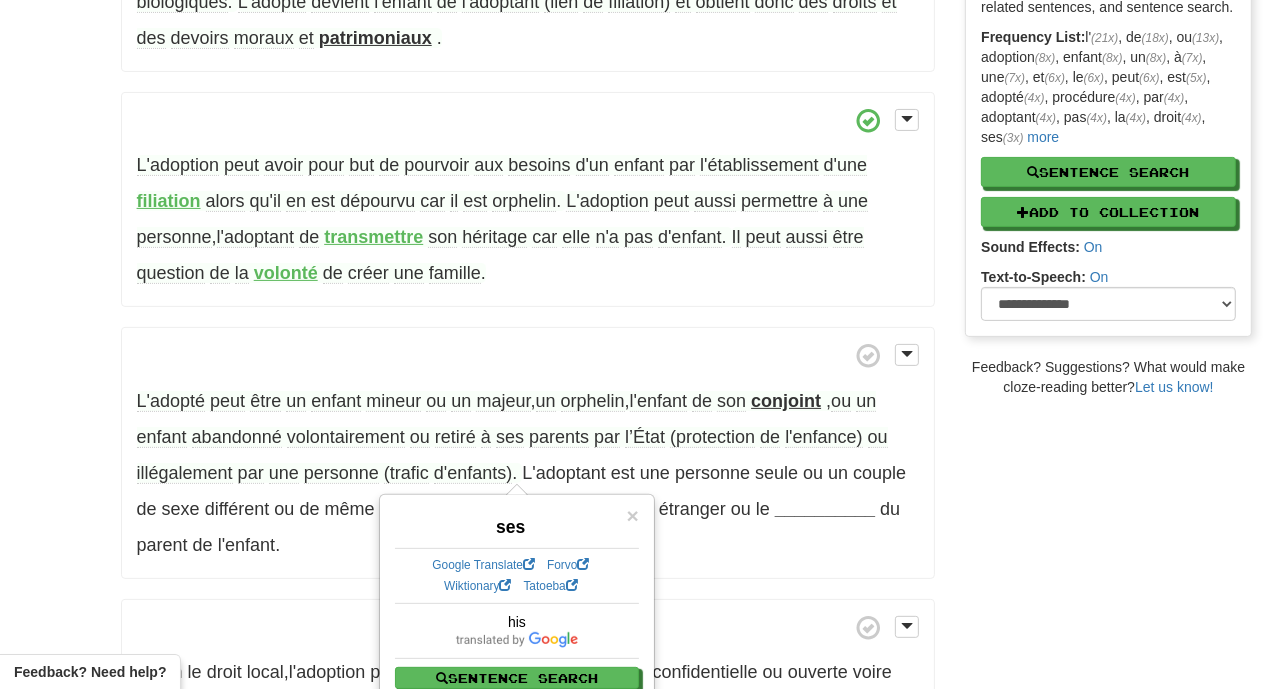 click at bounding box center [528, 355] 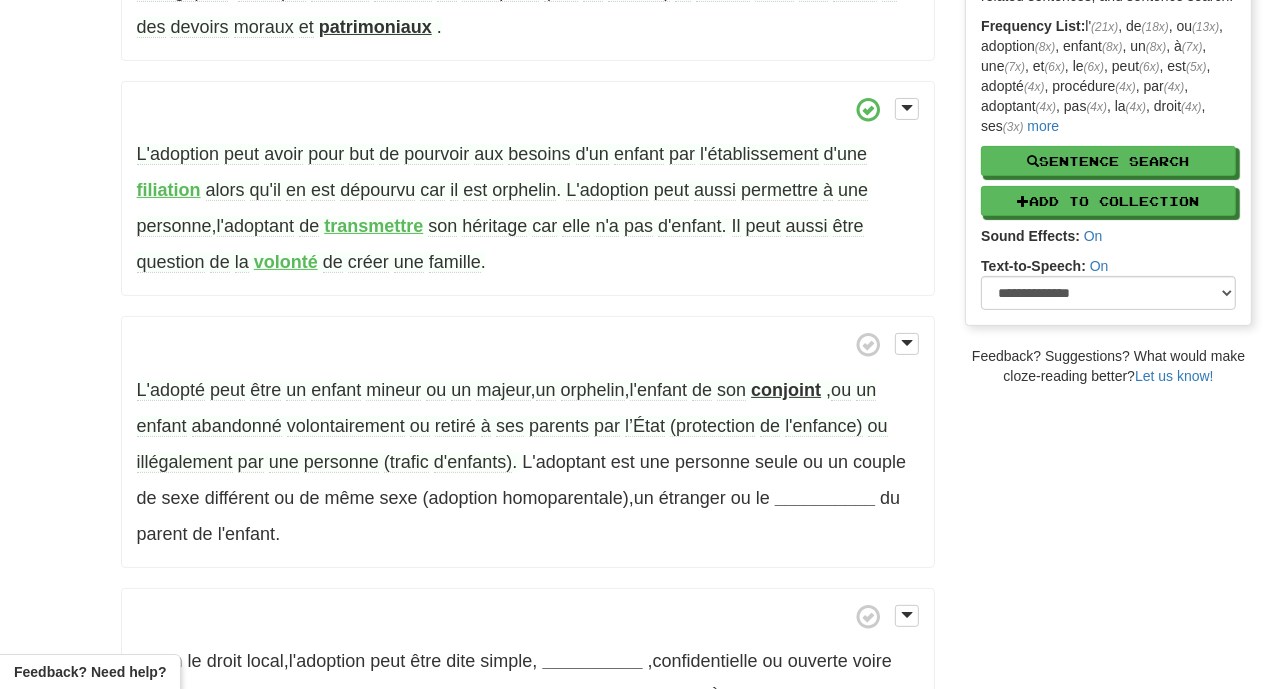 scroll, scrollTop: 393, scrollLeft: 0, axis: vertical 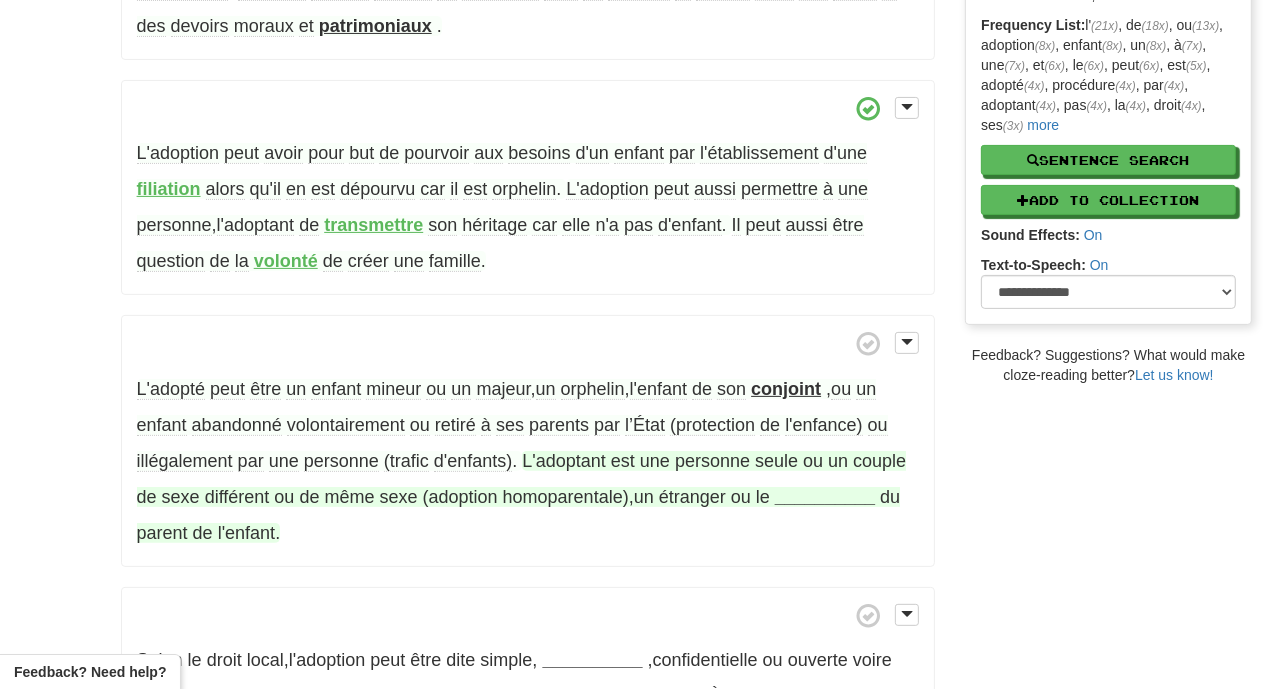 click on "__________" at bounding box center (825, 497) 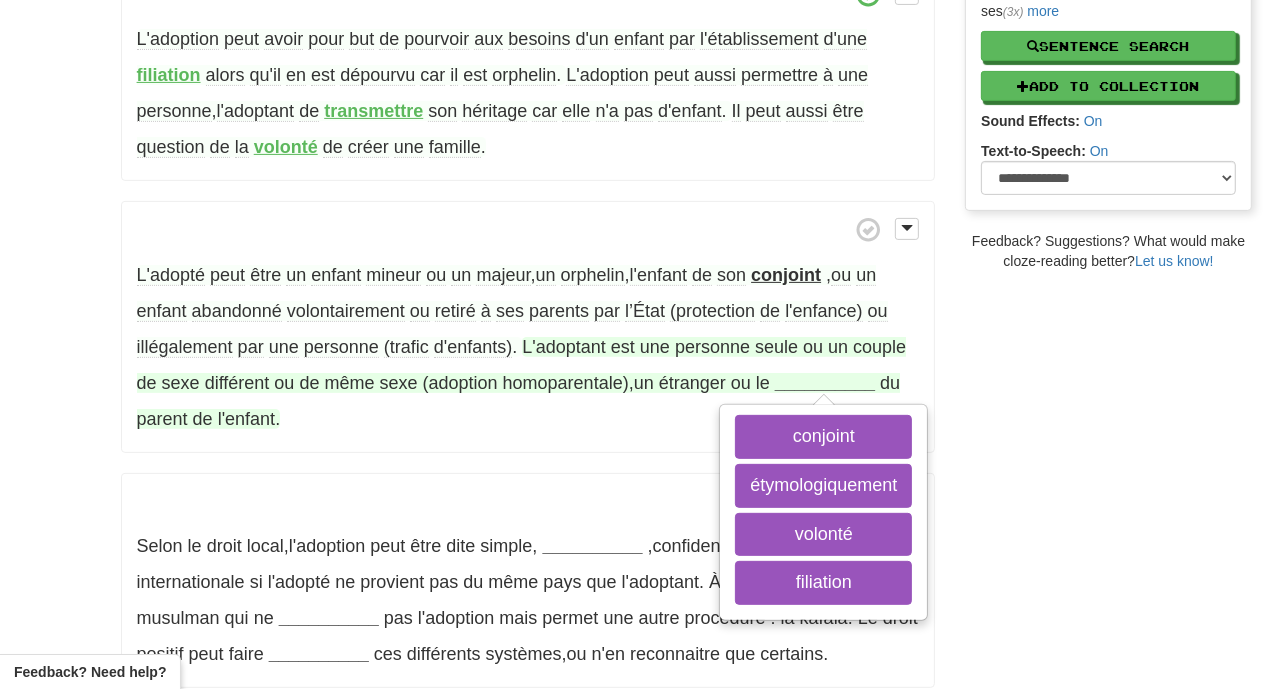 scroll, scrollTop: 510, scrollLeft: 0, axis: vertical 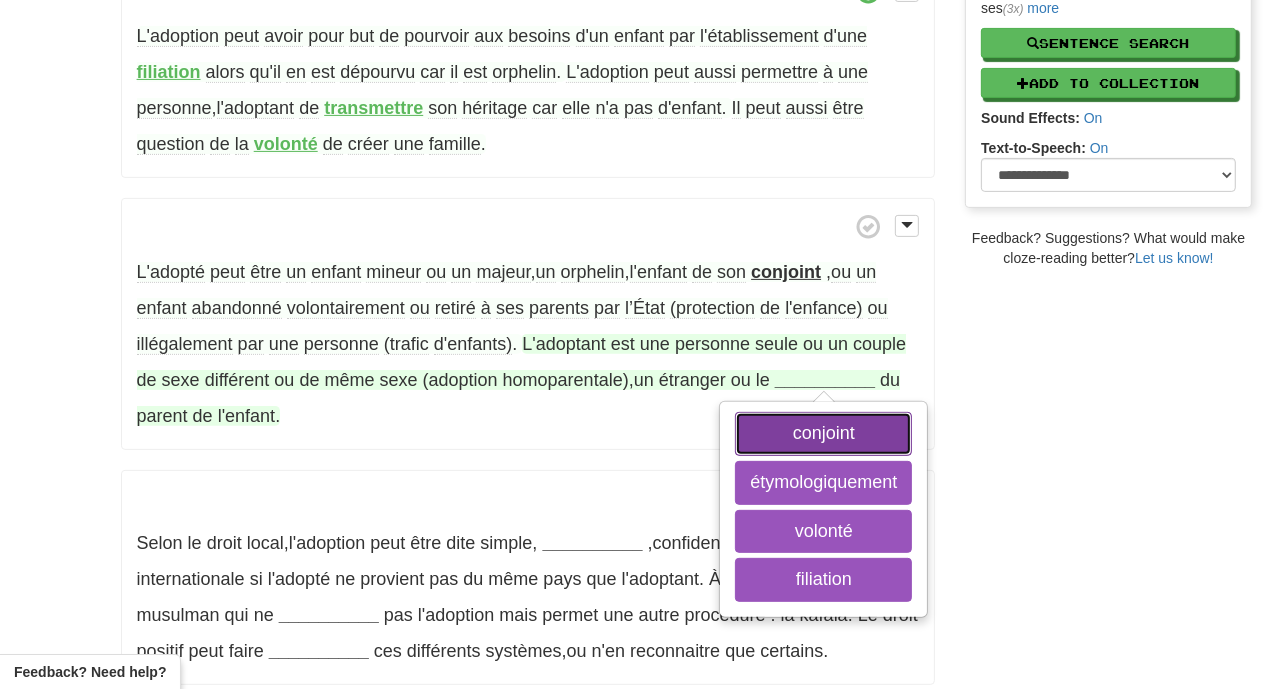 click on "conjoint" at bounding box center [823, 434] 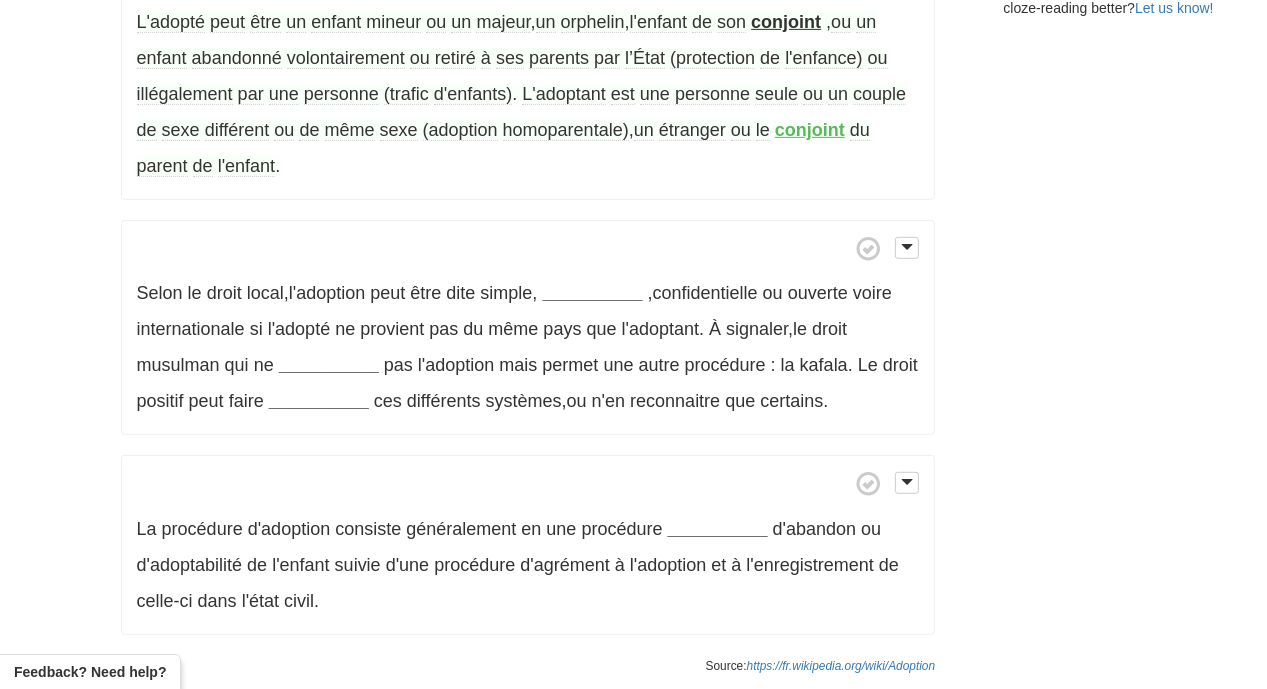 scroll, scrollTop: 763, scrollLeft: 0, axis: vertical 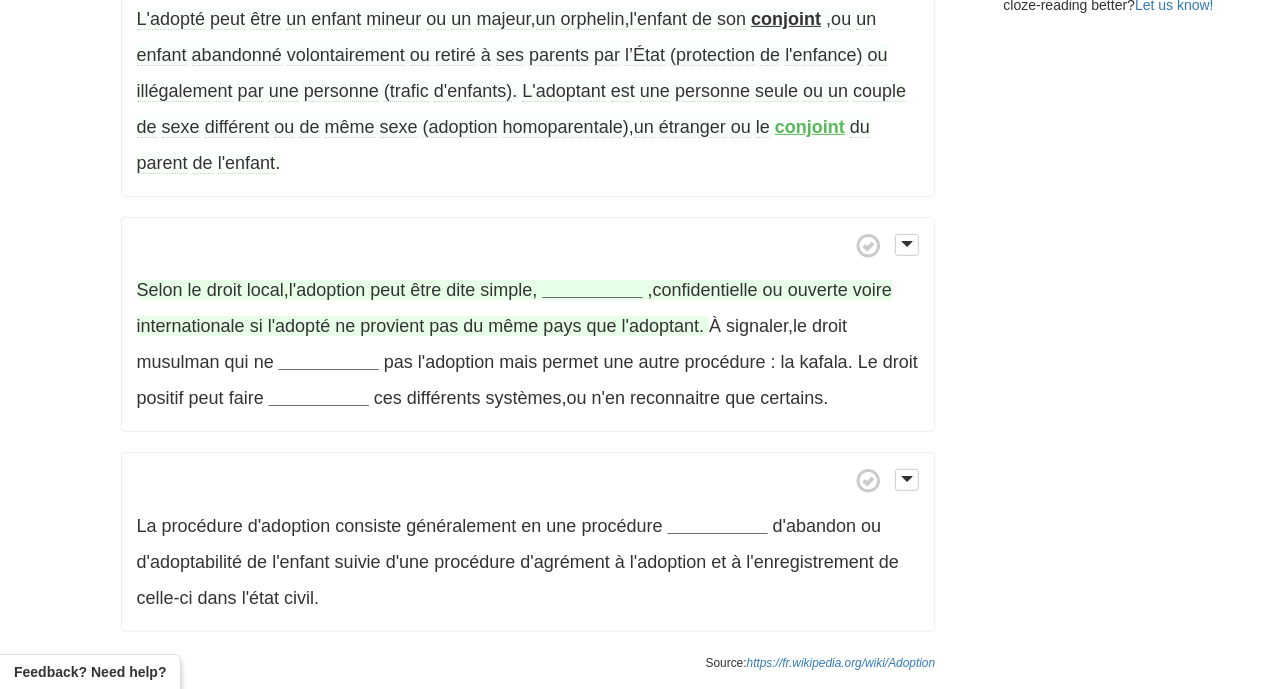 click on "__________" at bounding box center (592, 290) 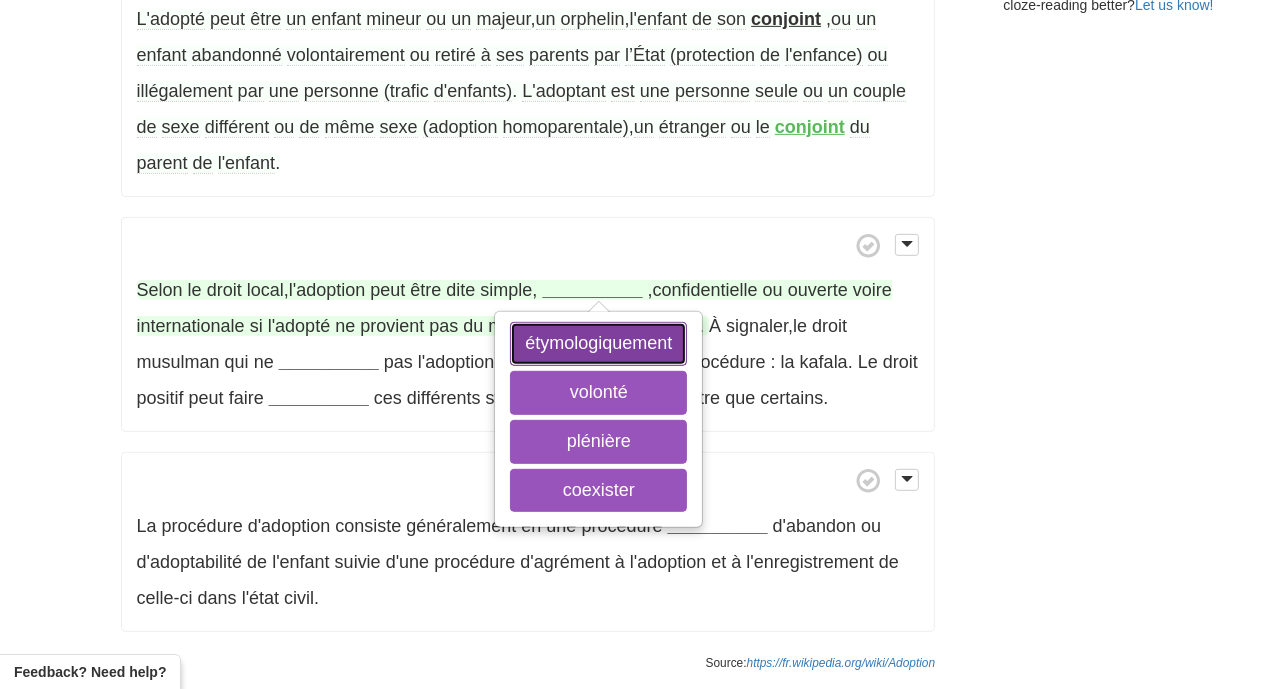 click on "étymologiquement" at bounding box center (598, 344) 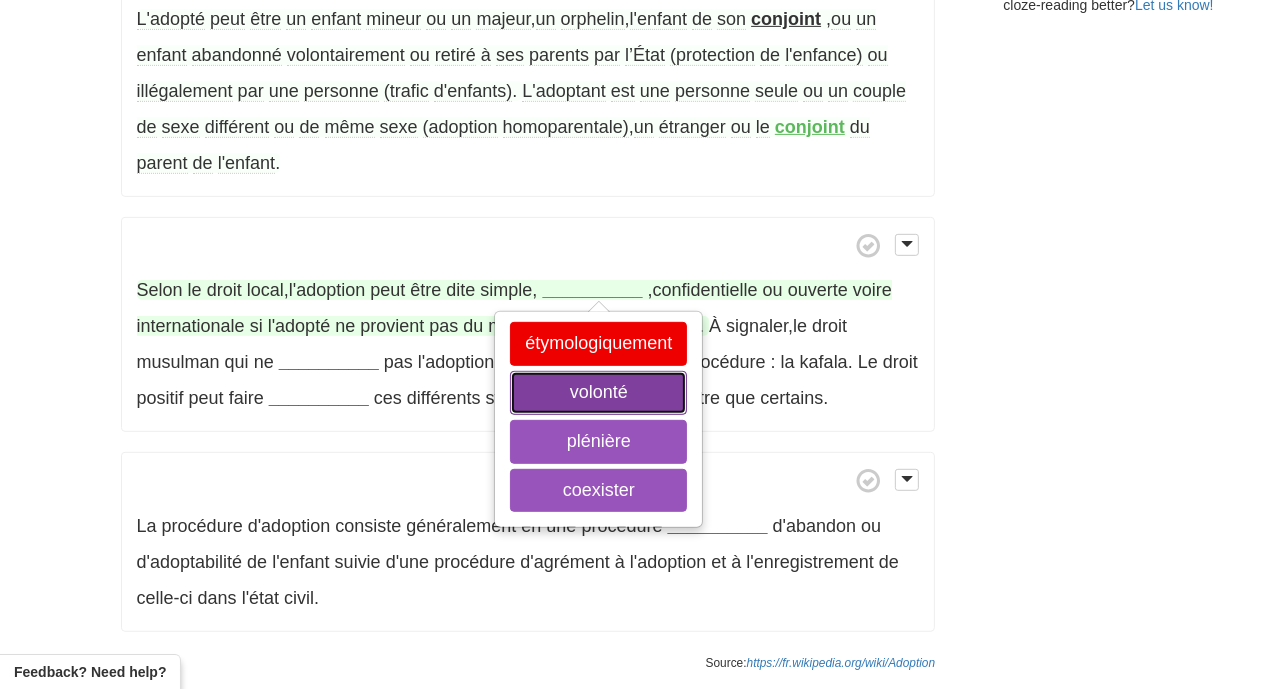 click on "volonté" at bounding box center [598, 393] 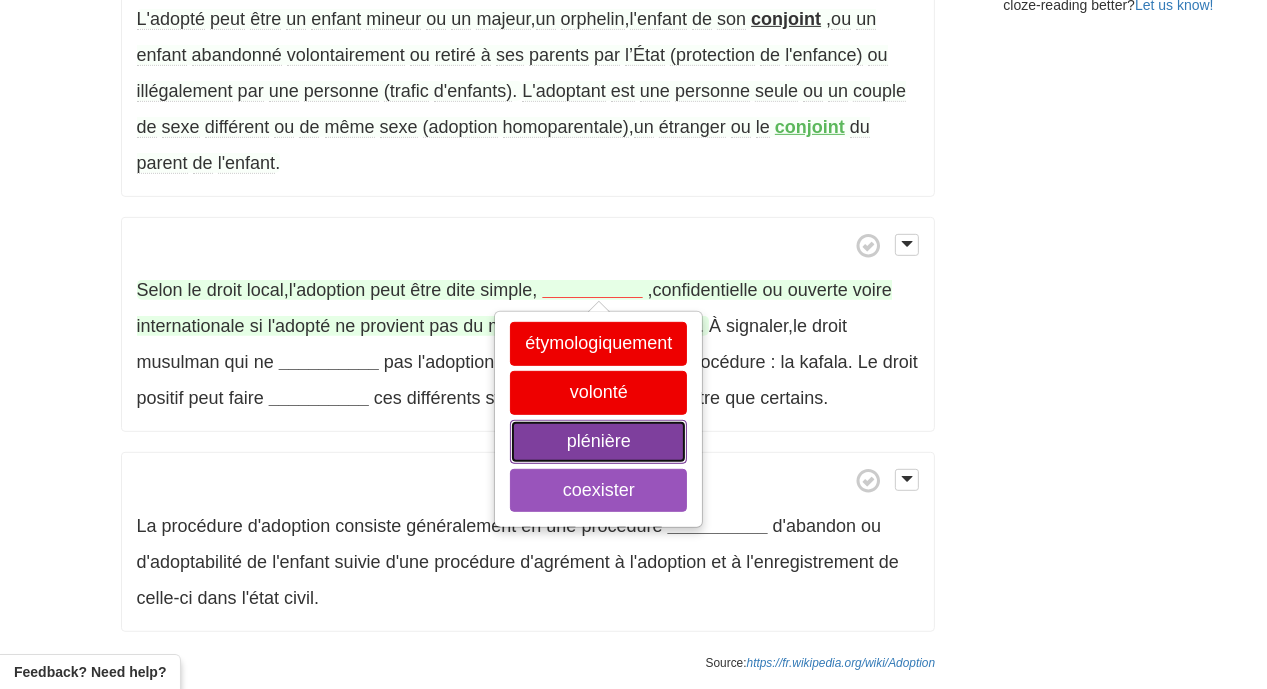 click on "plénière" at bounding box center (598, 442) 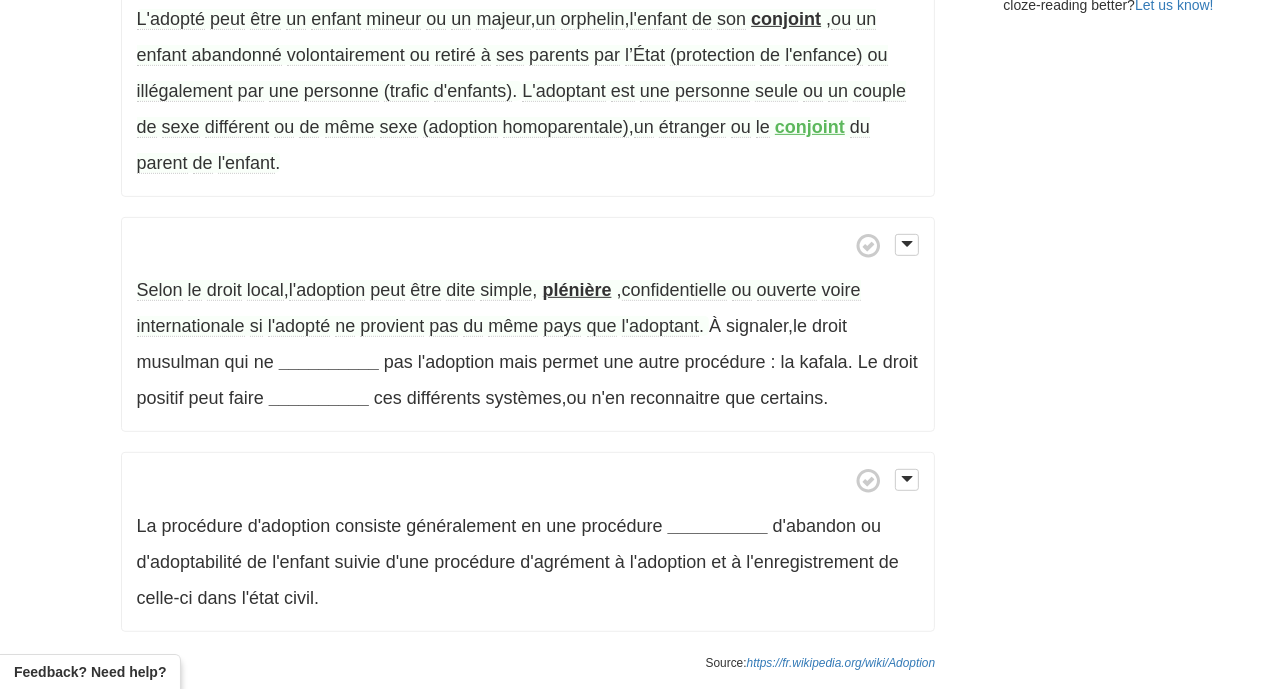 click on "simple" at bounding box center [506, 290] 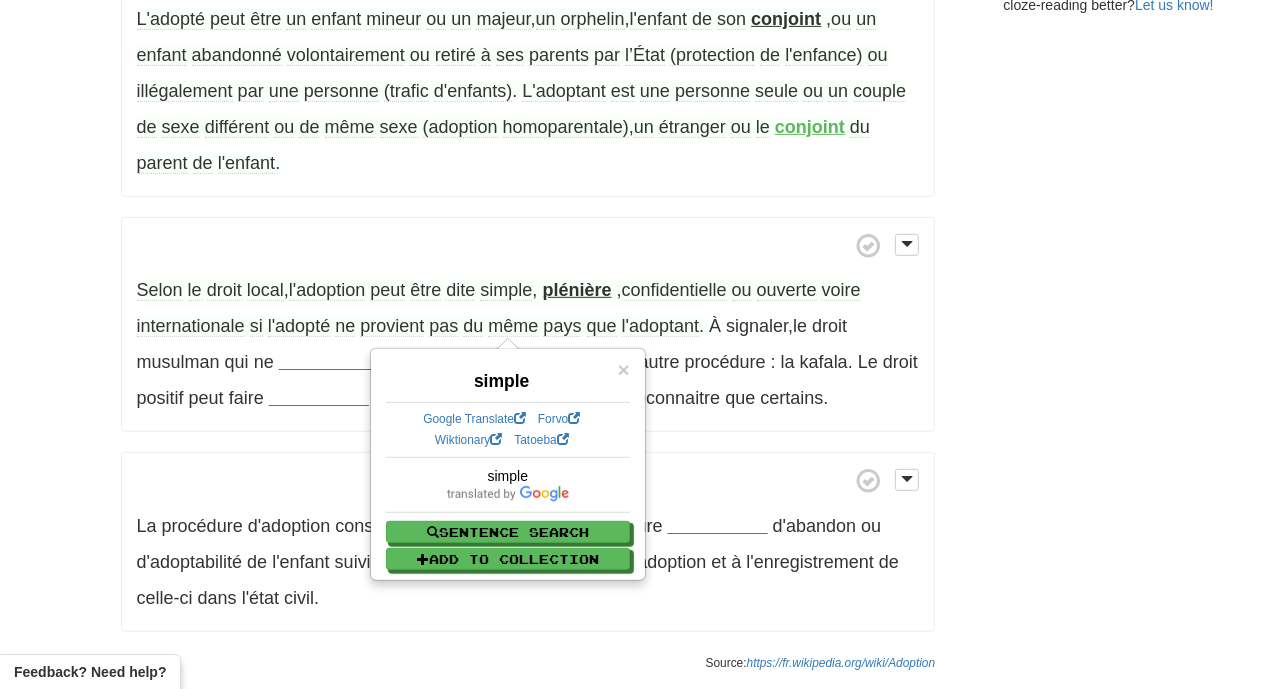click on "plénière" at bounding box center (576, 290) 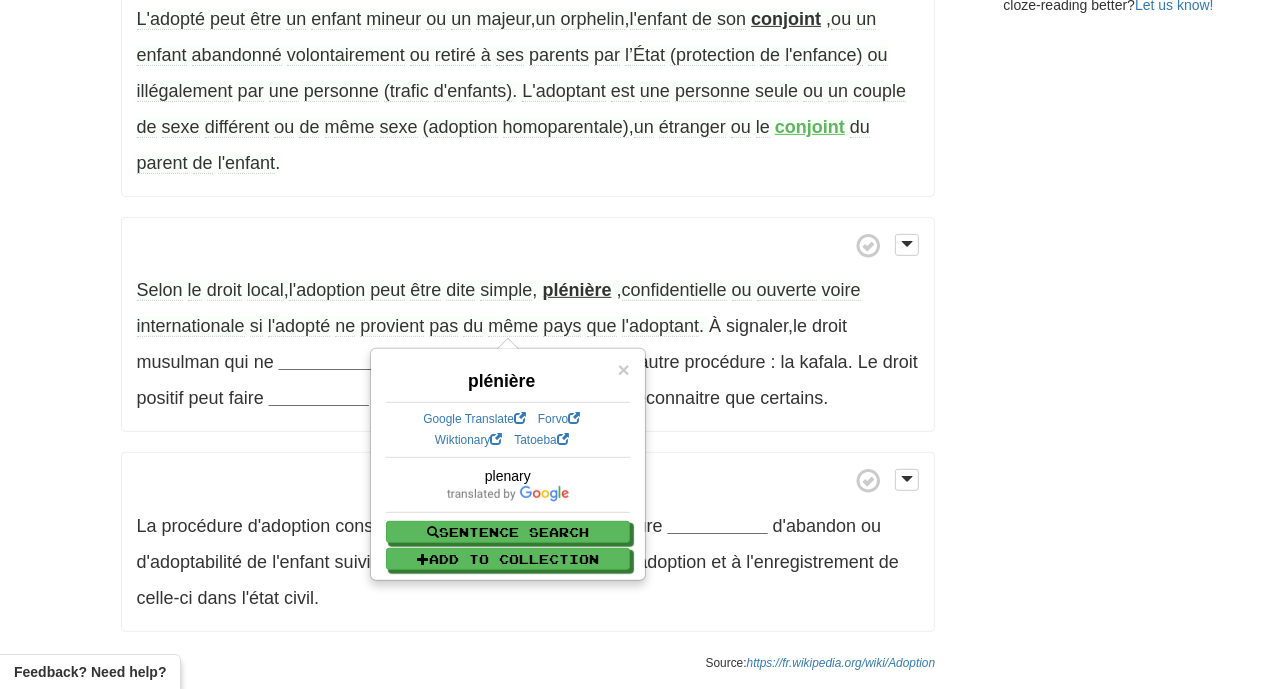 click on "confidentielle" at bounding box center (674, 290) 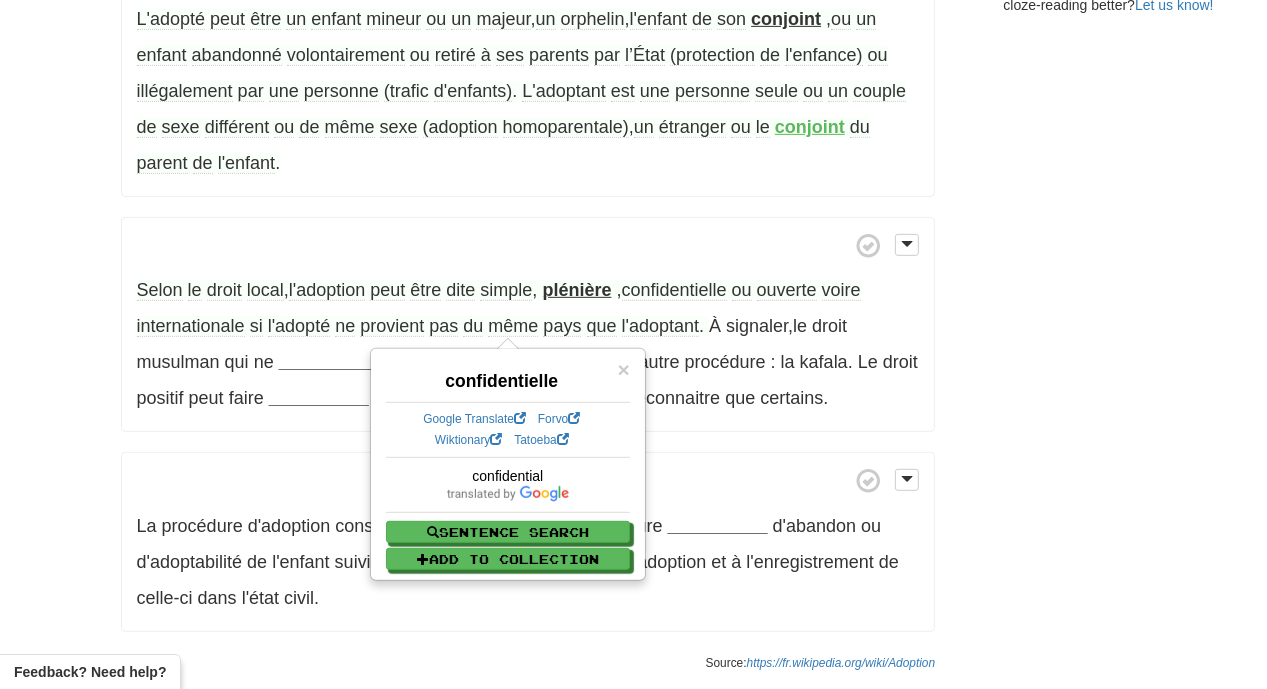 click on "ouverte" at bounding box center (787, 290) 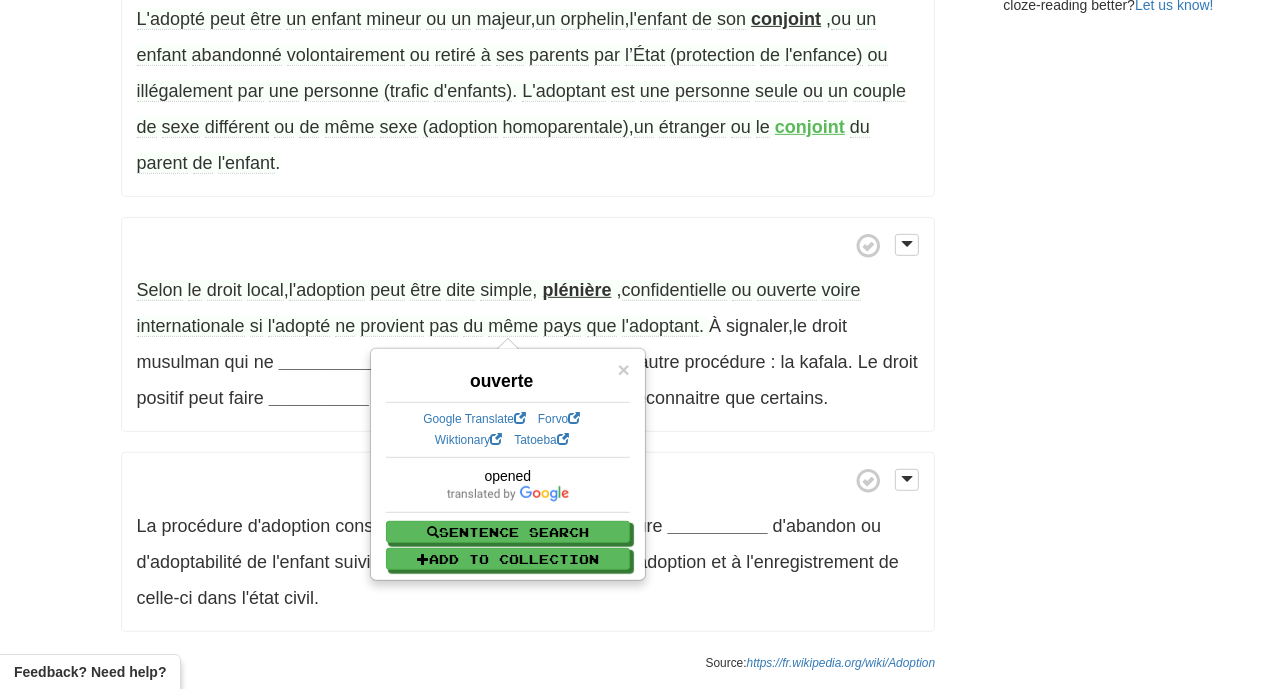 click on "voire" at bounding box center (841, 290) 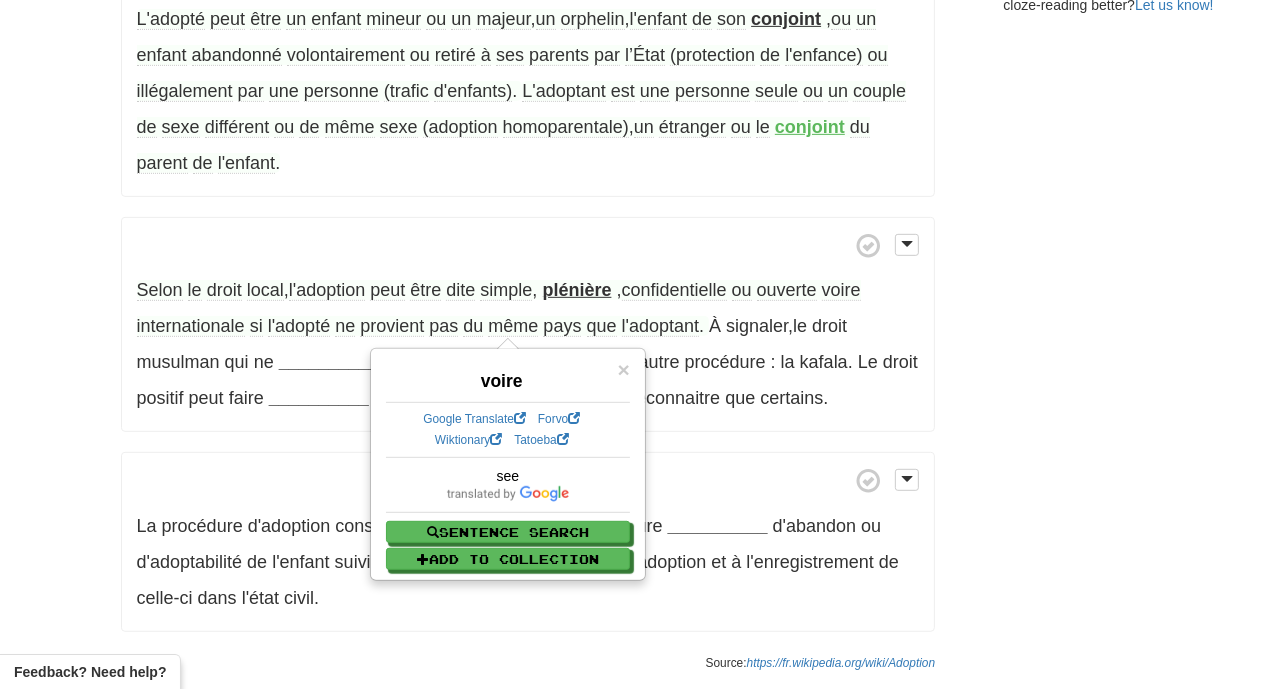 click on "provient" at bounding box center [392, 326] 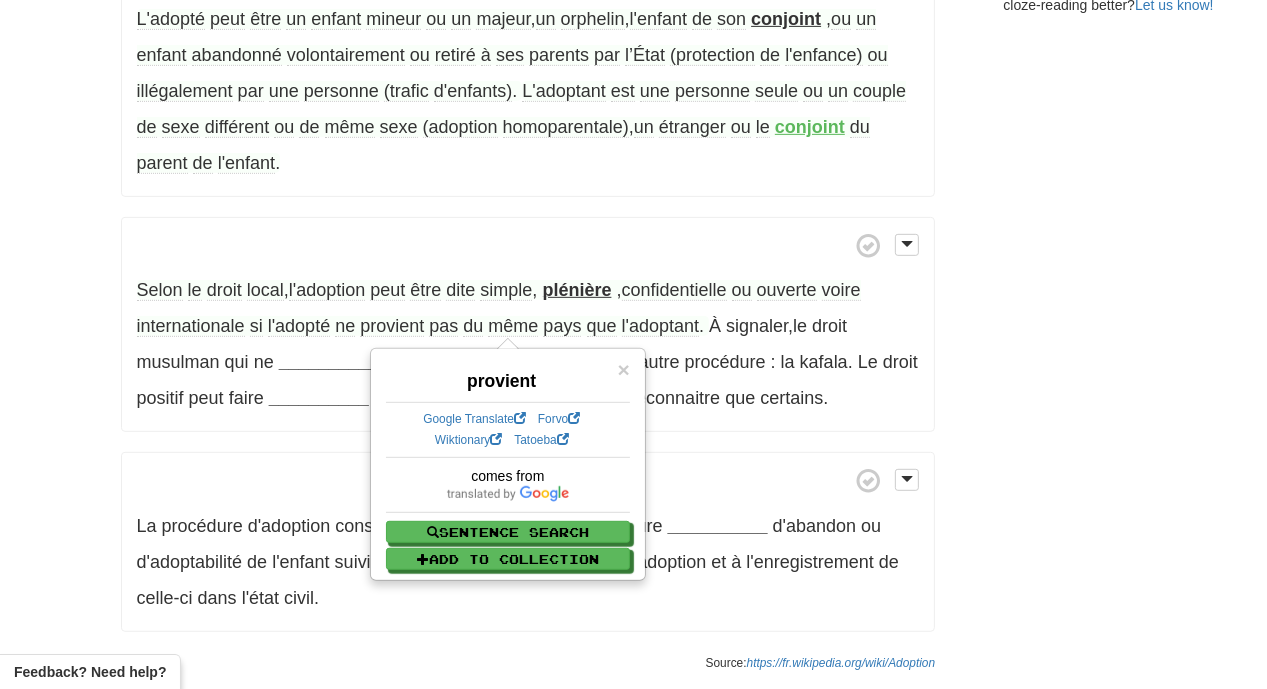 click at bounding box center (528, 245) 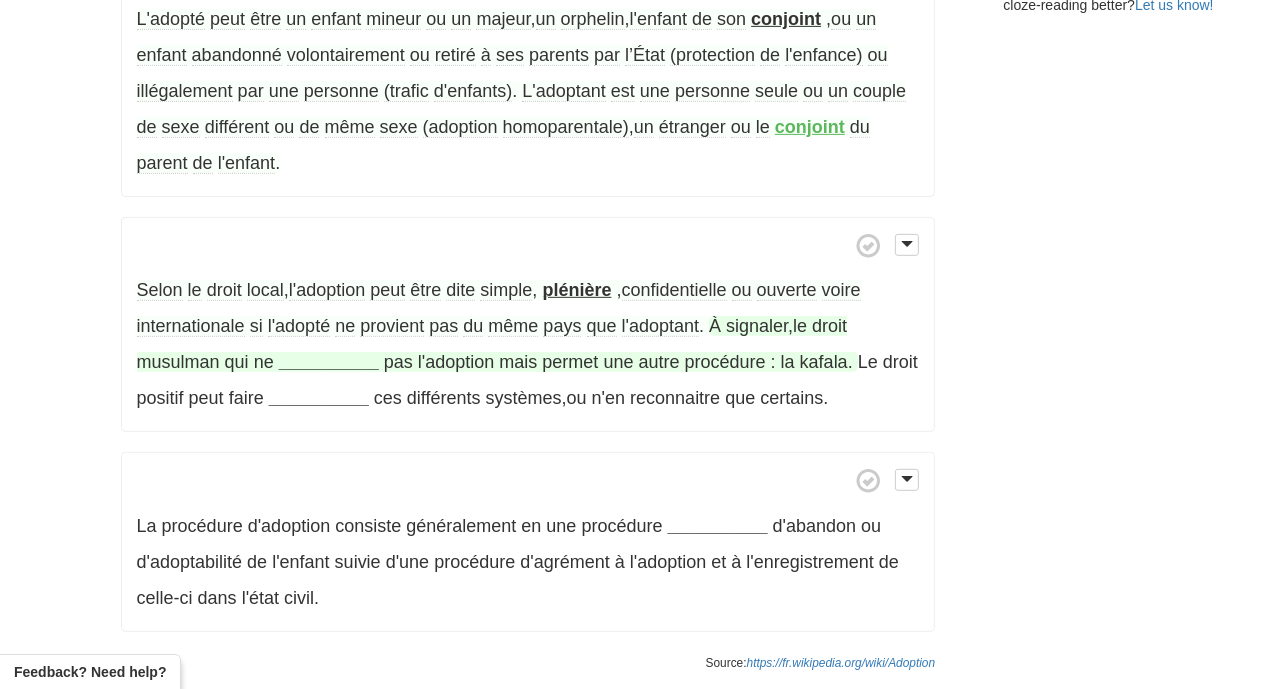 click on "__________" at bounding box center [329, 362] 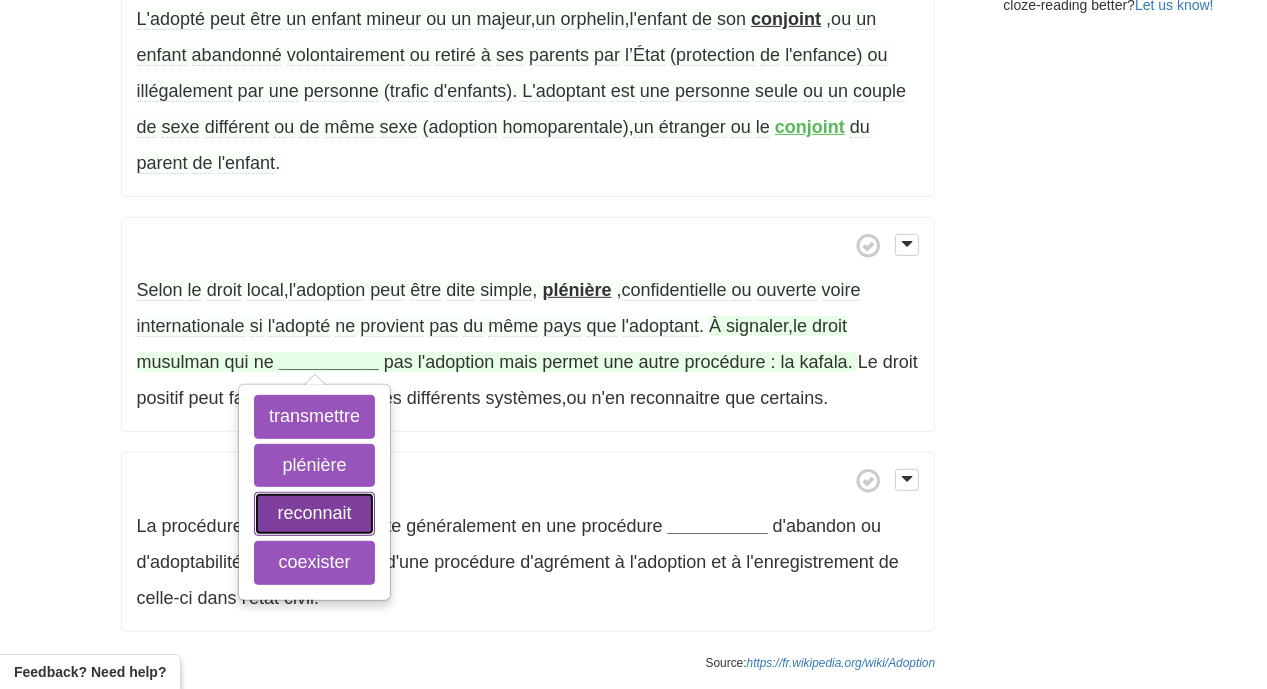 click on "reconnait" at bounding box center [314, 514] 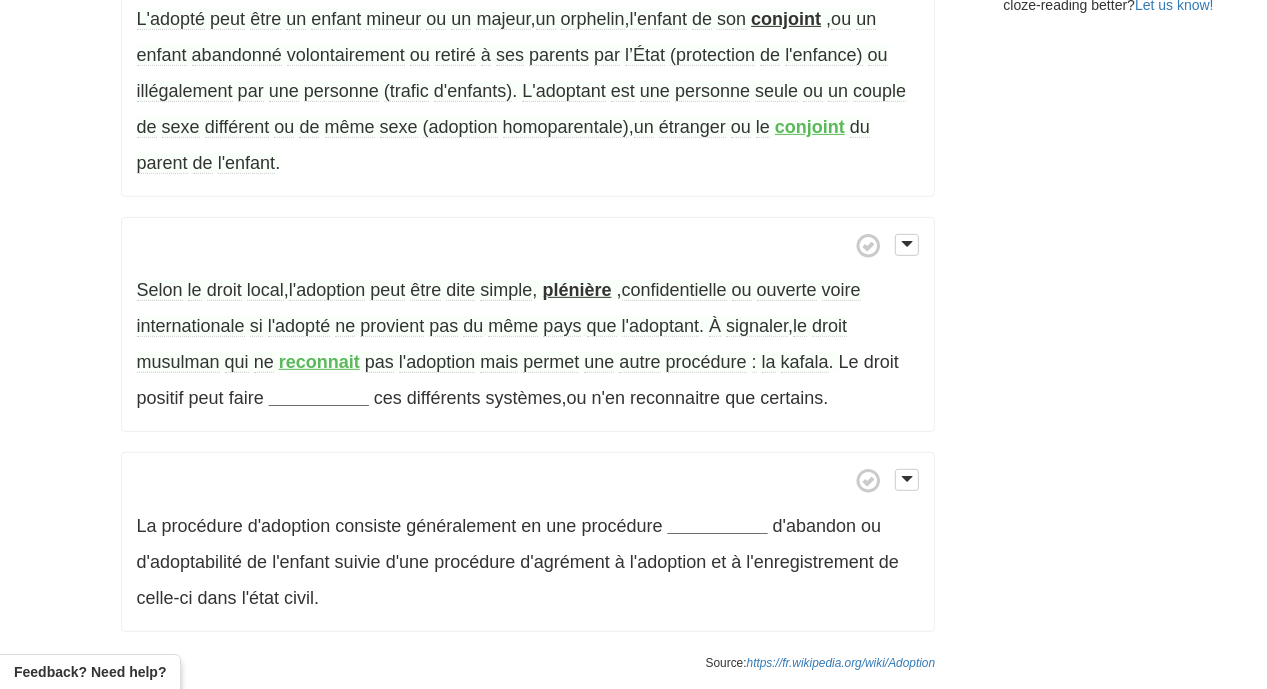 click on "signaler" at bounding box center [757, 326] 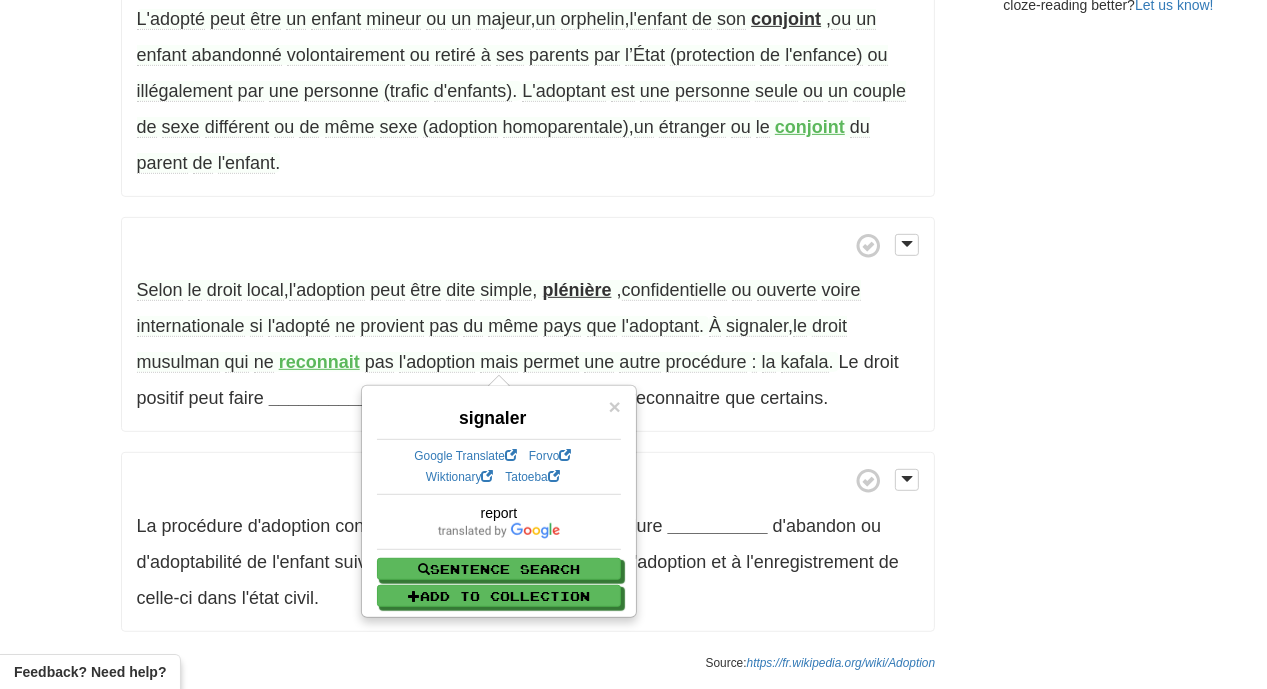 click on "Selon   le   droit   local ,  l'adoption   peut   être   dite   simple ,
plénière
,  confidentielle   ou   ouverte   voire   internationale   si   l'adopté   ne   provient   pas   du   même   pays   que   l'adoptant .
À   signaler ,  le   droit   musulman   qui   ne
reconnait
pas   l'adoption   mais   permet   une   autre   procédure   :   la   kafala .
Le   droit   positif   peut   faire
__________
ces   différents   systèmes ,  ou   n'en   reconnaitre   que   certains ." at bounding box center [528, 325] 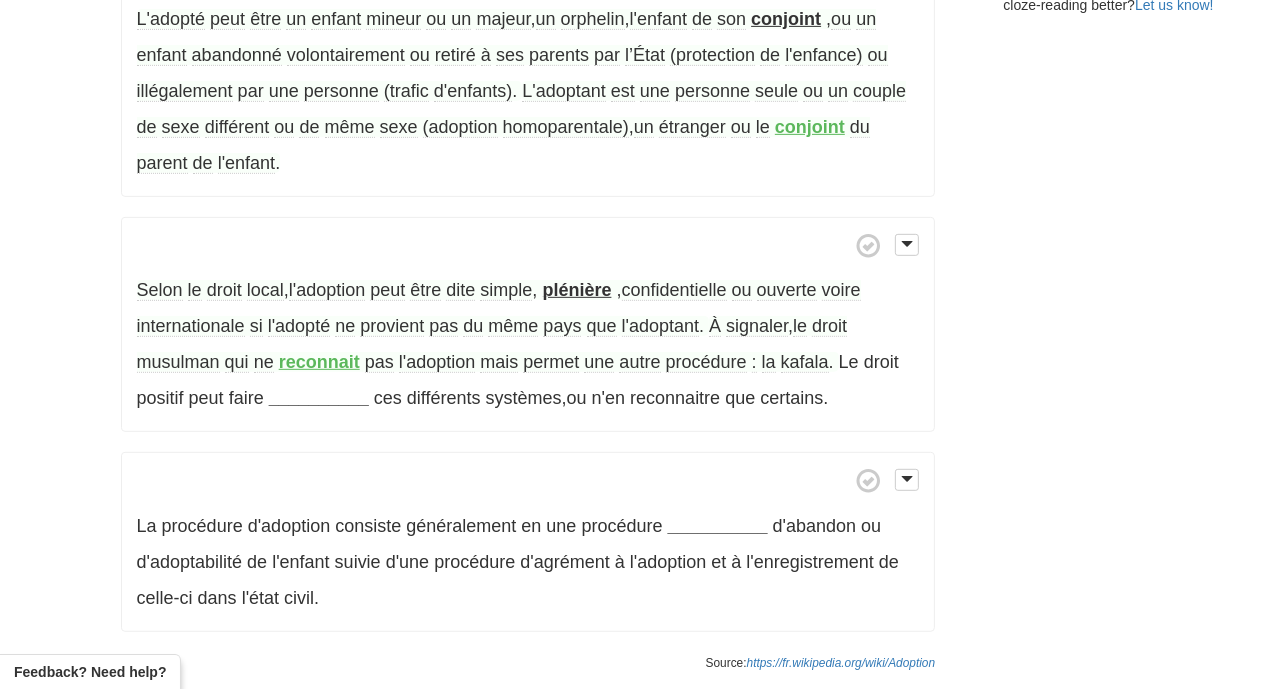 click on "reconnait" at bounding box center (319, 362) 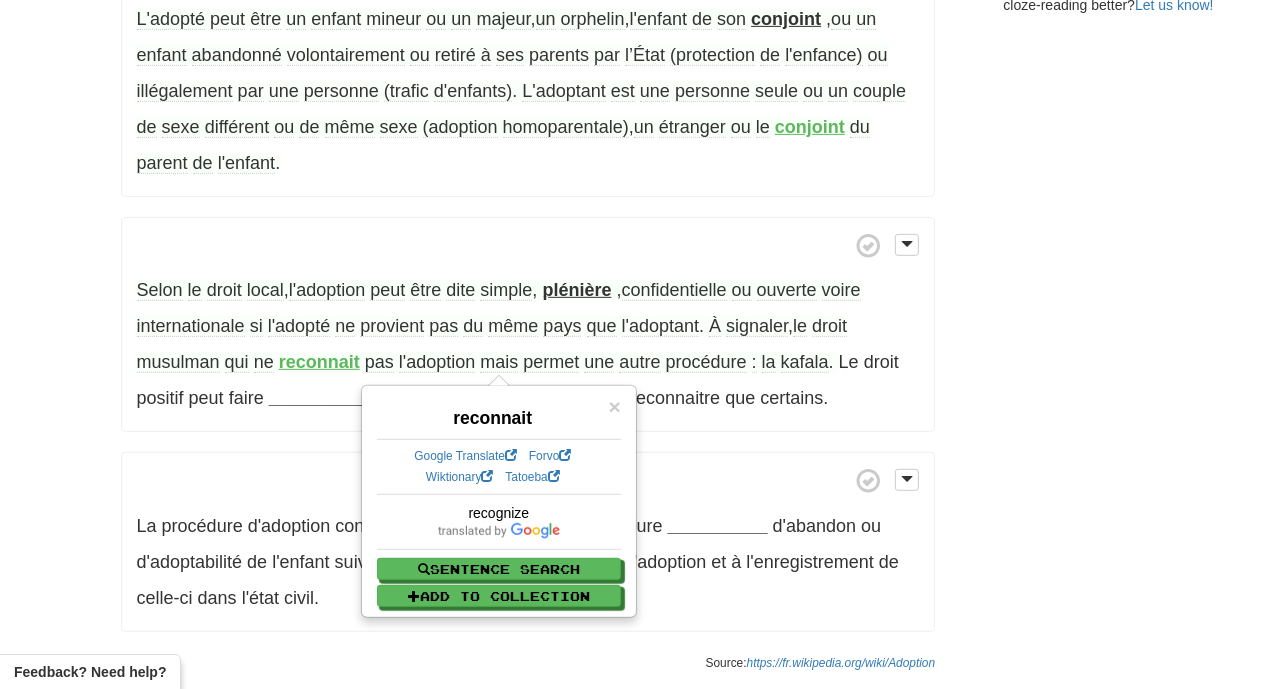 click on "En   droit   de   la   famille ,  l'adoption   du   latin   adoptare   (
étymologiquement
:   ad   optare ,  «   à   choisir   »)   signifie   «   donner   à   quelqu'un   le   rang   et   les   droits   de   fils   ou   de   fille   » .
Autrement   dit ,  l'adoption   est   une   institution   par   laquelle   un   lien   de   famille   ou   de   filiation   est   créé   entre   l'adopté ,  généralement   un   enfant   et   le   ou   les
adoptants
,  son/ses   nouveaux   parents   qui   ne   sont   pas   ses   parents   biologiques .
L'adopté   devient   l'enfant   de   l'adoptant   (lien   de   filiation)   et   obtient   donc   des   droits   et   des   devoirs   moraux   et
patrimoniaux
.
L'adoption   peut   avoir   pour   but   de   pourvoir   aux   besoins   d'un   enfant   par   l'établissement   d'une
filiation
alors" at bounding box center [528, 17] 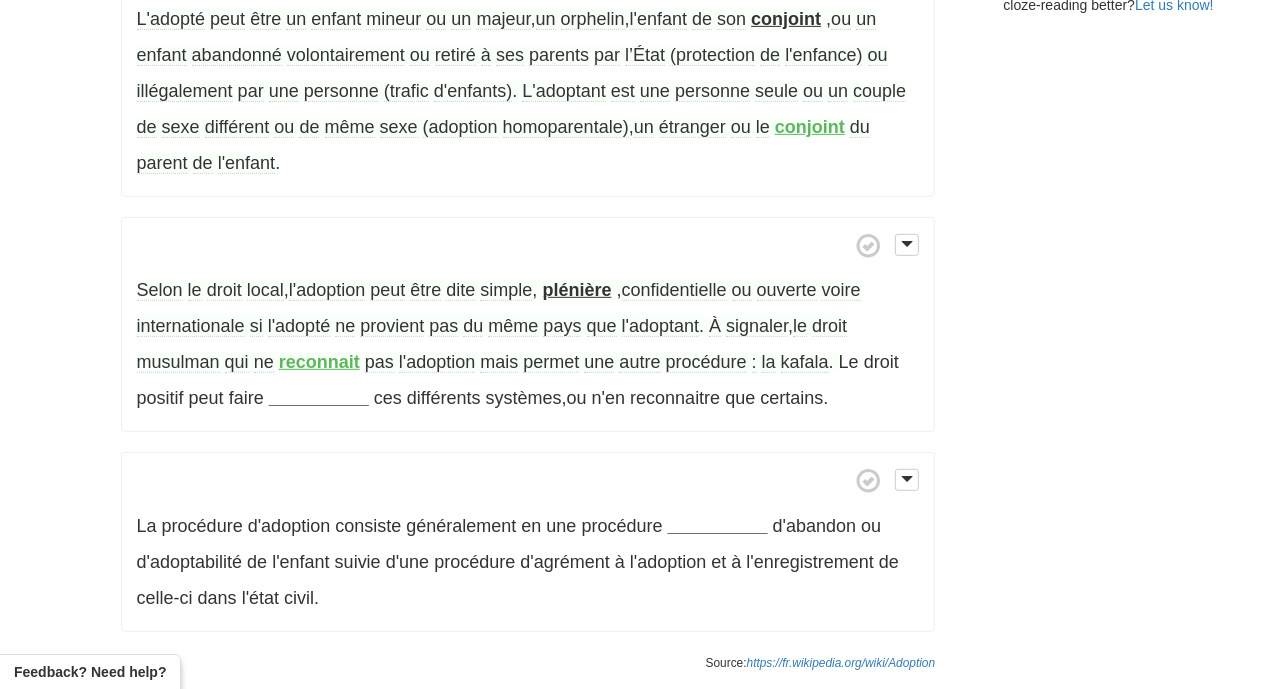 click on "permet" at bounding box center (551, 362) 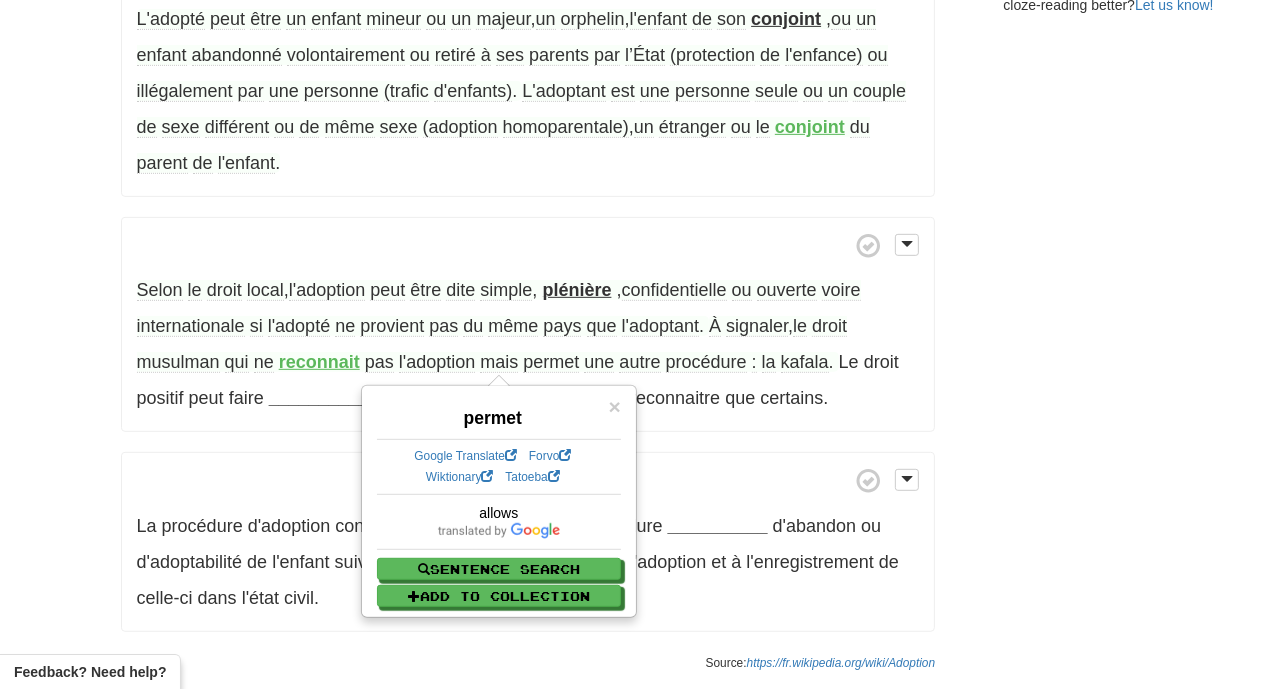 click at bounding box center (528, 480) 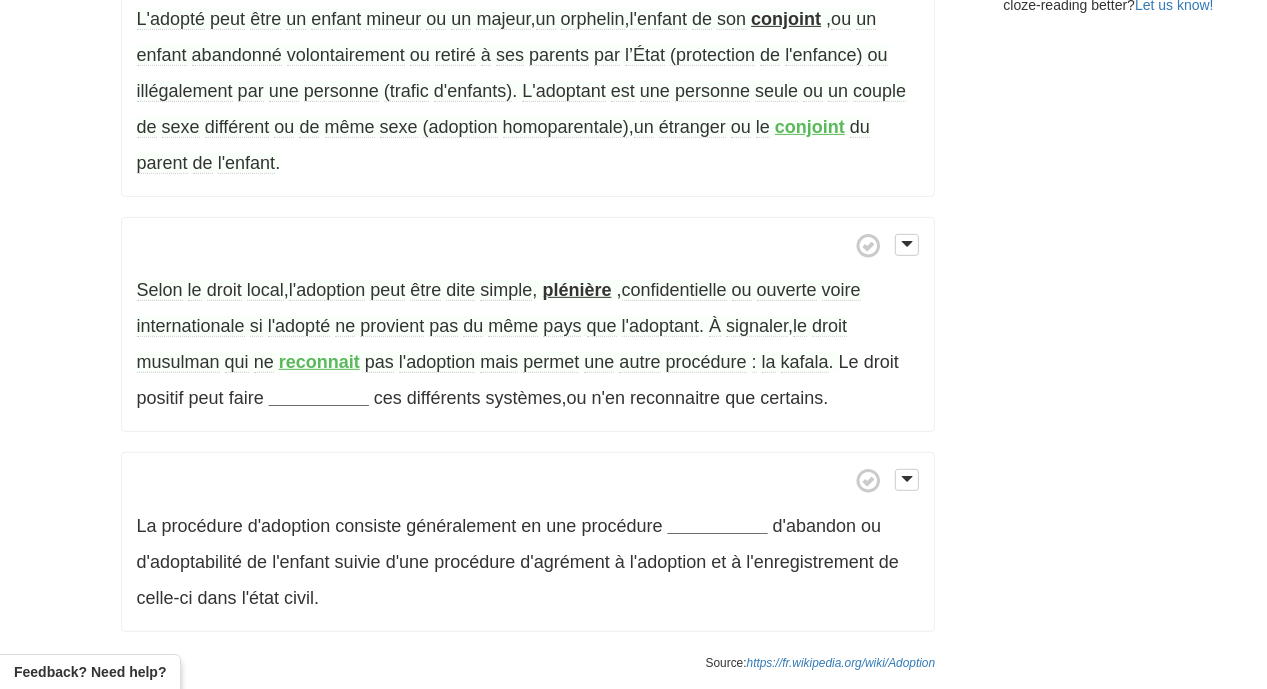 click on "droit" at bounding box center (829, 326) 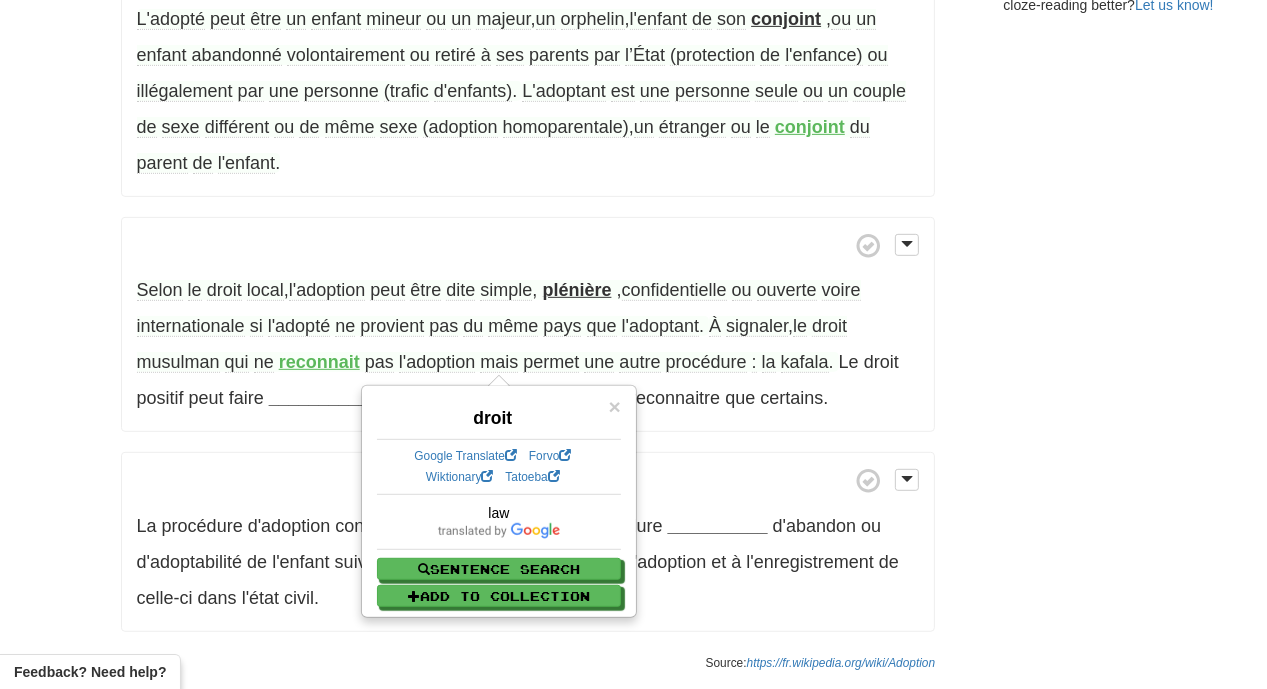 click on "/
Cloze-Reading
Adoption
Reset
Anthropology, psychology and everyday life > Family and kinship  > Familial relation and their establishment
En   droit   de   la   famille ,  l'adoption   du   latin   adoptare   (
étymologiquement
:   ad   optare ,  «   à   choisir   »)   signifie   «   donner   à   quelqu'un   le   rang   et   les   droits   de   fils   ou   de   fille   » .
Autrement   dit ,  l'adoption   est   une   institution   par   laquelle   un   lien   de   famille   ou   de   filiation   est   créé   entre   l'adopté ,  généralement   un   enfant   et   le   ou   les
adoptants
,  son/ses   nouveaux   parents   qui   ne   sont   pas   ses   parents   biologiques .
L'adopté   devient   l'enfant   de   l'adoptant   (lien   de   filiation)   et   obtient   donc   des   droits   et   des   devoirs   moraux   et
patrimoniaux
." at bounding box center (633, -15) 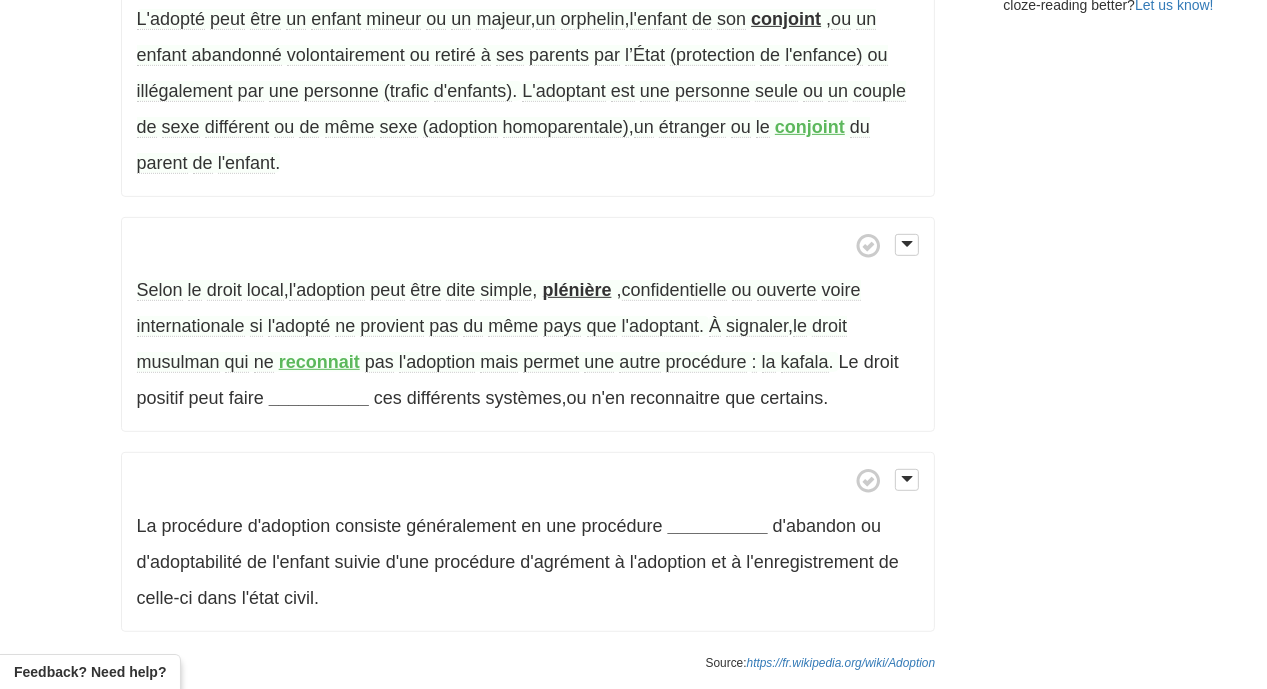 scroll, scrollTop: 769, scrollLeft: 0, axis: vertical 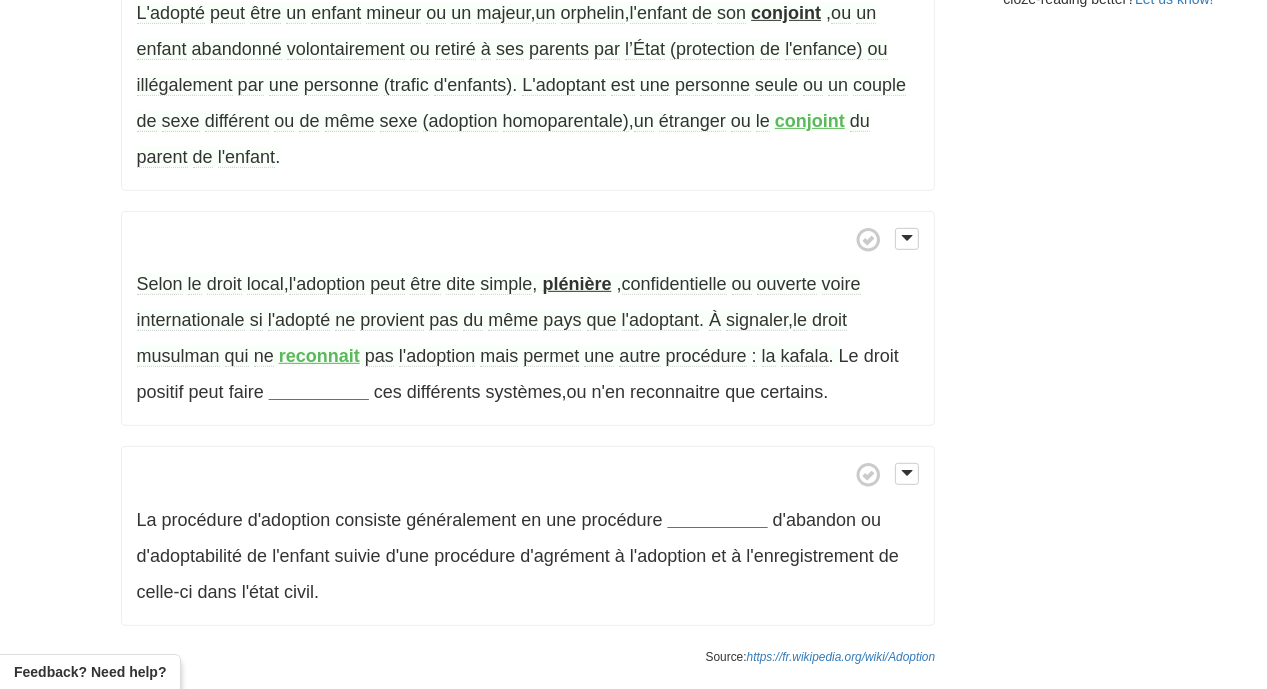 click on "kafala" at bounding box center (805, 356) 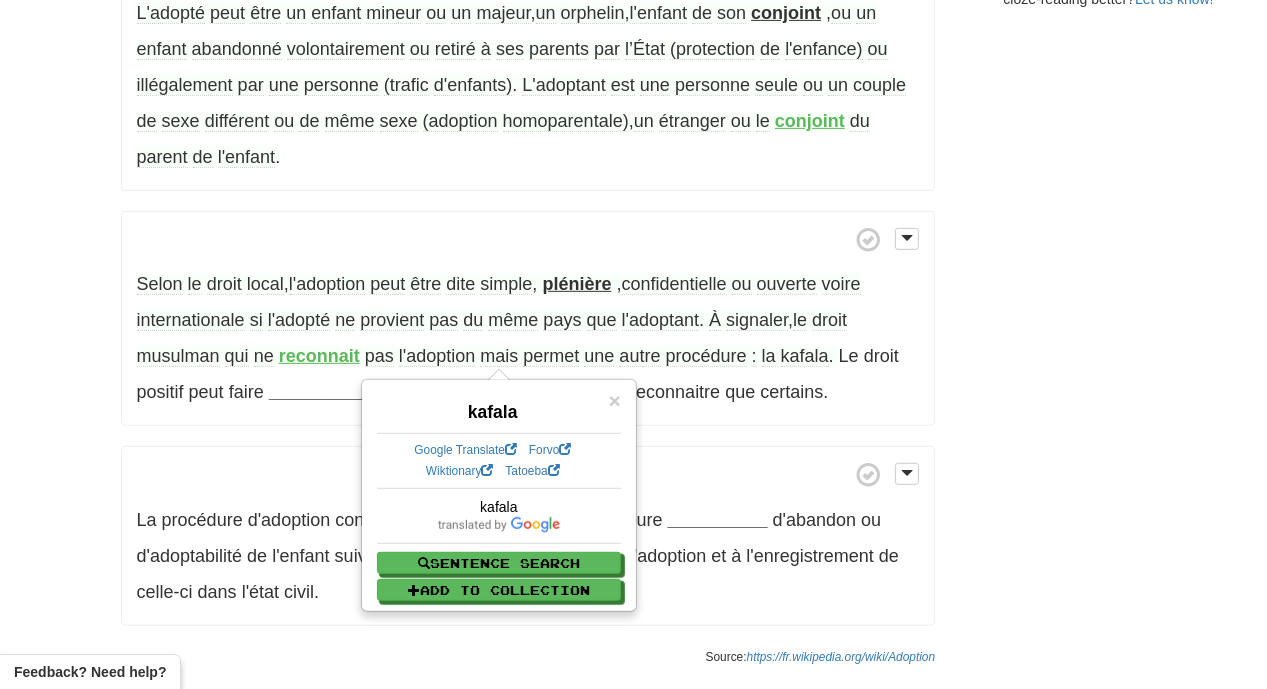 click on "/
Cloze-Reading
Adoption
Reset
Anthropology, psychology and everyday life > Family and kinship  > Familial relation and their establishment
En   droit   de   la   famille ,  l'adoption   du   latin   adoptare   (
étymologiquement
:   ad   optare ,  «   à   choisir   »)   signifie   «   donner   à   quelqu'un   le   rang   et   les   droits   de   fils   ou   de   fille   » .
Autrement   dit ,  l'adoption   est   une   institution   par   laquelle   un   lien   de   famille   ou   de   filiation   est   créé   entre   l'adopté ,  généralement   un   enfant   et   le   ou   les
adoptants
,  son/ses   nouveaux   parents   qui   ne   sont   pas   ses   parents   biologiques .
L'adopté   devient   l'enfant   de   l'adoptant   (lien   de   filiation)   et   obtient   donc   des   droits   et   des   devoirs   moraux   et
patrimoniaux
." at bounding box center [633, -21] 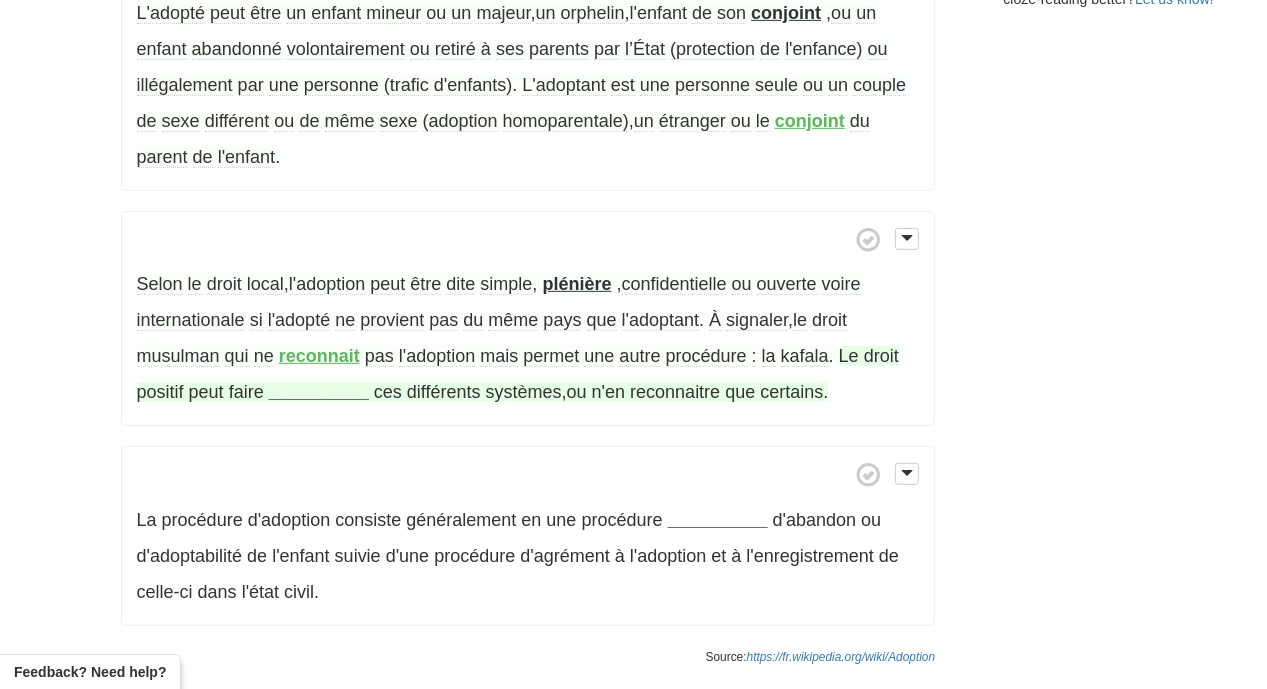 click on "__________" at bounding box center [319, 392] 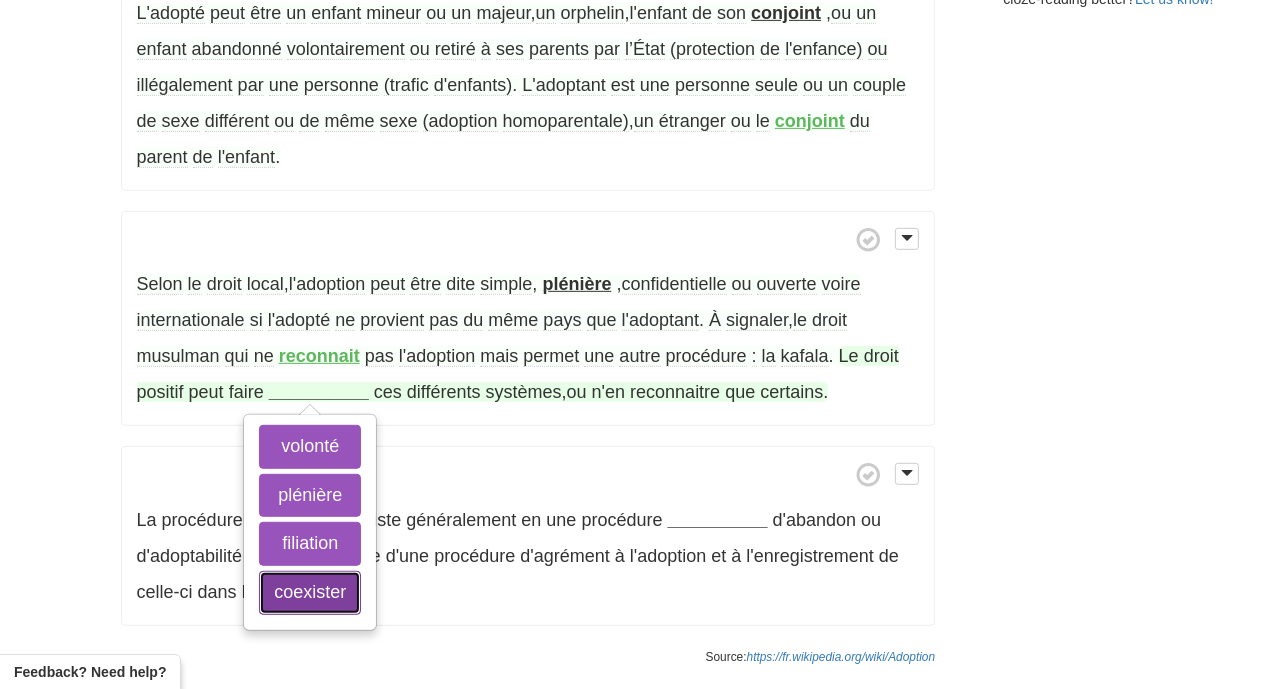 click on "coexister" at bounding box center (310, 593) 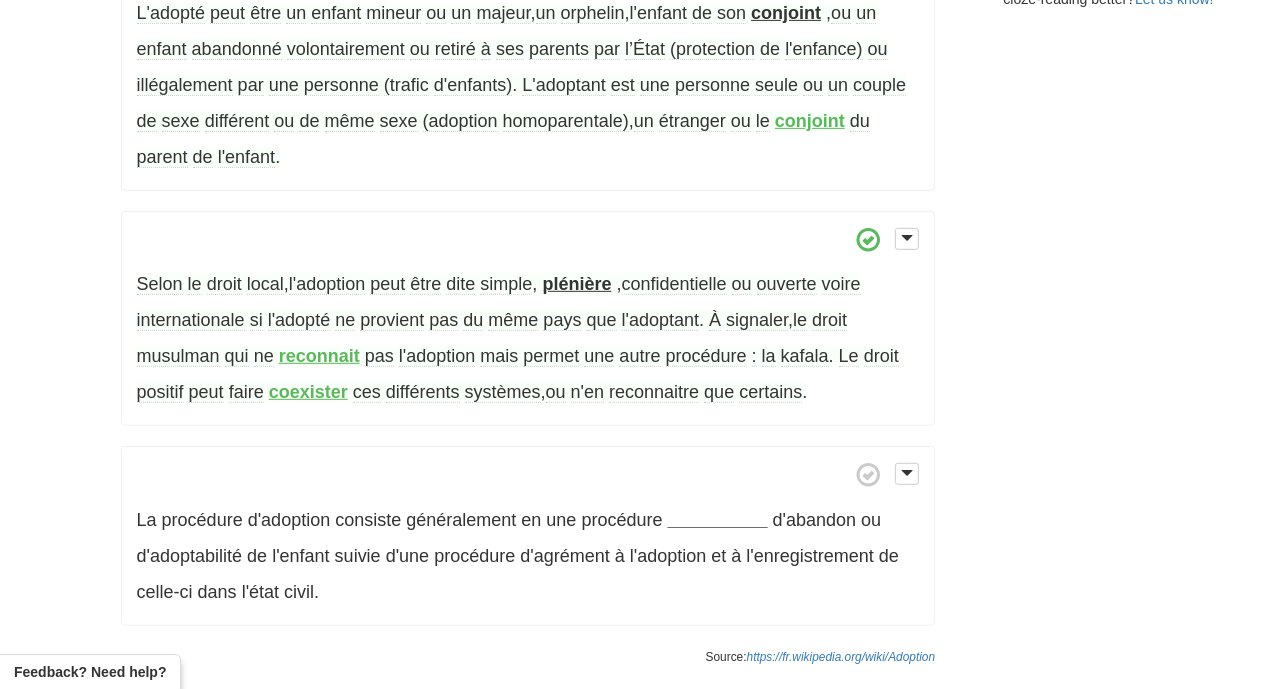 click on "droit" at bounding box center [881, 356] 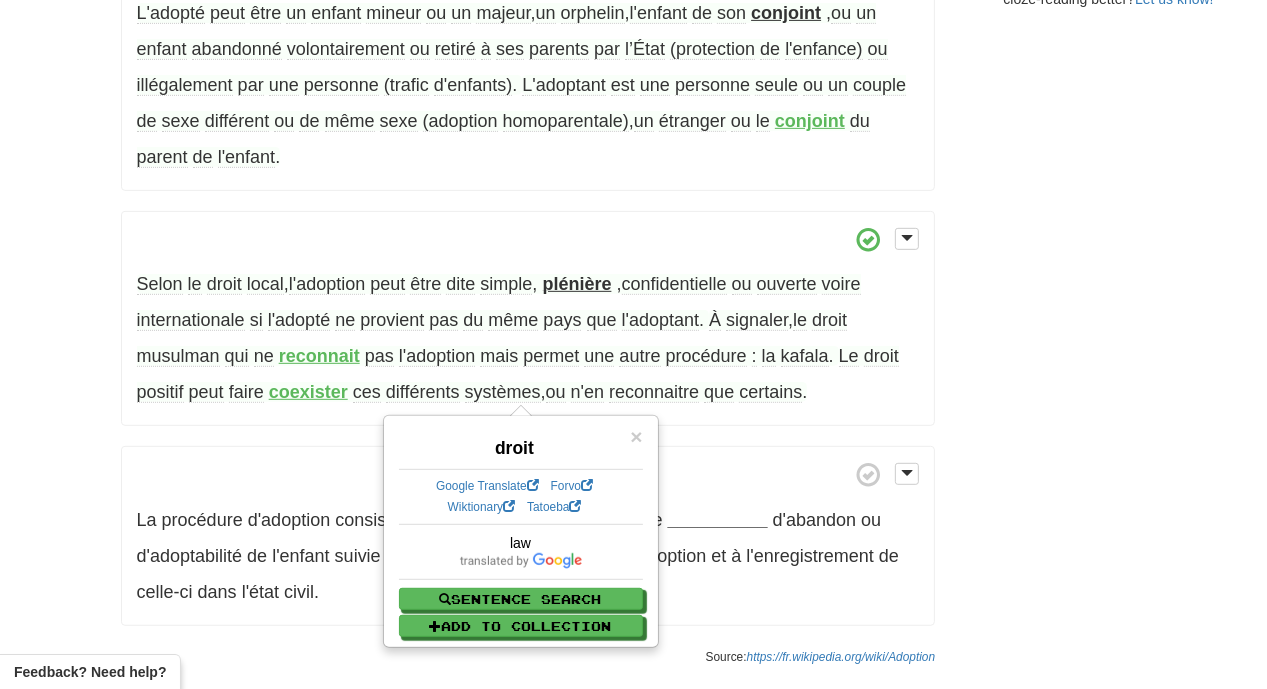 click on "En   droit   de   la   famille ,  l'adoption   du   latin   adoptare   (
étymologiquement
:   ad   optare ,  «   à   choisir   »)   signifie   «   donner   à   quelqu'un   le   rang   et   les   droits   de   fils   ou   de   fille   » .
Autrement   dit ,  l'adoption   est   une   institution   par   laquelle   un   lien   de   famille   ou   de   filiation   est   créé   entre   l'adopté ,  généralement   un   enfant   et   le   ou   les
adoptants
,  son/ses   nouveaux   parents   qui   ne   sont   pas   ses   parents   biologiques .
L'adopté   devient   l'enfant   de   l'adoptant   (lien   de   filiation)   et   obtient   donc   des   droits   et   des   devoirs   moraux   et
patrimoniaux
.
L'adoption   peut   avoir   pour   but   de   pourvoir   aux   besoins   d'un   enfant   par   l'établissement   d'une
filiation
alors" at bounding box center (528, 11) 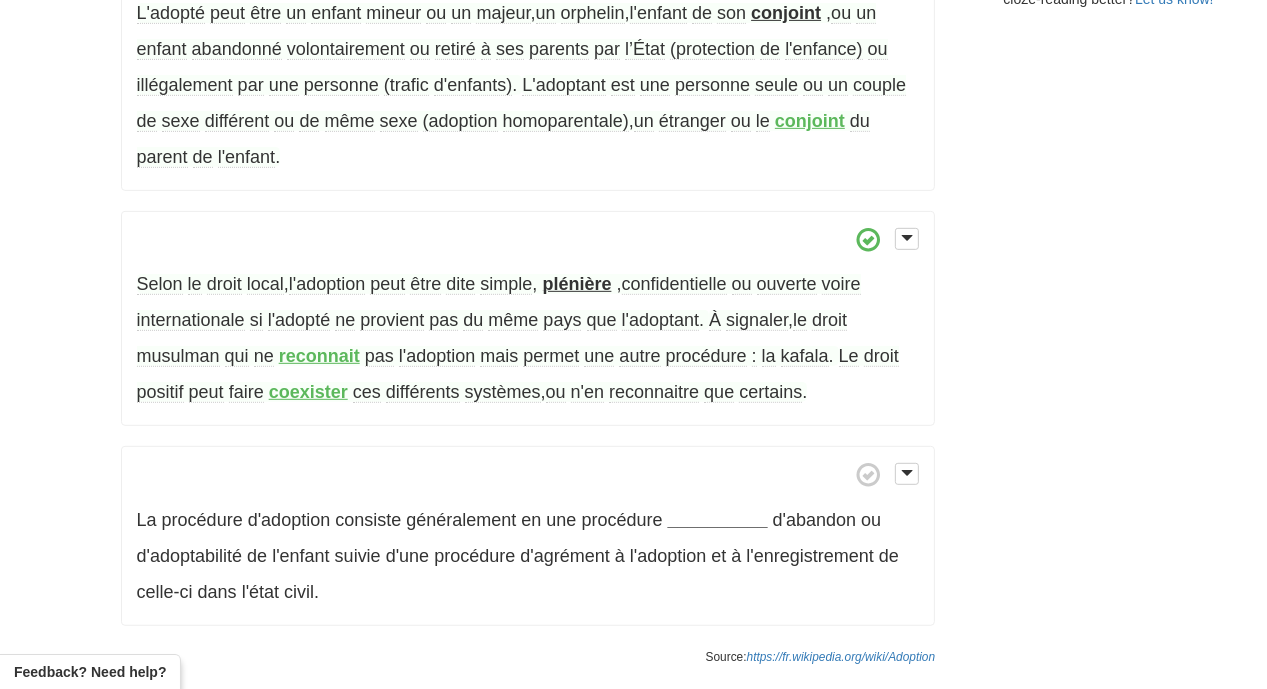 click on "positif" at bounding box center [160, 392] 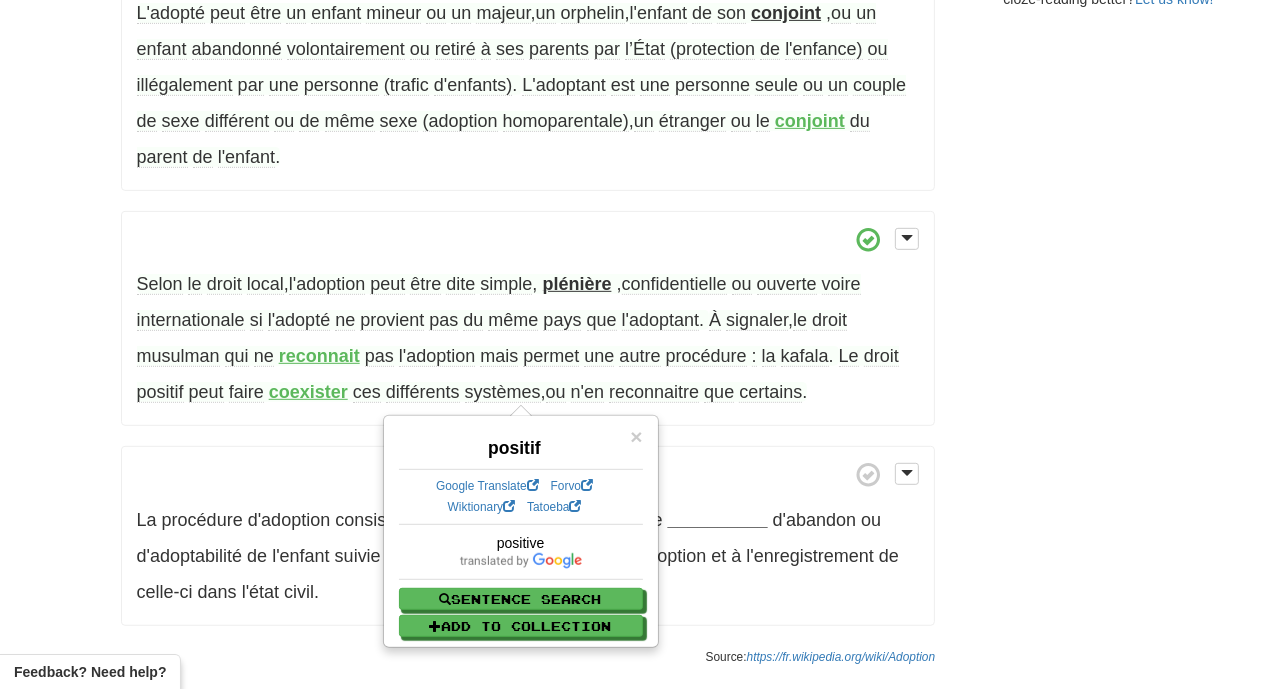 click on "La   procédure   d'adoption   consiste   généralement   en   une   procédure
__________
d'abandon   ou   d'adoptabilité   de   l'enfant   suivie   d'une   procédure   d'agrément   à   l'adoption   et   à   l'enregistrement   de   celle-ci   dans   l'état   civil ." at bounding box center [528, 536] 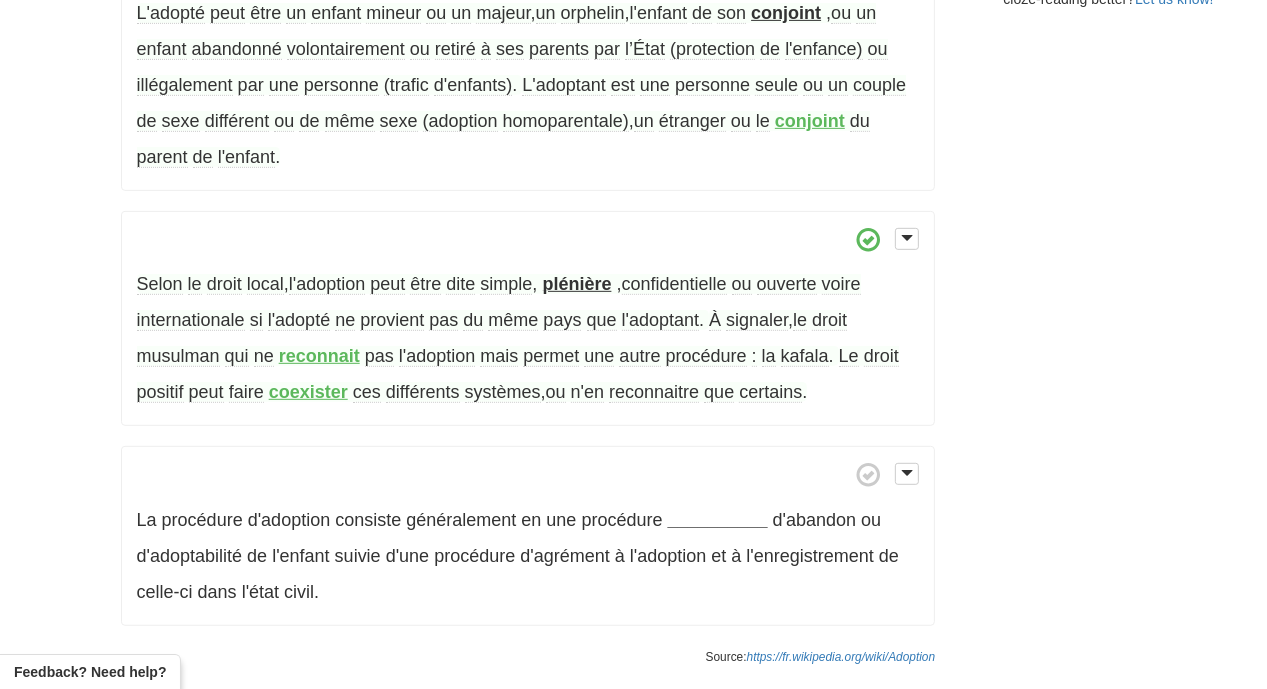 click on "coexister" at bounding box center (308, 392) 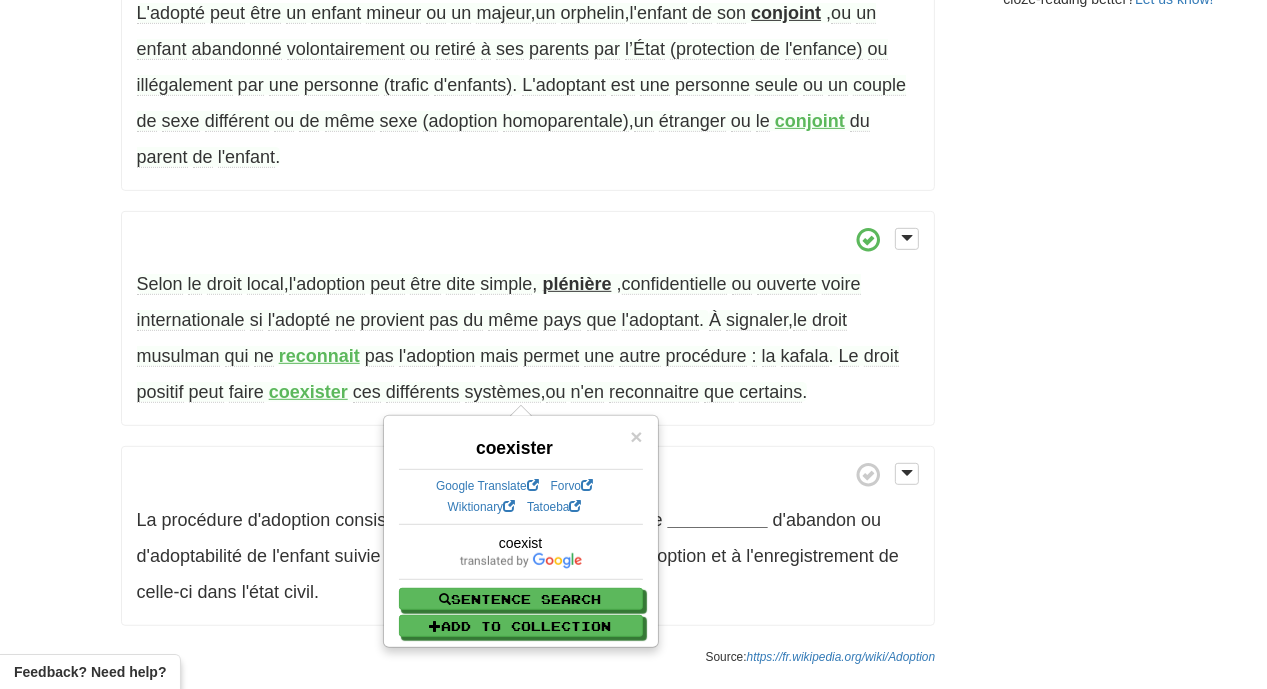 click on "En   droit   de   la   famille ,  l'adoption   du   latin   adoptare   (
étymologiquement
:   ad   optare ,  «   à   choisir   »)   signifie   «   donner   à   quelqu'un   le   rang   et   les   droits   de   fils   ou   de   fille   » .
Autrement   dit ,  l'adoption   est   une   institution   par   laquelle   un   lien   de   famille   ou   de   filiation   est   créé   entre   l'adopté ,  généralement   un   enfant   et   le   ou   les
adoptants
,  son/ses   nouveaux   parents   qui   ne   sont   pas   ses   parents   biologiques .
L'adopté   devient   l'enfant   de   l'adoptant   (lien   de   filiation)   et   obtient   donc   des   droits   et   des   devoirs   moraux   et
patrimoniaux
.
L'adoption   peut   avoir   pour   but   de   pourvoir   aux   besoins   d'un   enfant   par   l'établissement   d'une
filiation
alors" at bounding box center [528, 11] 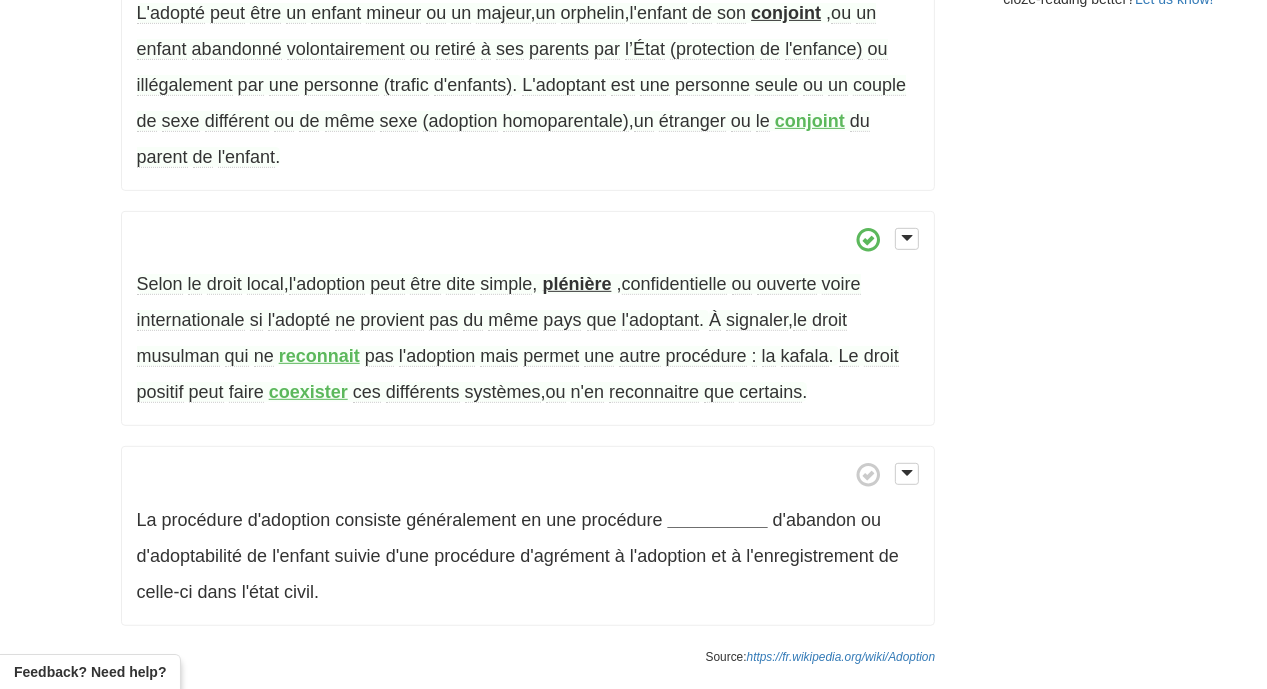 click on "reconnaitre" at bounding box center [654, 392] 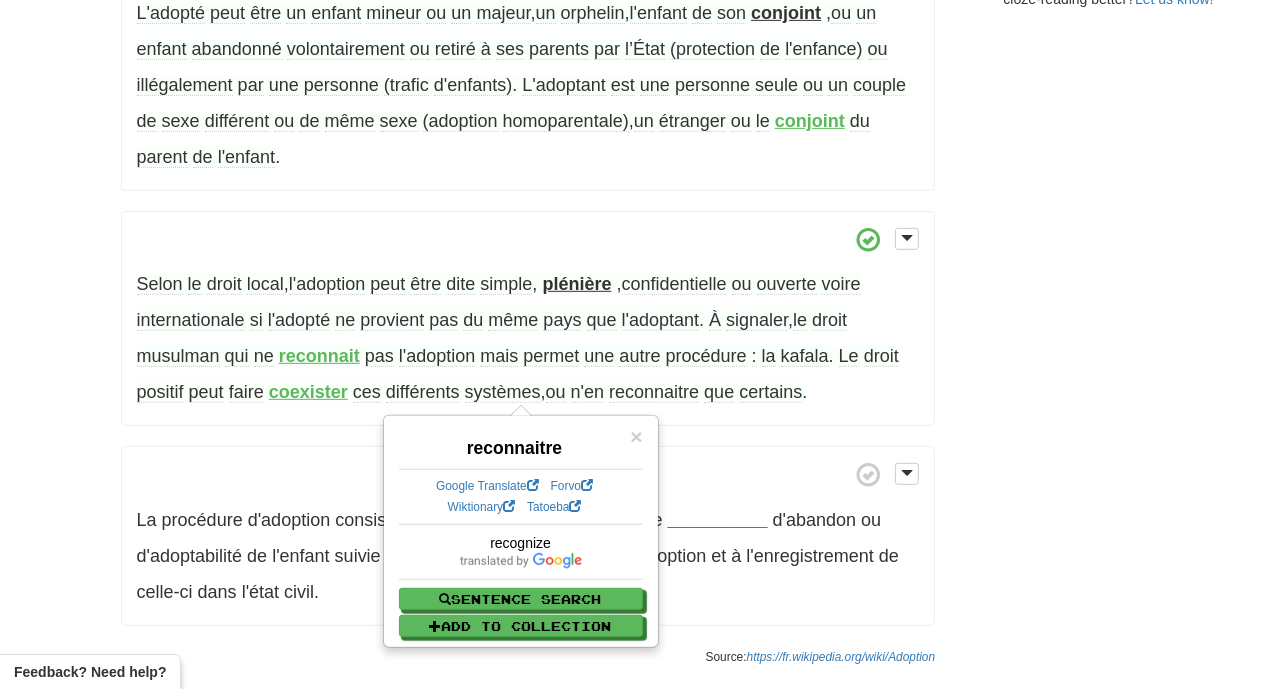 click on "Selon   le   droit   local ,  l'adoption   peut   être   dite   simple ,
plénière
,  confidentielle   ou   ouverte   voire   internationale   si   l'adopté   ne   provient   pas   du   même   pays   que   l'adoptant .
À   signaler ,  le   droit   musulman   qui   ne
reconnait
pas   l'adoption   mais   permet   une   autre   procédure   :   la   kafala .
Le   droit   positif   peut   faire
coexister
ces   différents   systèmes ,  ou   n'en   reconnaitre   que   certains ." at bounding box center (528, 319) 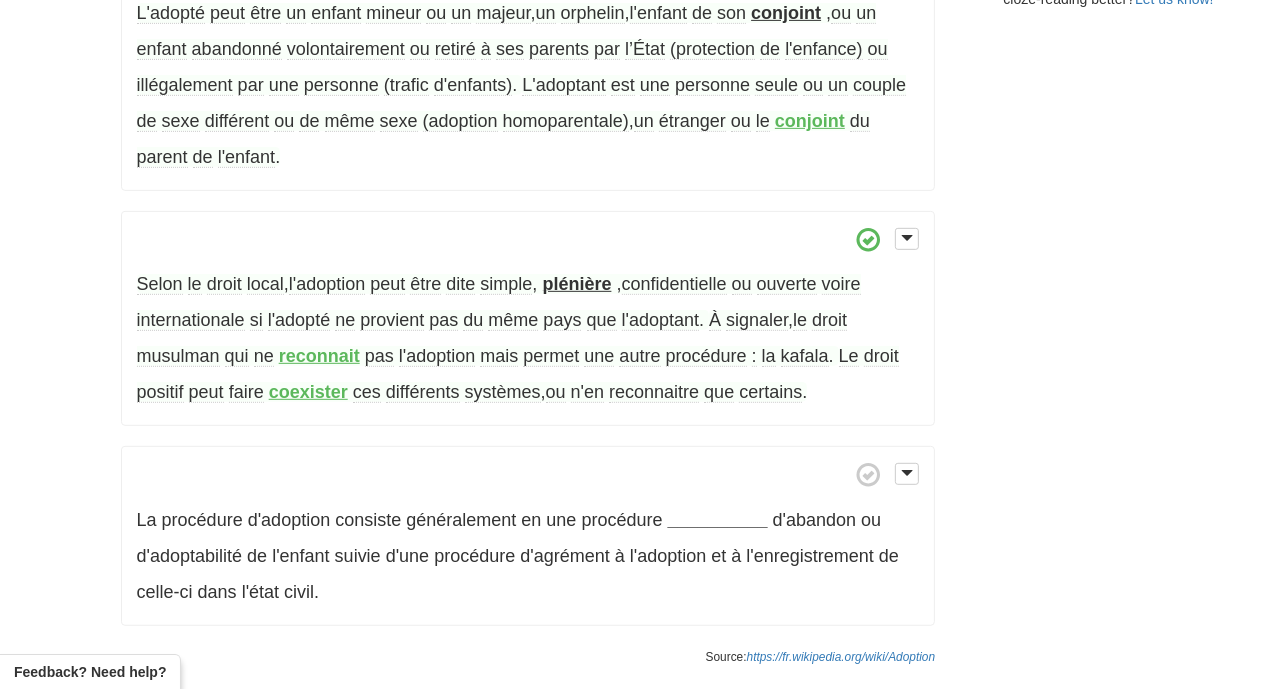 click on "certains" at bounding box center [770, 392] 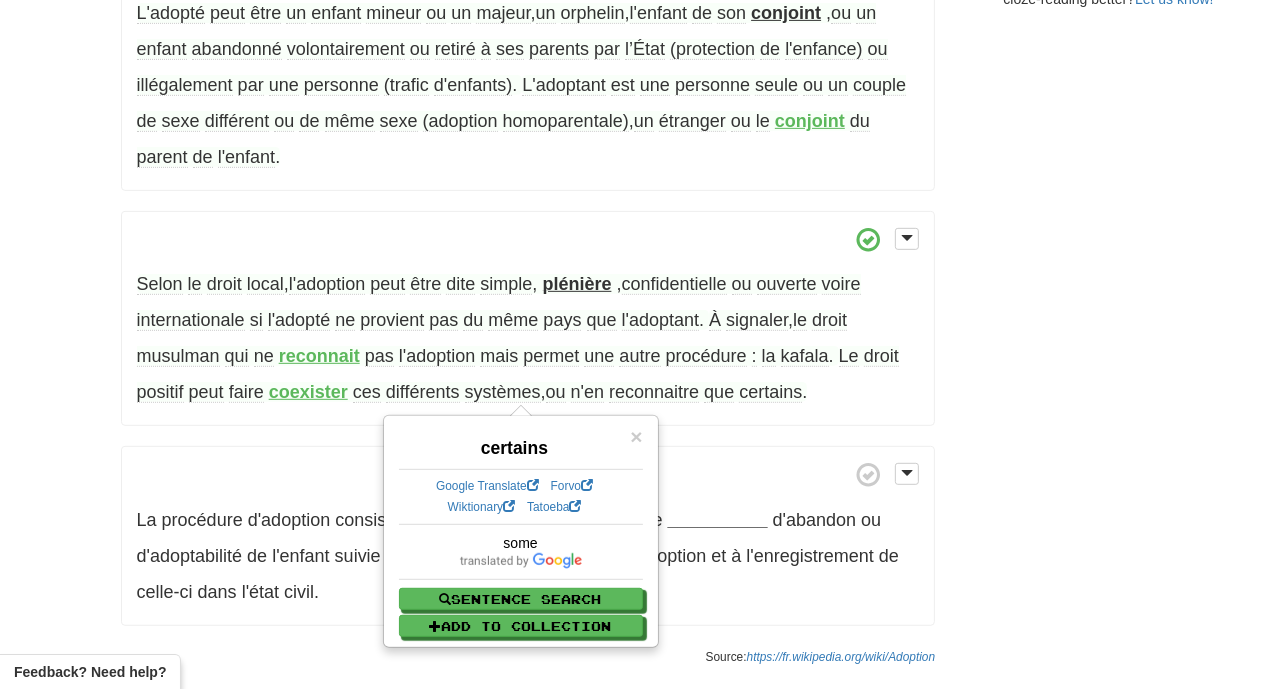 click on "que" at bounding box center (719, 392) 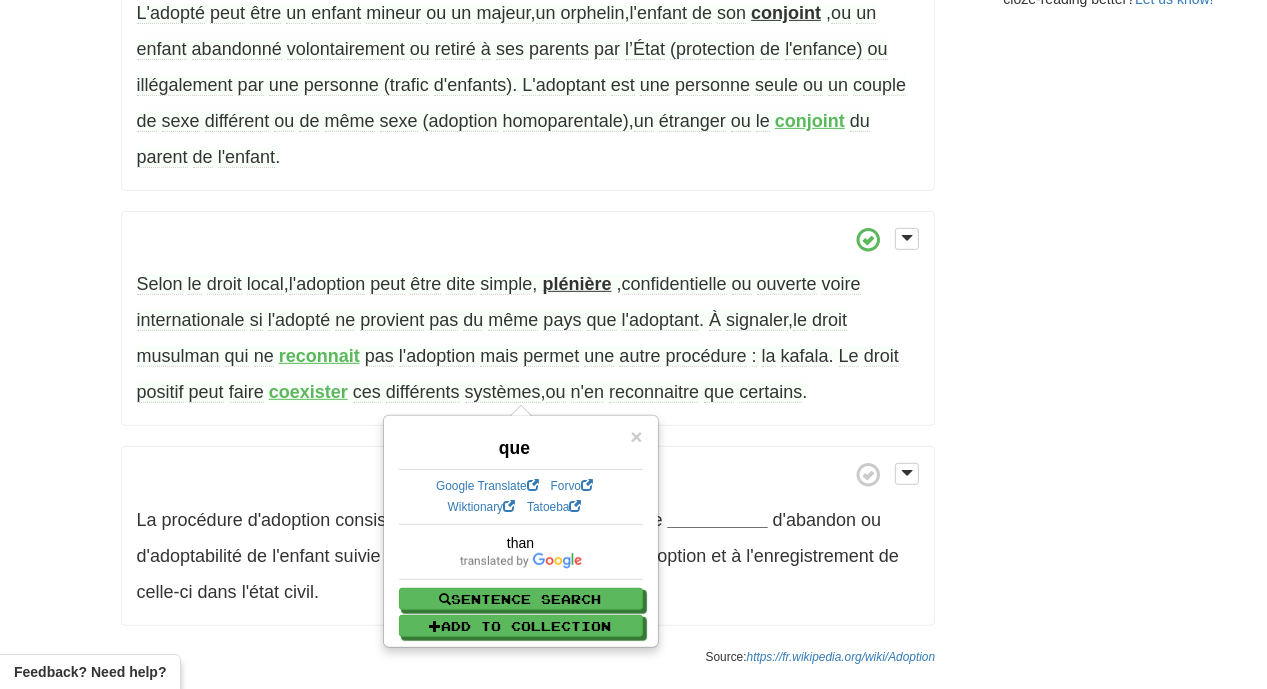 click on "En   droit   de   la   famille ,  l'adoption   du   latin   adoptare   (
étymologiquement
:   ad   optare ,  «   à   choisir   »)   signifie   «   donner   à   quelqu'un   le   rang   et   les   droits   de   fils   ou   de   fille   » .
Autrement   dit ,  l'adoption   est   une   institution   par   laquelle   un   lien   de   famille   ou   de   filiation   est   créé   entre   l'adopté ,  généralement   un   enfant   et   le   ou   les
adoptants
,  son/ses   nouveaux   parents   qui   ne   sont   pas   ses   parents   biologiques .
L'adopté   devient   l'enfant   de   l'adoptant   (lien   de   filiation)   et   obtient   donc   des   droits   et   des   devoirs   moraux   et
patrimoniaux
.
L'adoption   peut   avoir   pour   but   de   pourvoir   aux   besoins   d'un   enfant   par   l'établissement   d'une
filiation
alors" at bounding box center (528, 11) 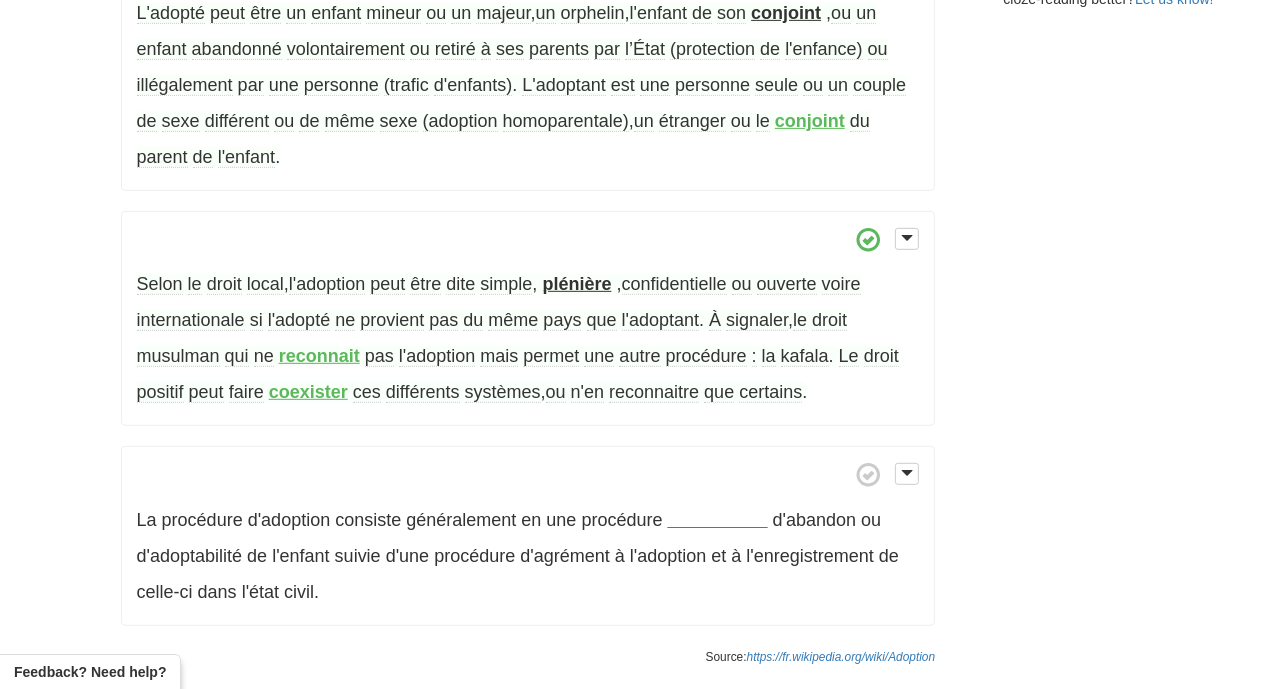click on "n'en" at bounding box center (587, 392) 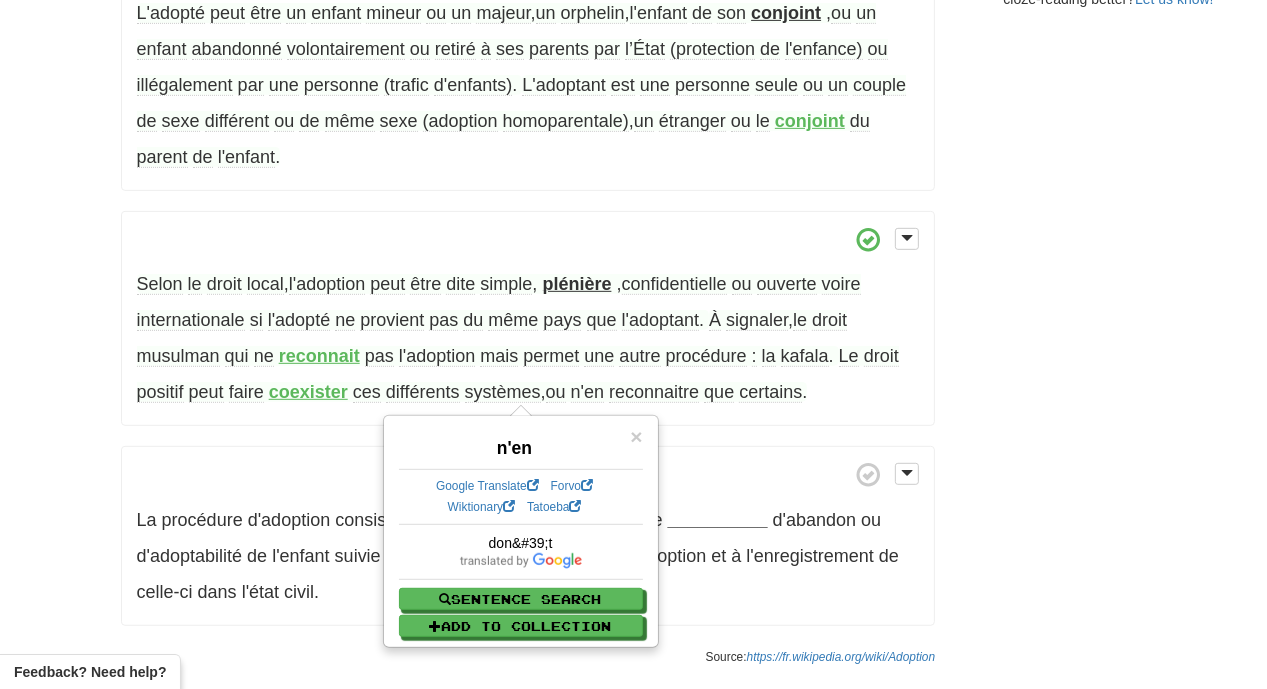 click on "En   droit   de   la   famille ,  l'adoption   du   latin   adoptare   (
étymologiquement
:   ad   optare ,  «   à   choisir   »)   signifie   «   donner   à   quelqu'un   le   rang   et   les   droits   de   fils   ou   de   fille   » .
Autrement   dit ,  l'adoption   est   une   institution   par   laquelle   un   lien   de   famille   ou   de   filiation   est   créé   entre   l'adopté ,  généralement   un   enfant   et   le   ou   les
adoptants
,  son/ses   nouveaux   parents   qui   ne   sont   pas   ses   parents   biologiques .
L'adopté   devient   l'enfant   de   l'adoptant   (lien   de   filiation)   et   obtient   donc   des   droits   et   des   devoirs   moraux   et
patrimoniaux
.
L'adoption   peut   avoir   pour   but   de   pourvoir   aux   besoins   d'un   enfant   par   l'établissement   d'une
filiation
alors" at bounding box center [528, 11] 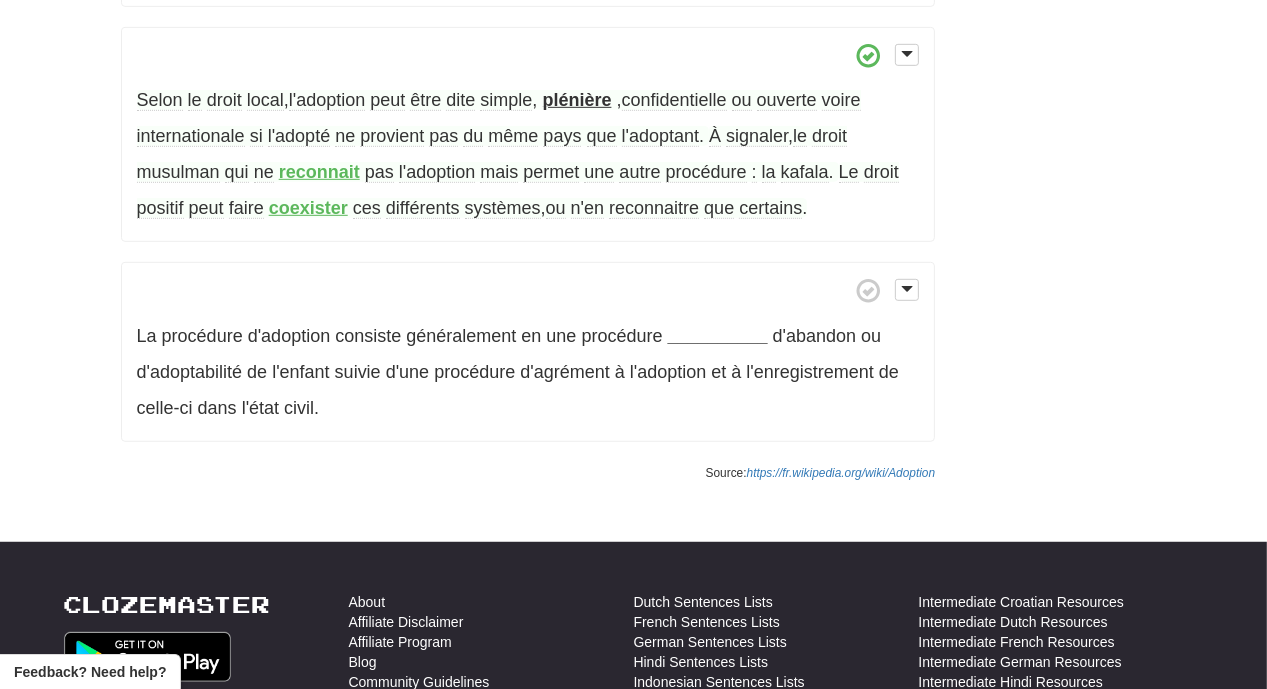 scroll, scrollTop: 954, scrollLeft: 0, axis: vertical 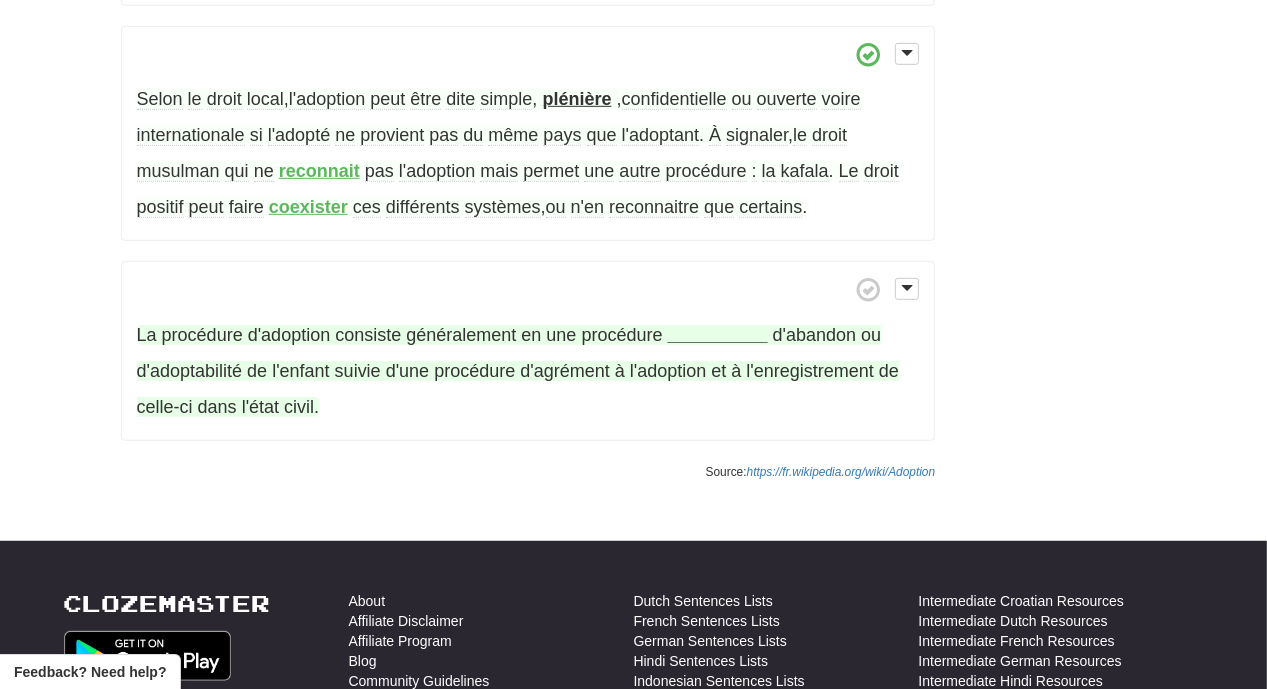 click on "__________" at bounding box center [718, 335] 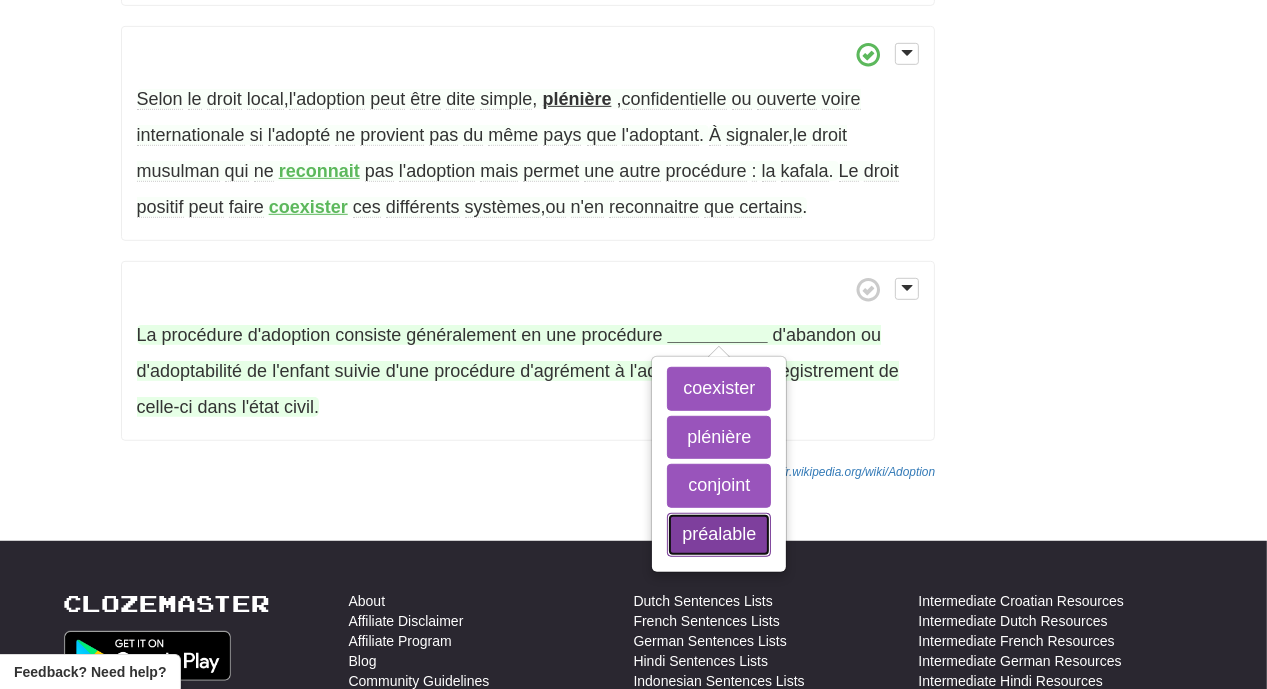 click on "préalable" at bounding box center [719, 535] 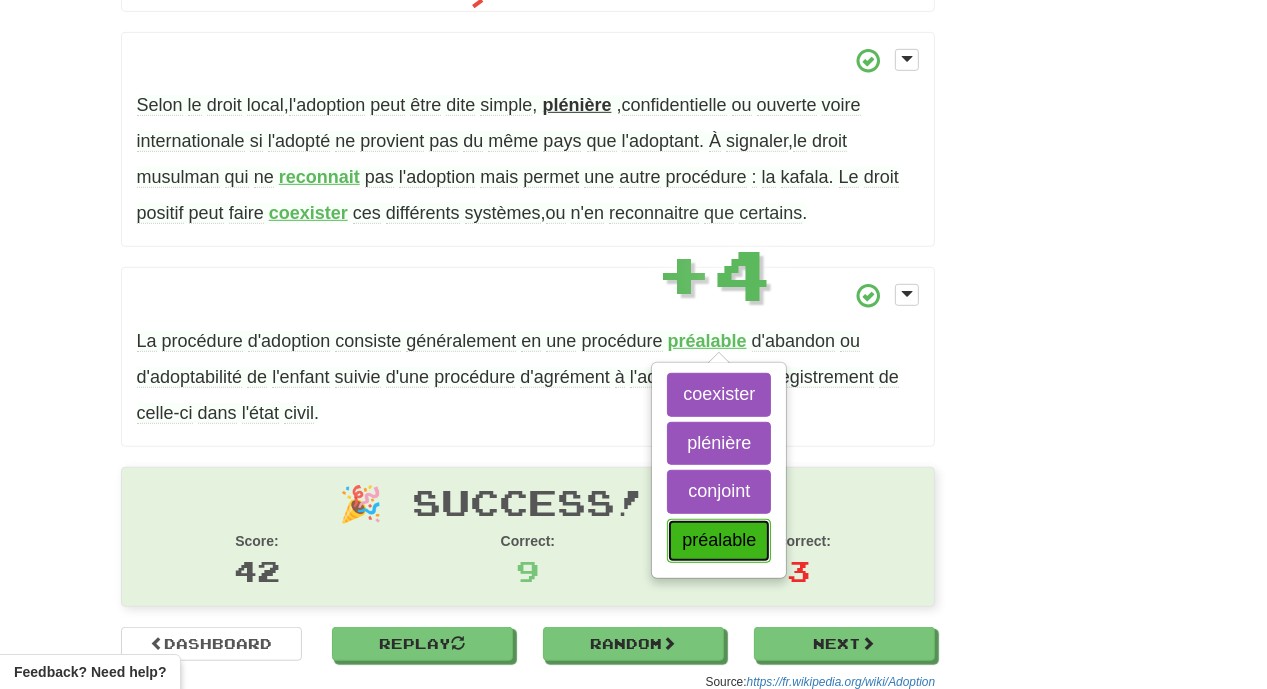 scroll, scrollTop: 946, scrollLeft: 0, axis: vertical 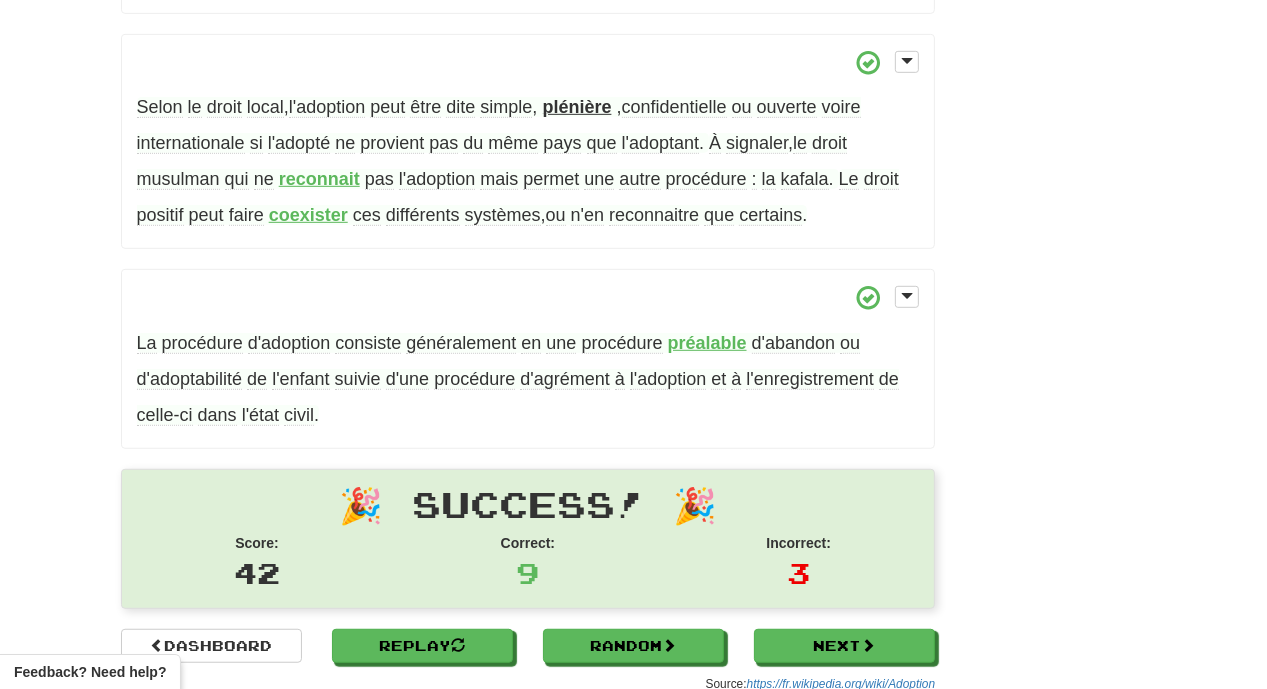 click on "d'adoptabilité" at bounding box center [190, 379] 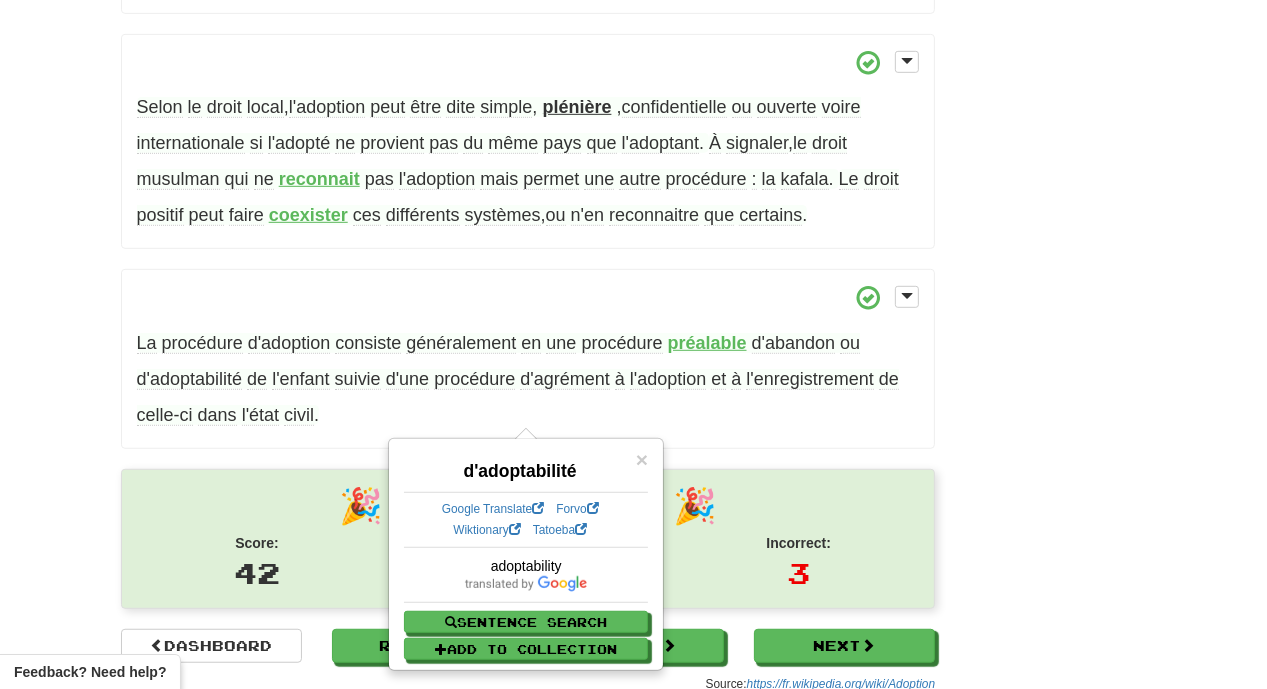 click on "suivie" at bounding box center (358, 379) 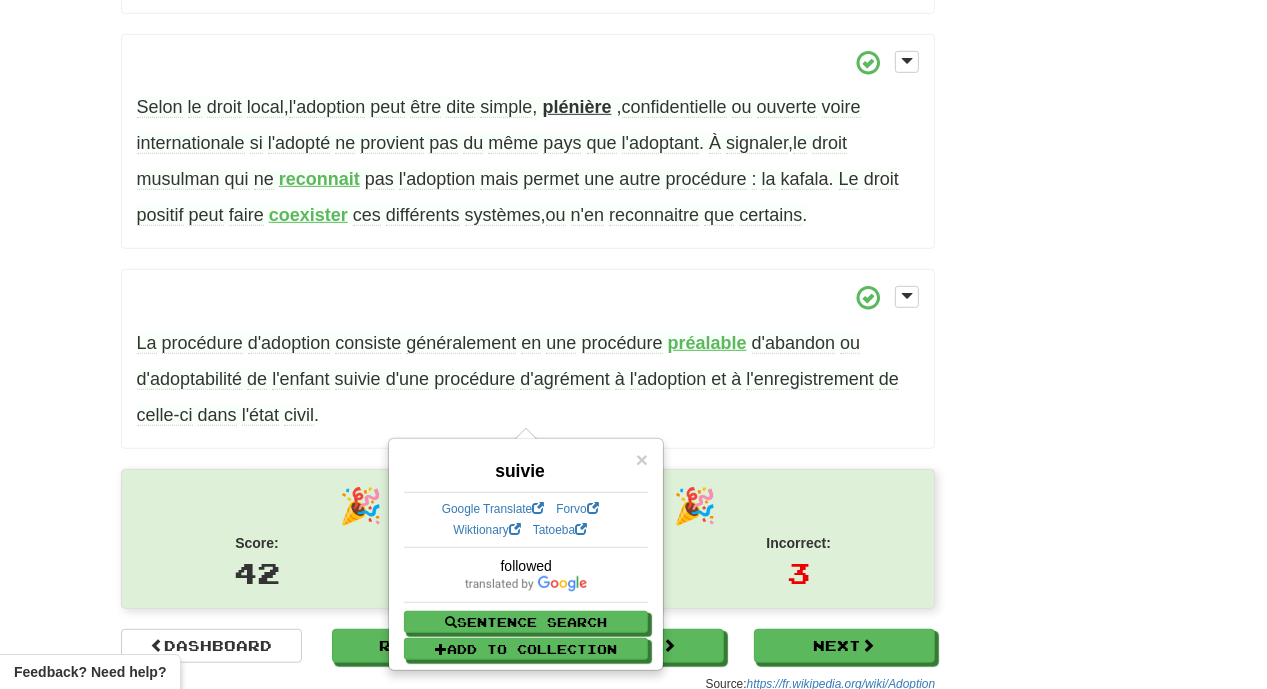click on "La   procédure   d'adoption   consiste   généralement   en   une   procédure
préalable
d'abandon   ou   d'adoptabilité   de   l'enfant   suivie   d'une   procédure   d'agrément   à   l'adoption   et   à   l'enregistrement   de   celle-ci   dans   l'état   civil ." at bounding box center [528, 359] 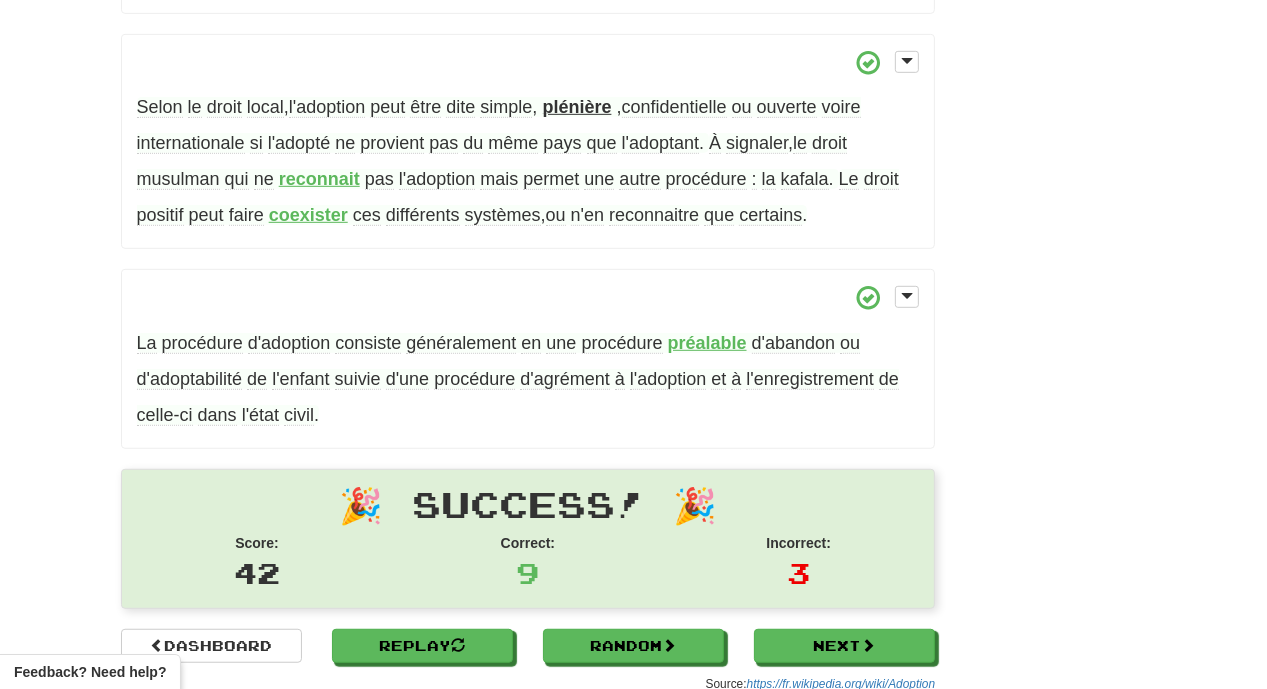 click on "préalable" at bounding box center (707, 343) 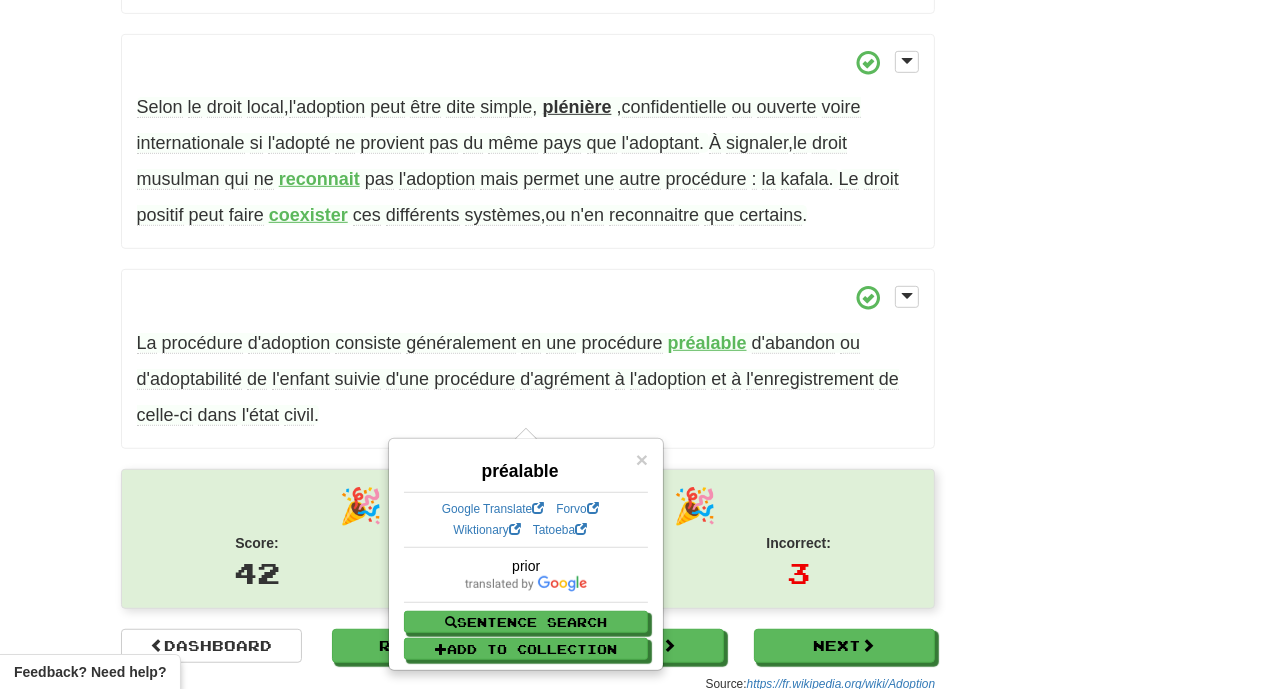 click on "La   procédure   d'adoption   consiste   généralement   en   une   procédure
préalable
d'abandon   ou   d'adoptabilité   de   l'enfant   suivie   d'une   procédure   d'agrément   à   l'adoption   et   à   l'enregistrement   de   celle-ci   dans   l'état   civil ." at bounding box center (528, 359) 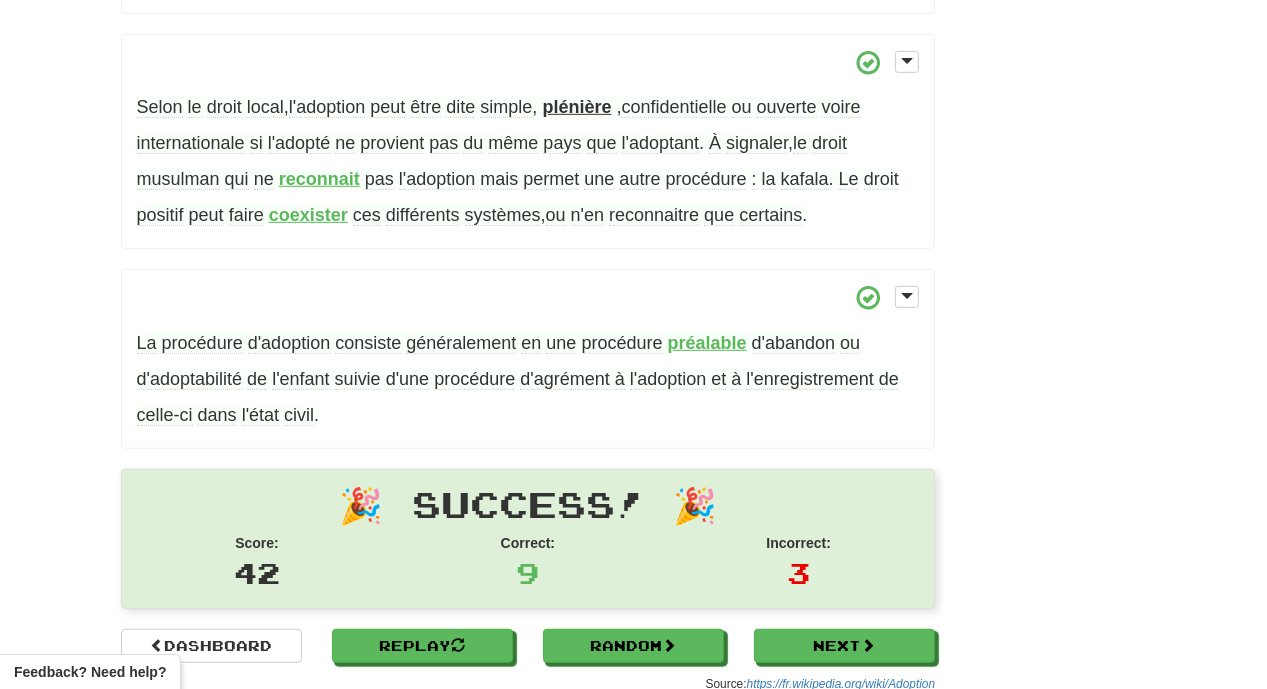 click on "d'abandon" at bounding box center (794, 343) 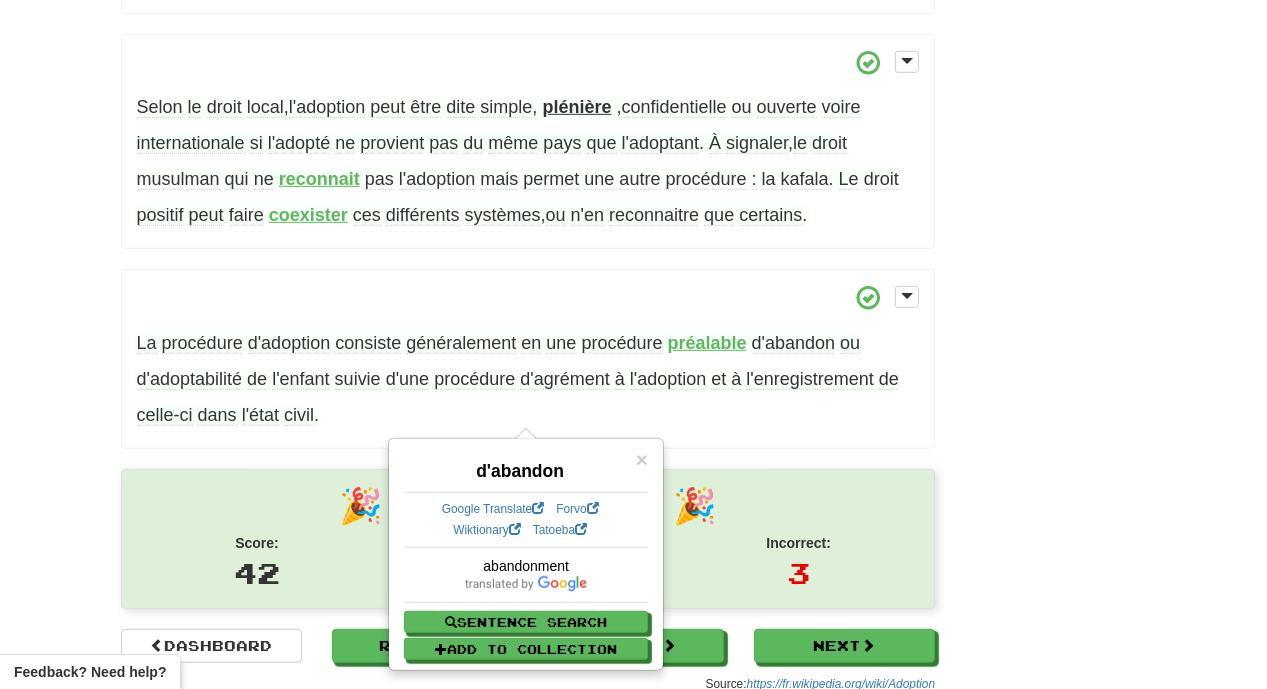 click on "La   procédure   d'adoption   consiste   généralement   en   une   procédure
préalable
d'abandon   ou   d'adoptabilité   de   l'enfant   suivie   d'une   procédure   d'agrément   à   l'adoption   et   à   l'enregistrement   de   celle-ci   dans   l'état   civil ." at bounding box center (528, 359) 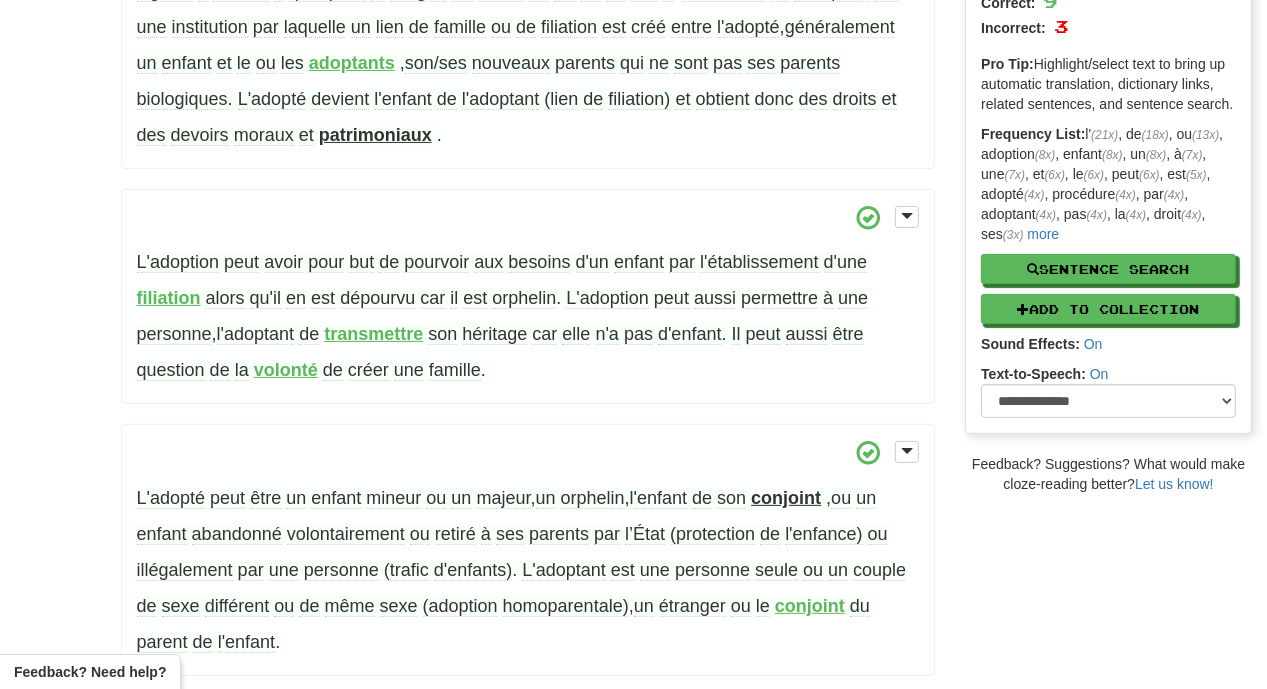 scroll, scrollTop: 0, scrollLeft: 0, axis: both 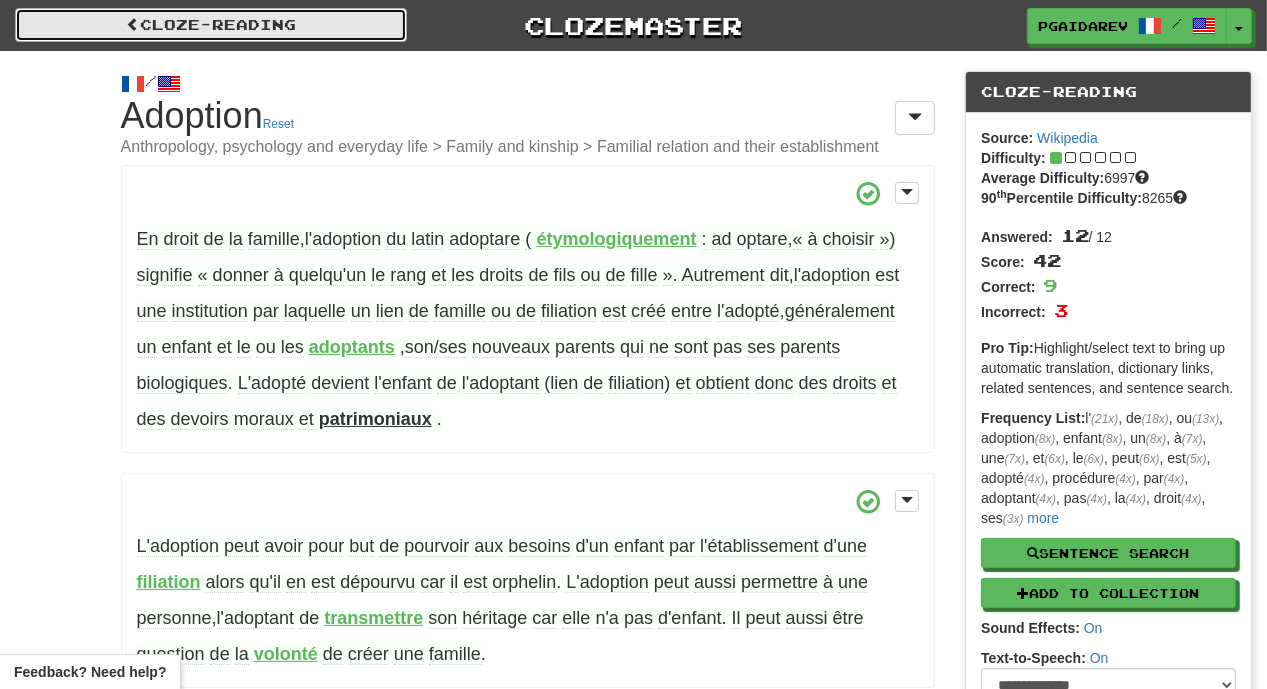 click on "Cloze-Reading" at bounding box center (211, 25) 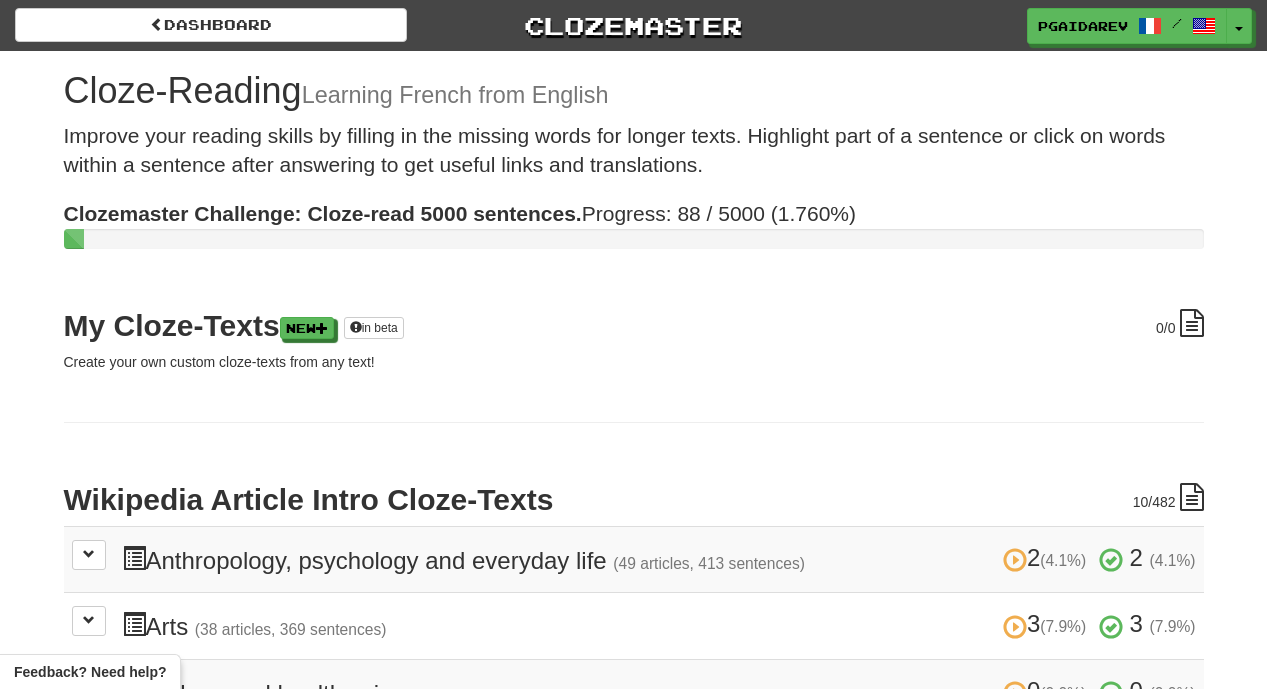 scroll, scrollTop: 0, scrollLeft: 0, axis: both 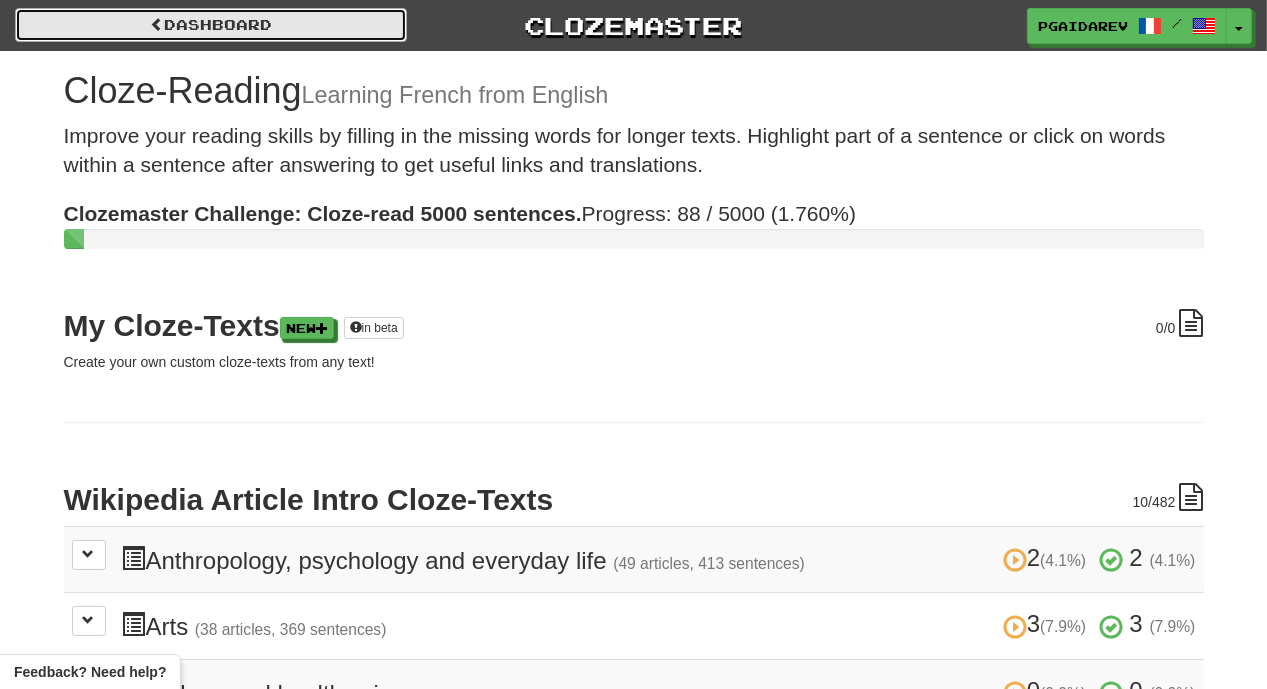 click on "Dashboard" at bounding box center [211, 25] 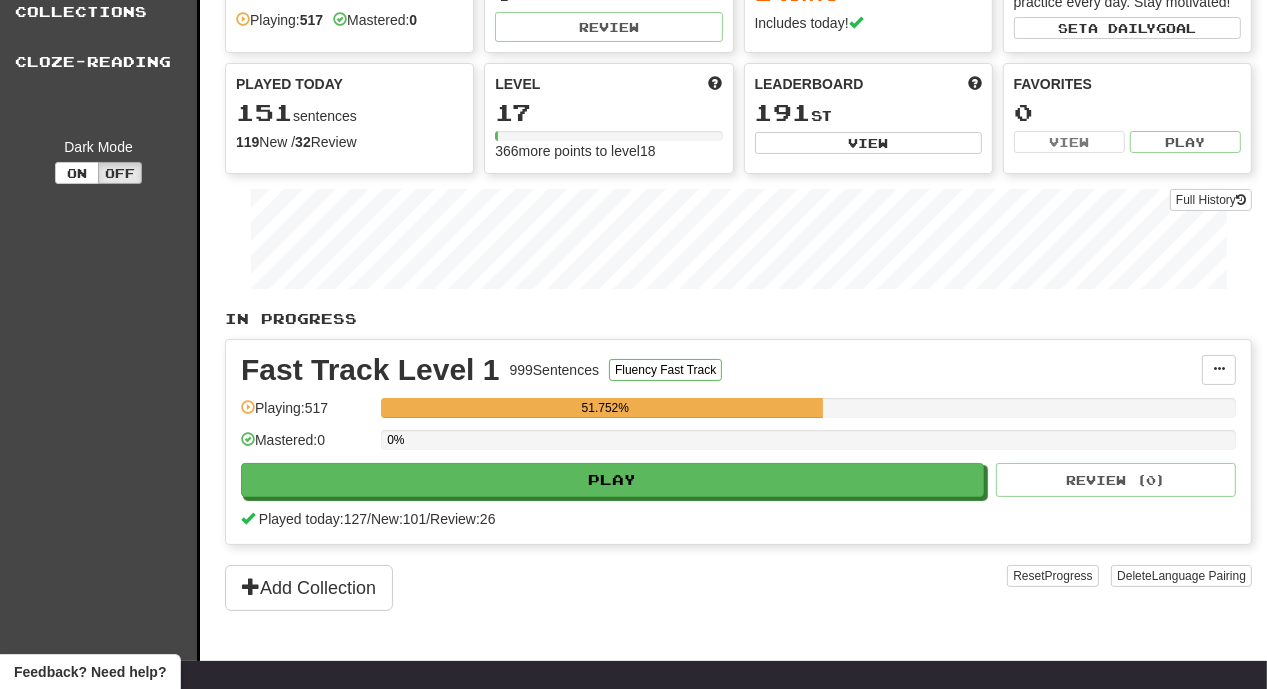 scroll, scrollTop: 0, scrollLeft: 0, axis: both 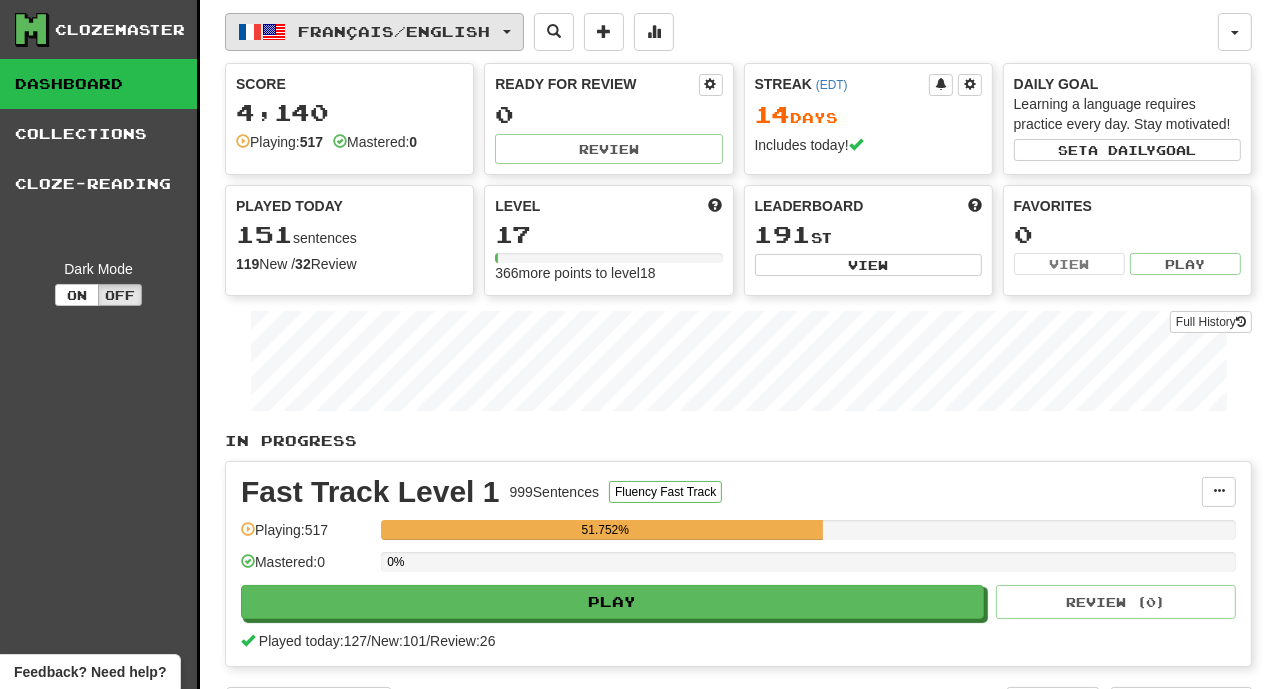 click at bounding box center (507, 32) 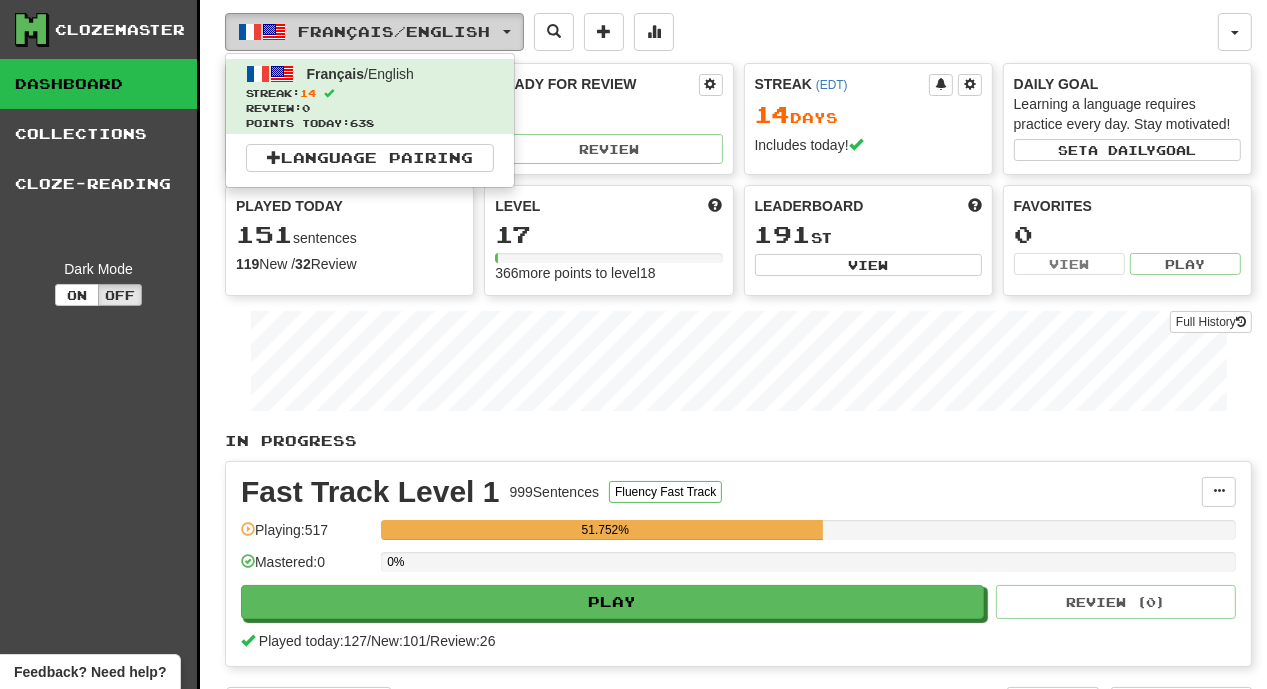 click at bounding box center (507, 32) 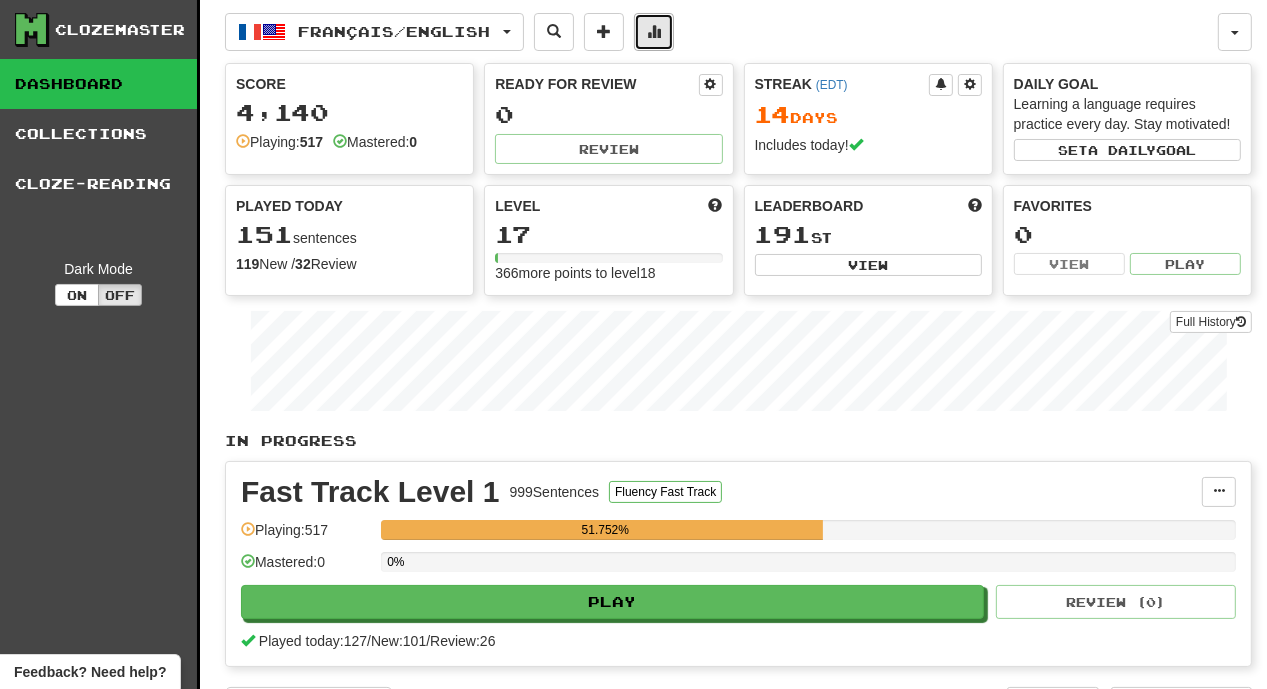 click at bounding box center (654, 31) 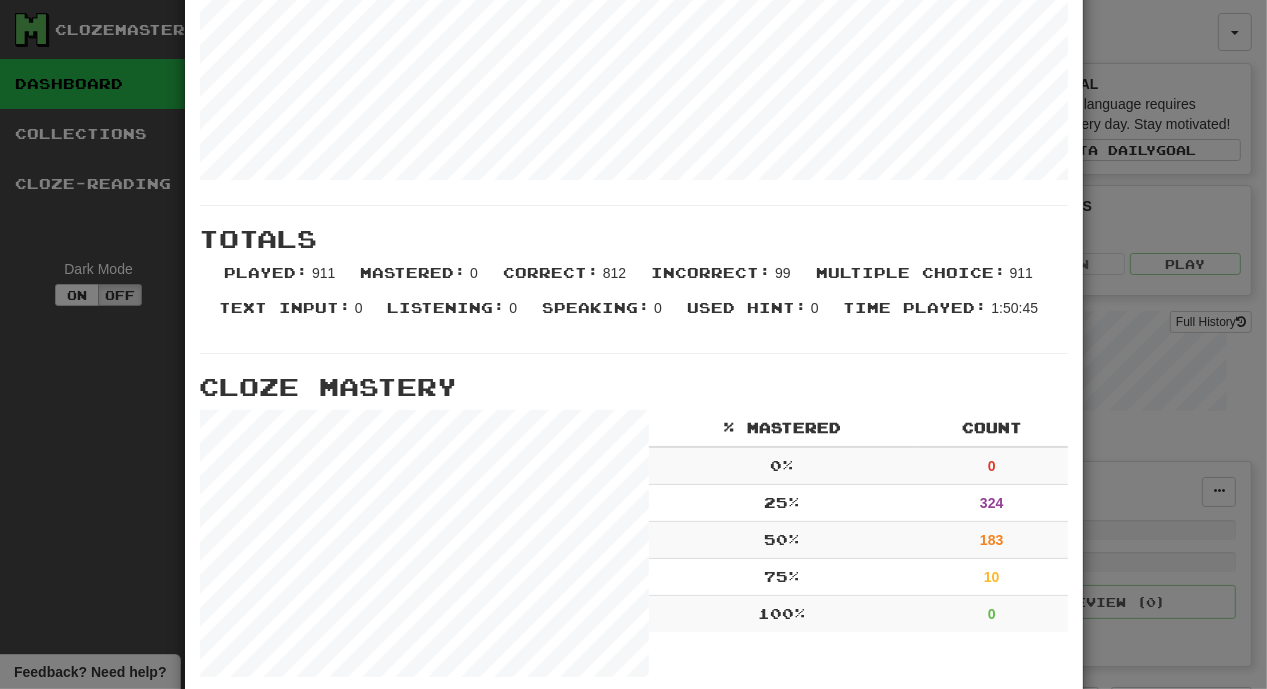 scroll, scrollTop: 0, scrollLeft: 0, axis: both 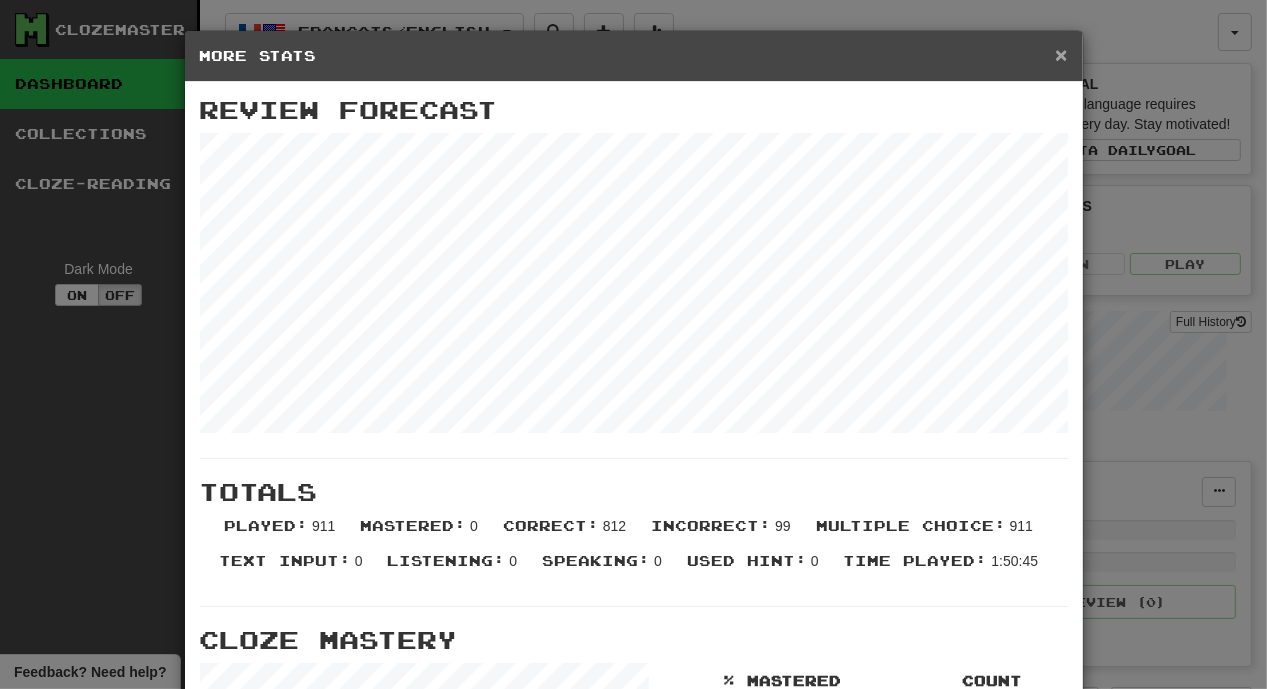 click on "×" at bounding box center [1061, 54] 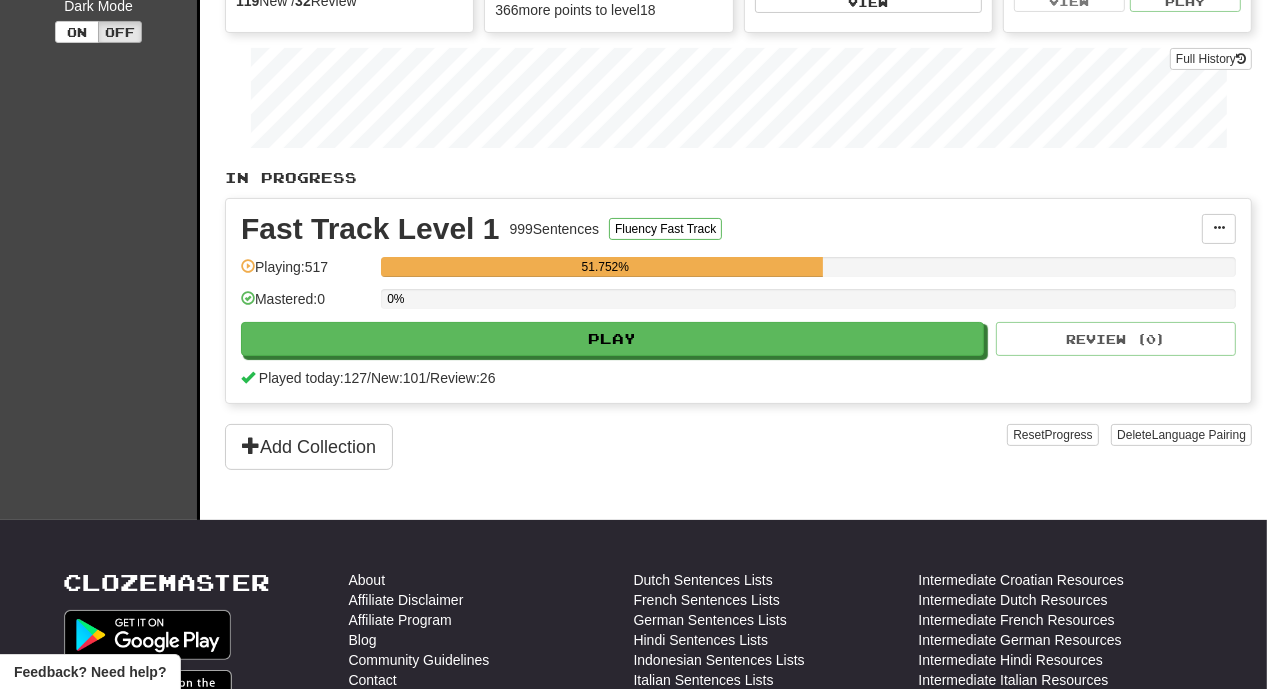 scroll, scrollTop: 201, scrollLeft: 0, axis: vertical 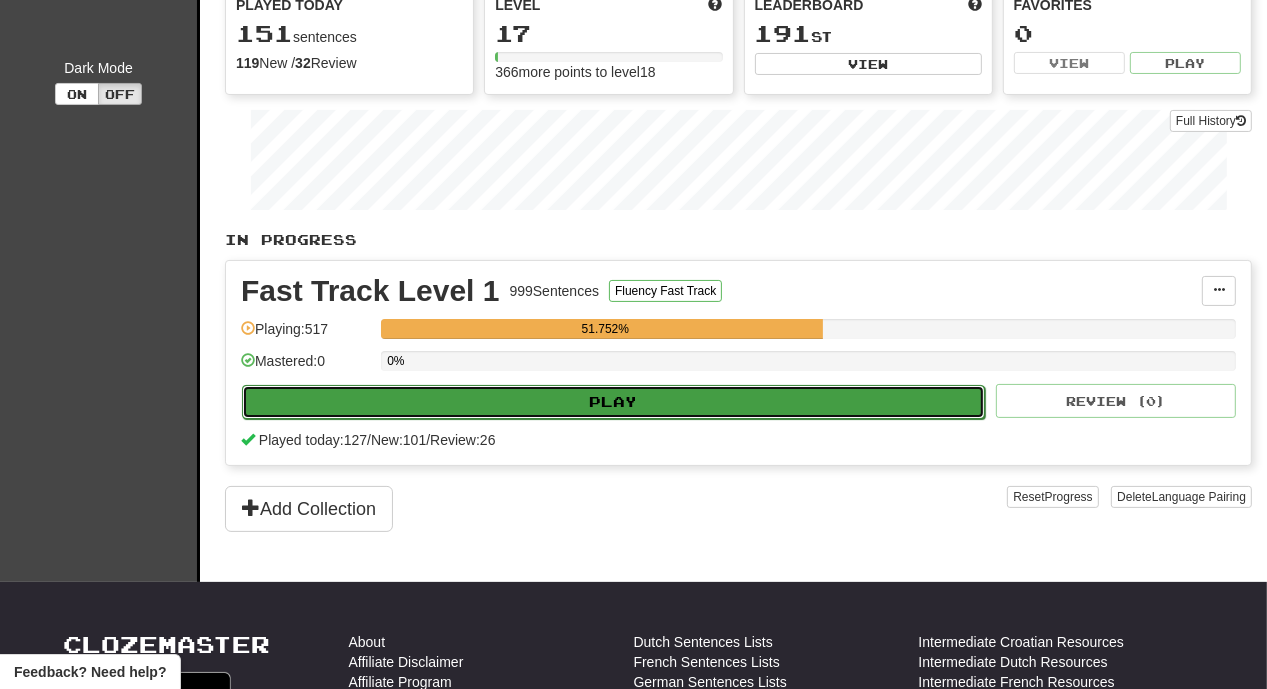 click on "Play" at bounding box center [613, 402] 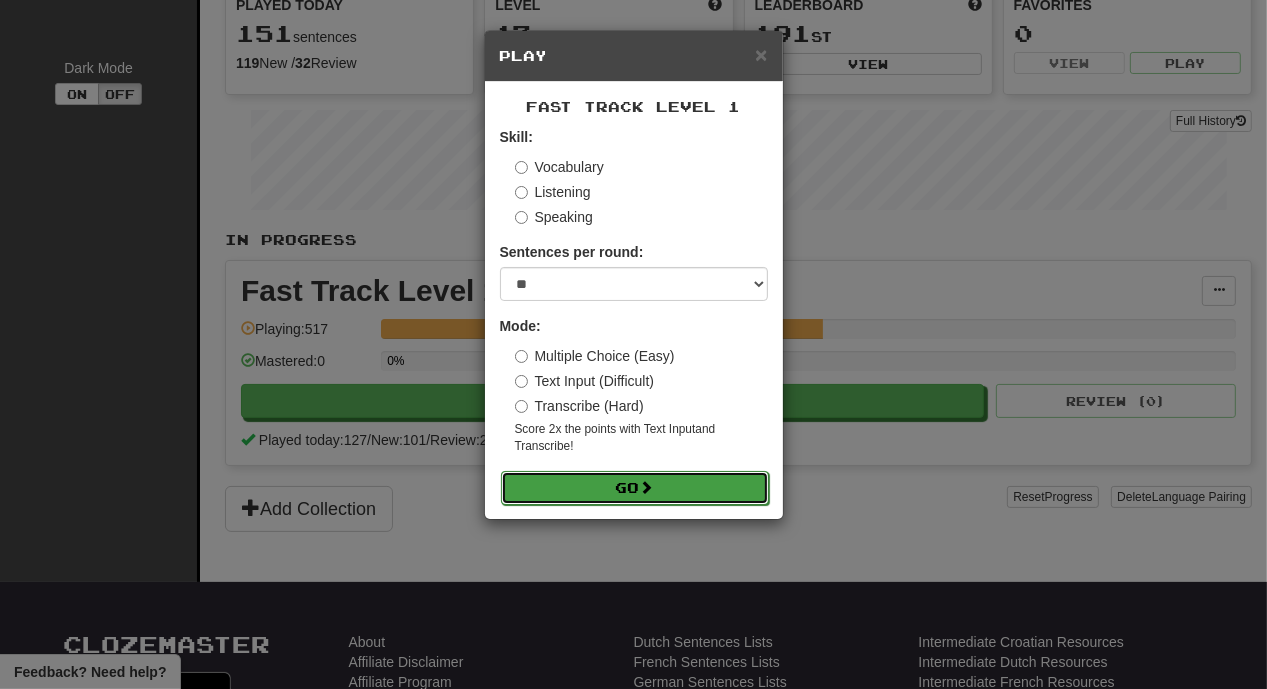 click at bounding box center [647, 487] 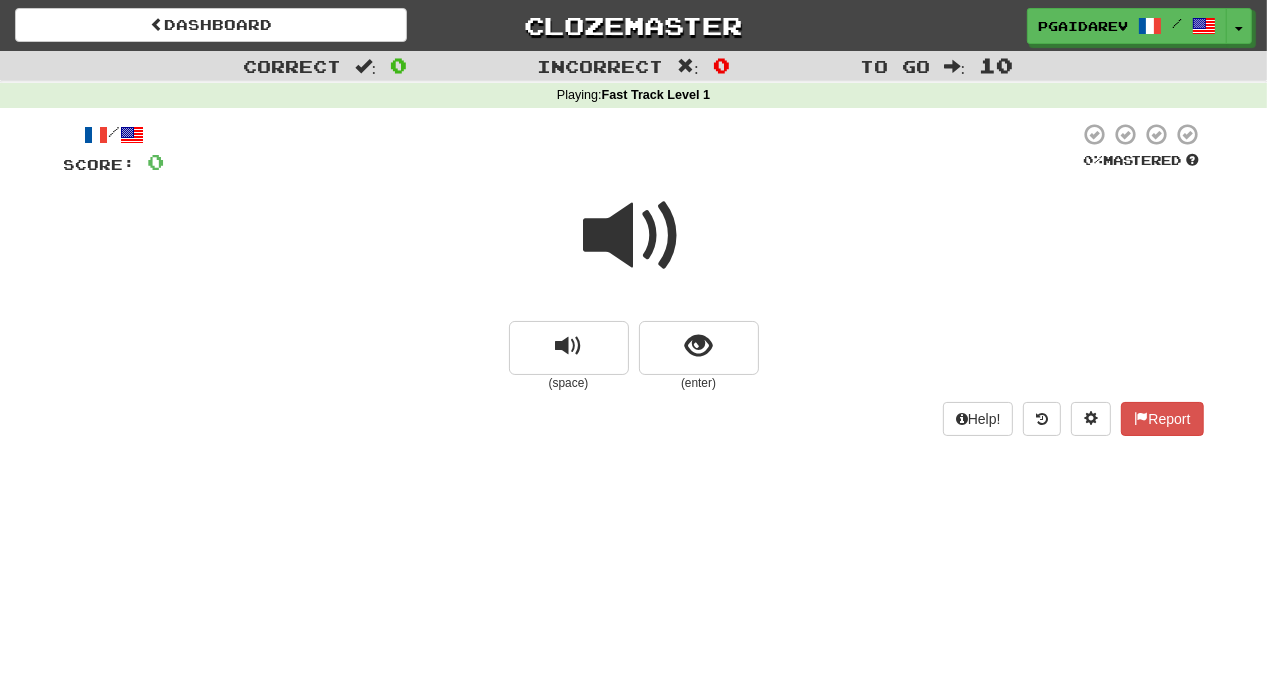 scroll, scrollTop: 26, scrollLeft: 0, axis: vertical 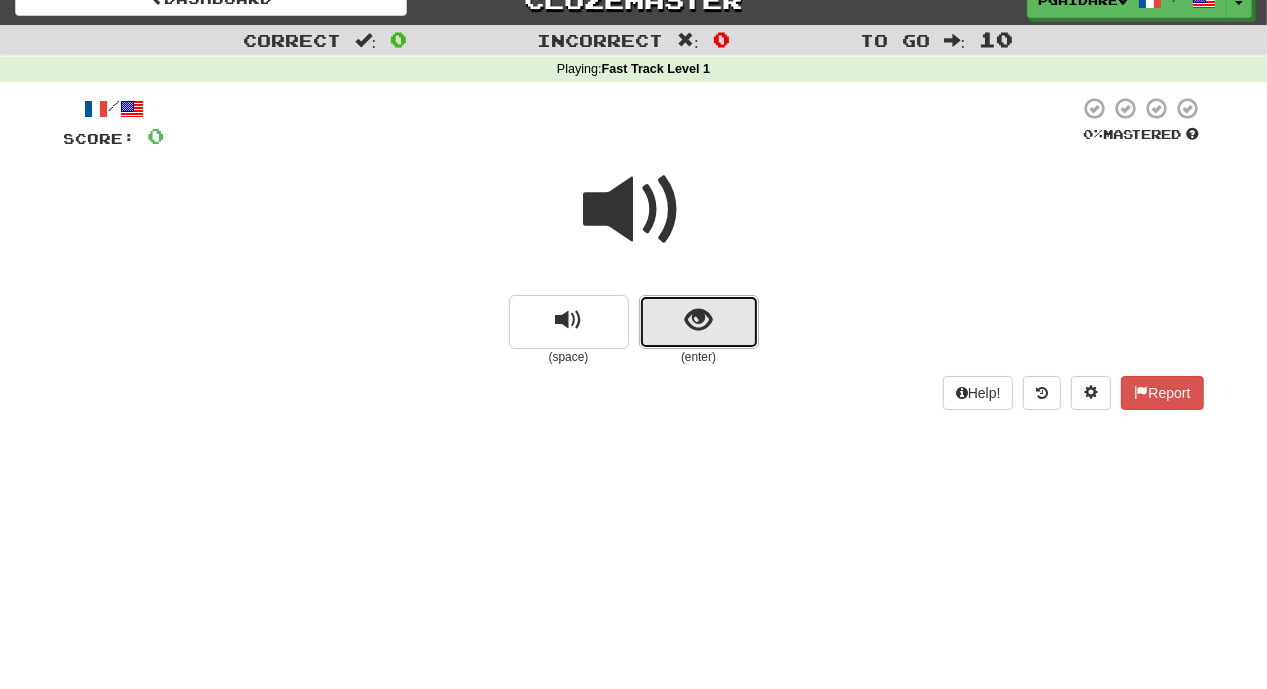 click at bounding box center [698, 320] 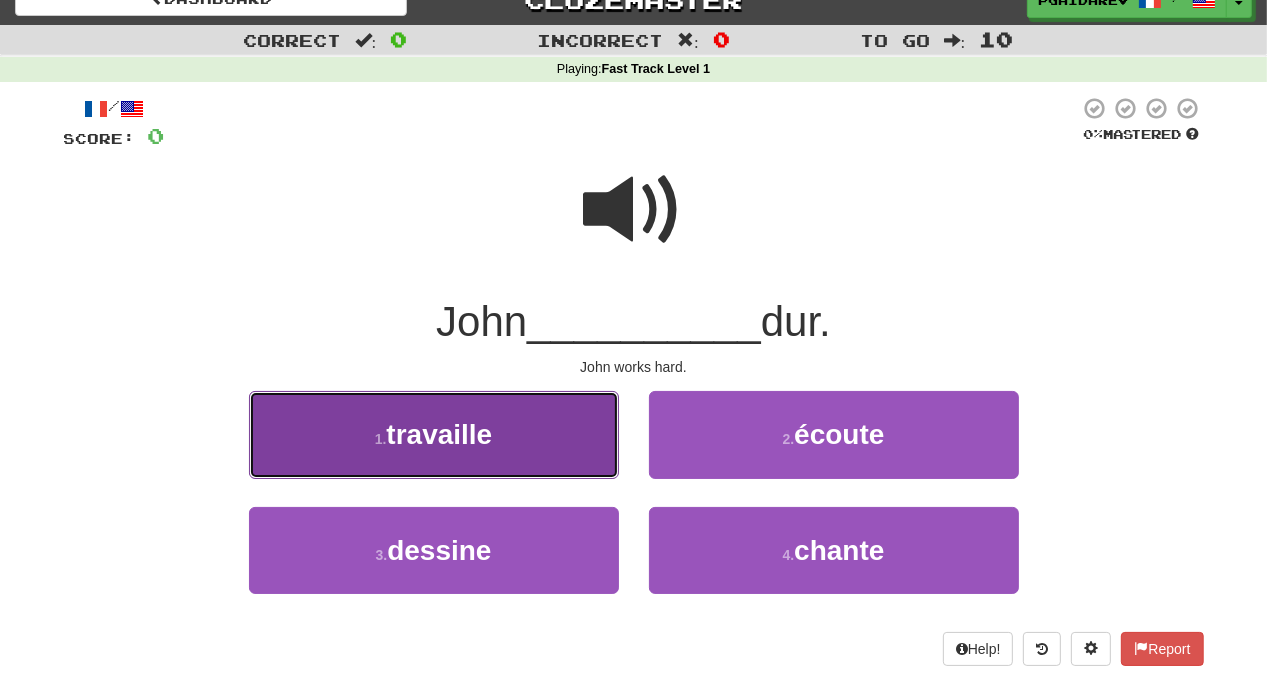 click on "1 .  travaille" at bounding box center (434, 434) 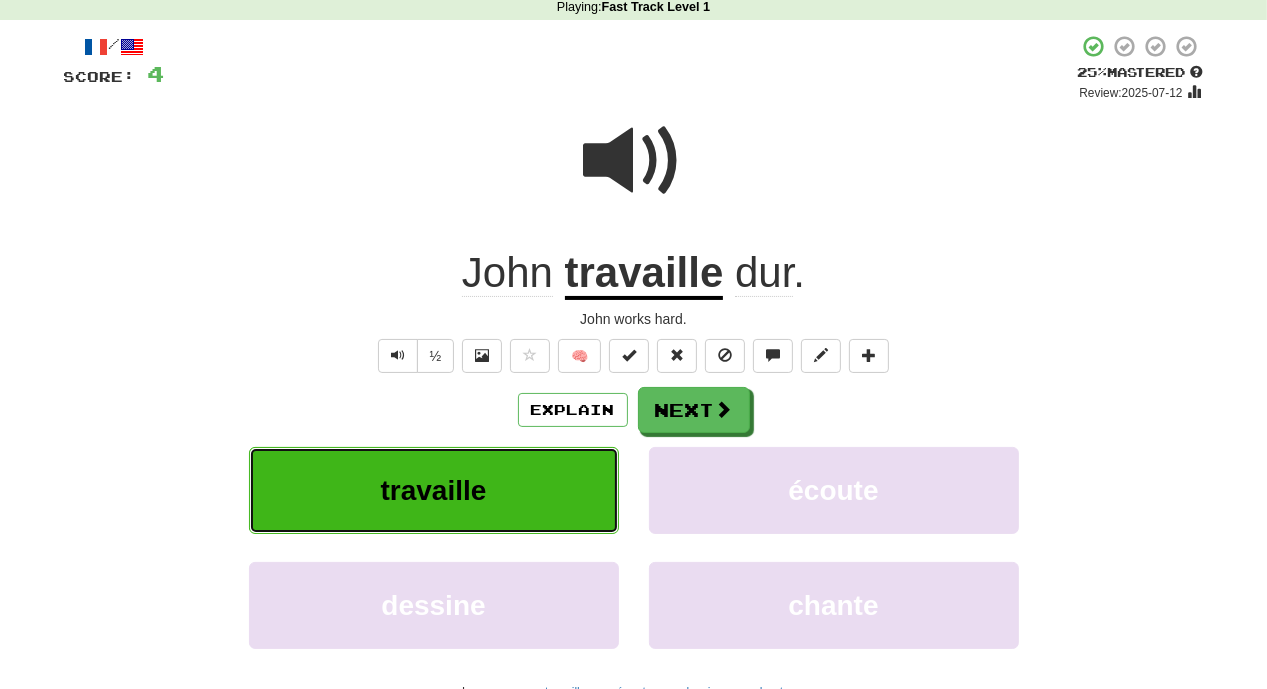 scroll, scrollTop: 117, scrollLeft: 0, axis: vertical 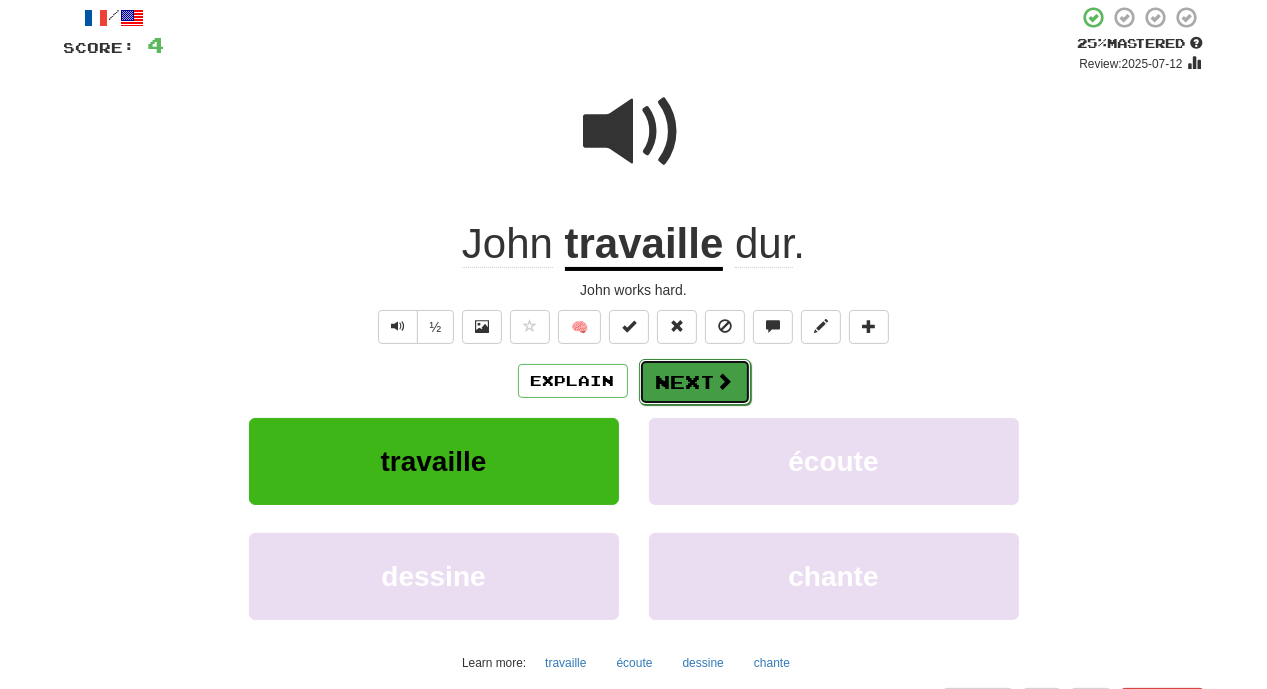 click at bounding box center (725, 381) 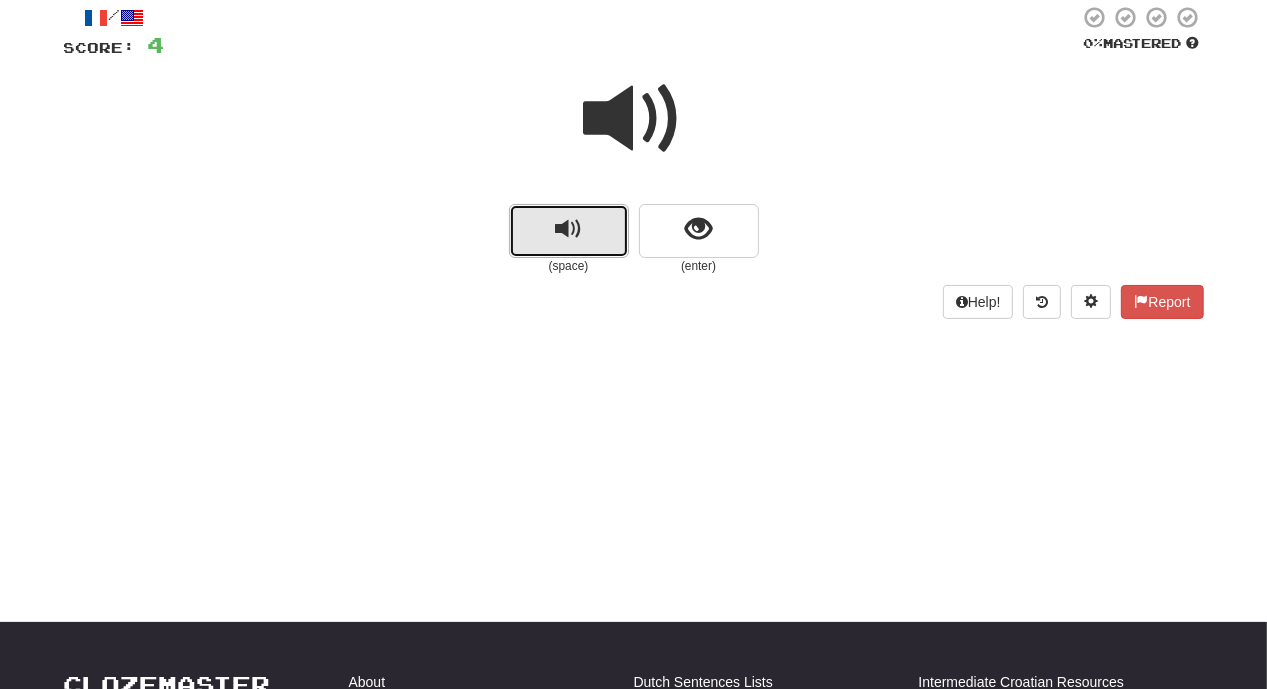 click at bounding box center [568, 229] 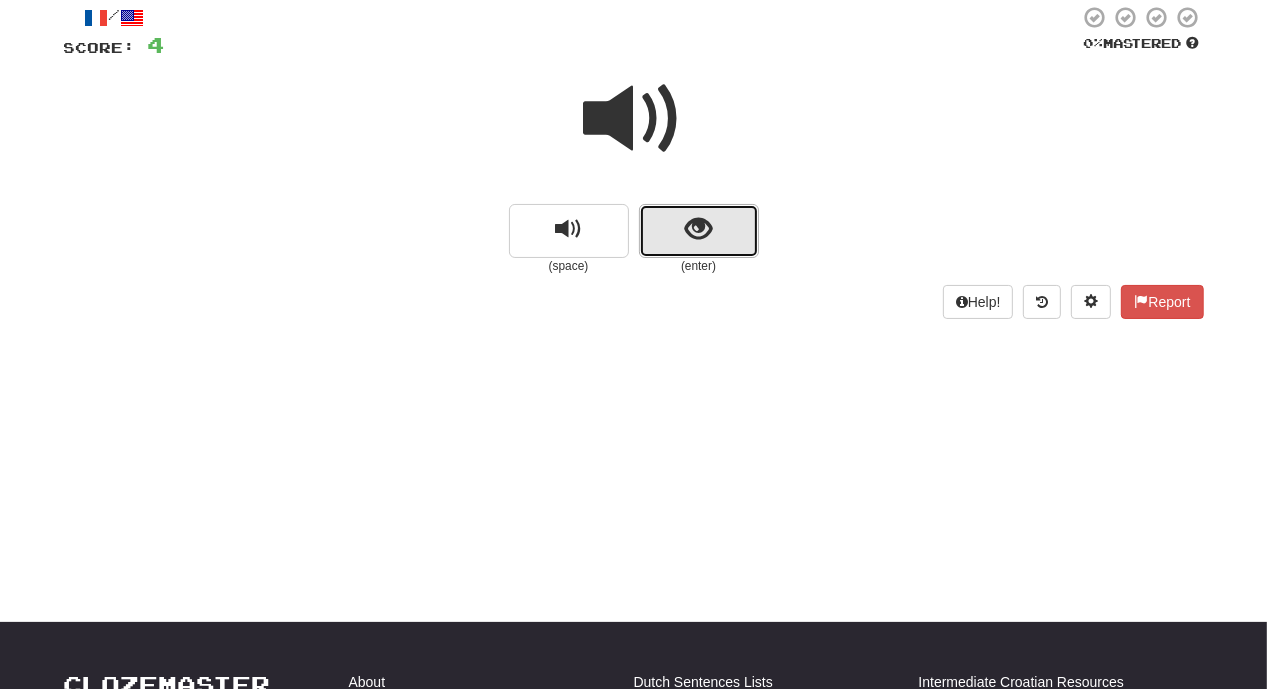 click at bounding box center [698, 229] 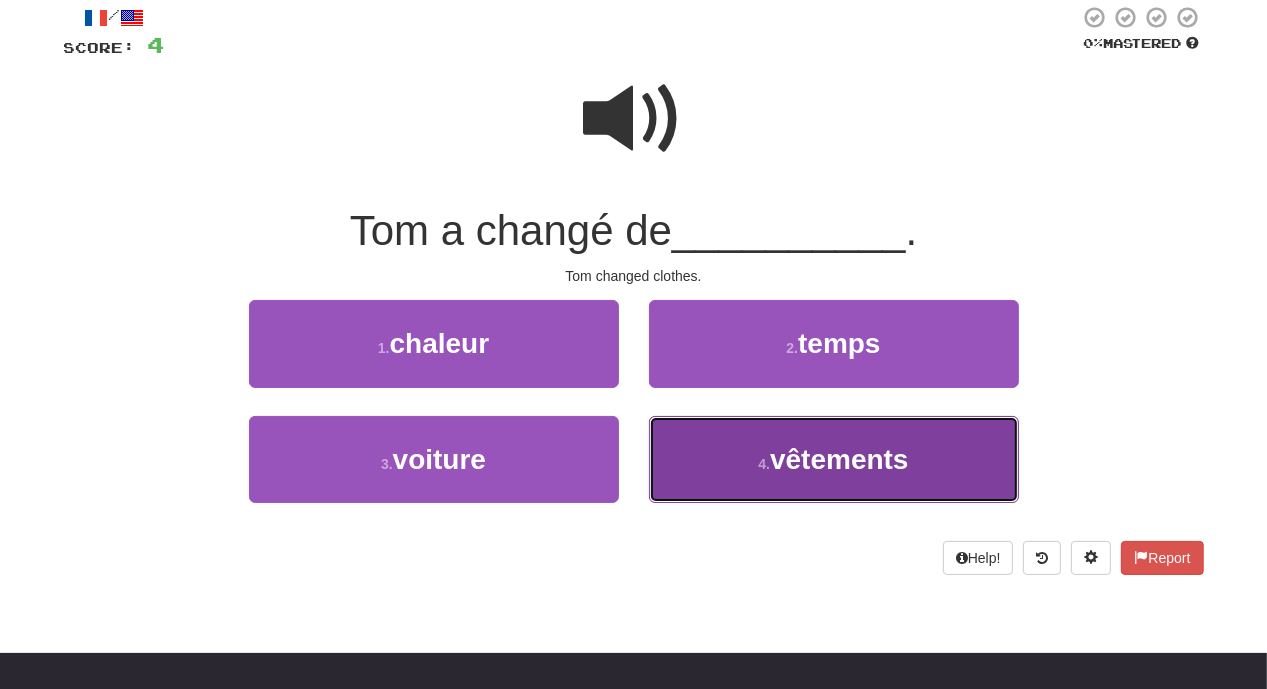 click on "vêtements" at bounding box center (839, 459) 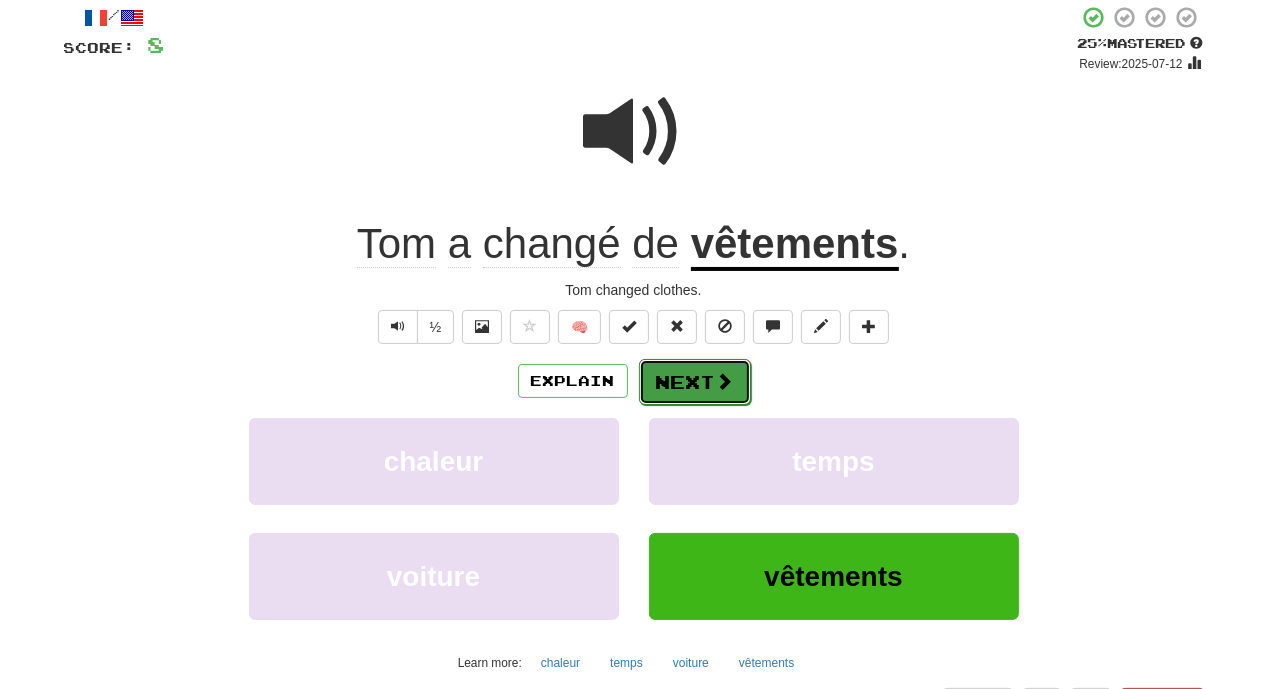 click on "Next" at bounding box center [695, 382] 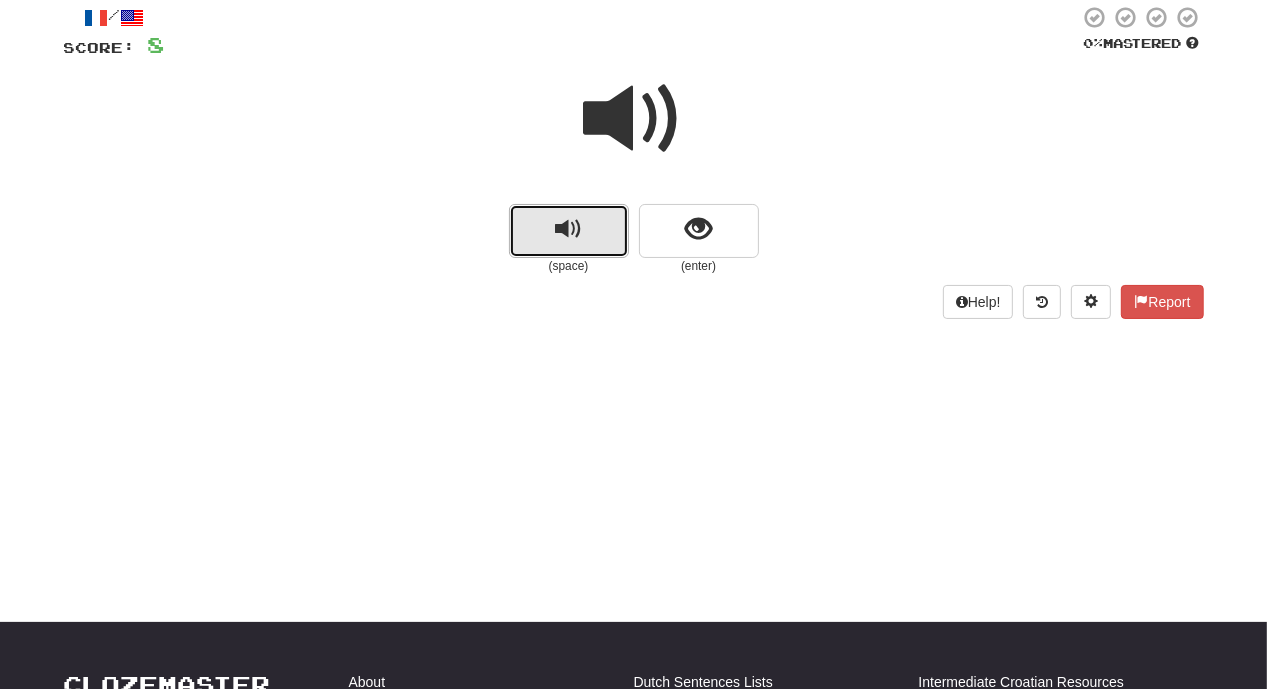 click at bounding box center (568, 229) 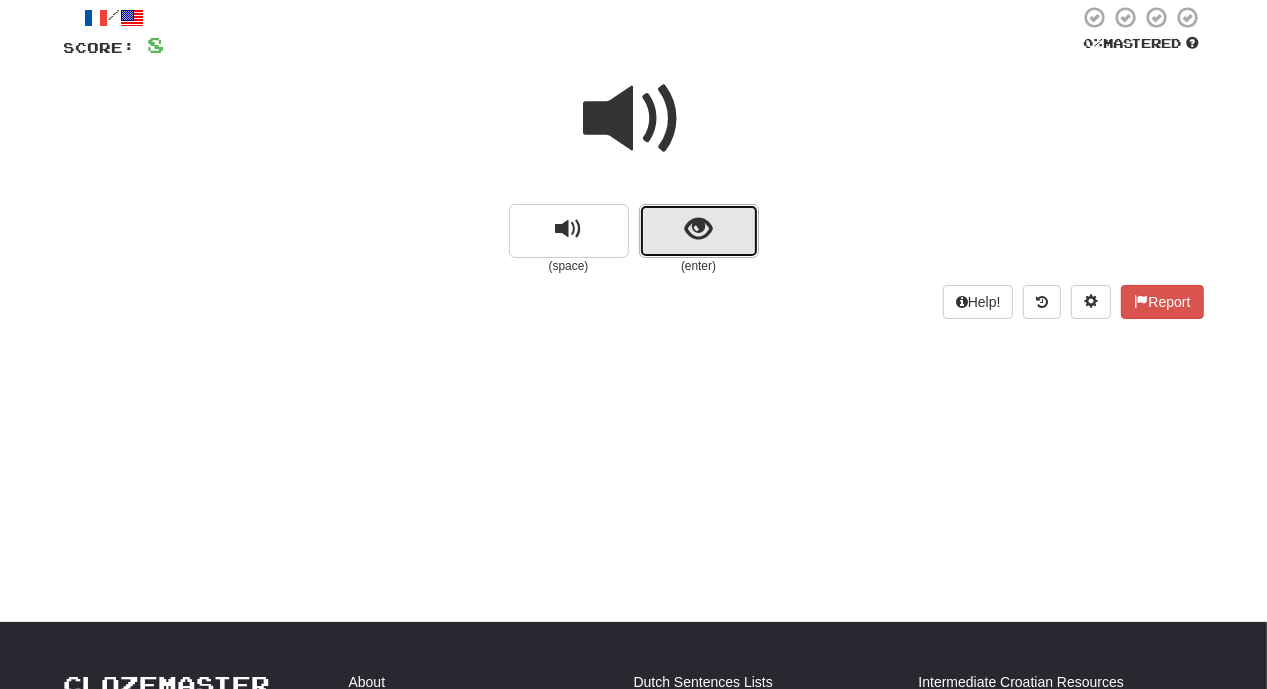 click at bounding box center (698, 229) 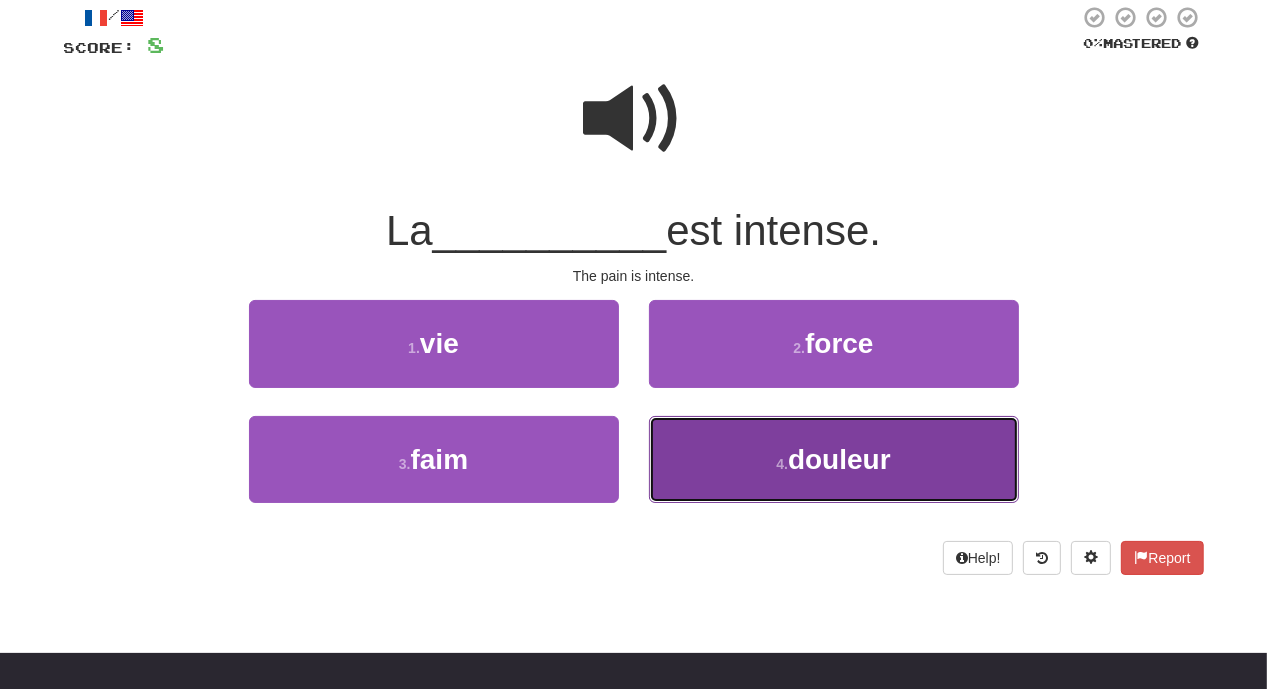 click on "douleur" at bounding box center [839, 459] 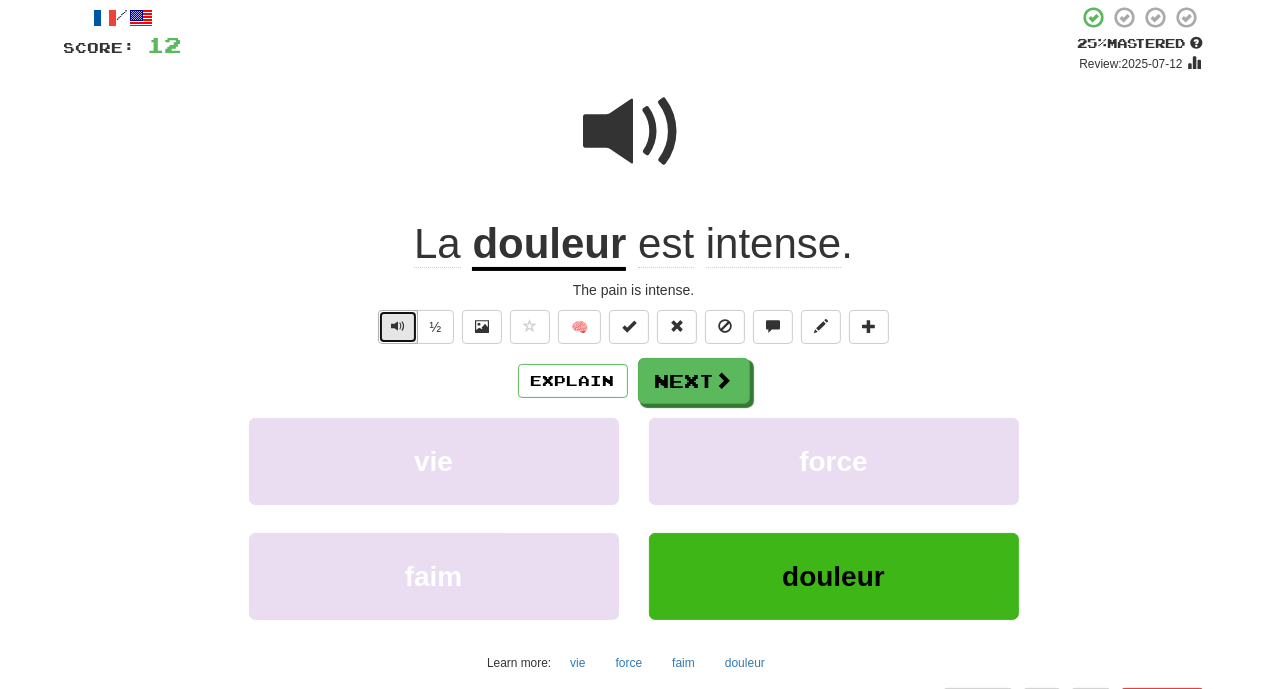 click at bounding box center [398, 327] 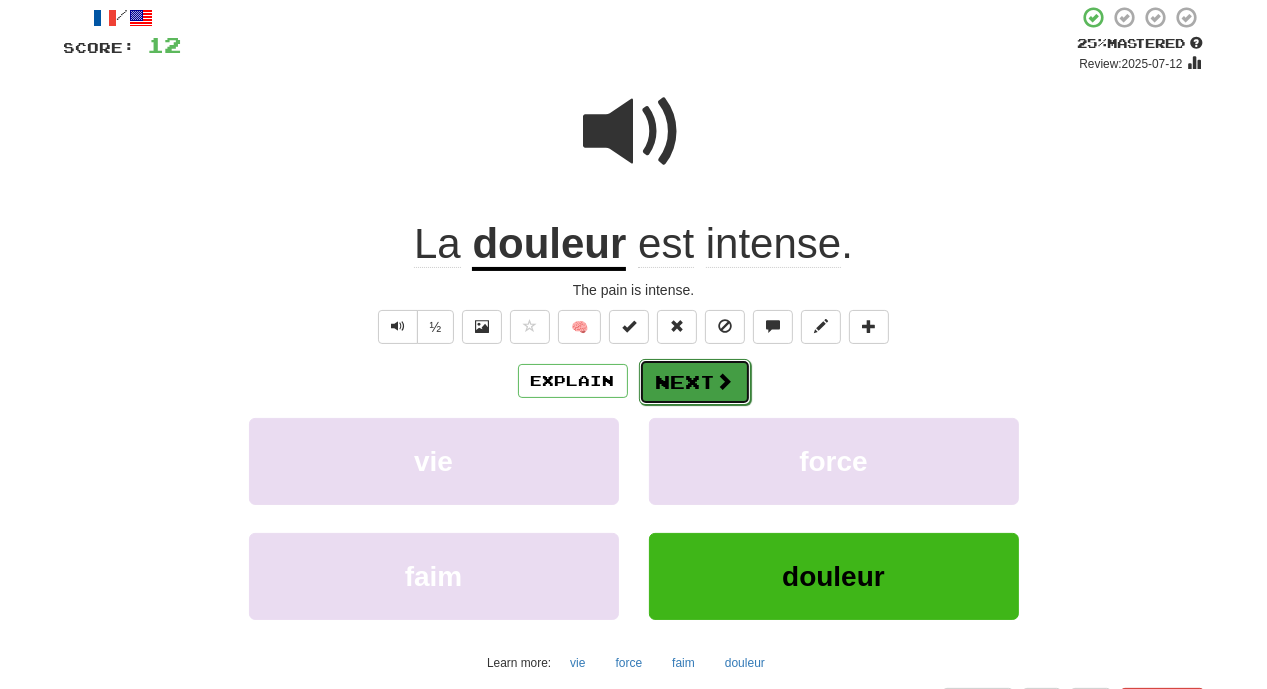 click at bounding box center [725, 381] 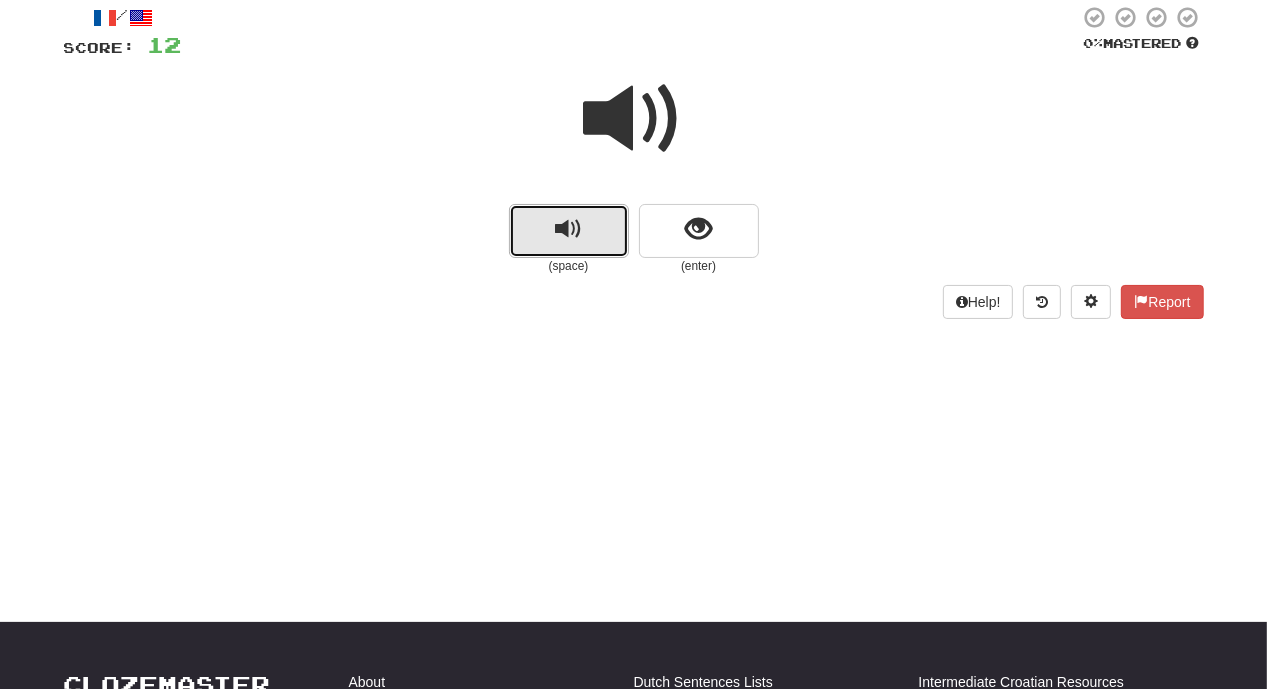 click at bounding box center (568, 229) 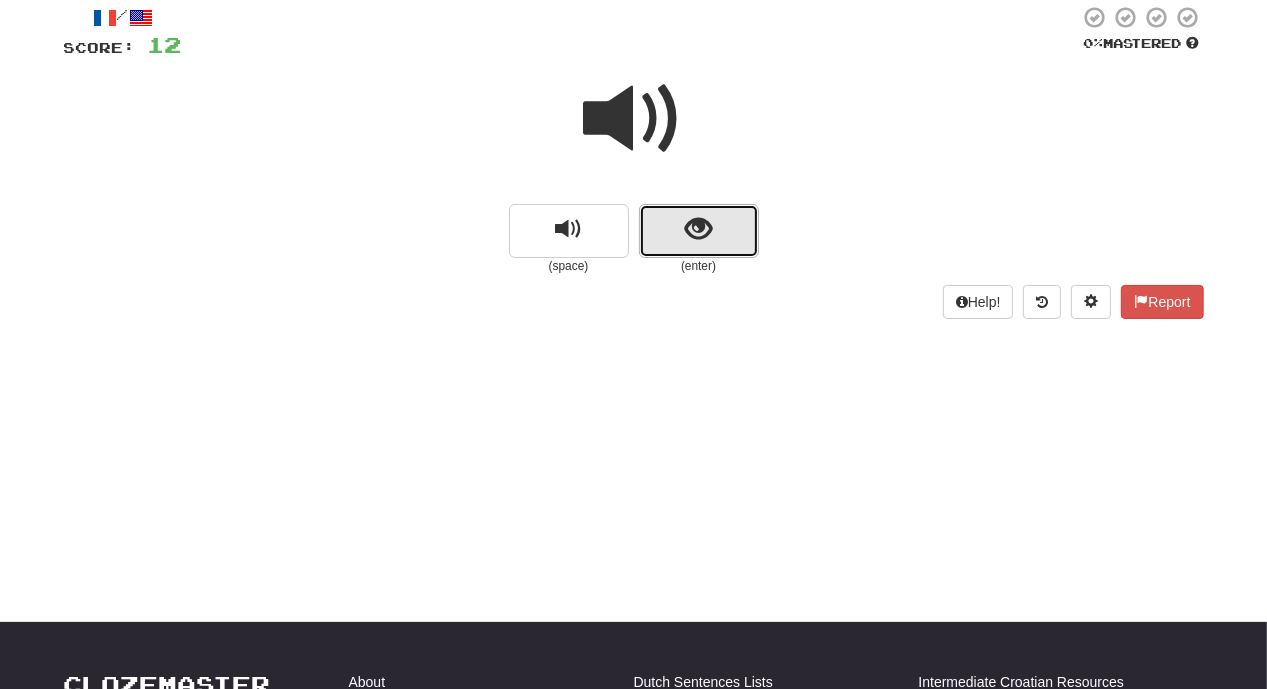 click at bounding box center (698, 229) 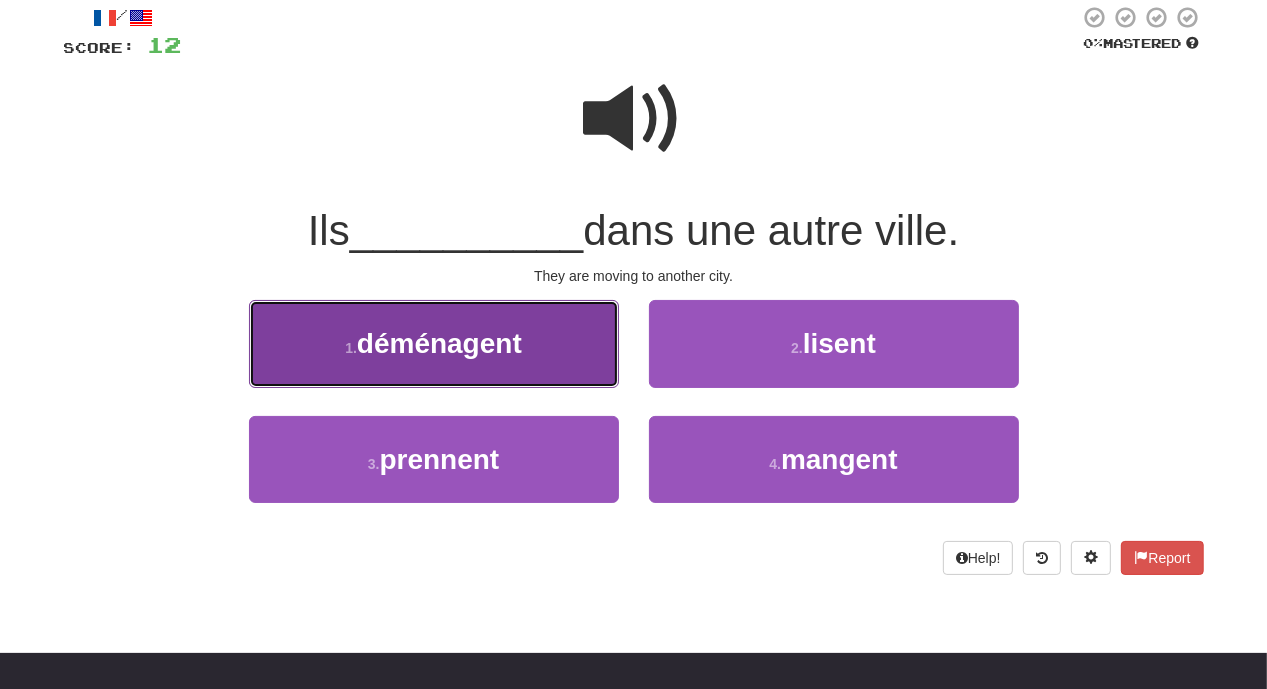 click on "déménagent" at bounding box center [439, 343] 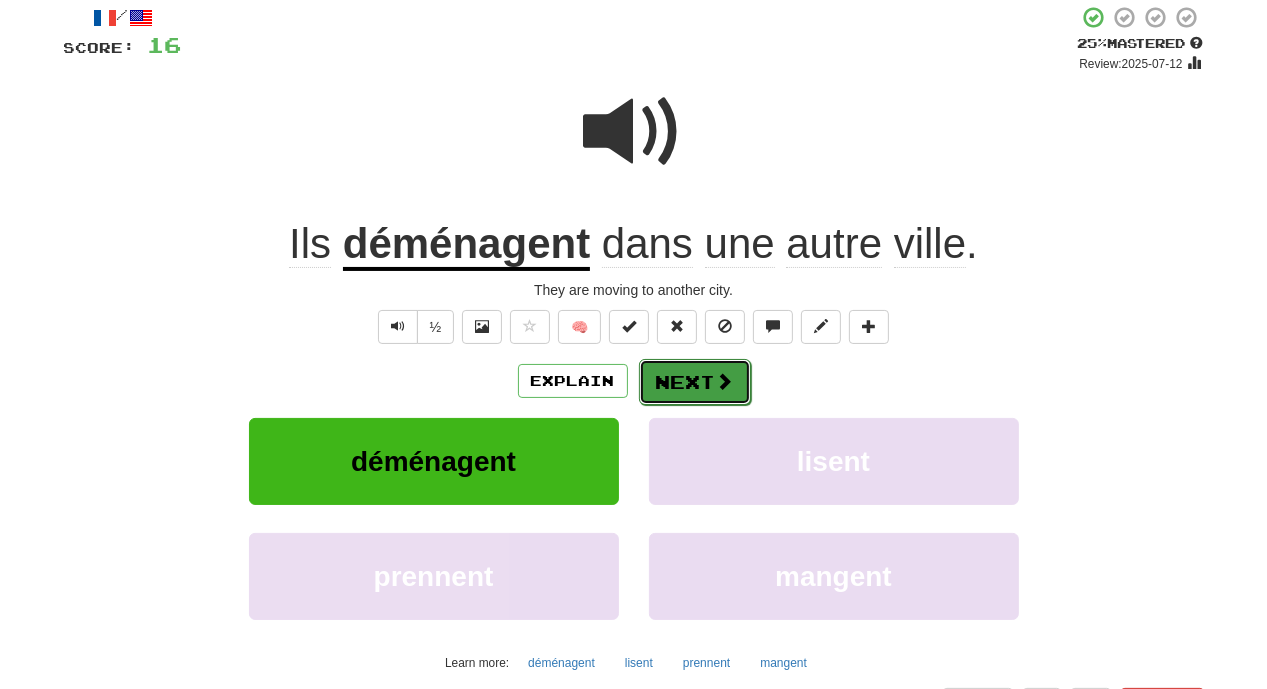 click at bounding box center (725, 381) 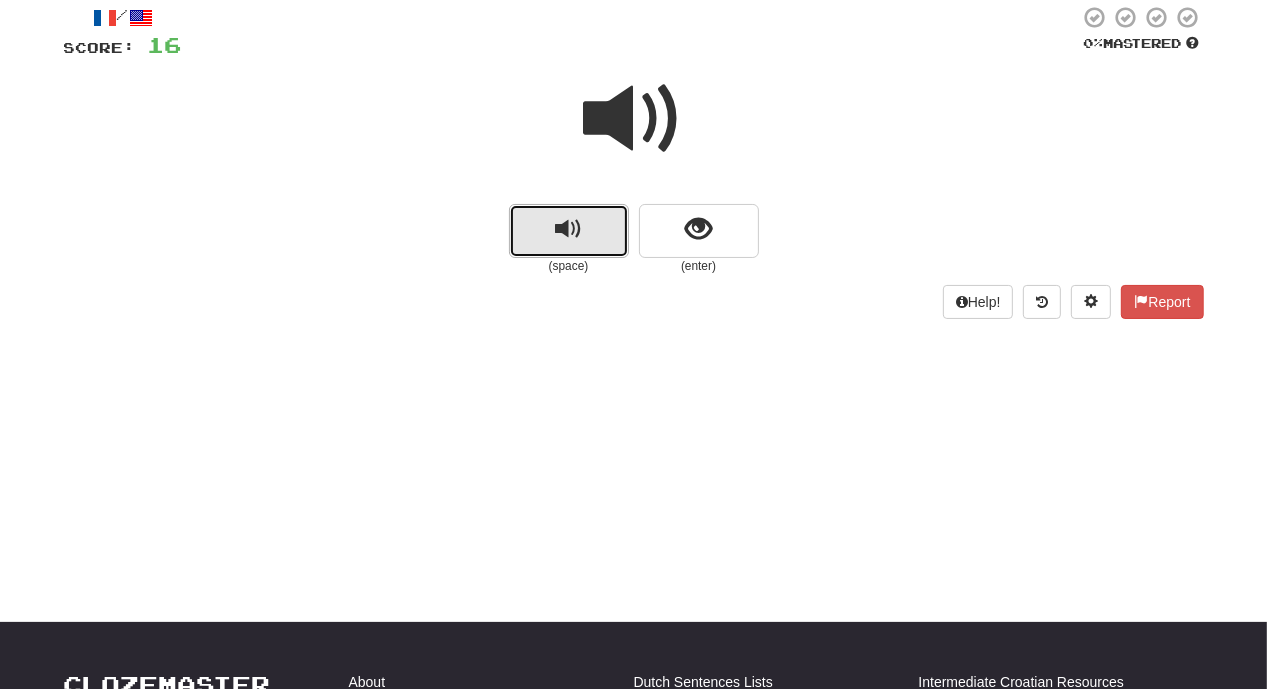 click at bounding box center [569, 231] 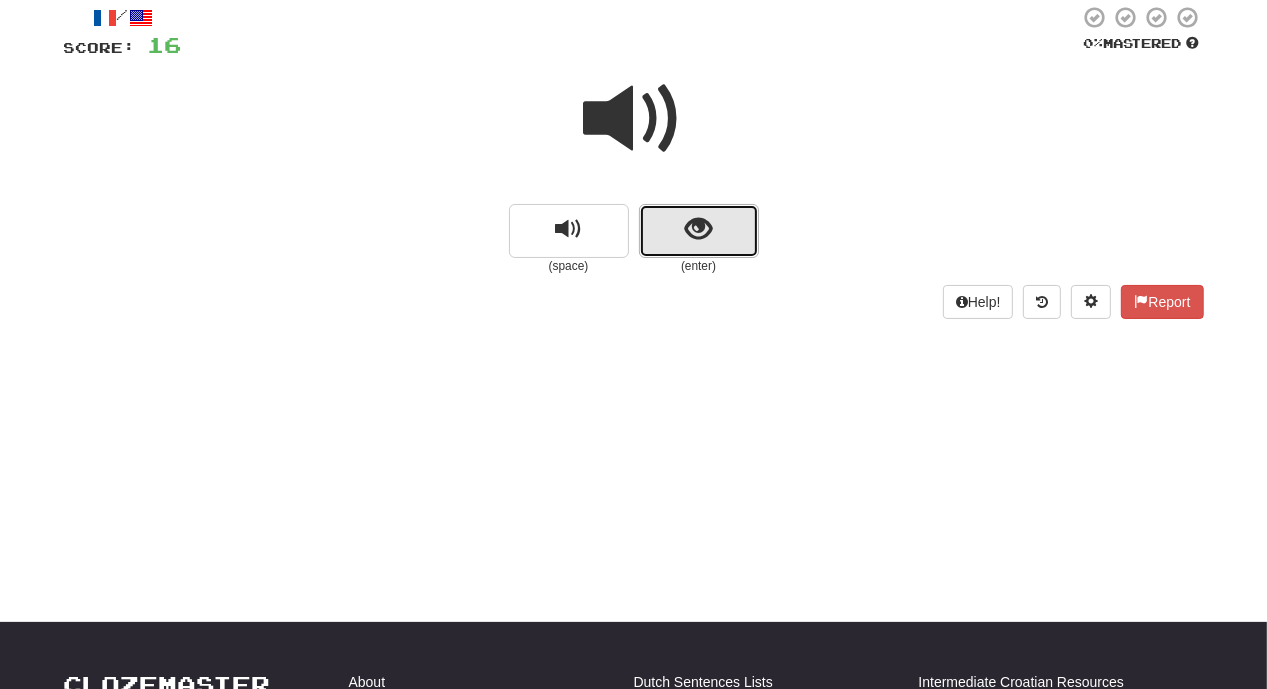 click at bounding box center [698, 229] 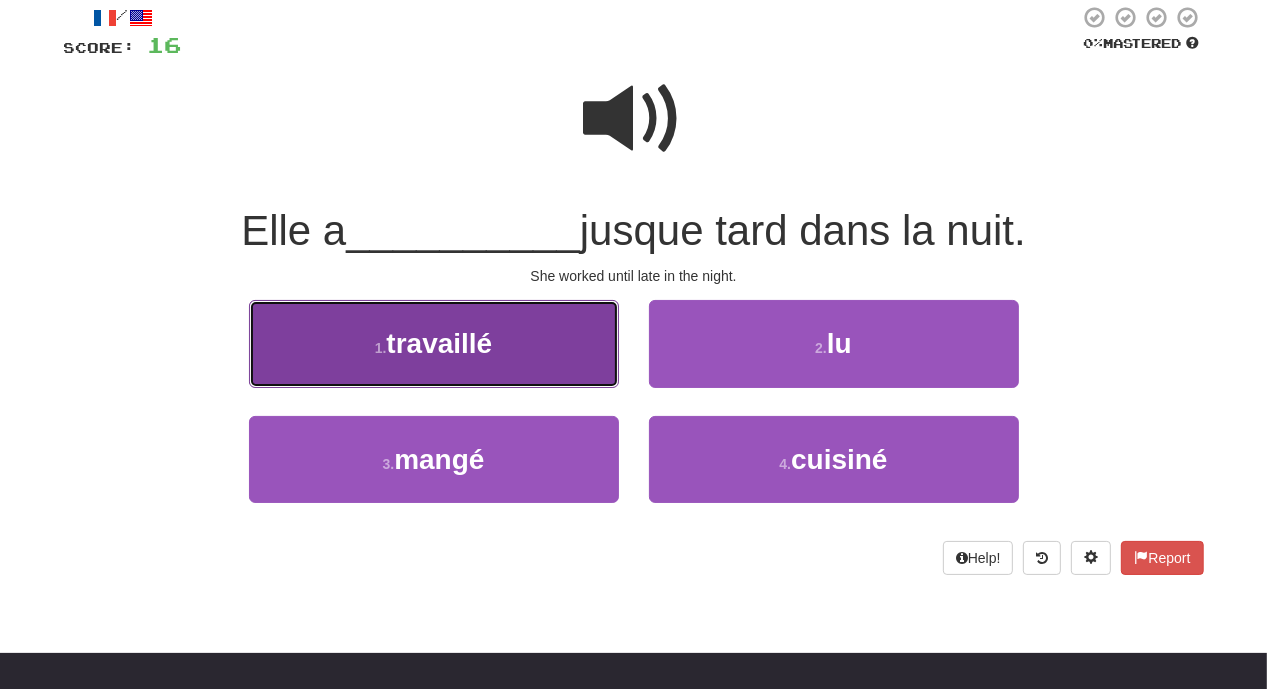 click on "travaillé" at bounding box center [439, 343] 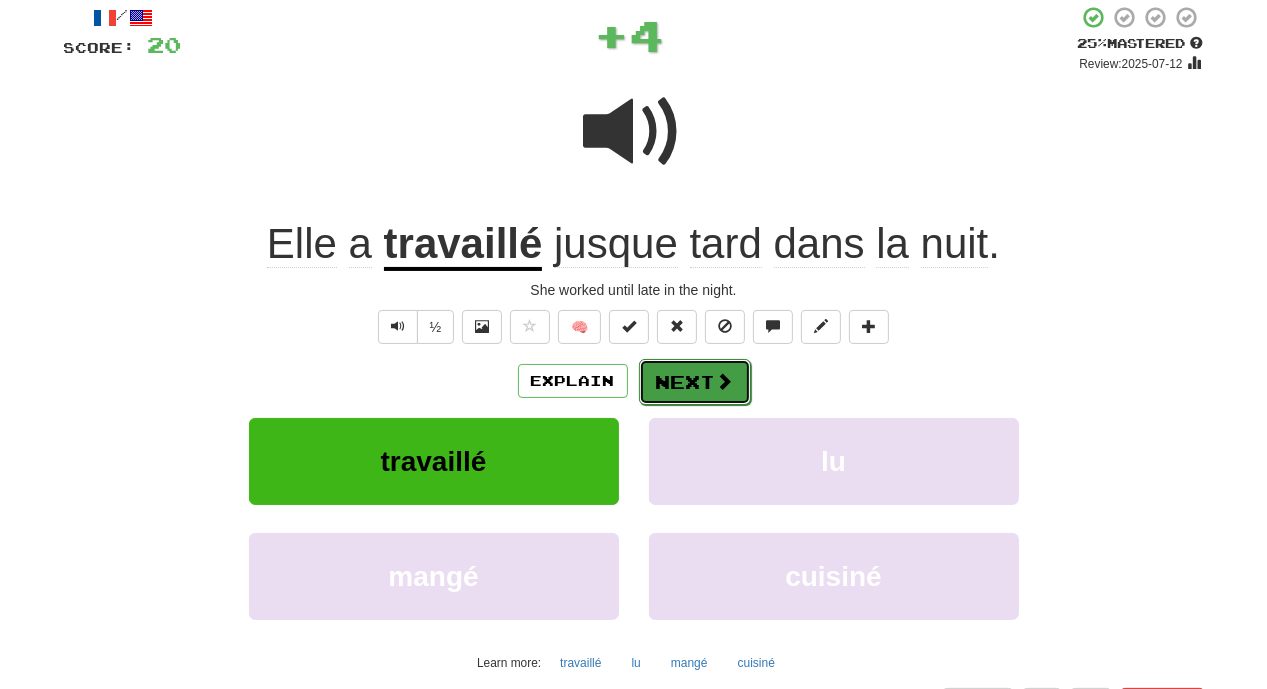 click on "Next" at bounding box center (695, 382) 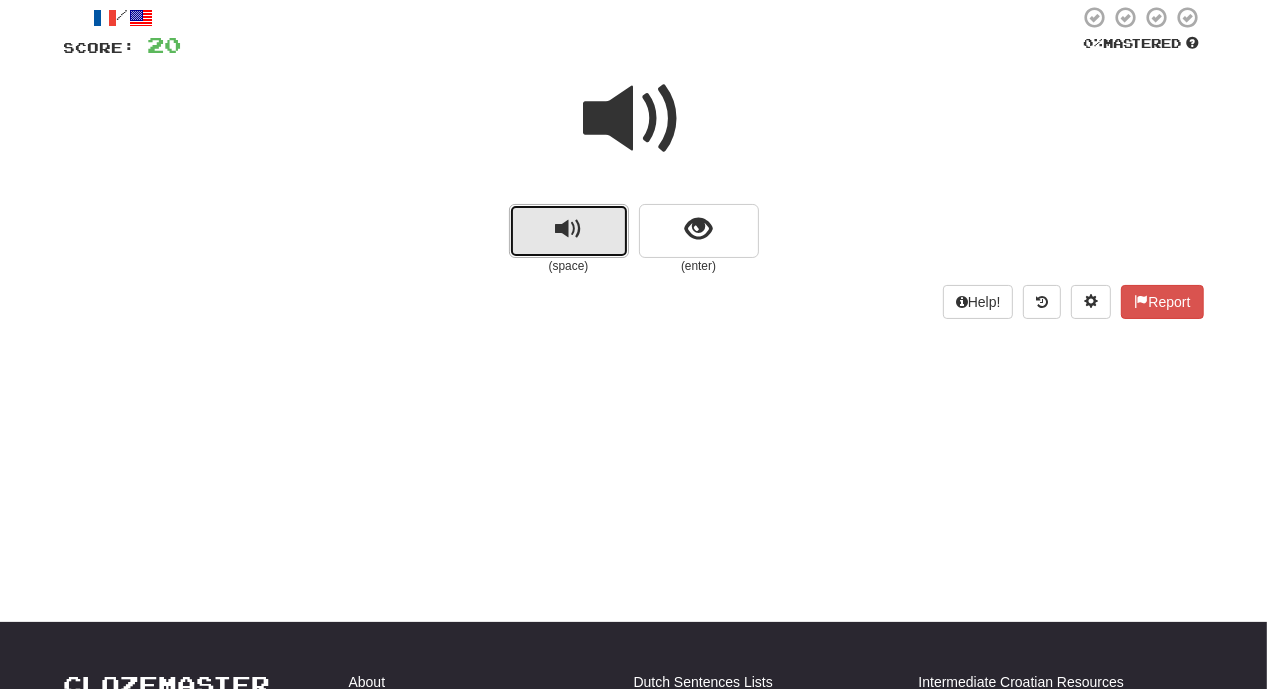 click at bounding box center (568, 229) 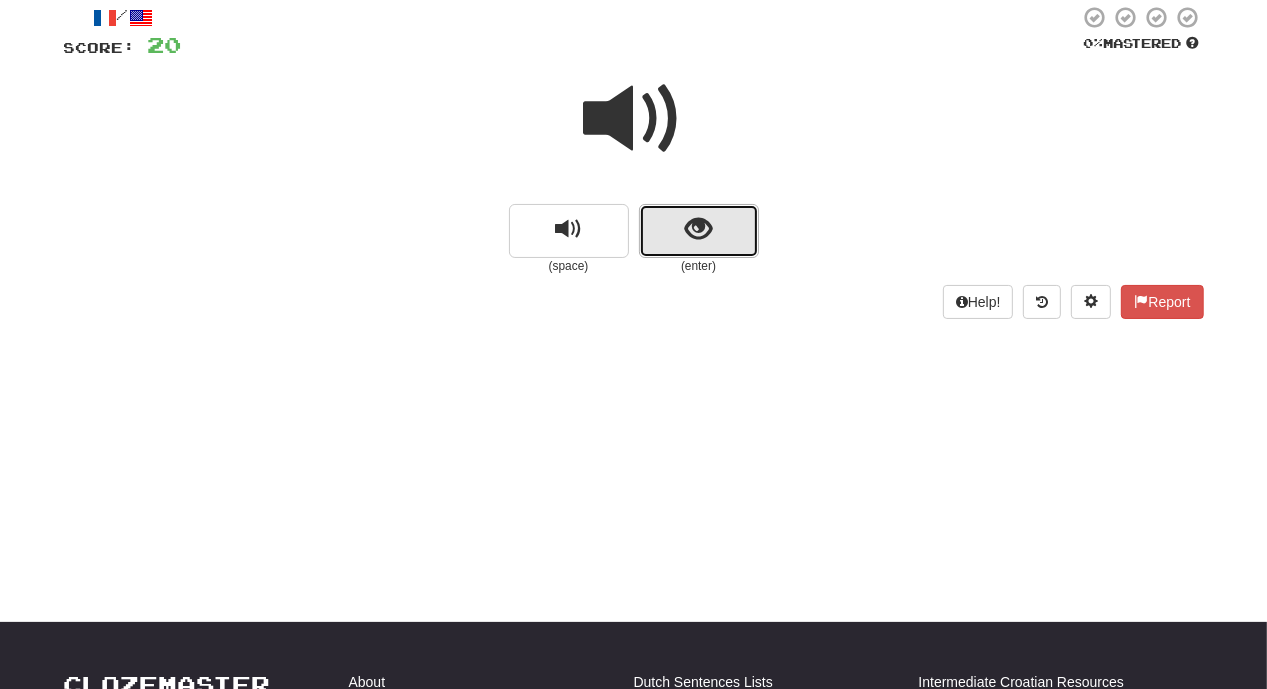 click at bounding box center [698, 229] 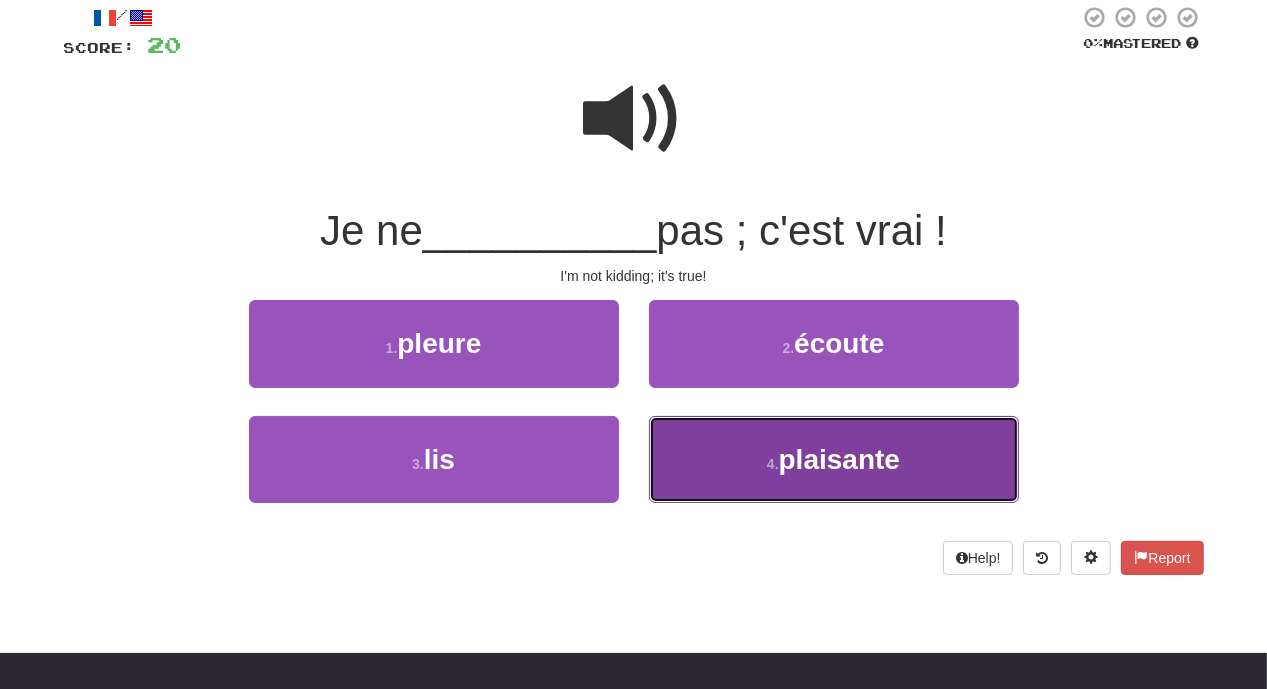 click on "plaisante" at bounding box center [839, 459] 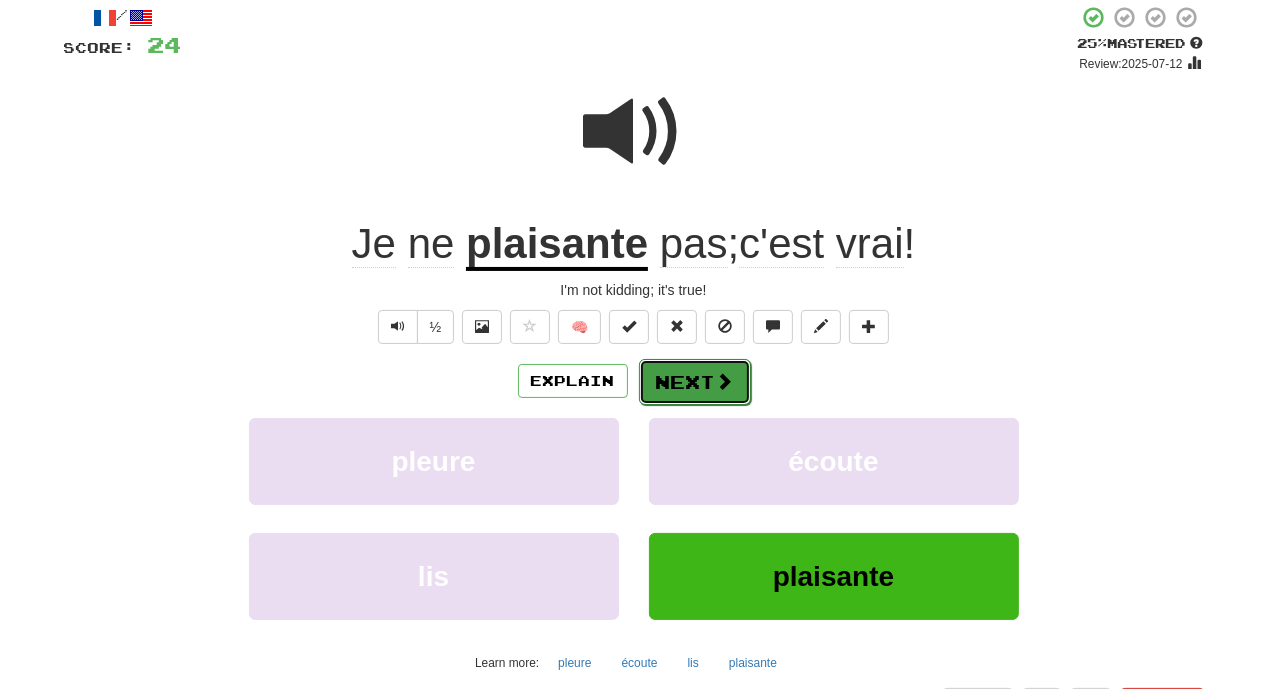 click on "Next" at bounding box center [695, 382] 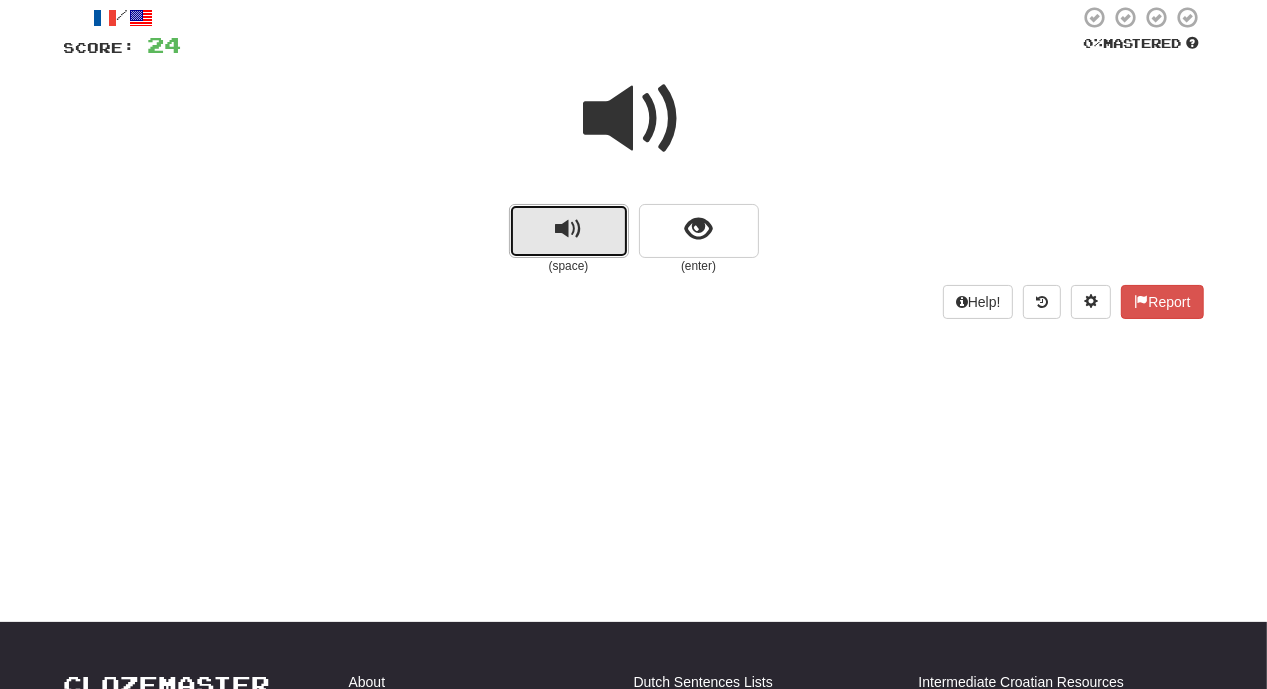 click at bounding box center (569, 231) 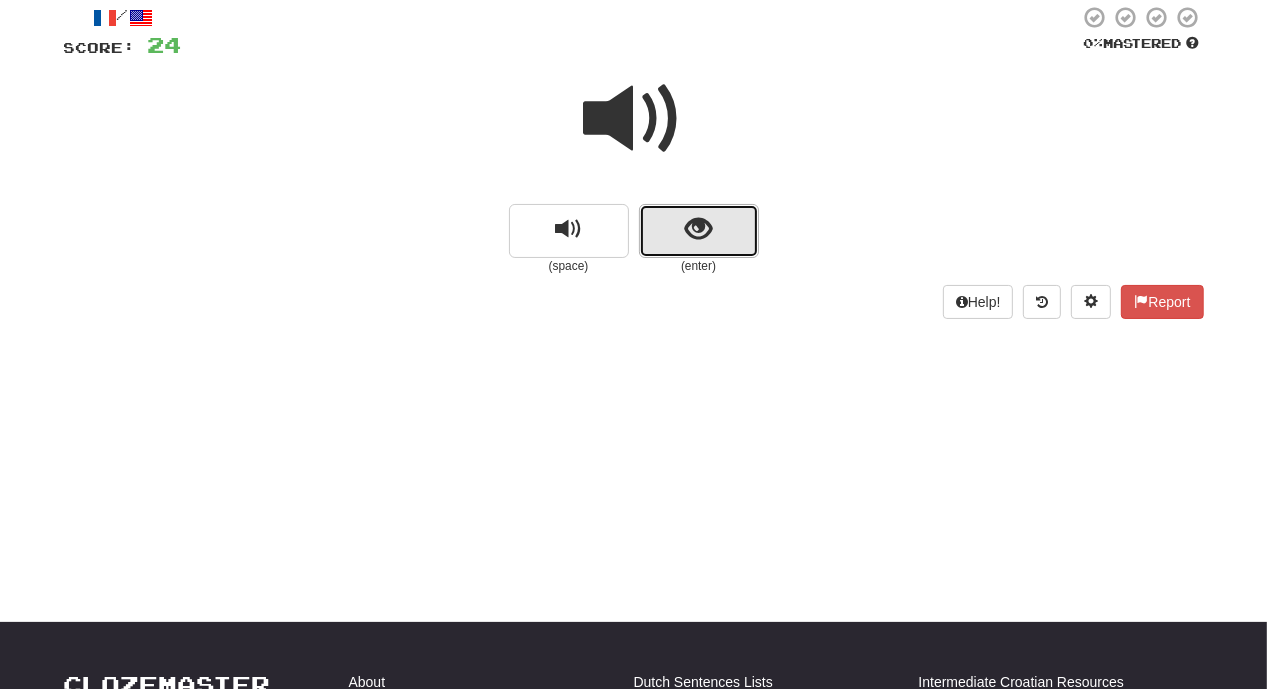 click at bounding box center (698, 229) 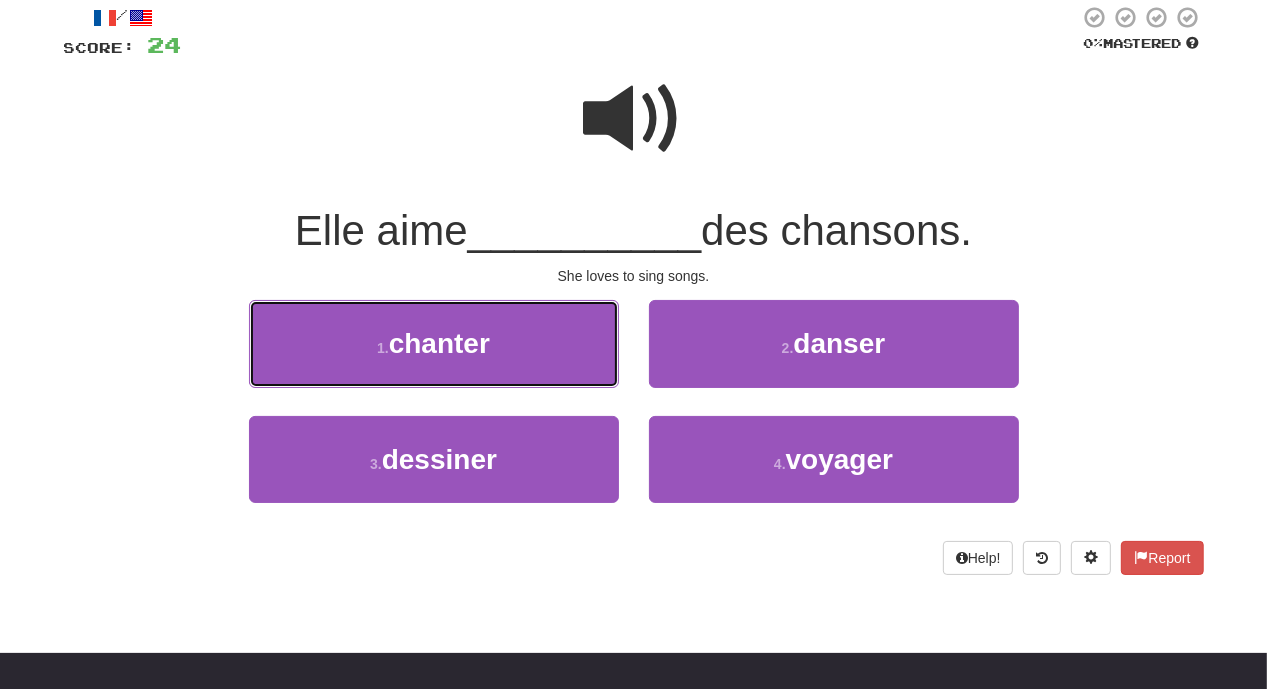 click on "1 .  chanter" at bounding box center [434, 343] 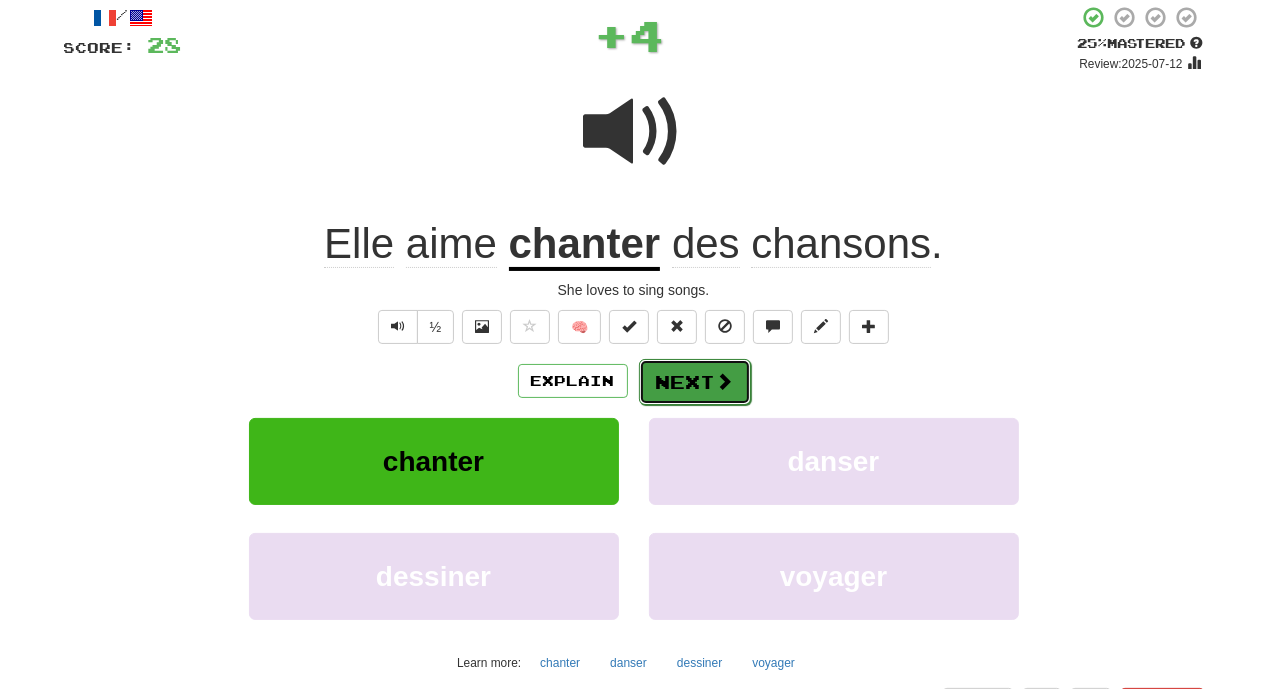 click on "Next" at bounding box center (695, 382) 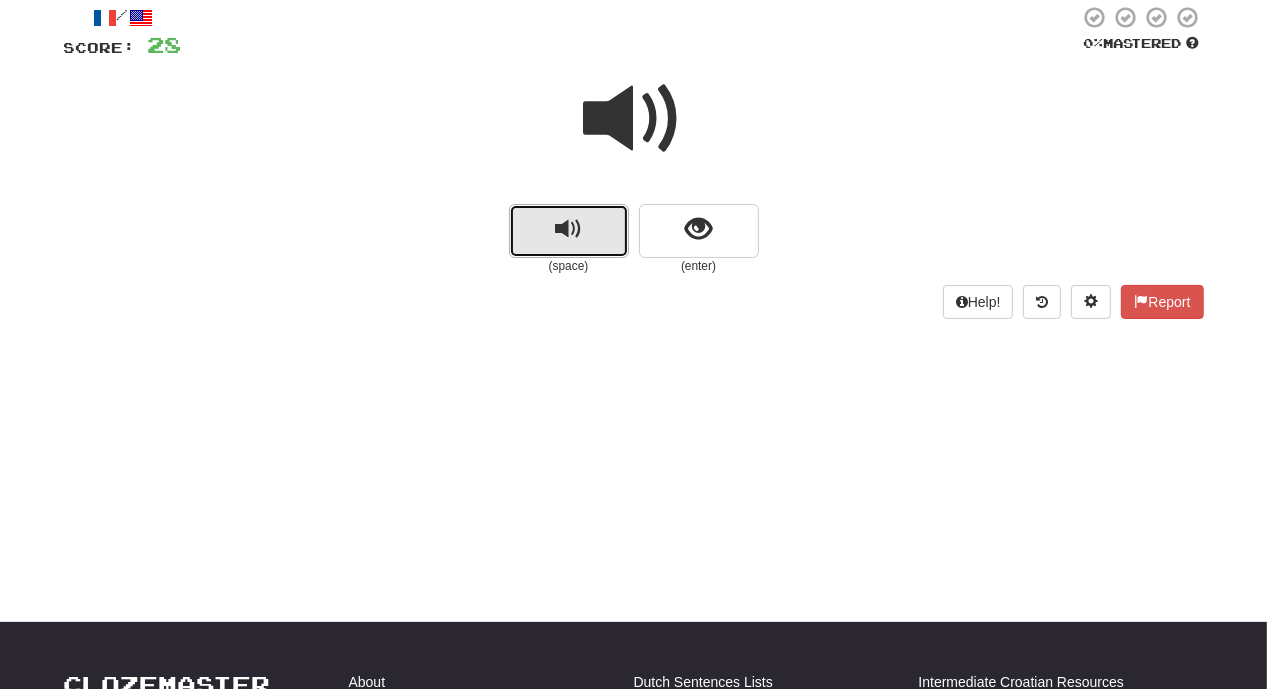 click at bounding box center (569, 231) 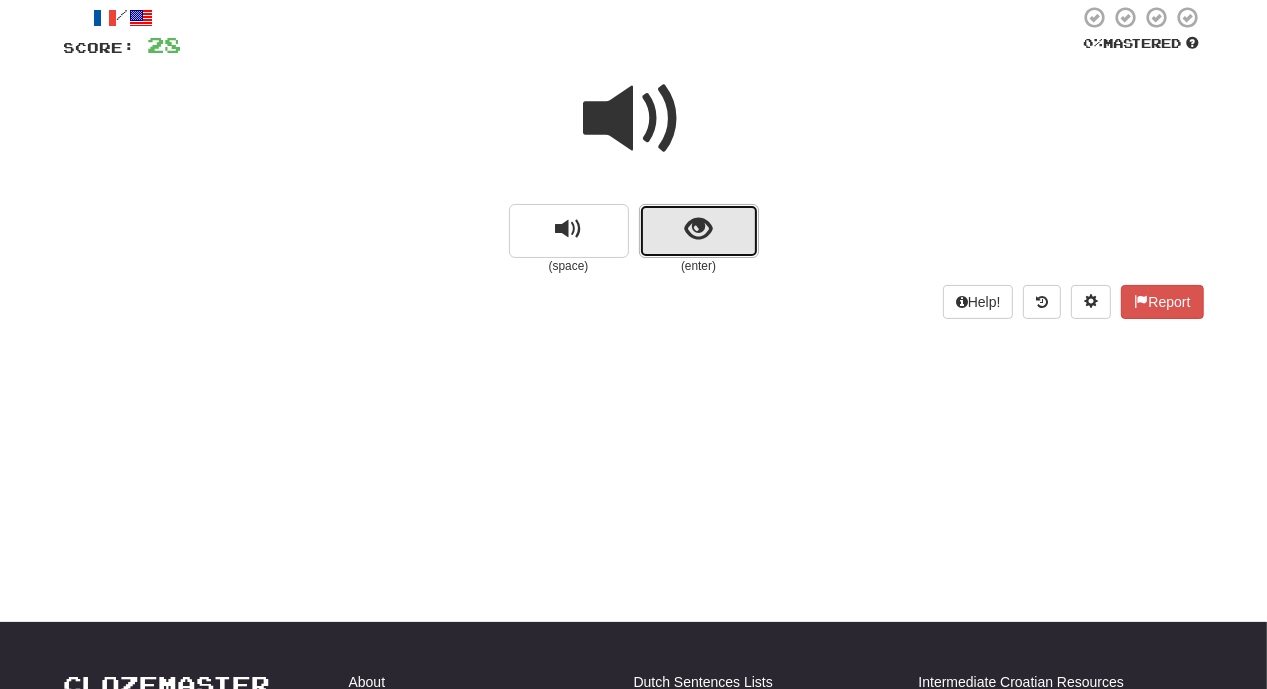 click at bounding box center (699, 231) 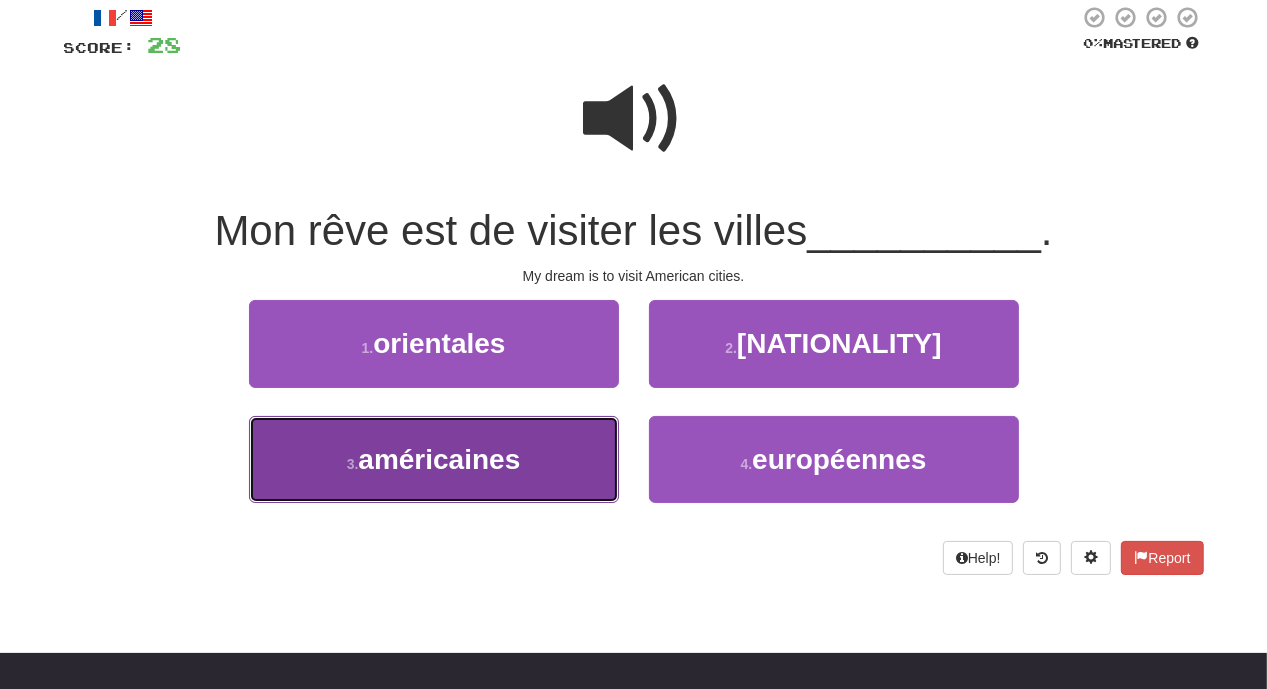 click on "américaines" at bounding box center (439, 459) 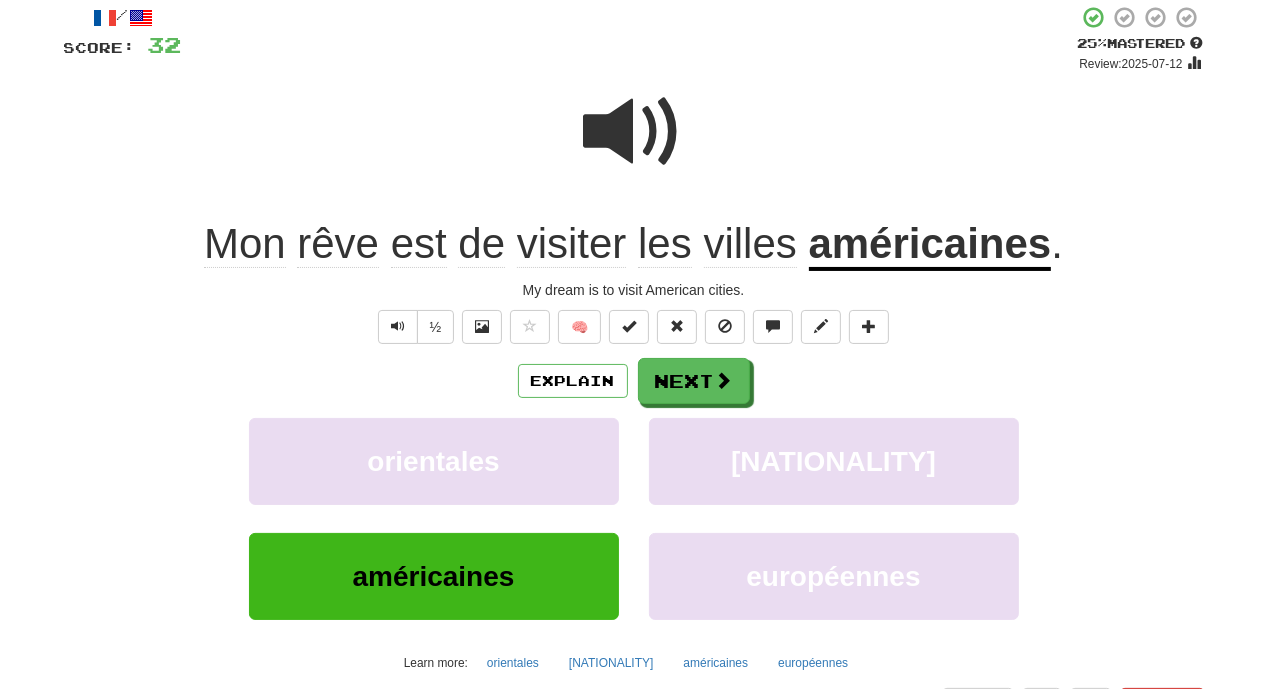 click on "rêve" 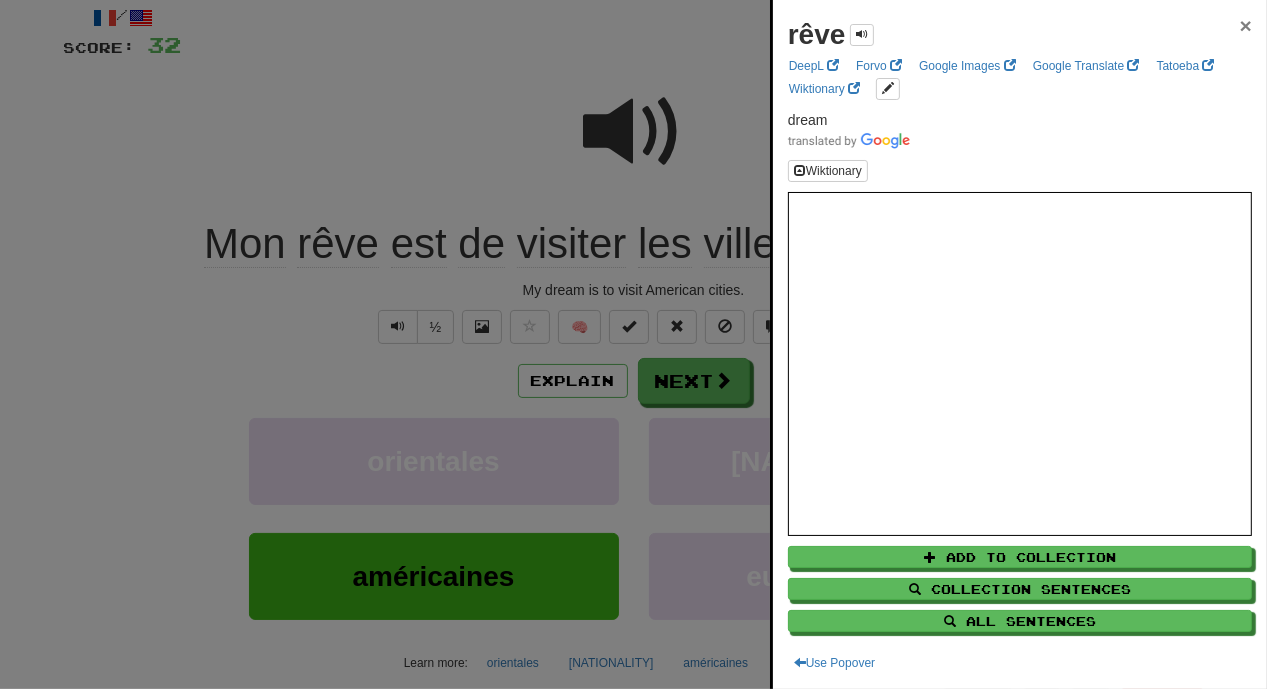 click on "×" at bounding box center [1246, 25] 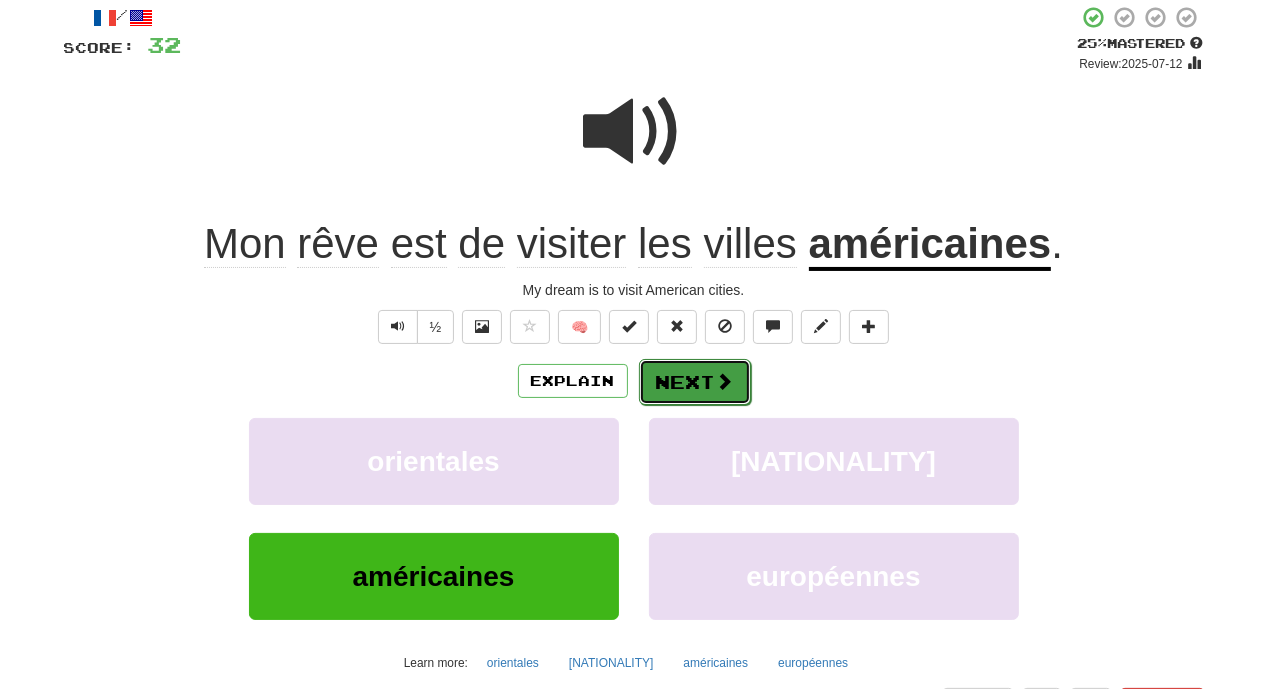 click on "Next" at bounding box center [695, 382] 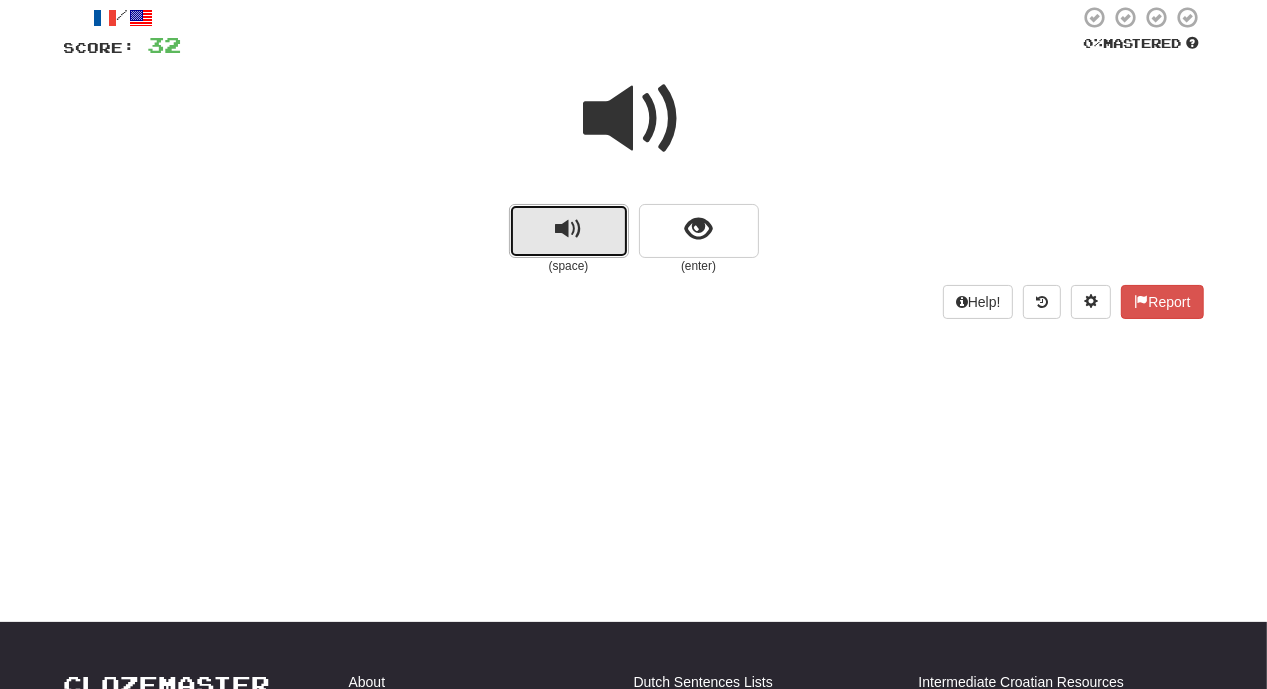 click at bounding box center [569, 231] 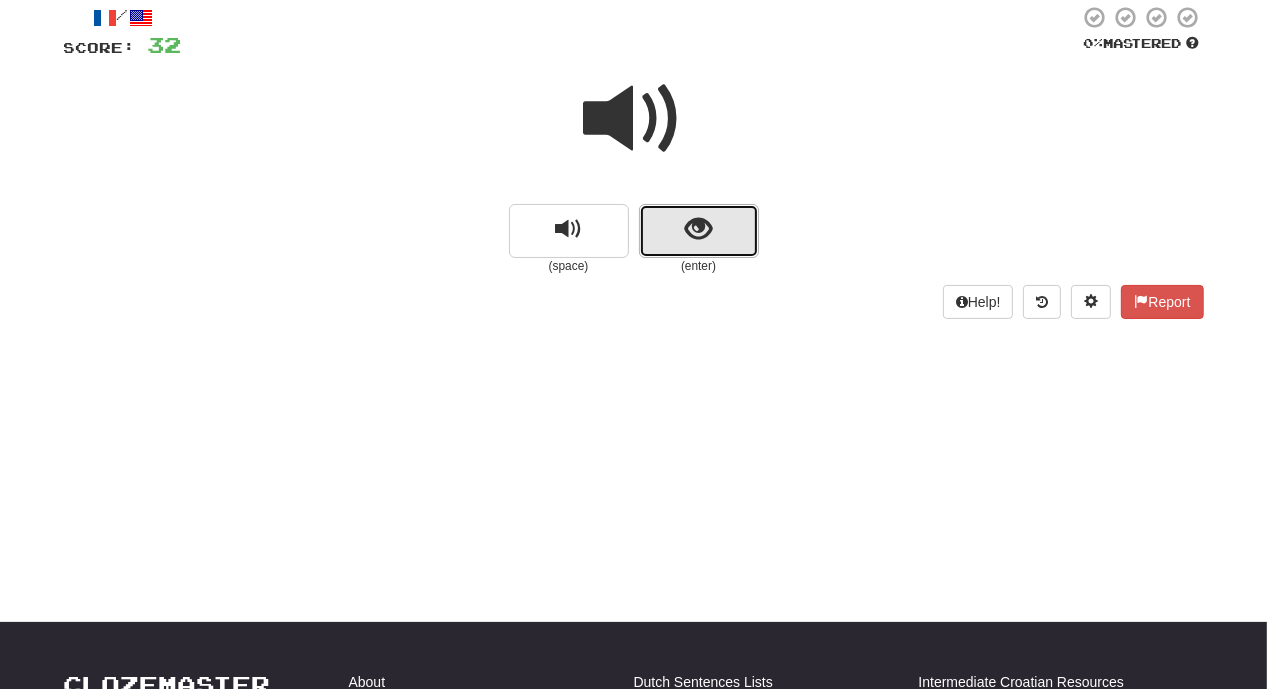 click at bounding box center [699, 231] 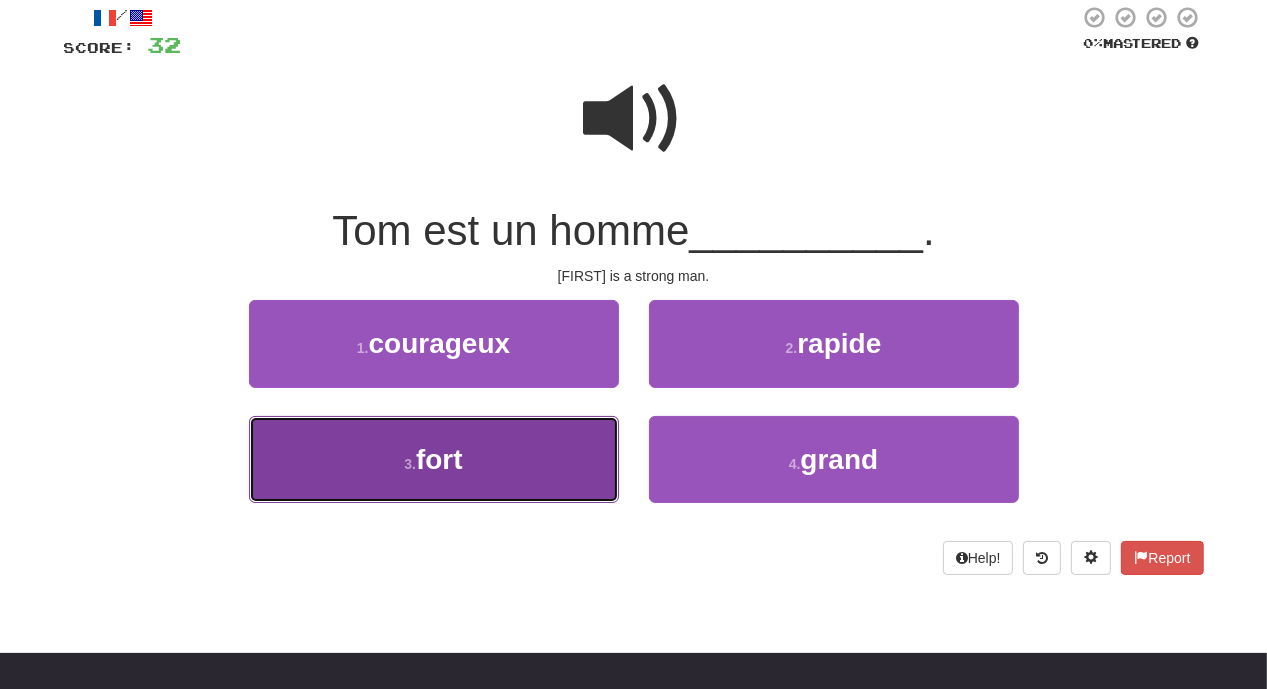 click on "3 .  fort" at bounding box center (434, 459) 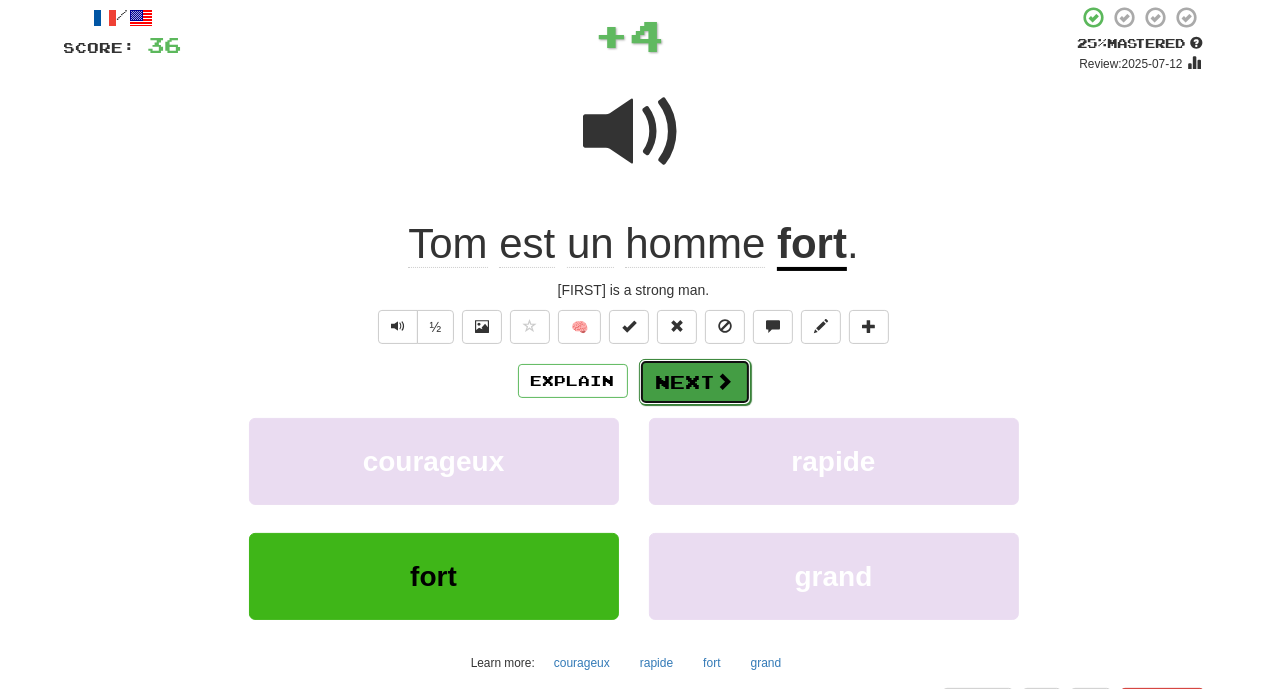 click on "Next" at bounding box center (695, 382) 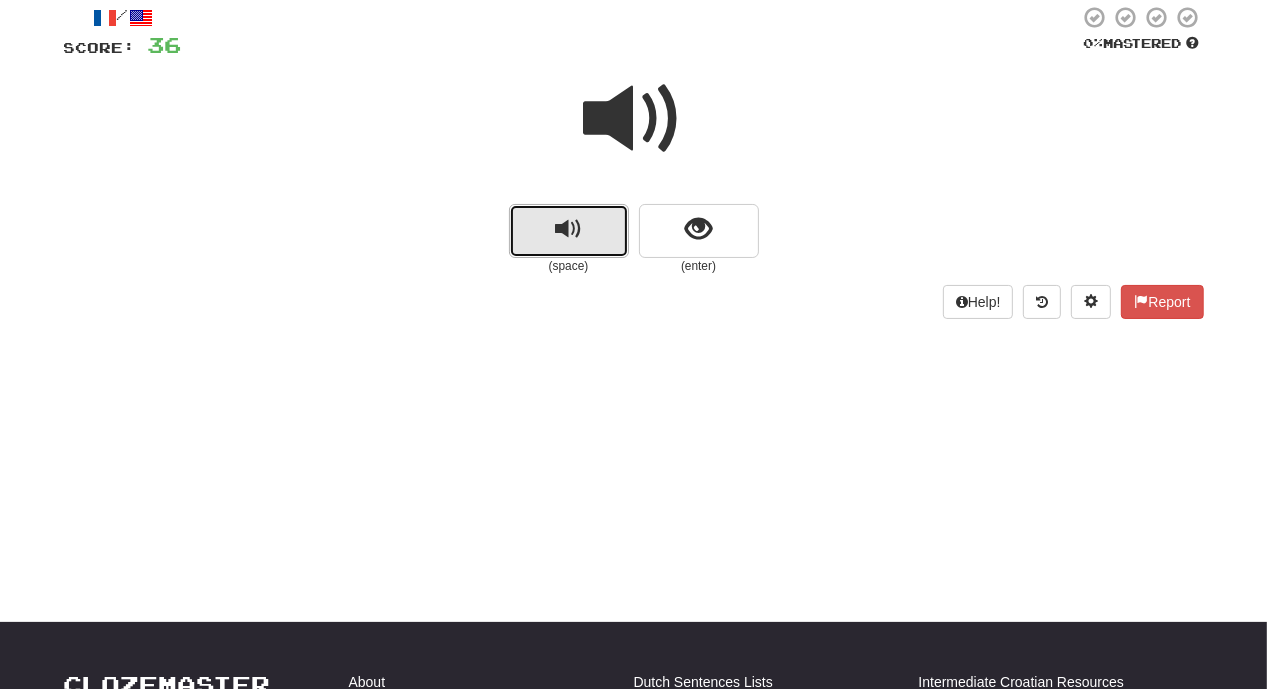 click at bounding box center [569, 231] 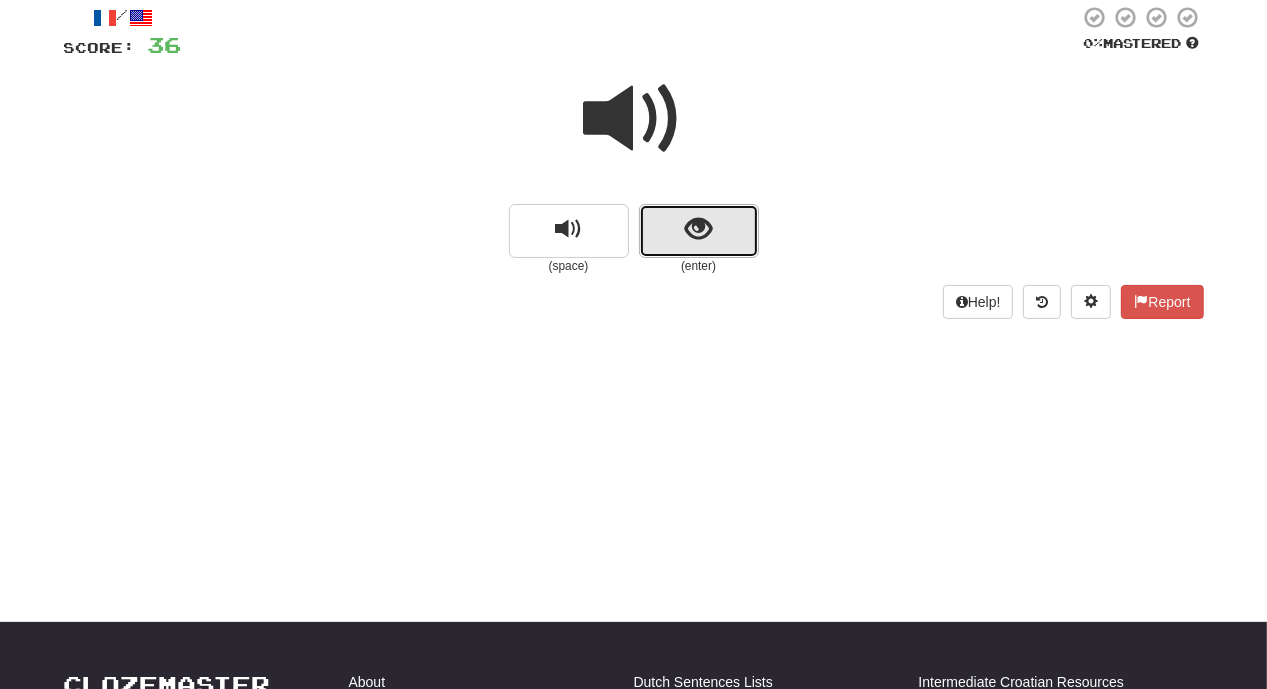 click at bounding box center [698, 229] 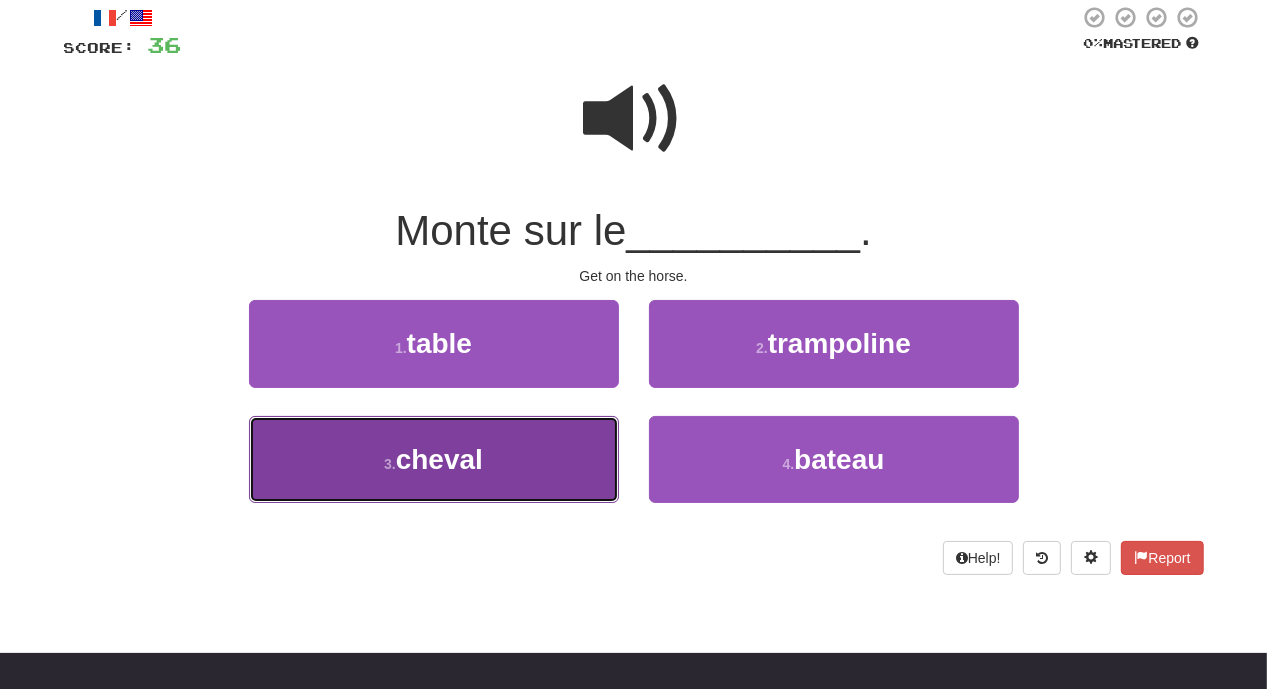 click on "3 .  cheval" at bounding box center (434, 459) 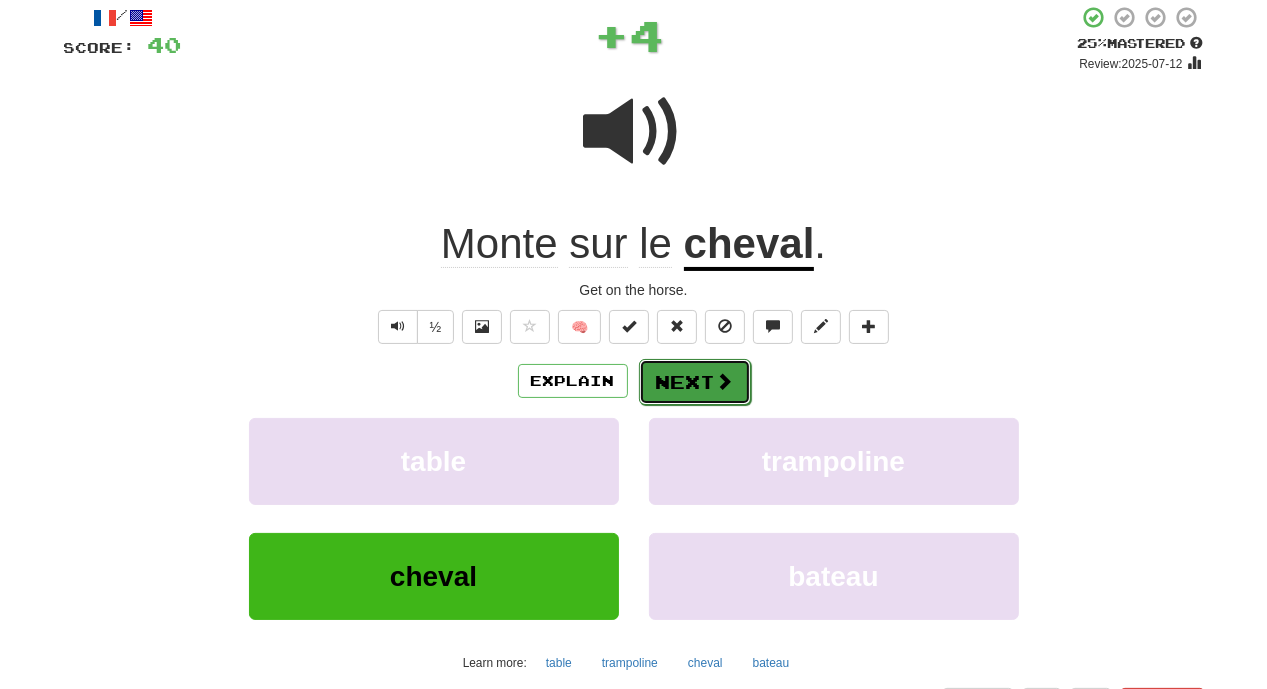 click on "Next" at bounding box center (695, 382) 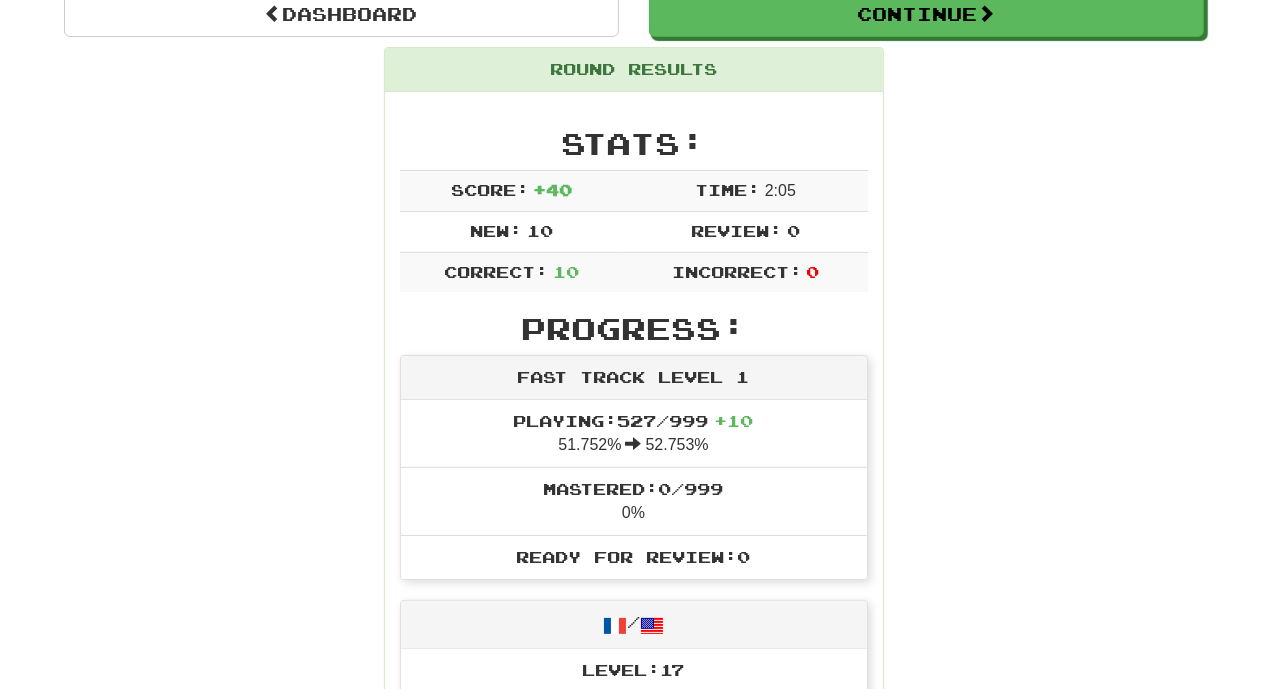 scroll, scrollTop: 0, scrollLeft: 0, axis: both 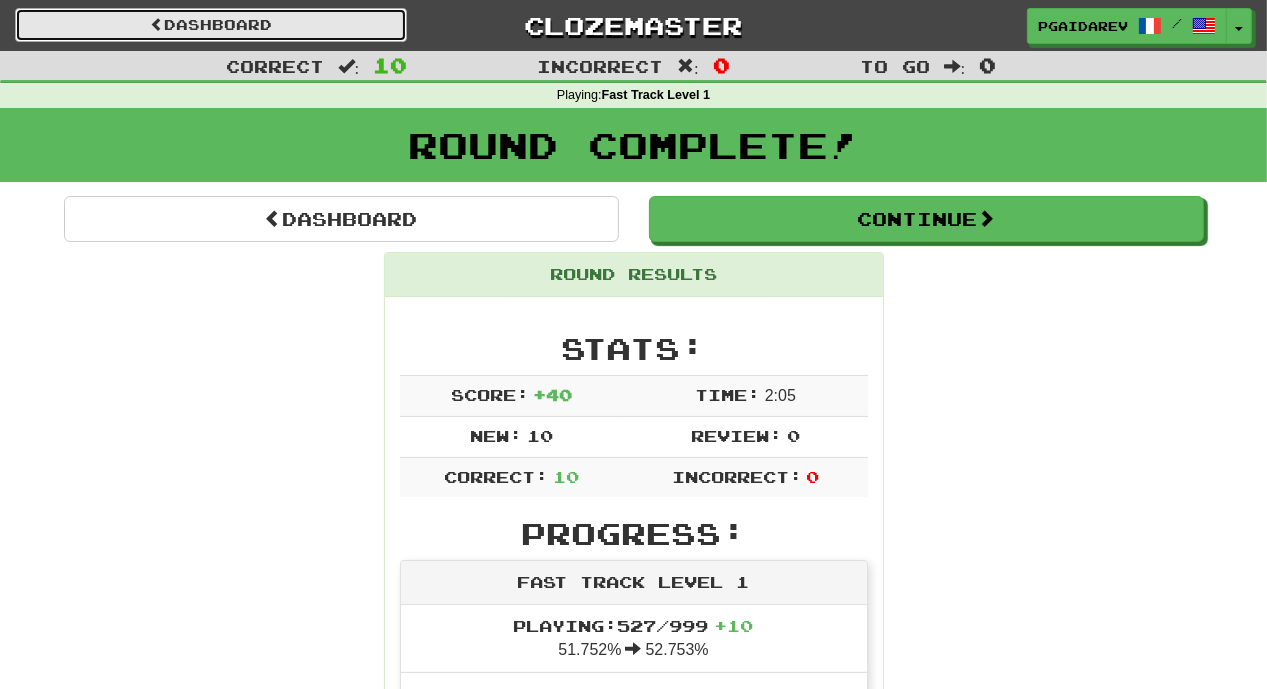click on "Dashboard" at bounding box center [211, 25] 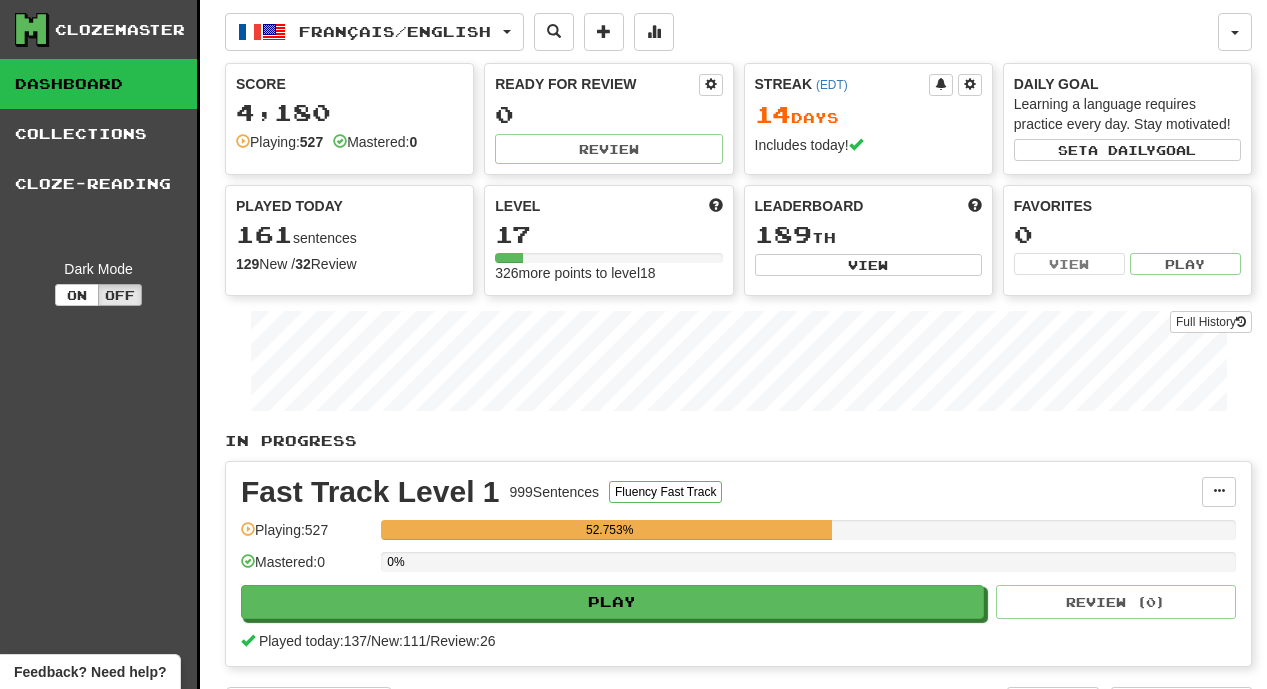 scroll, scrollTop: 0, scrollLeft: 0, axis: both 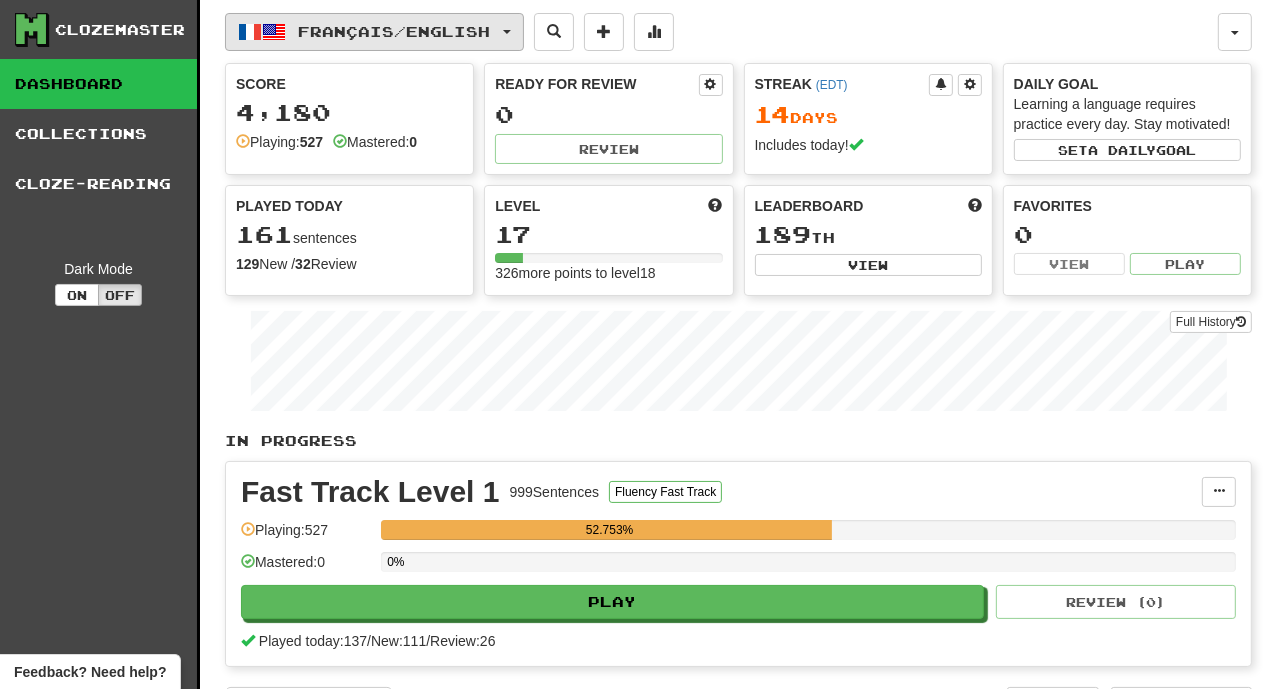 click at bounding box center (507, 32) 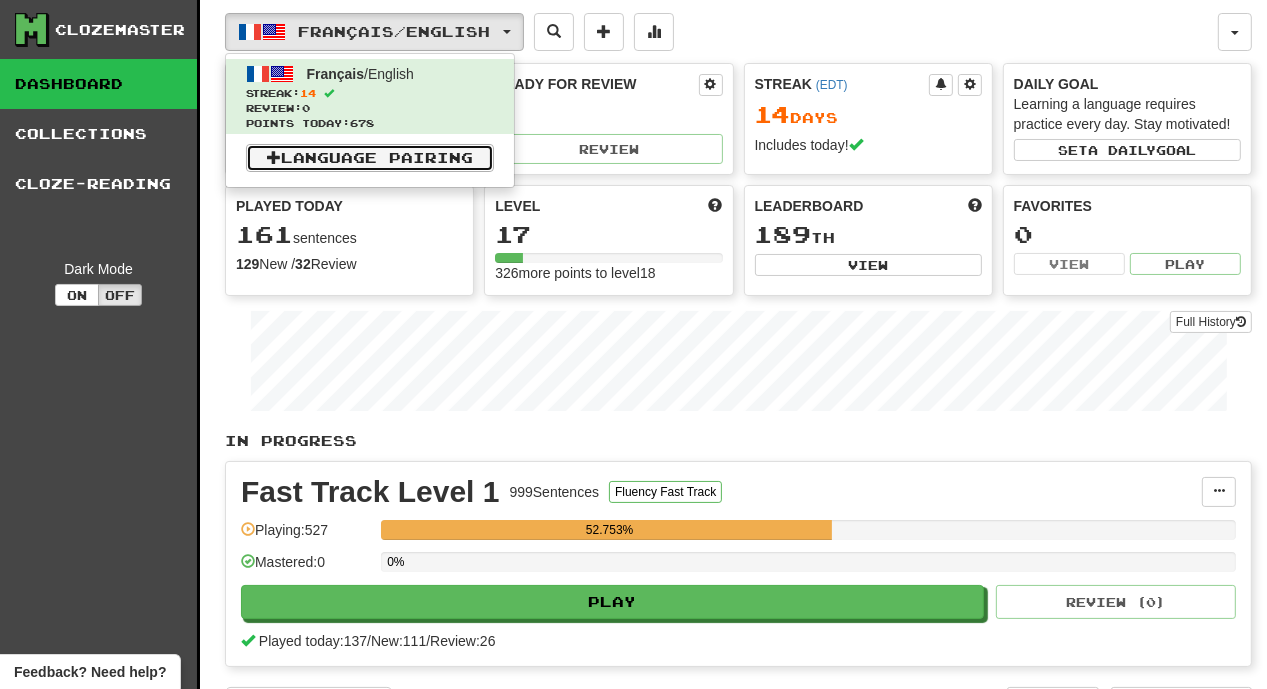 click on "Language Pairing" at bounding box center (370, 158) 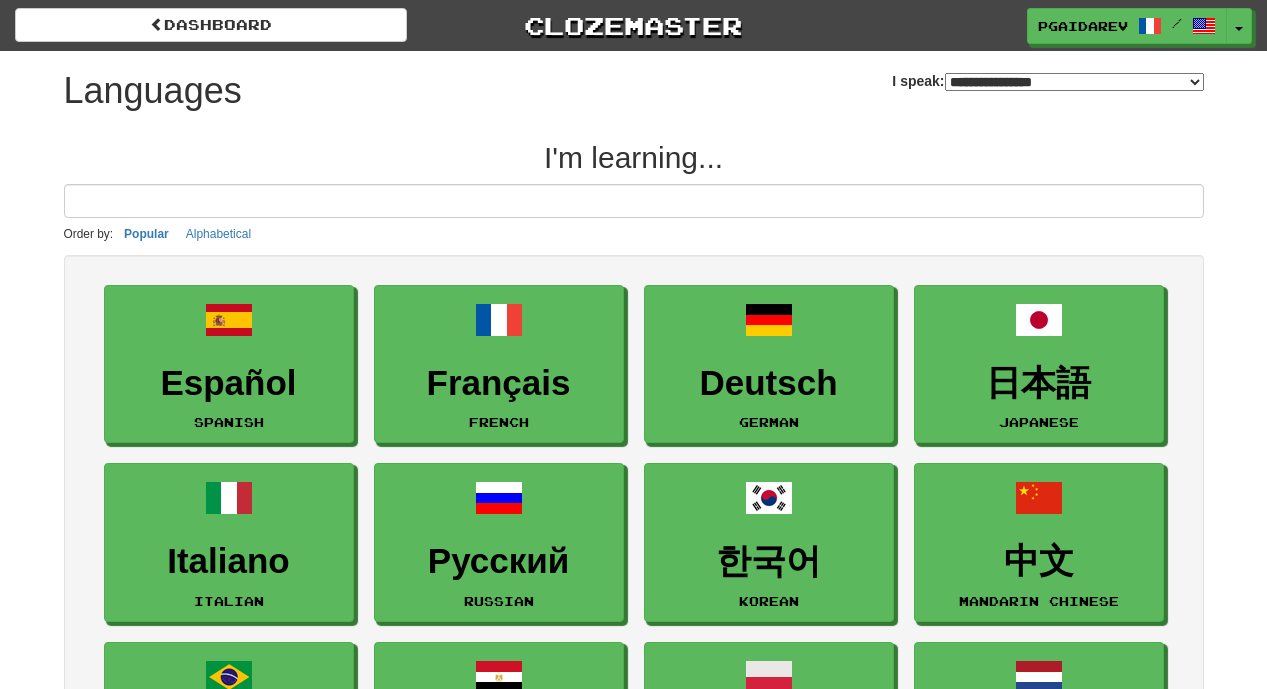 select on "*******" 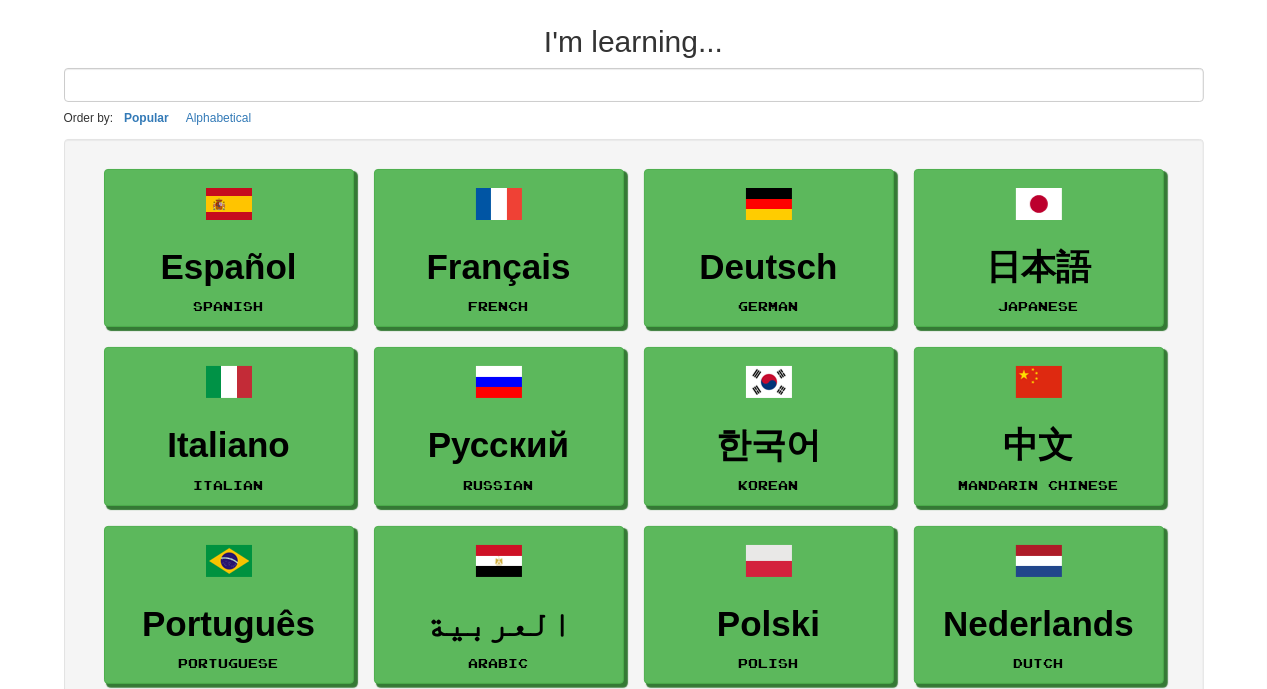 scroll, scrollTop: 125, scrollLeft: 0, axis: vertical 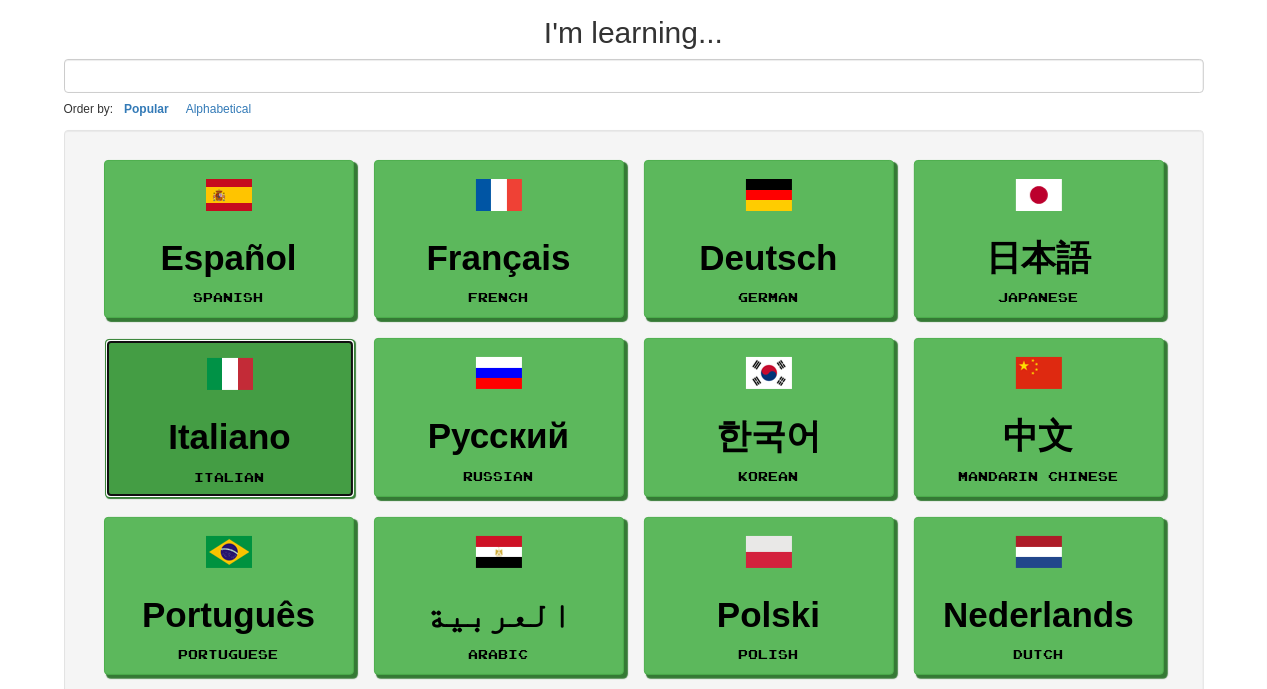 click at bounding box center [230, 374] 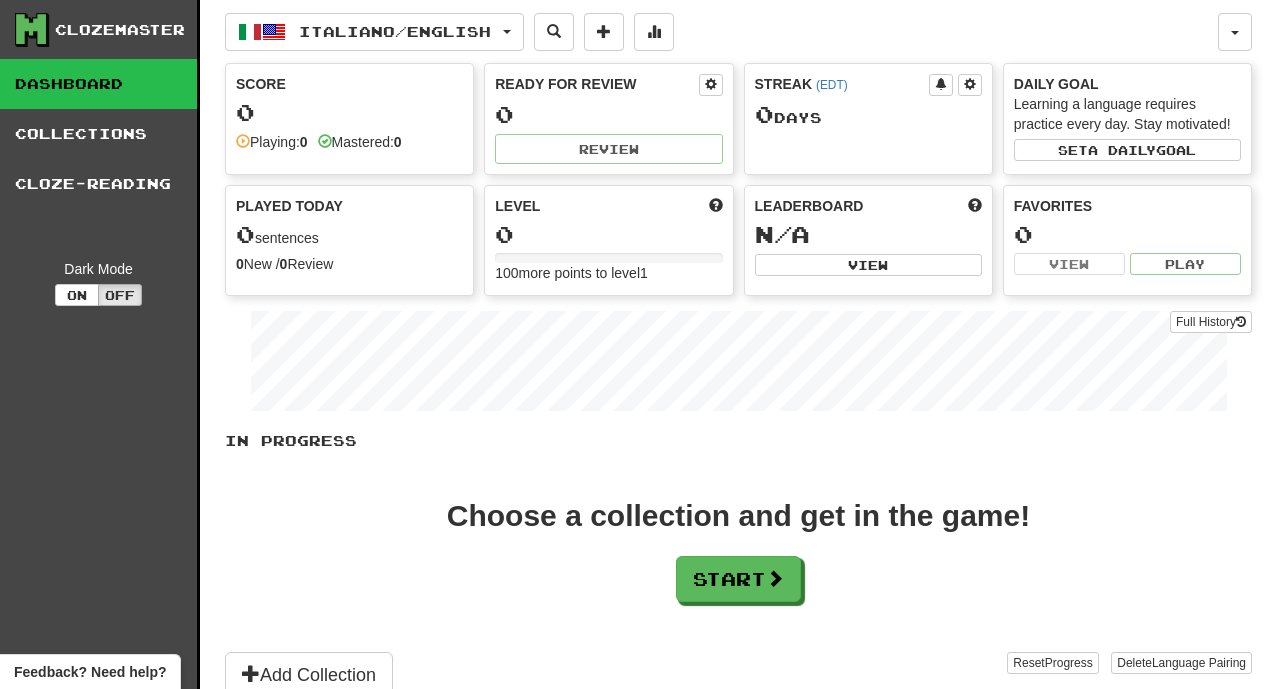 scroll, scrollTop: 0, scrollLeft: 0, axis: both 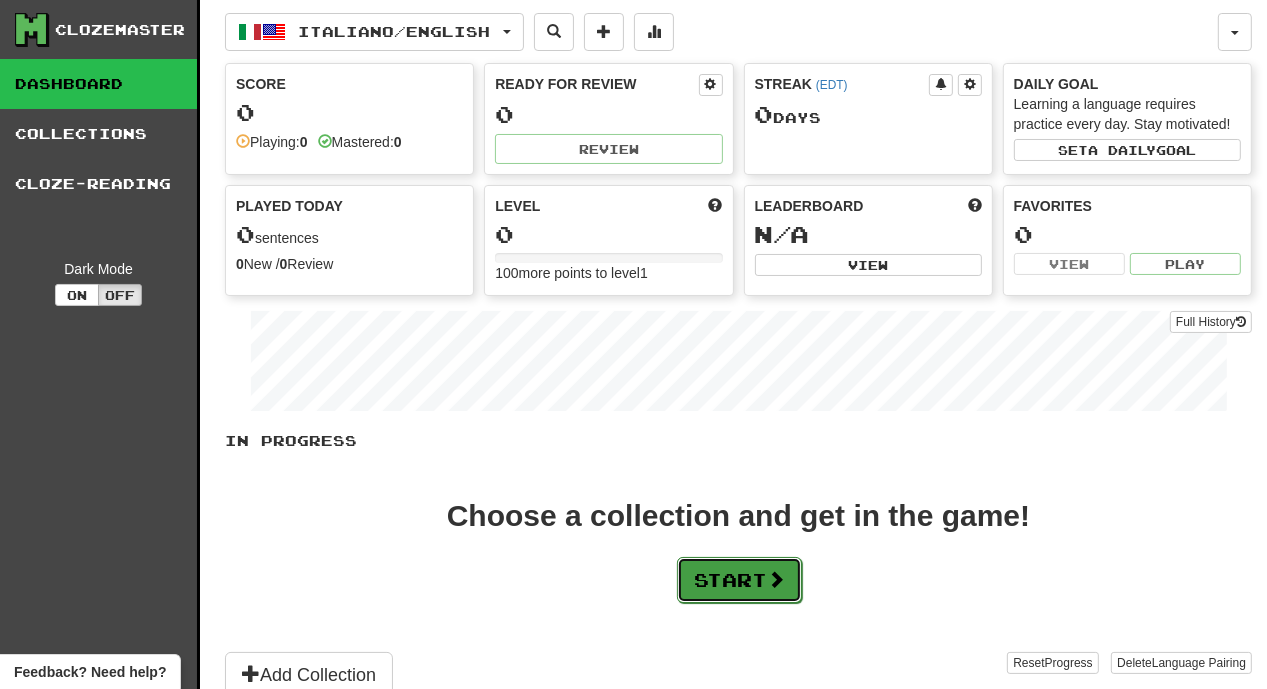 click at bounding box center (776, 579) 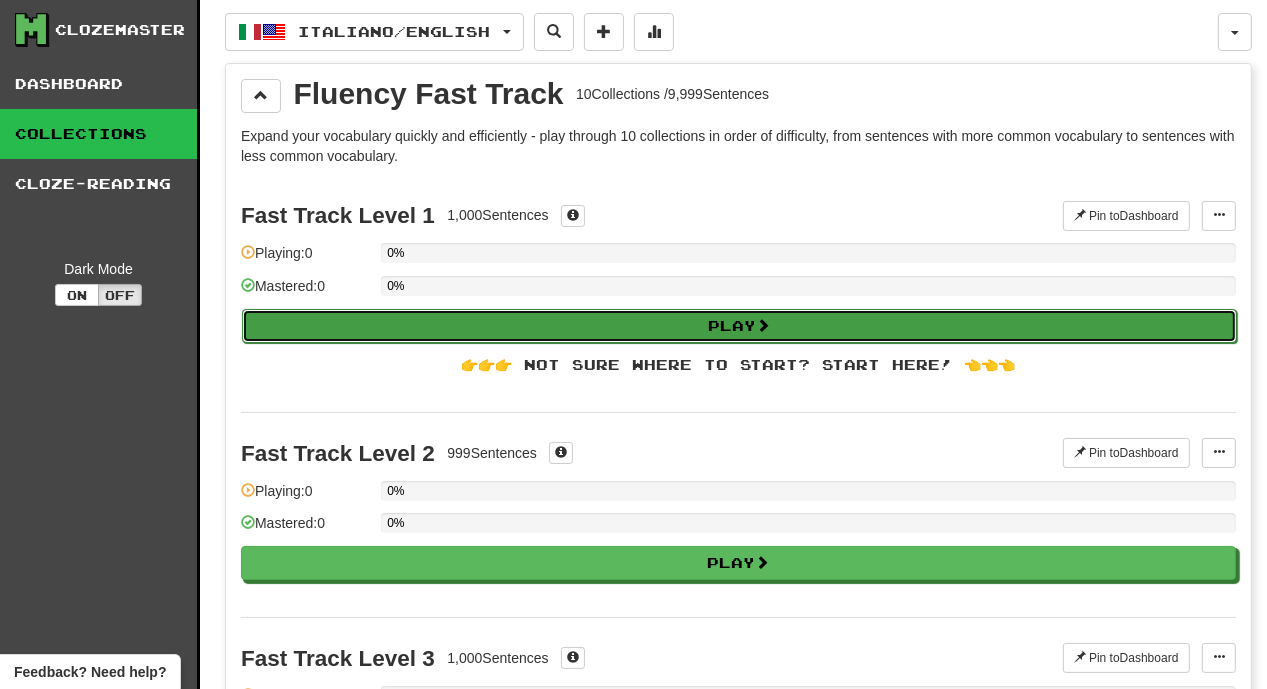 click on "Play" at bounding box center [739, 326] 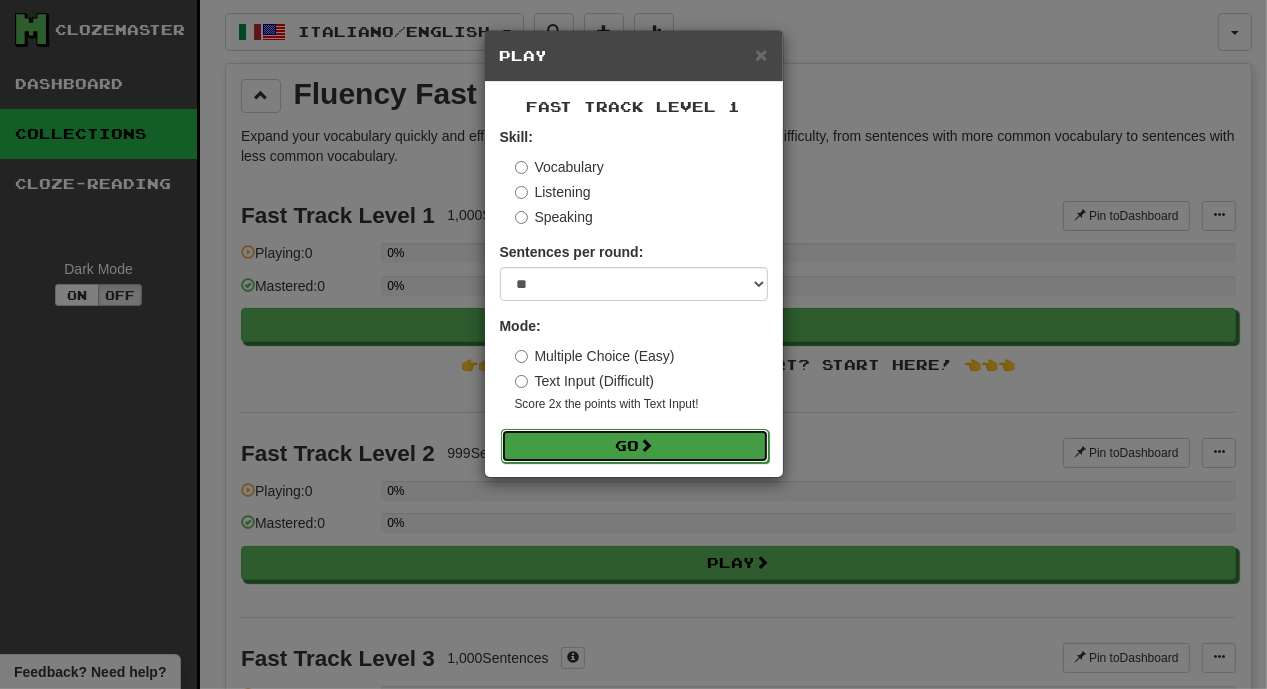 click on "Go" at bounding box center (635, 446) 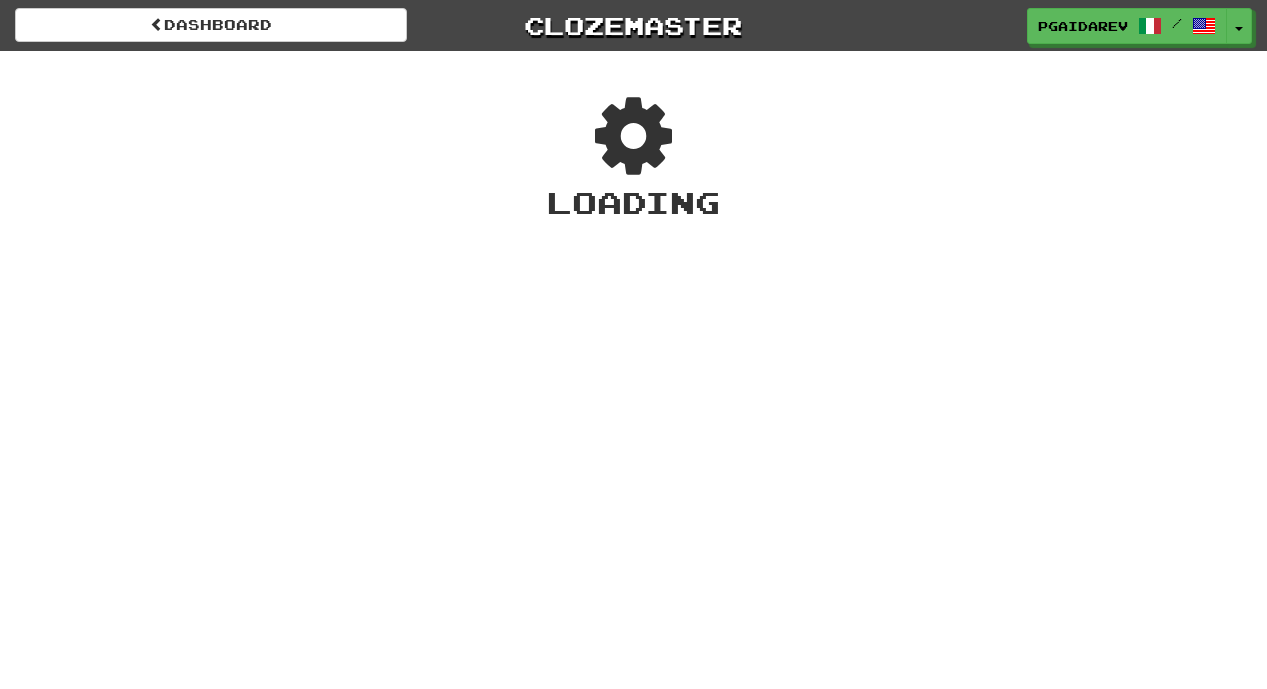 scroll, scrollTop: 0, scrollLeft: 0, axis: both 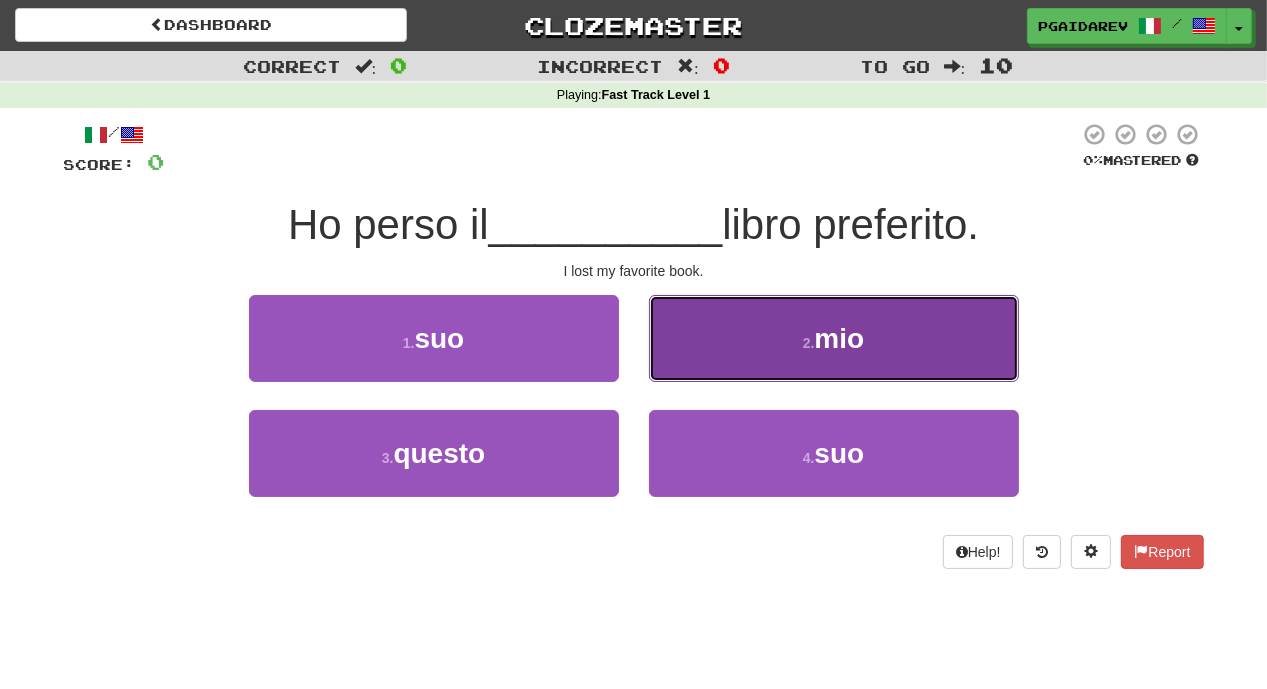 click on "mio" at bounding box center (839, 338) 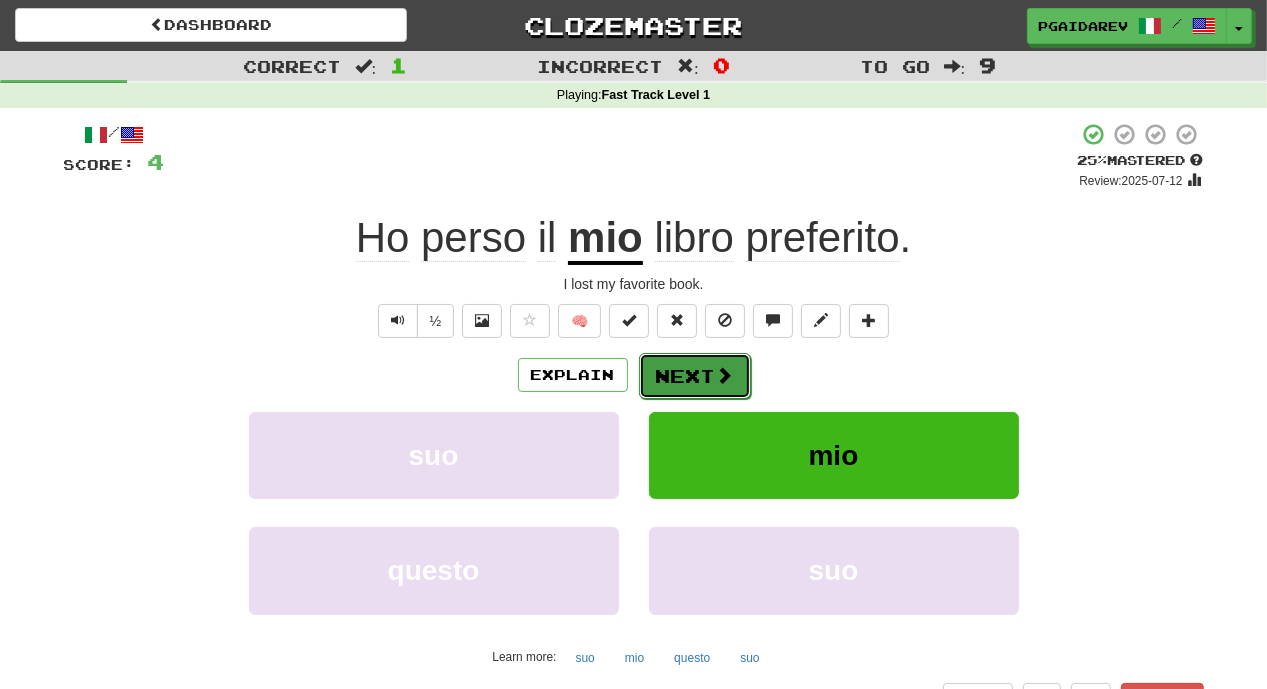 click on "Next" at bounding box center [695, 376] 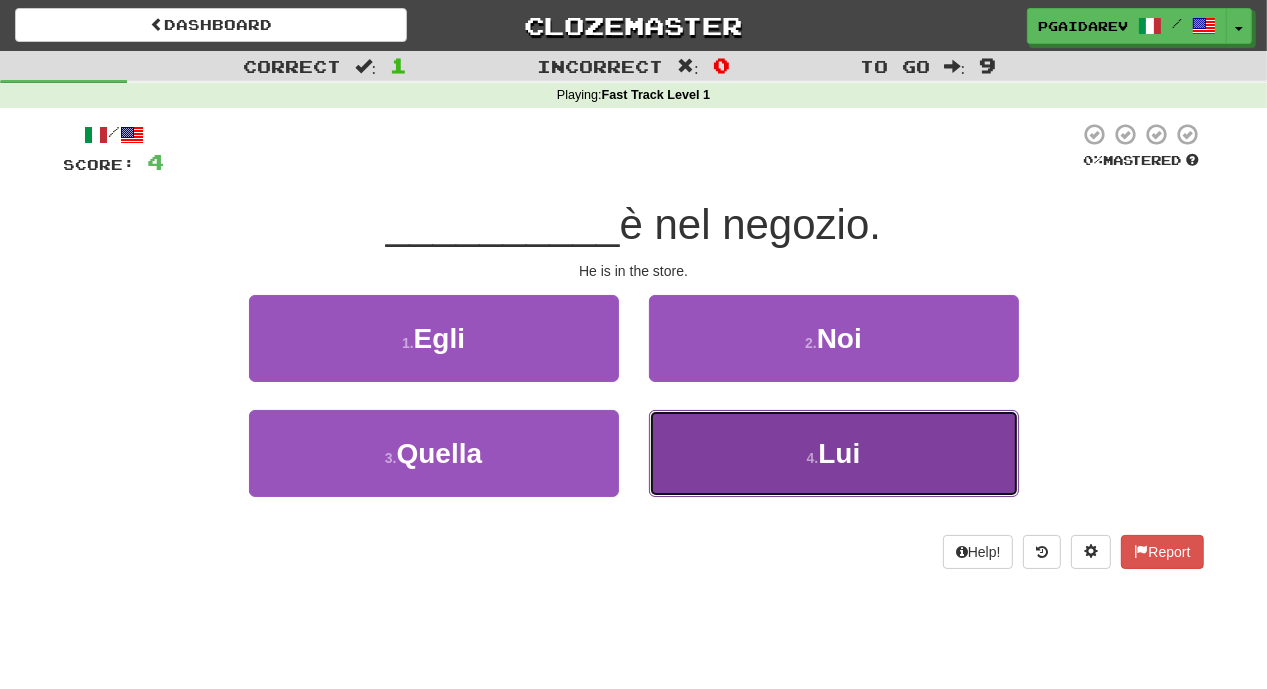 click on "Lui" at bounding box center [839, 453] 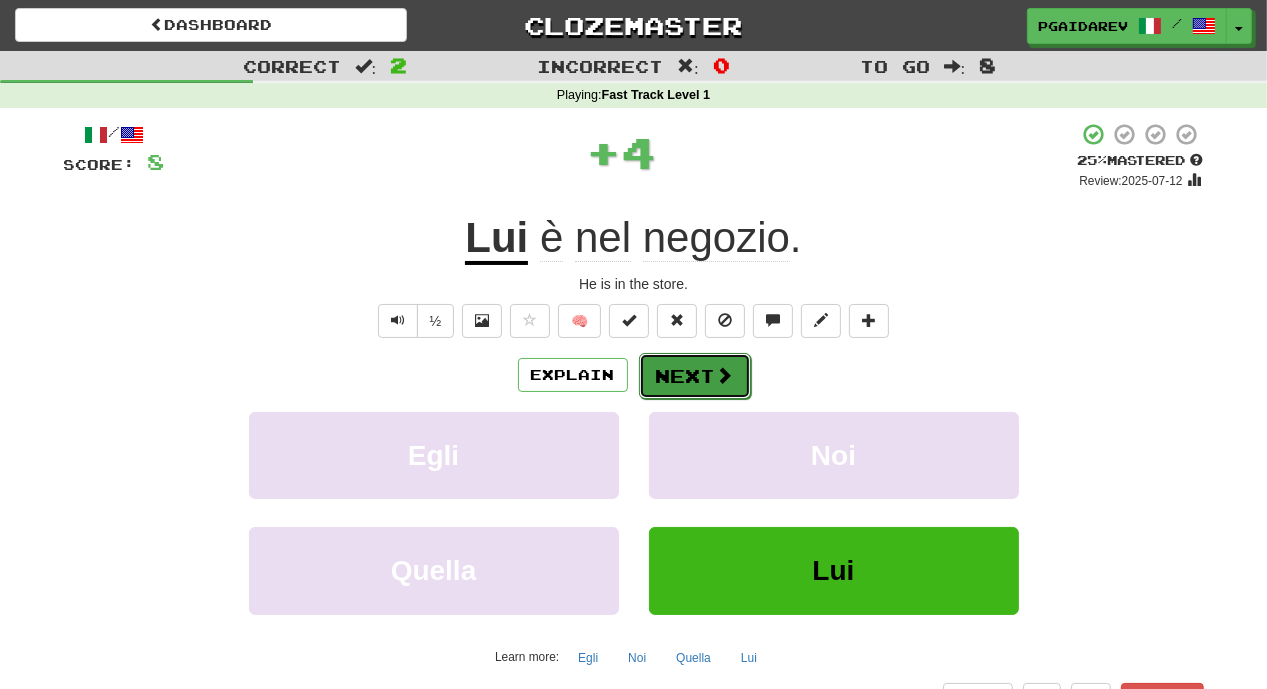 click on "Next" at bounding box center [695, 376] 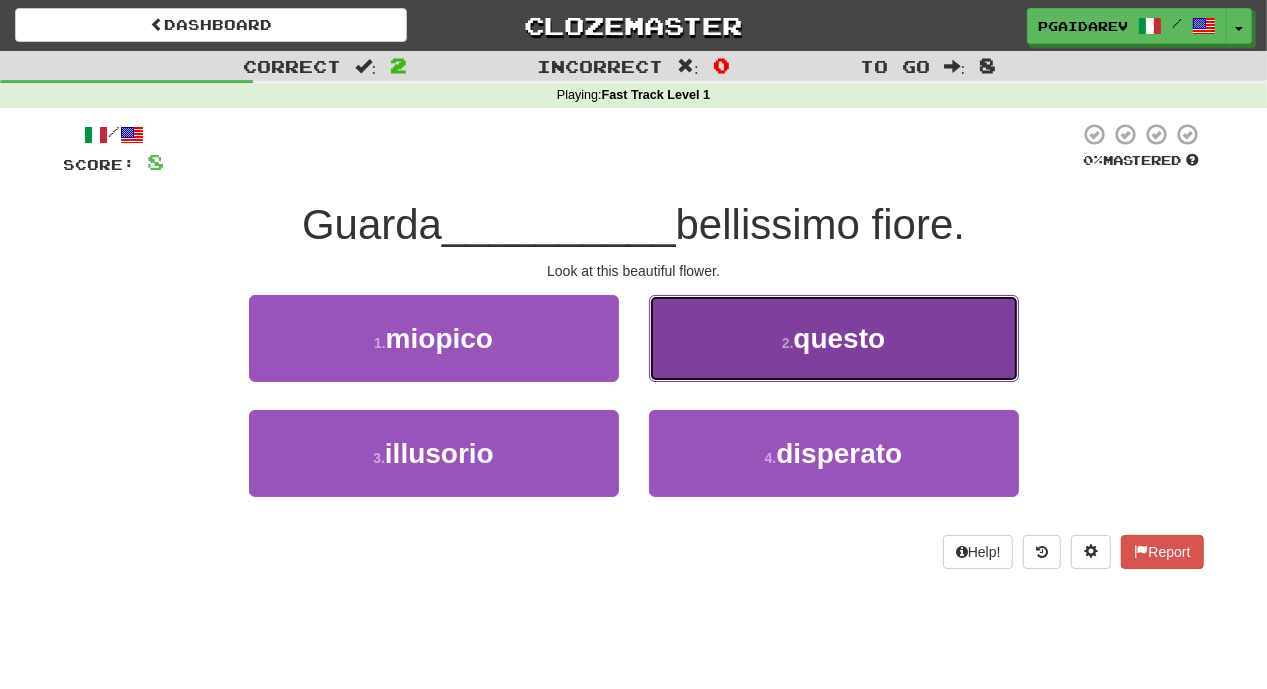 click on "questo" at bounding box center (839, 338) 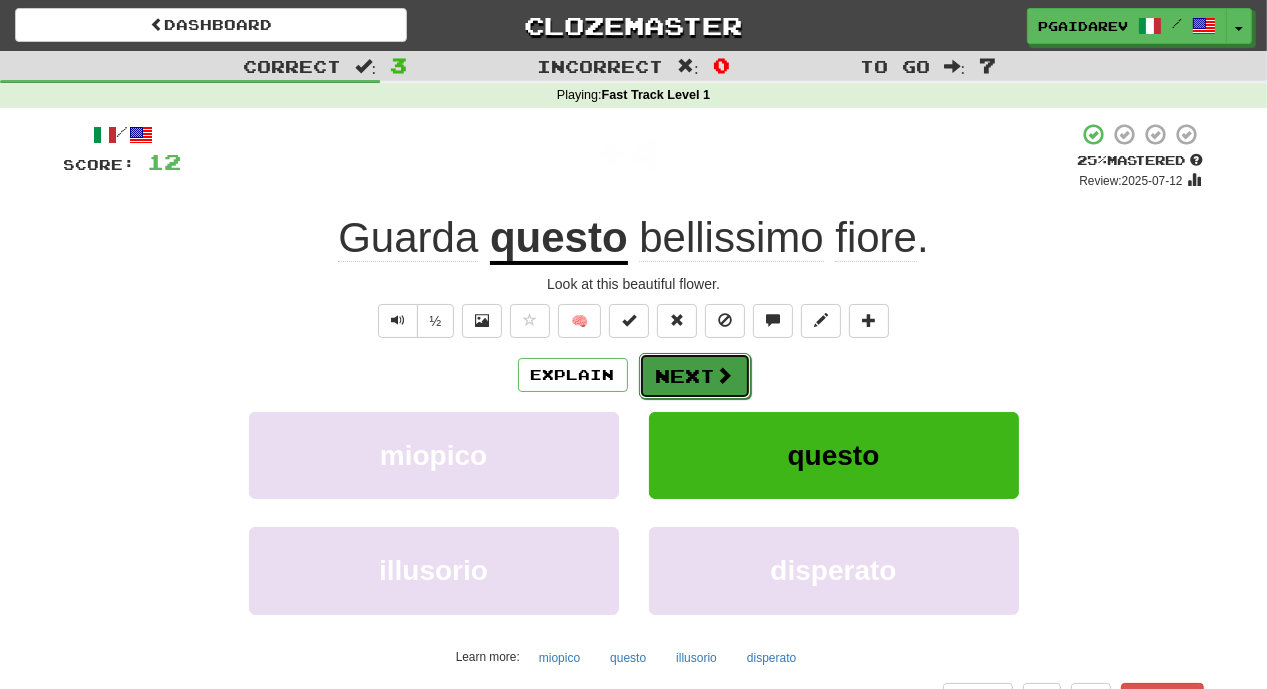 click on "Next" at bounding box center [695, 376] 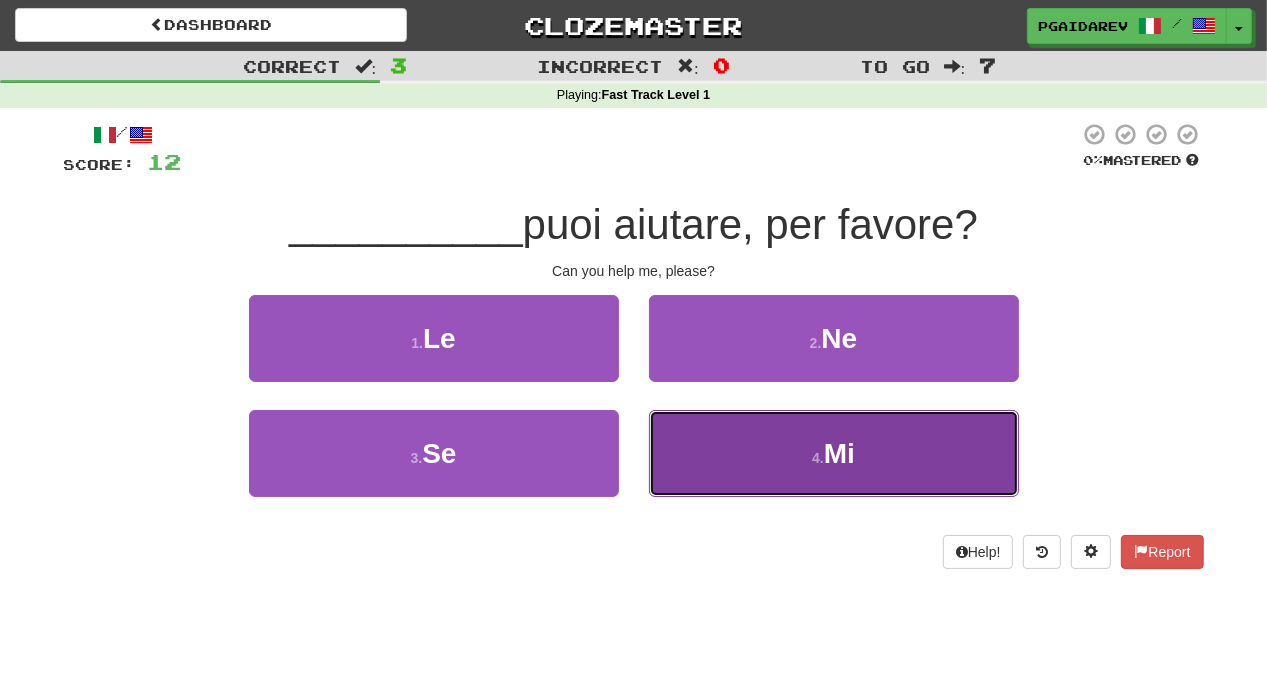 click on "4 .  Mi" at bounding box center (834, 453) 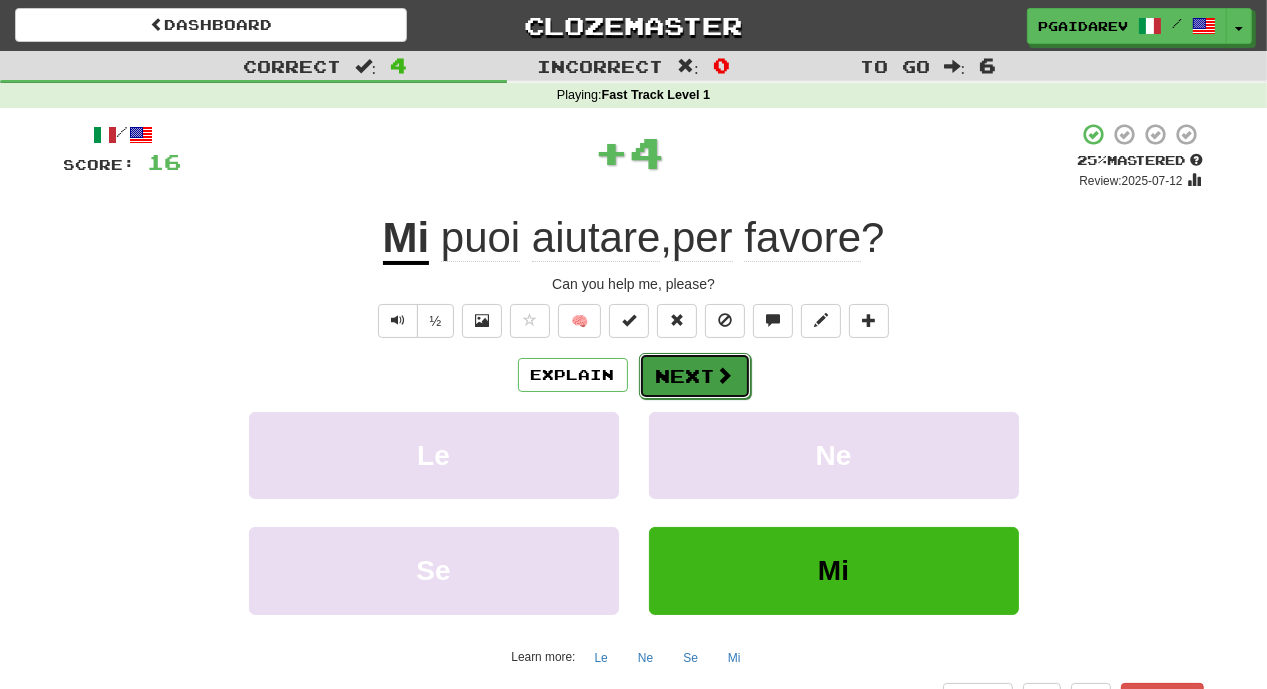 click on "Next" at bounding box center (695, 376) 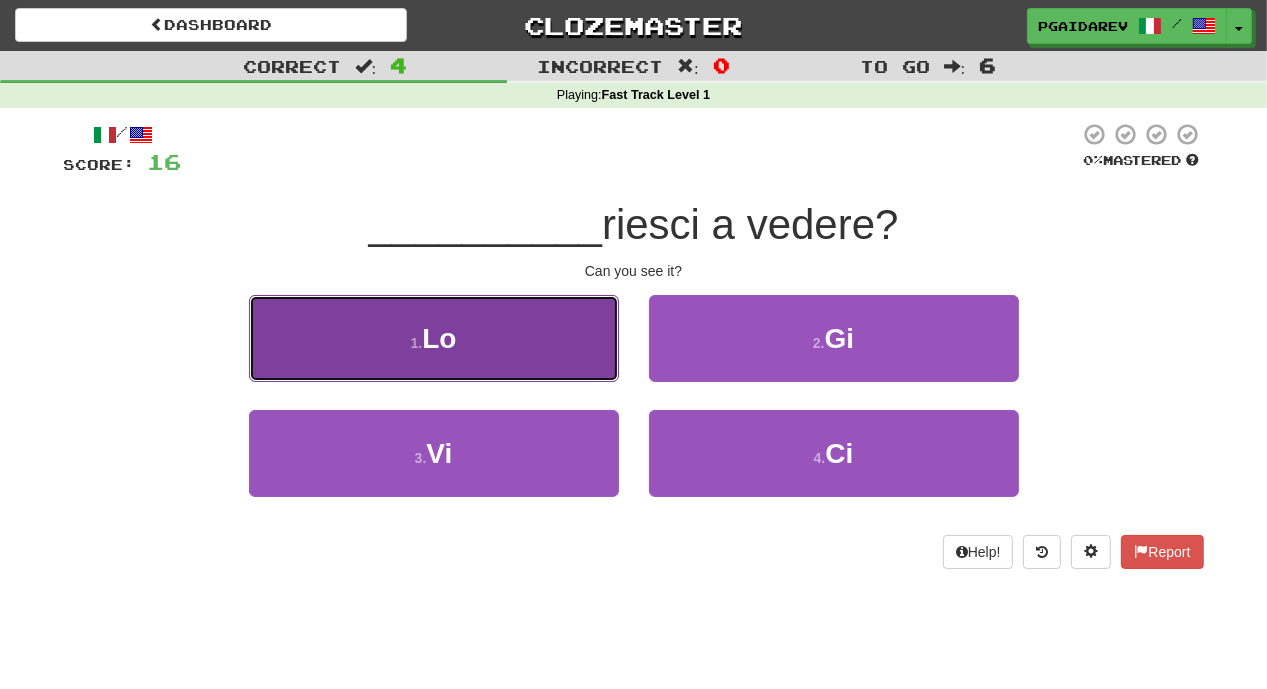 click on "1 .  Lo" at bounding box center (434, 338) 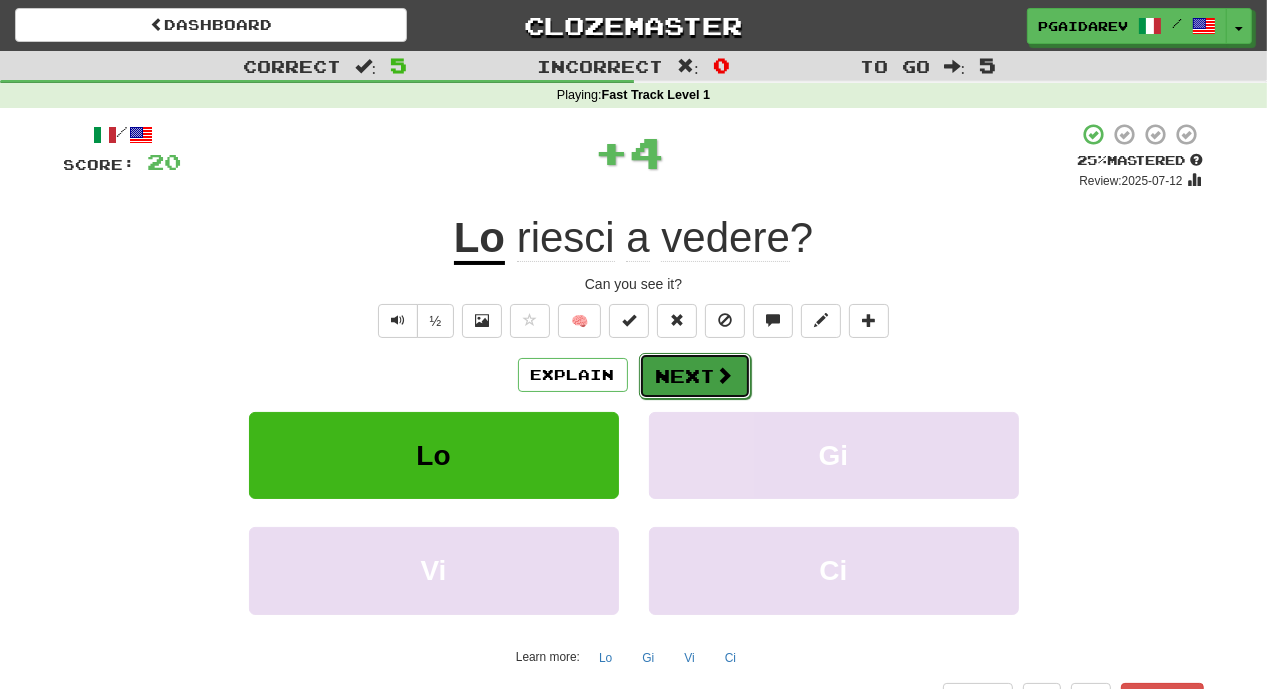 click on "Next" at bounding box center (695, 376) 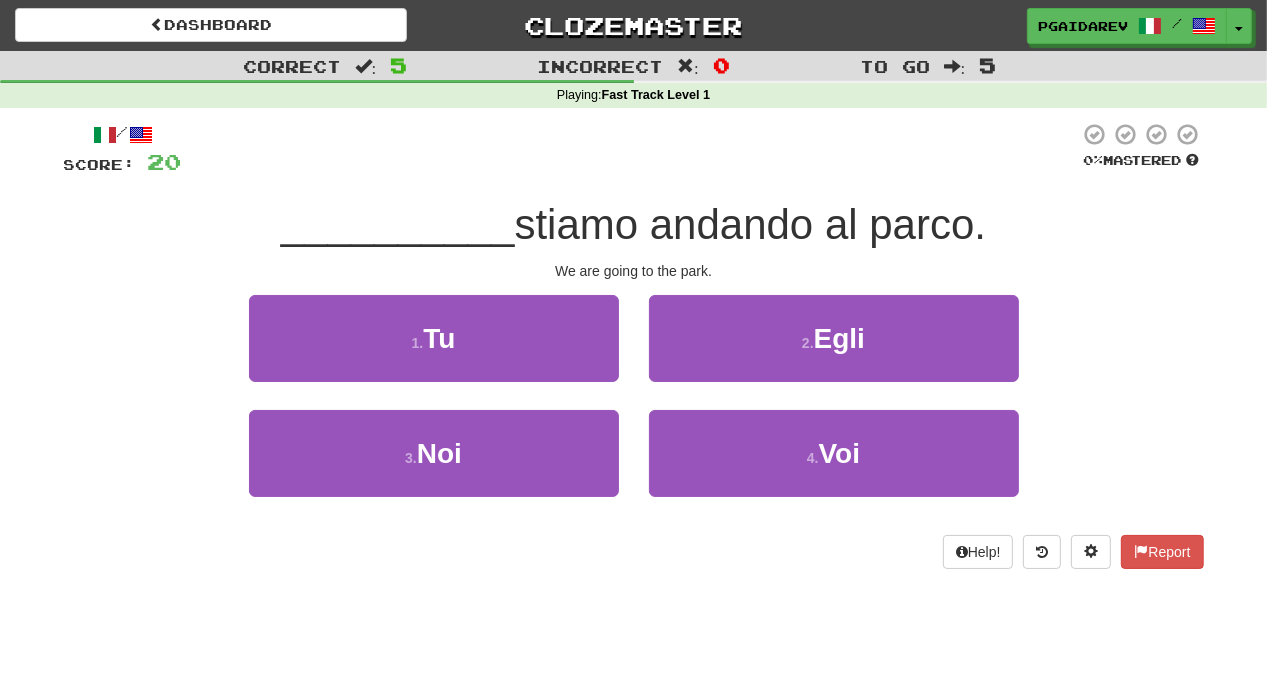 scroll, scrollTop: 11, scrollLeft: 0, axis: vertical 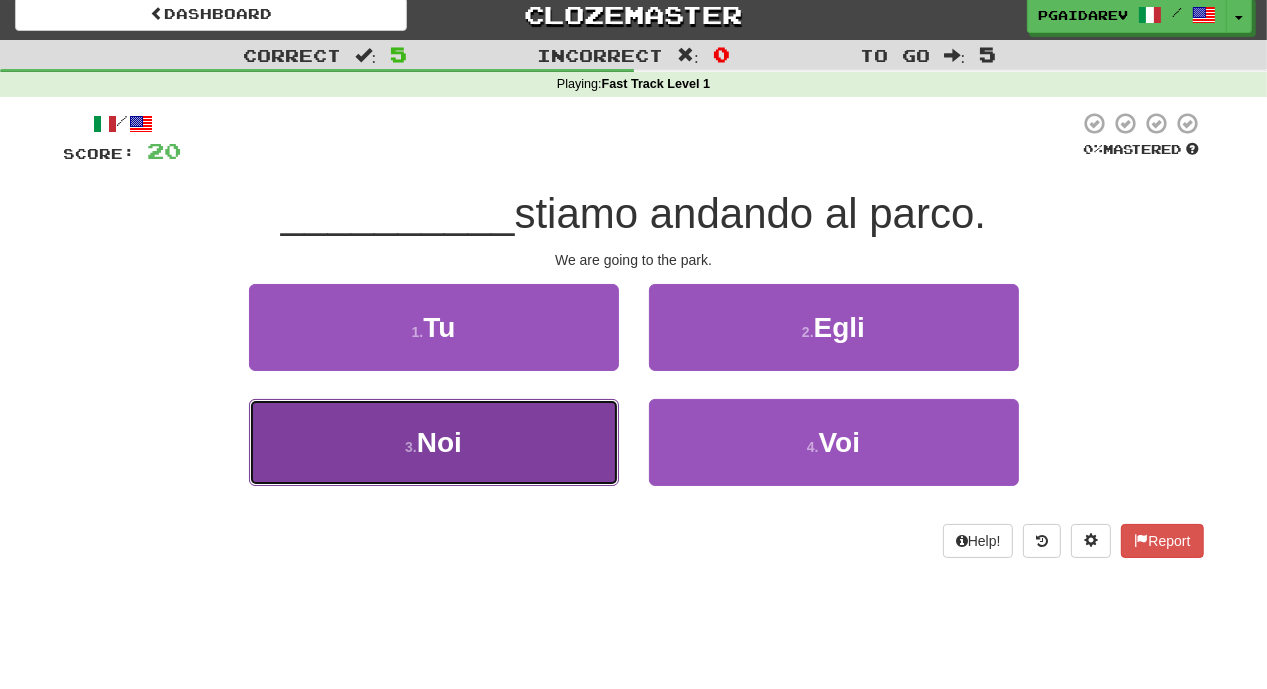 click on "3 .  Noi" at bounding box center [434, 442] 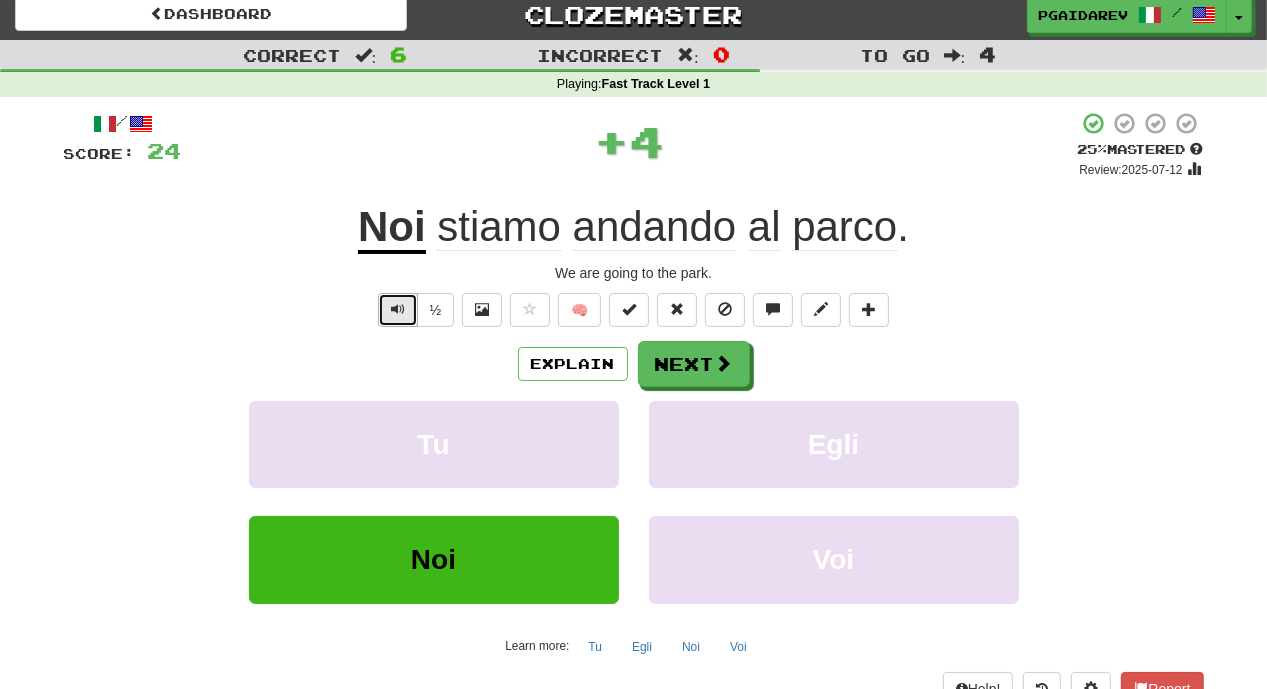 click at bounding box center (398, 309) 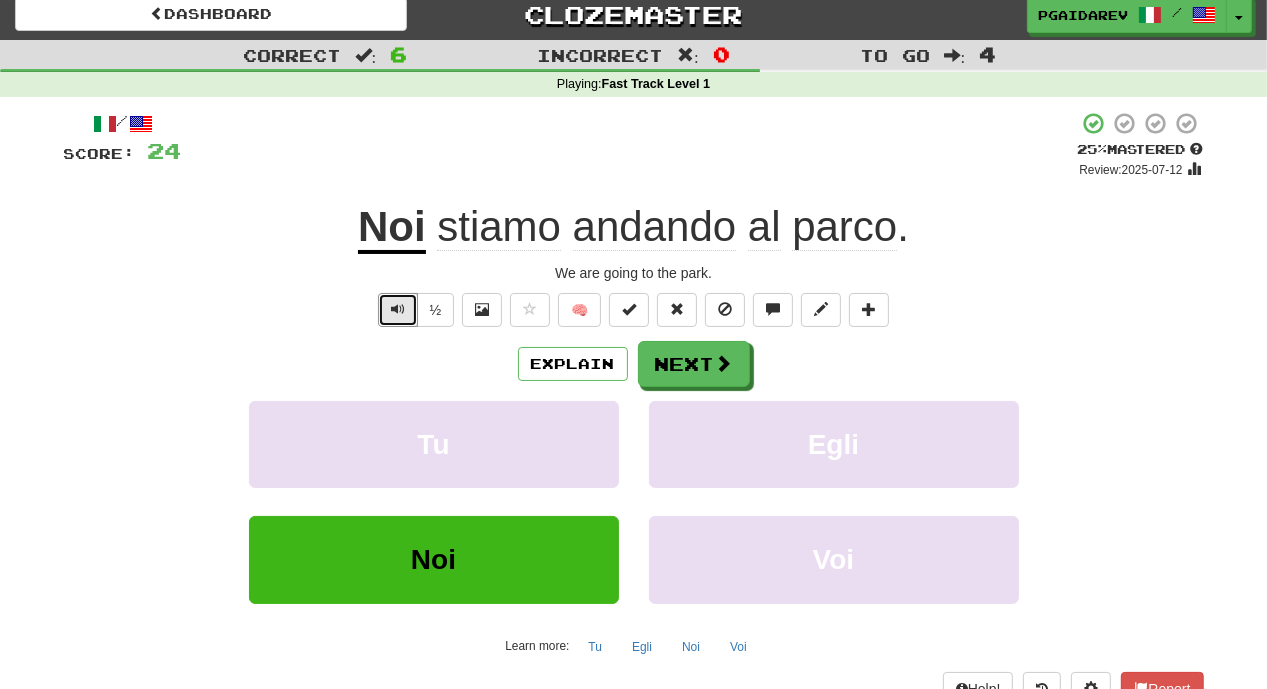 scroll, scrollTop: 20, scrollLeft: 0, axis: vertical 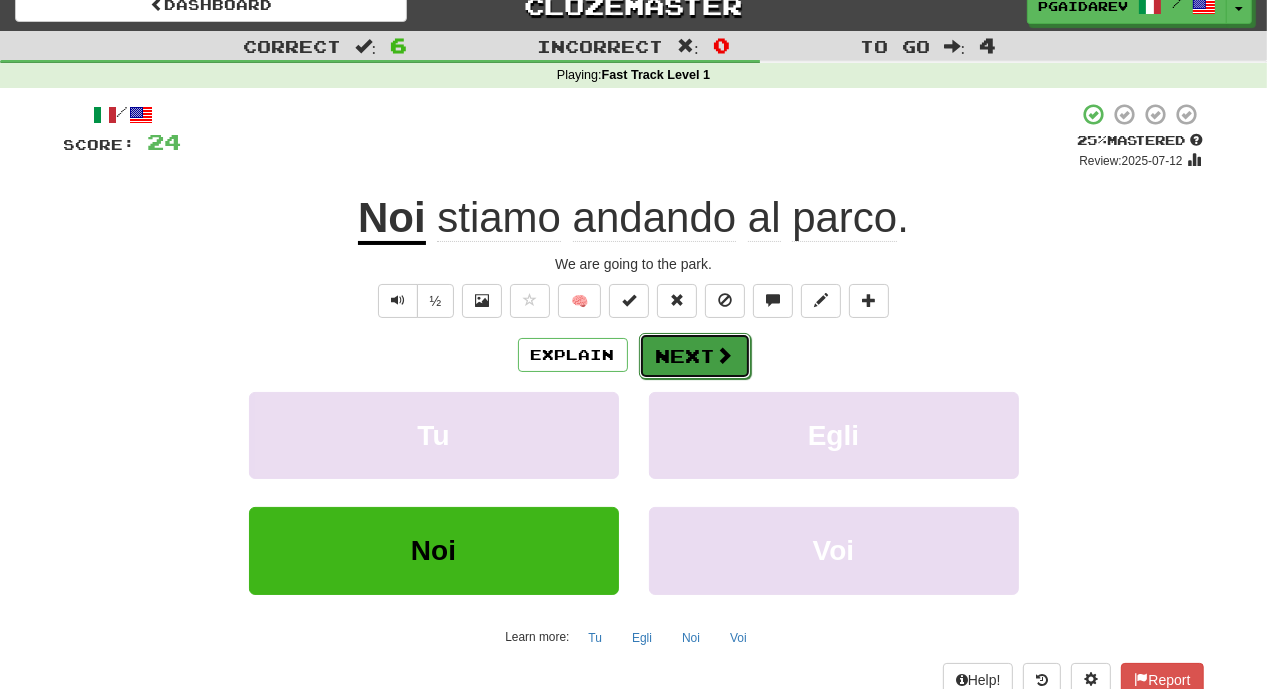 click on "Next" at bounding box center [695, 356] 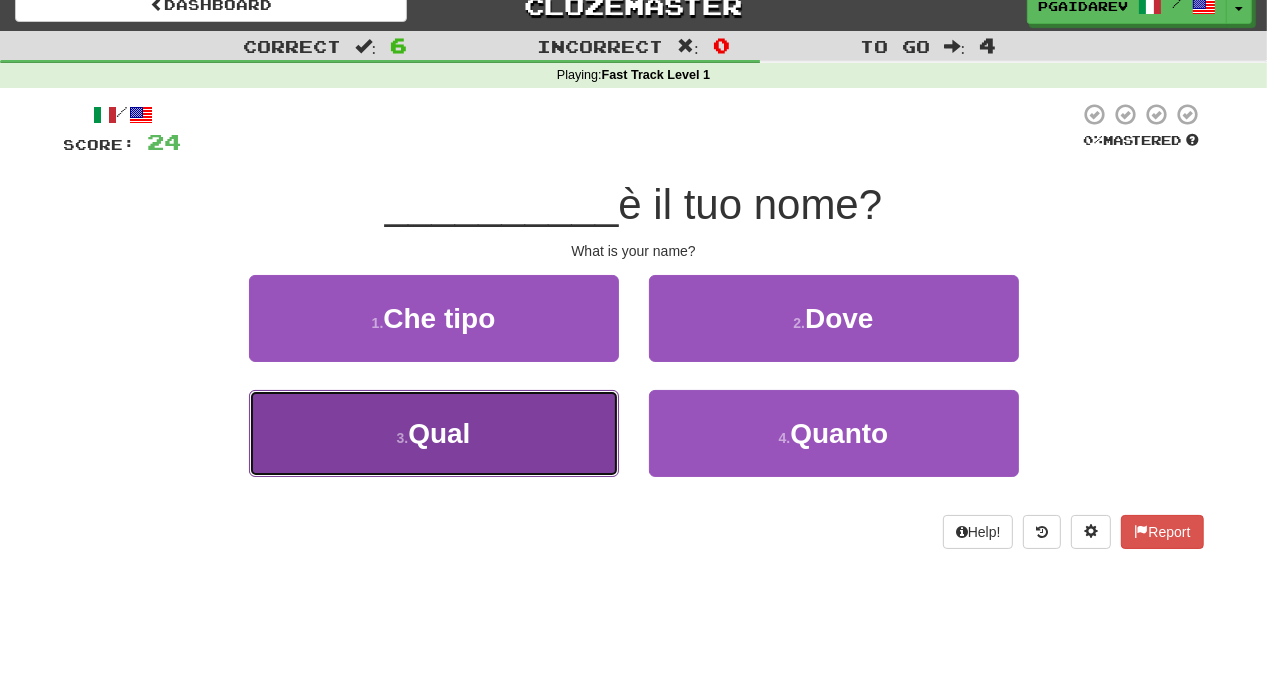 click on "3 .  Qual" at bounding box center [434, 433] 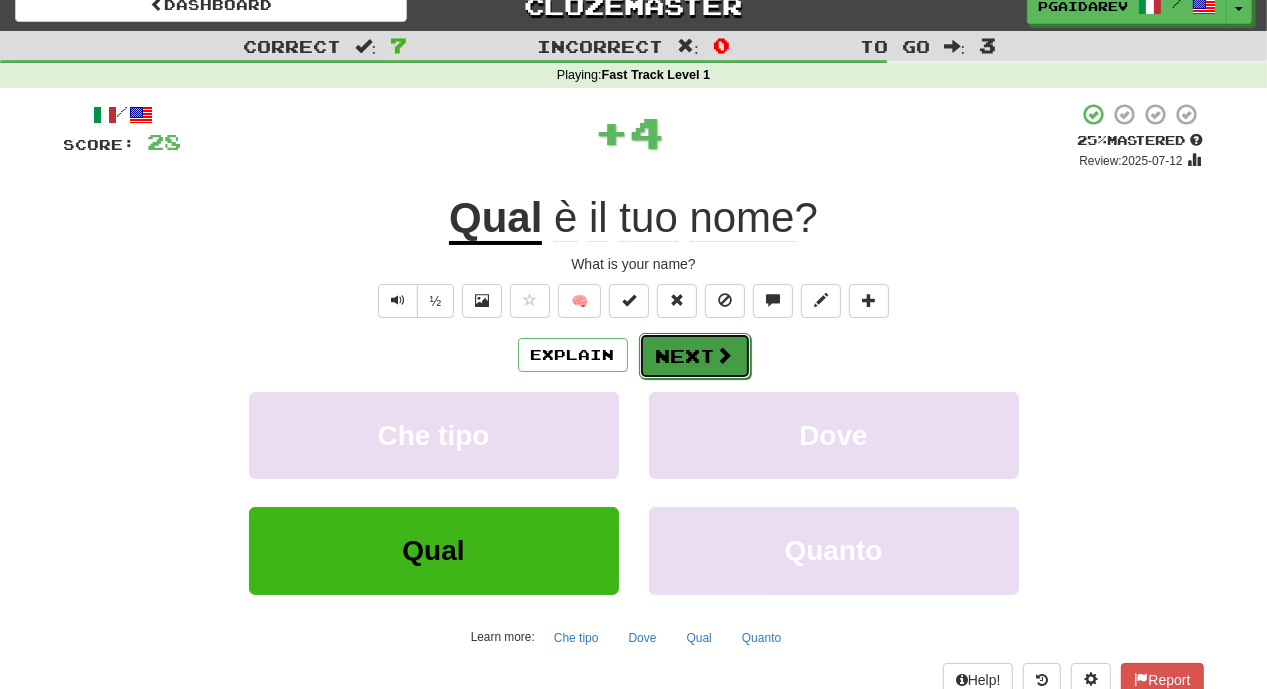 click at bounding box center [725, 355] 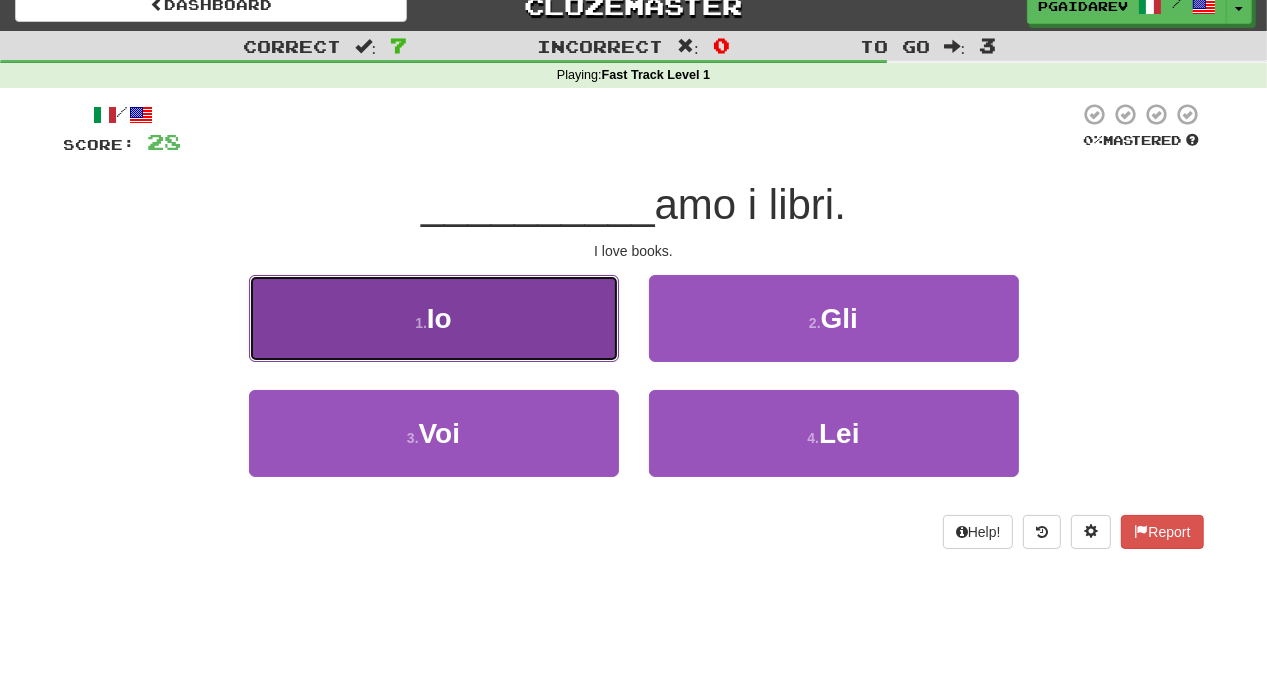 click on "1 .  Io" at bounding box center (434, 318) 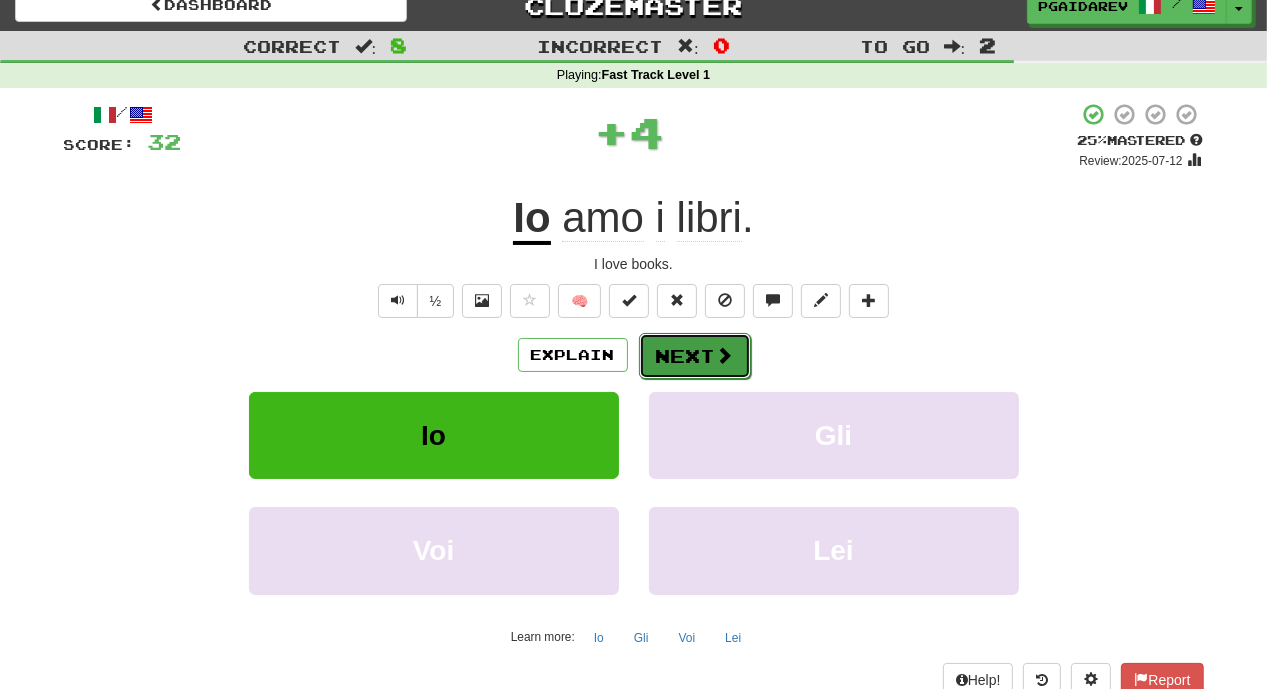 click on "Next" at bounding box center (695, 356) 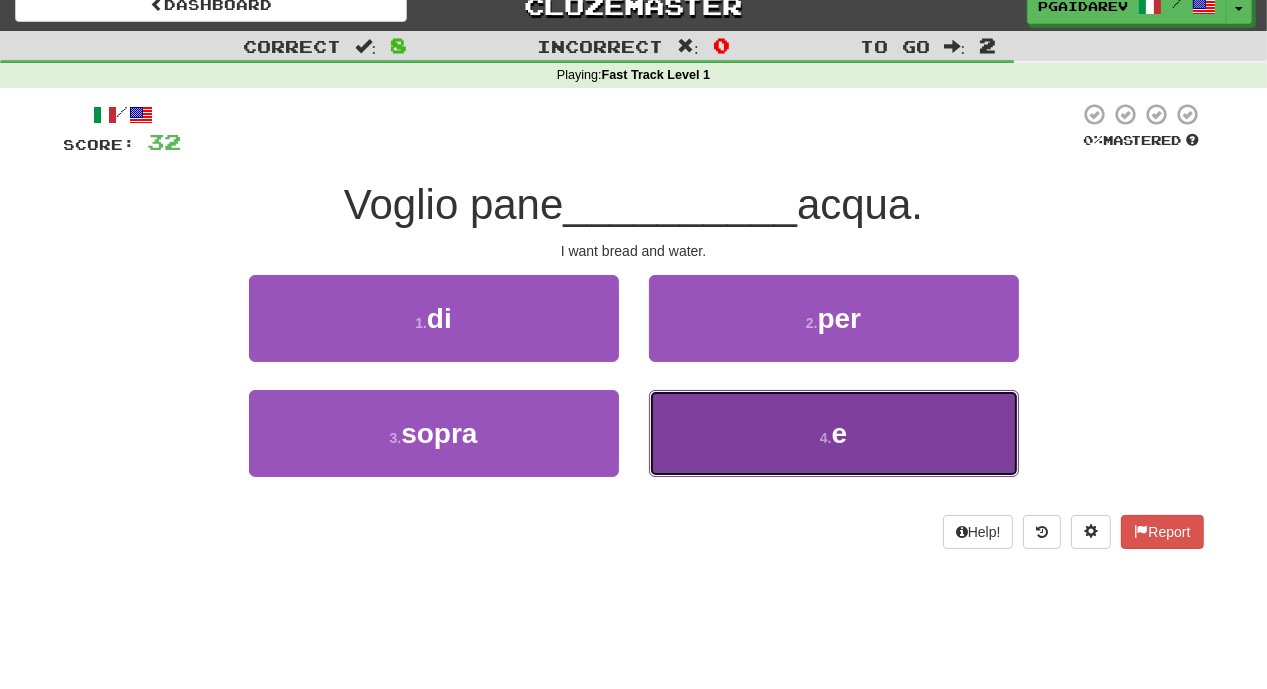 click on "4 .  e" at bounding box center (834, 433) 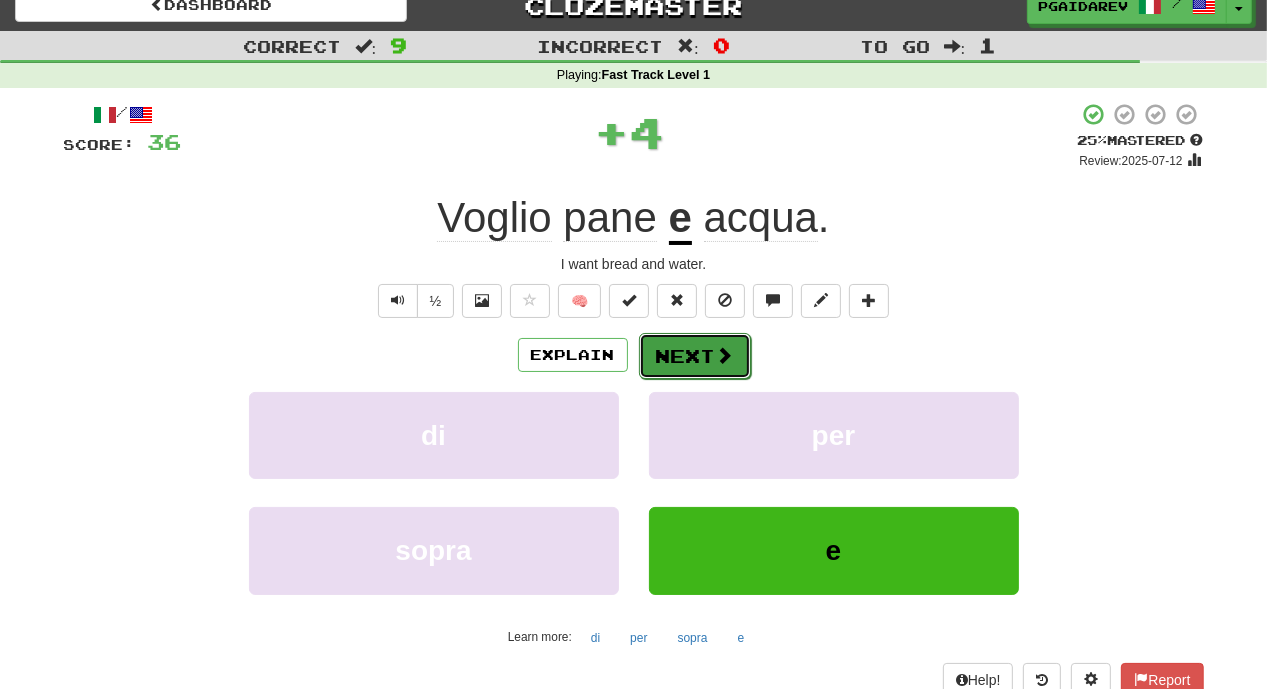 click on "Next" at bounding box center [695, 356] 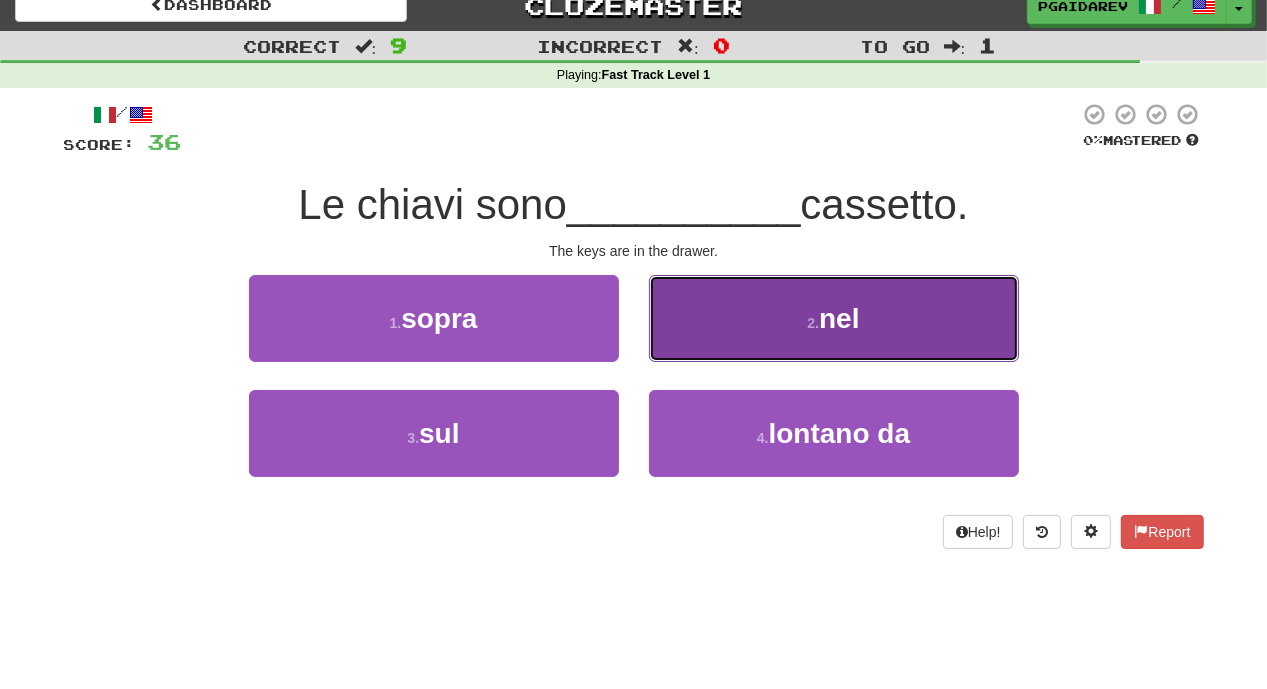 click on "2 .  nel" at bounding box center [834, 318] 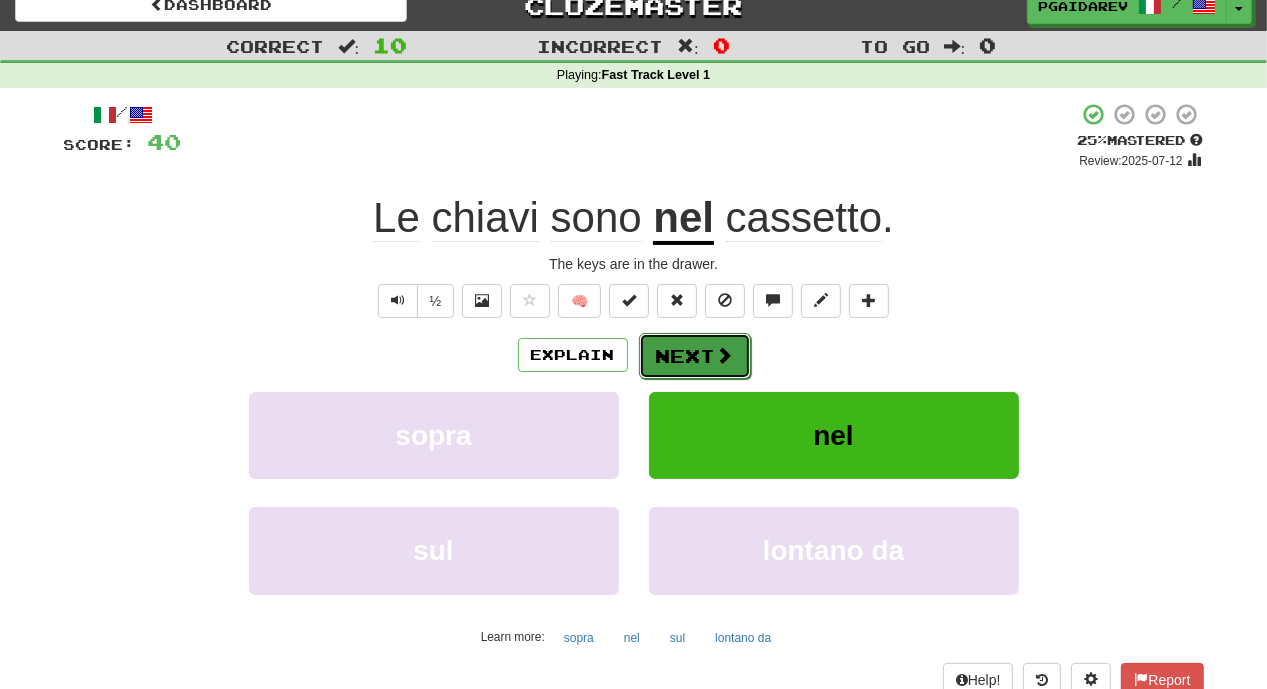 click on "Next" at bounding box center [695, 356] 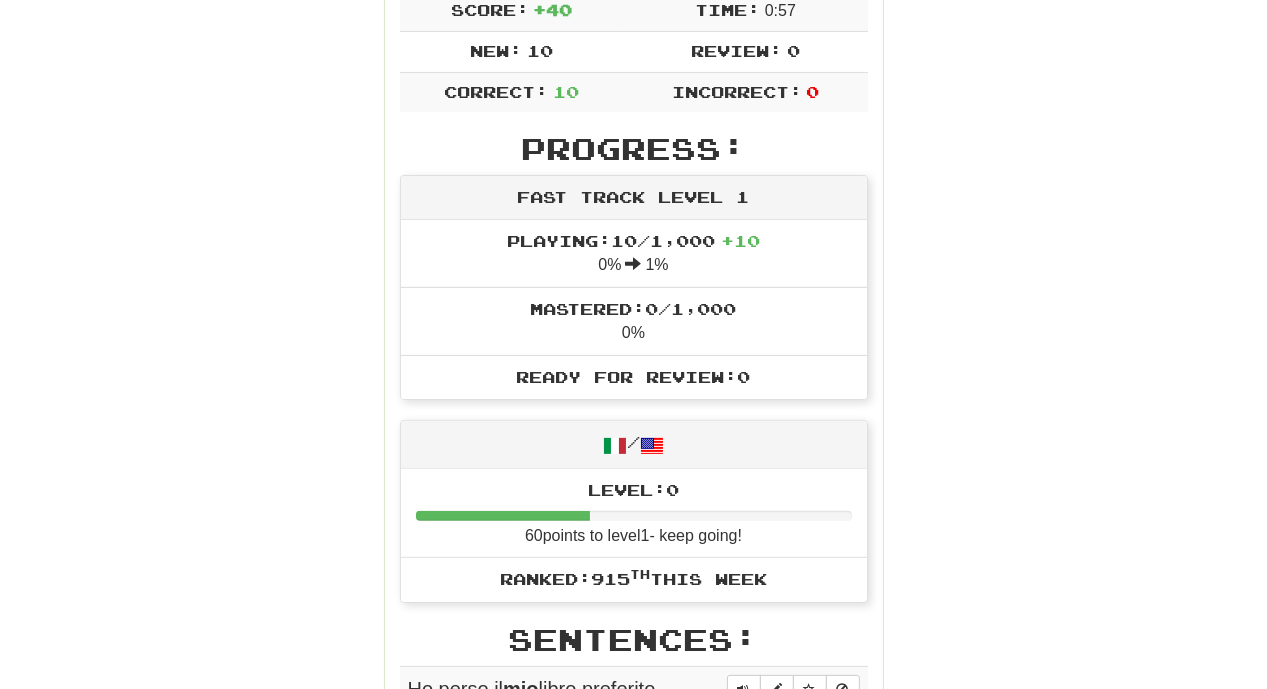 scroll, scrollTop: 0, scrollLeft: 0, axis: both 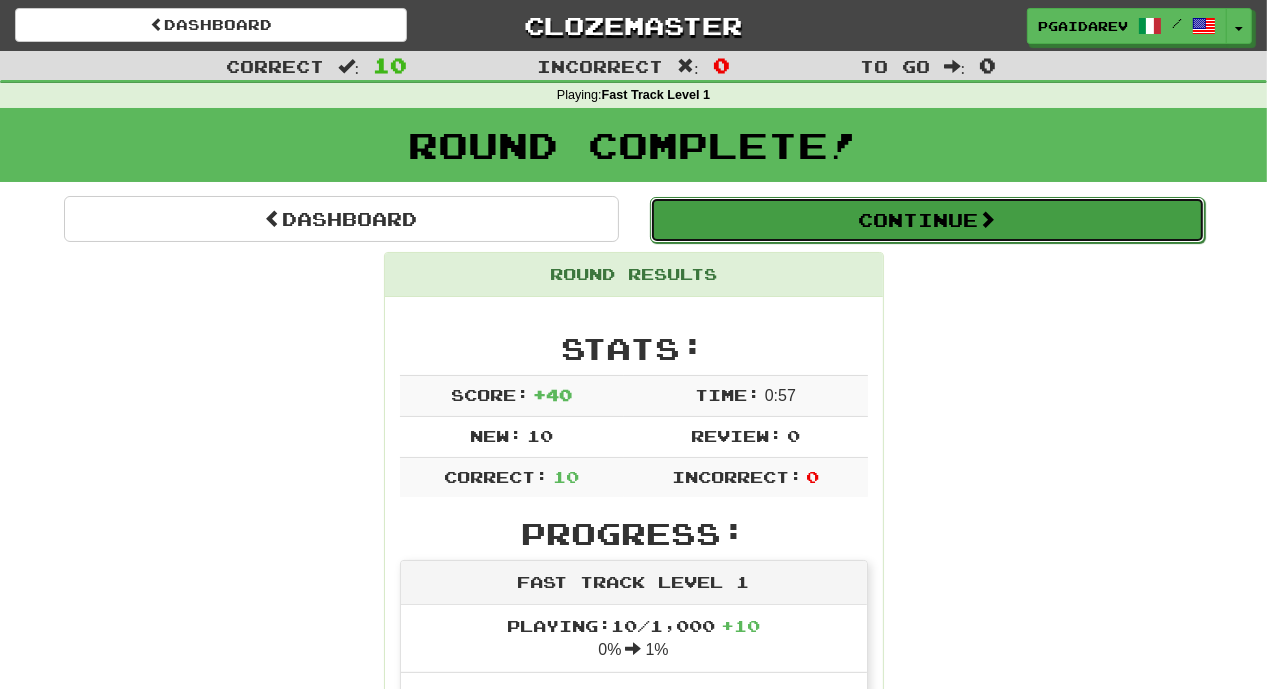 click on "Continue" at bounding box center (927, 220) 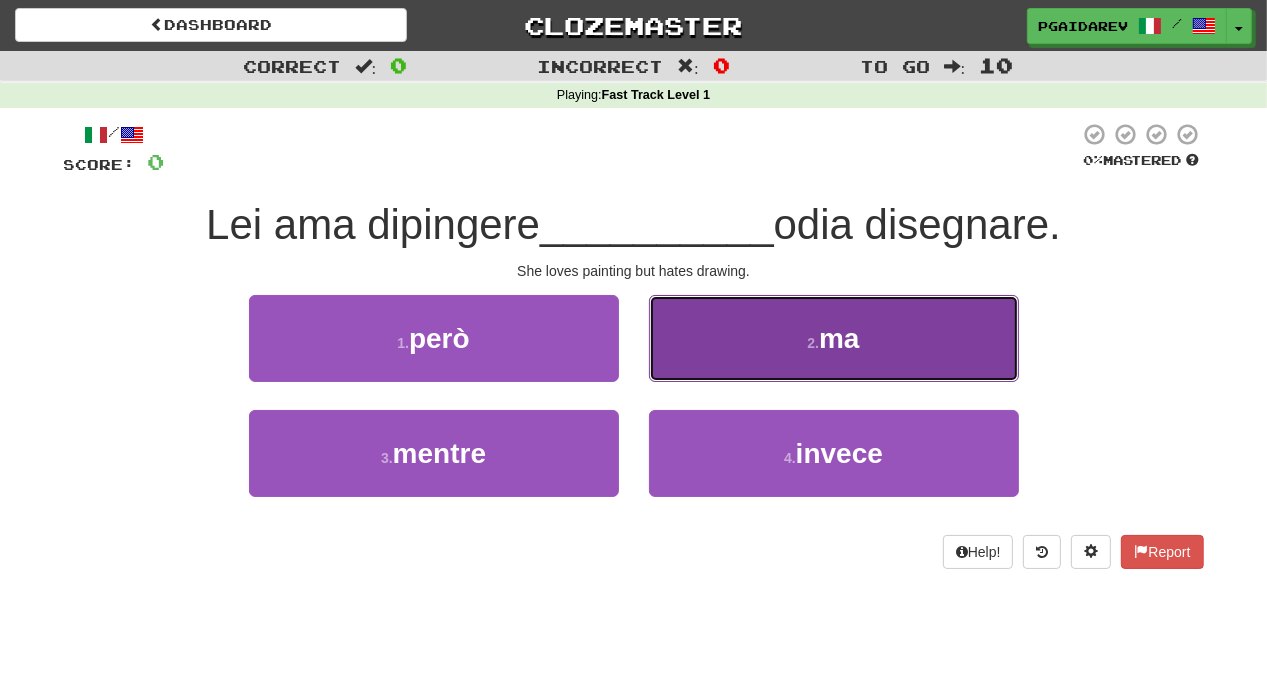 click on "ma" at bounding box center (839, 338) 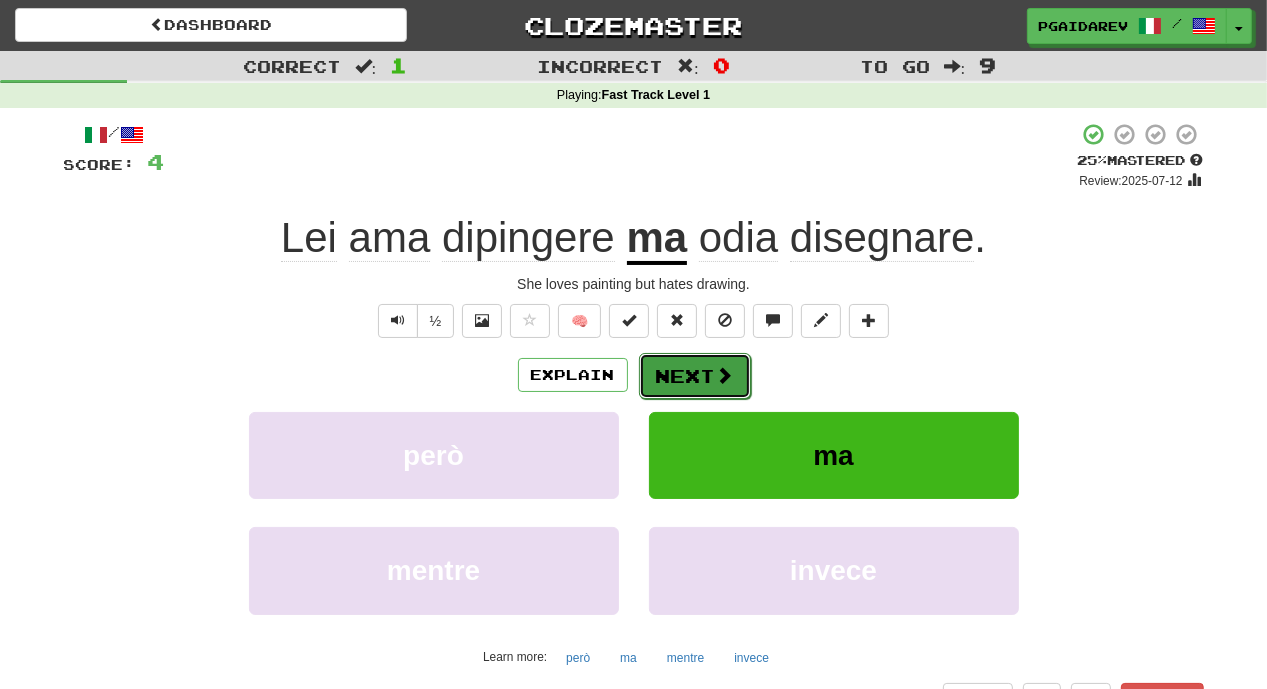 click on "Next" at bounding box center (695, 376) 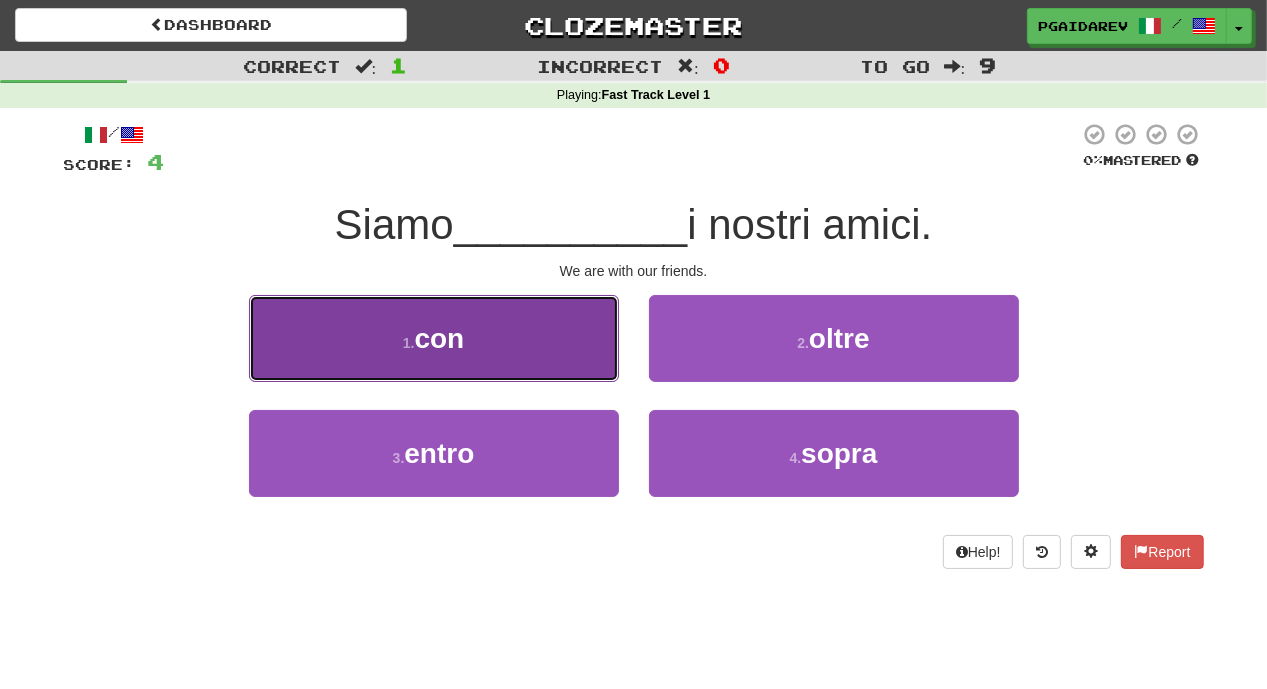 click on "1 .  con" at bounding box center (434, 338) 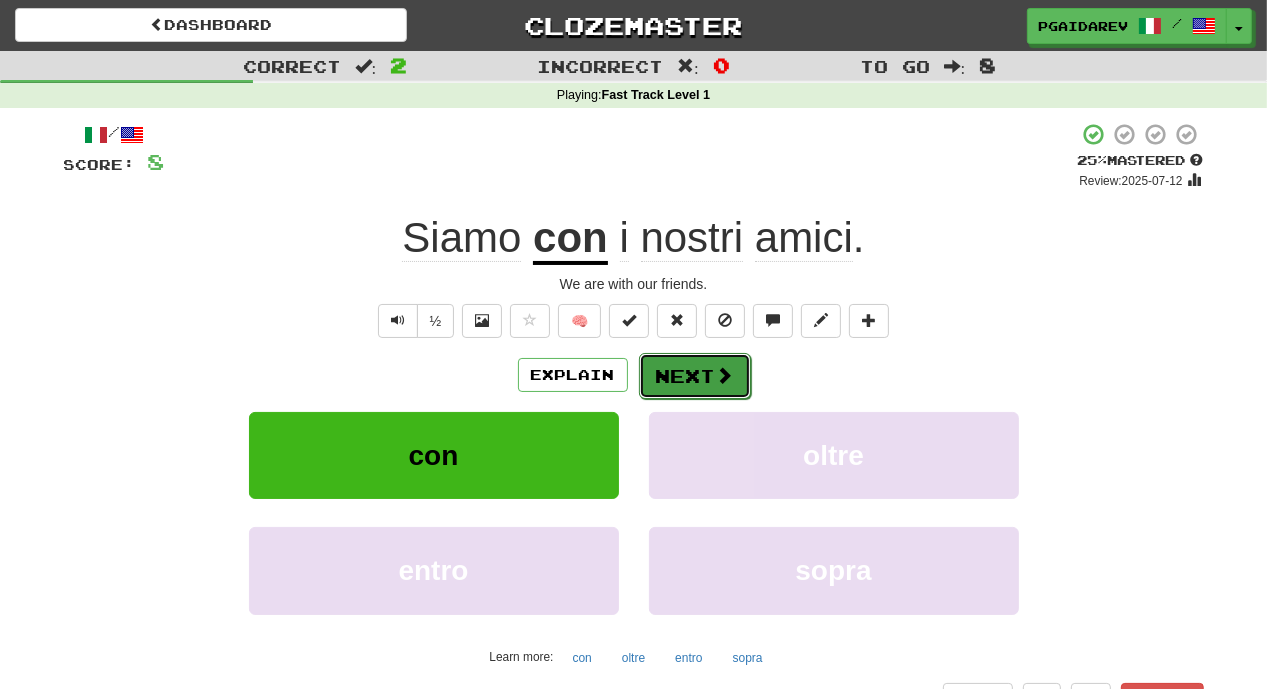 click at bounding box center (725, 375) 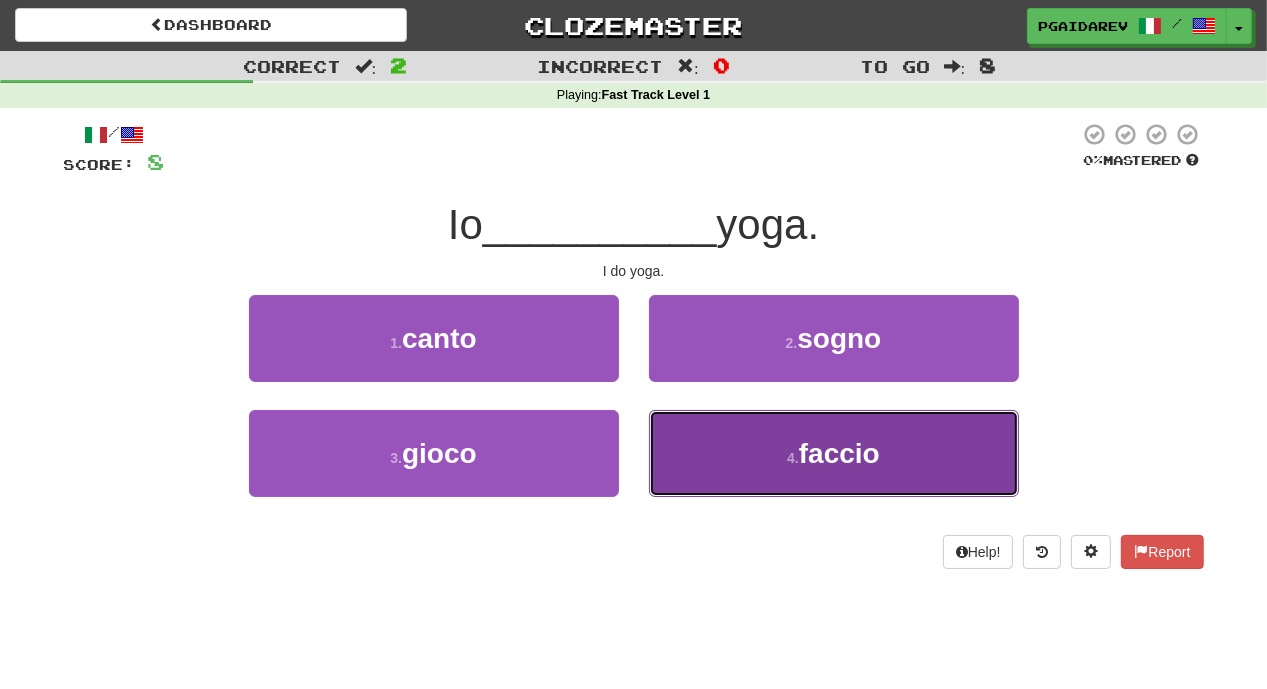 click on "4 .  faccio" at bounding box center [834, 453] 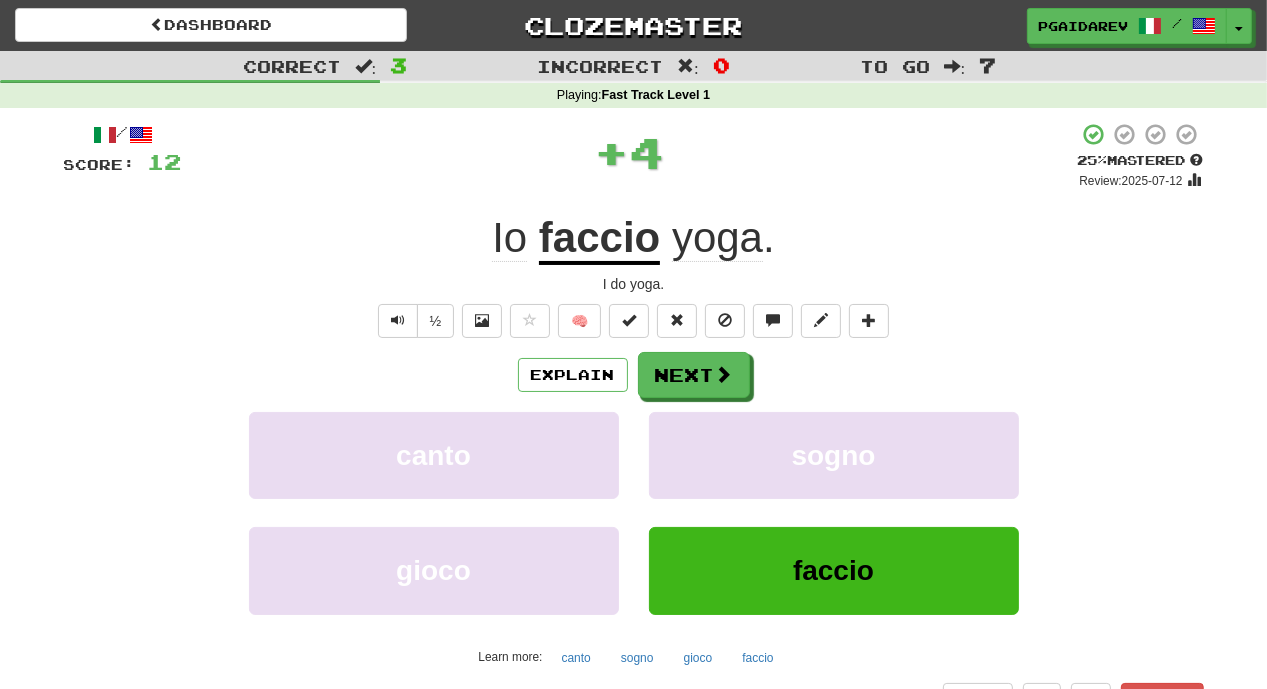 click on "faccio" at bounding box center (599, 239) 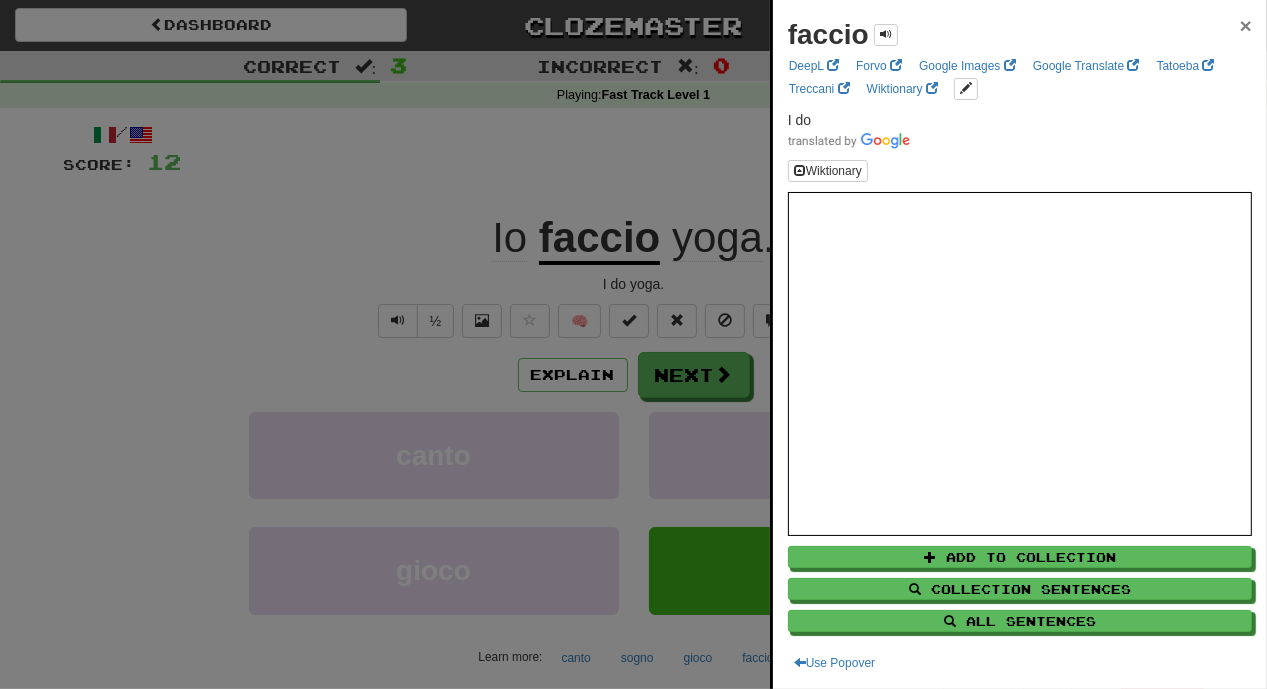 click on "×" at bounding box center (1246, 25) 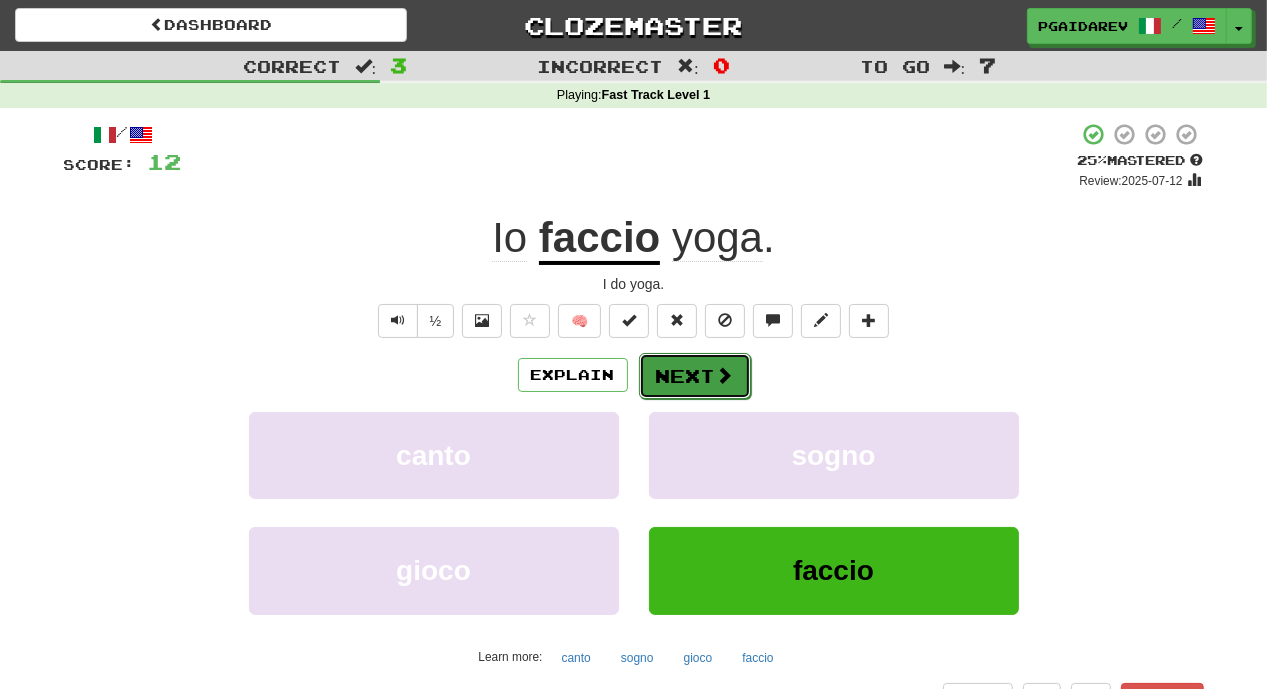 click on "Next" at bounding box center (695, 376) 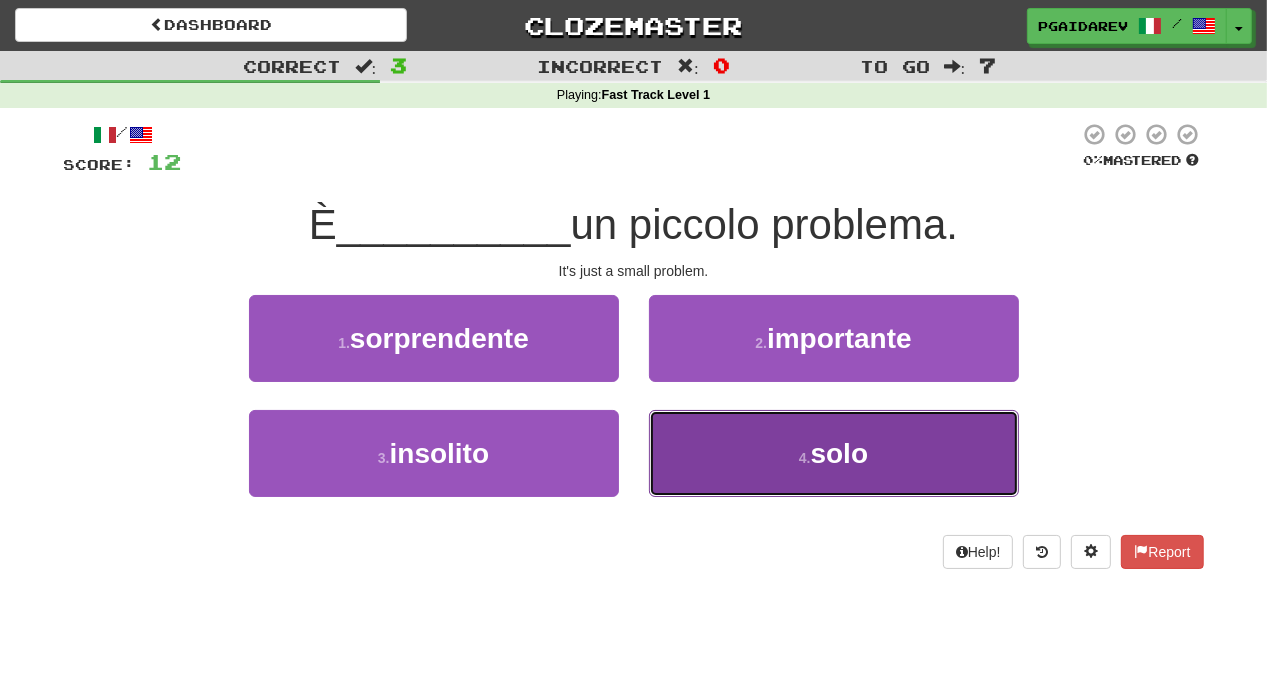 click on "4 ." at bounding box center (805, 458) 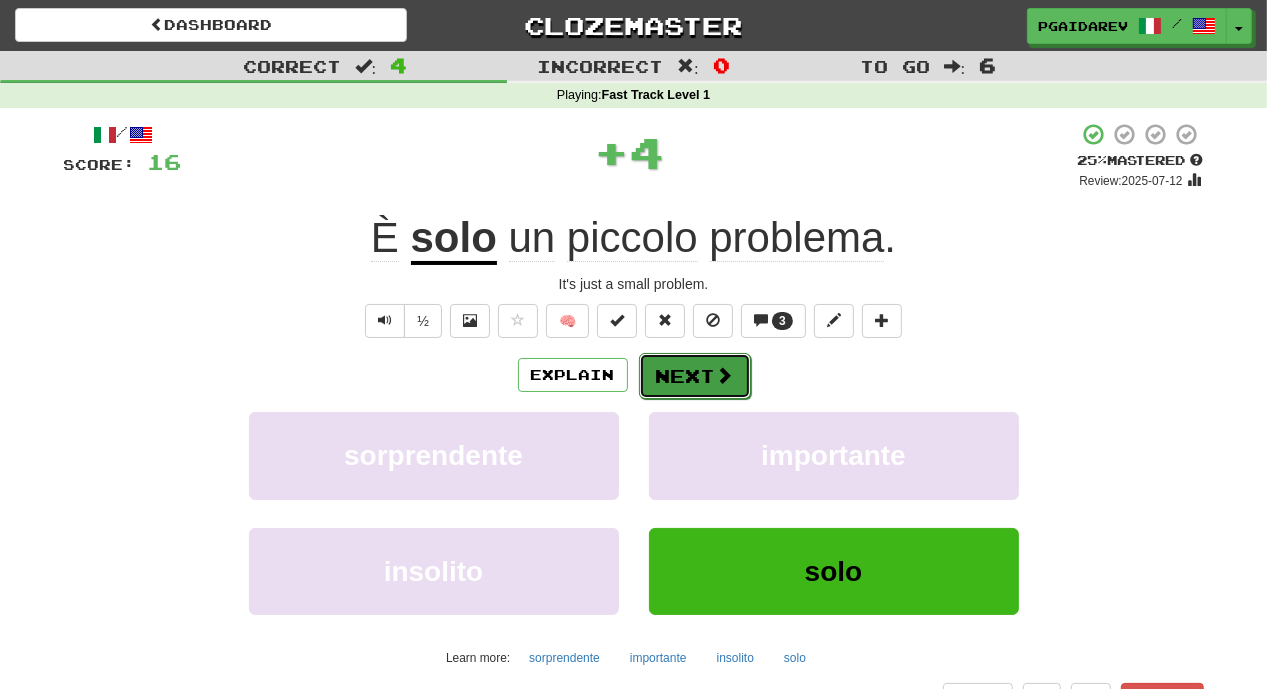 click on "Next" at bounding box center [695, 376] 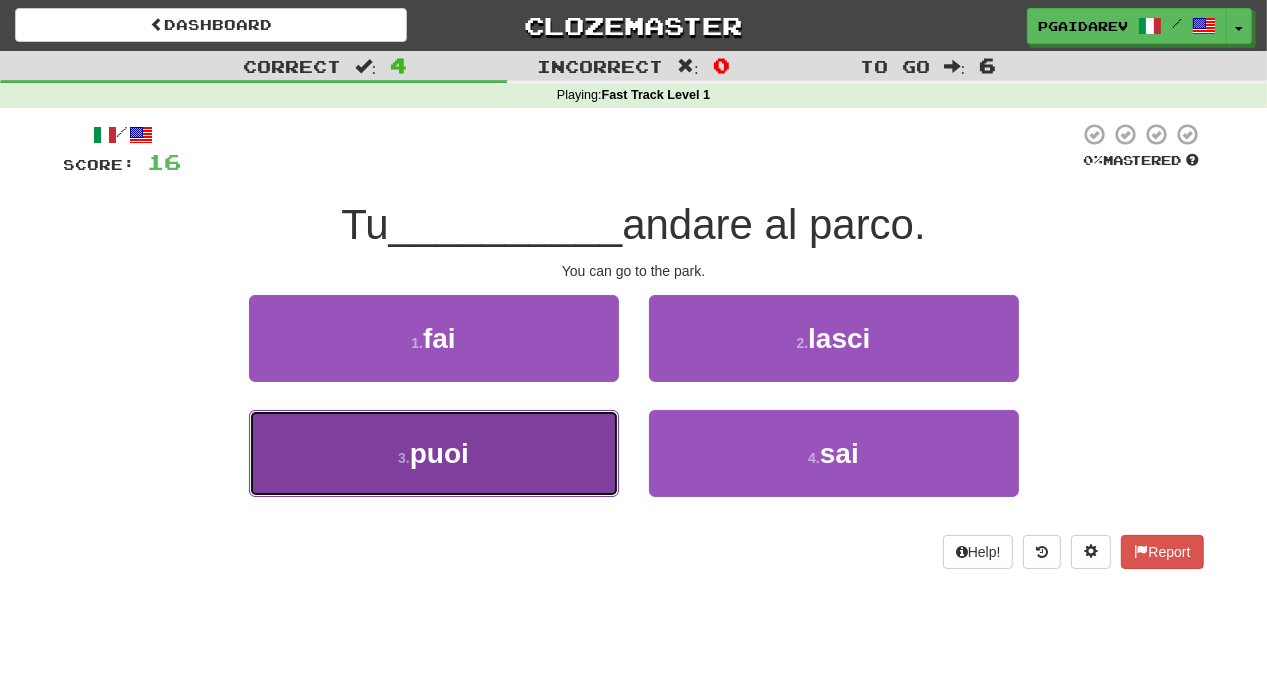 click on "3 .  puoi" at bounding box center [434, 453] 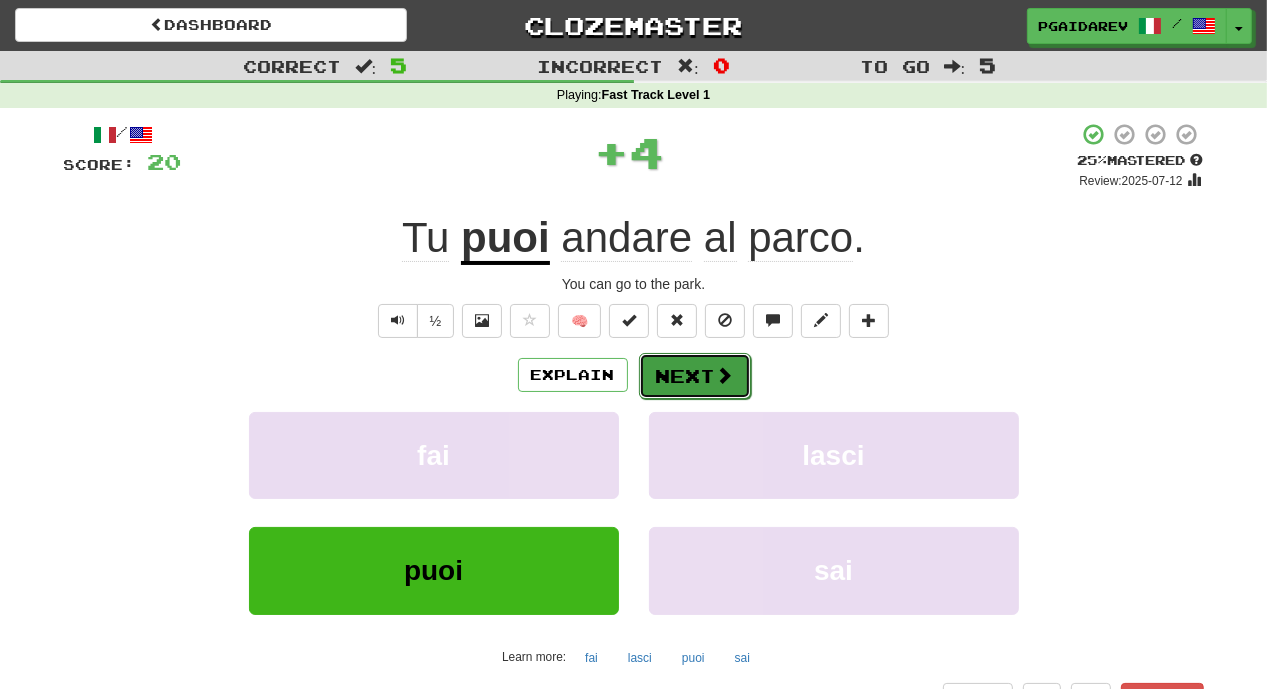 click on "Next" at bounding box center (695, 376) 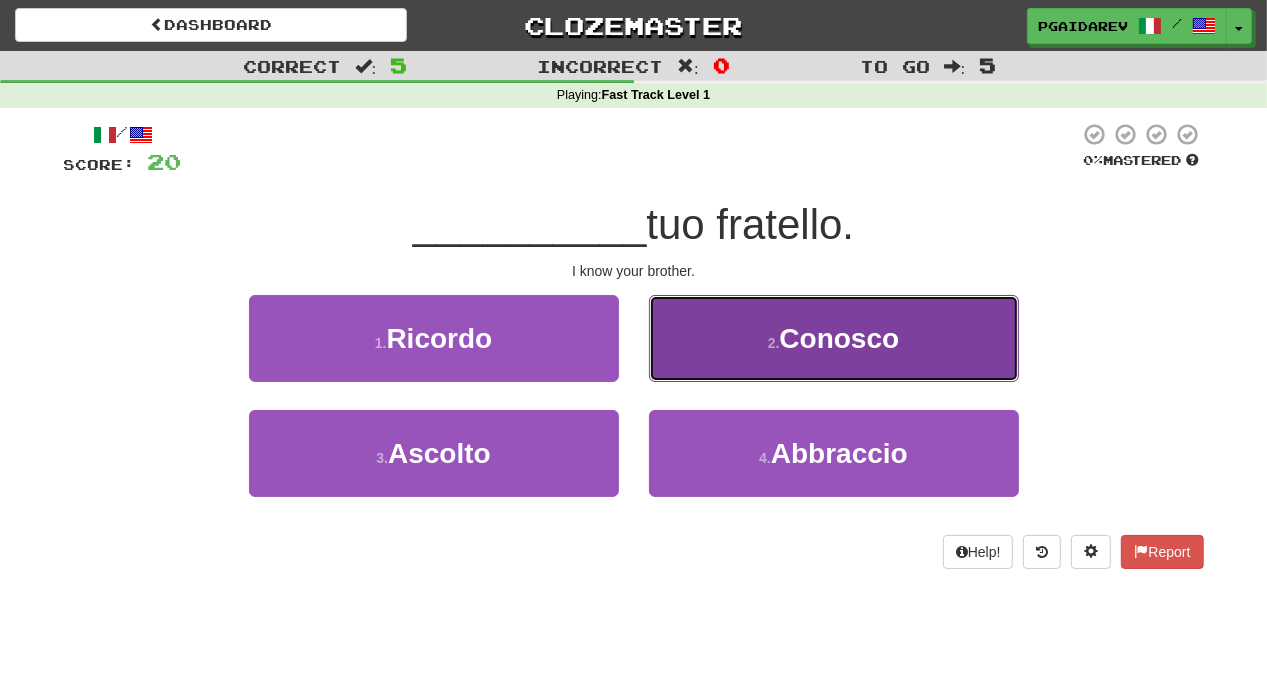 click on "Conosco" at bounding box center [839, 338] 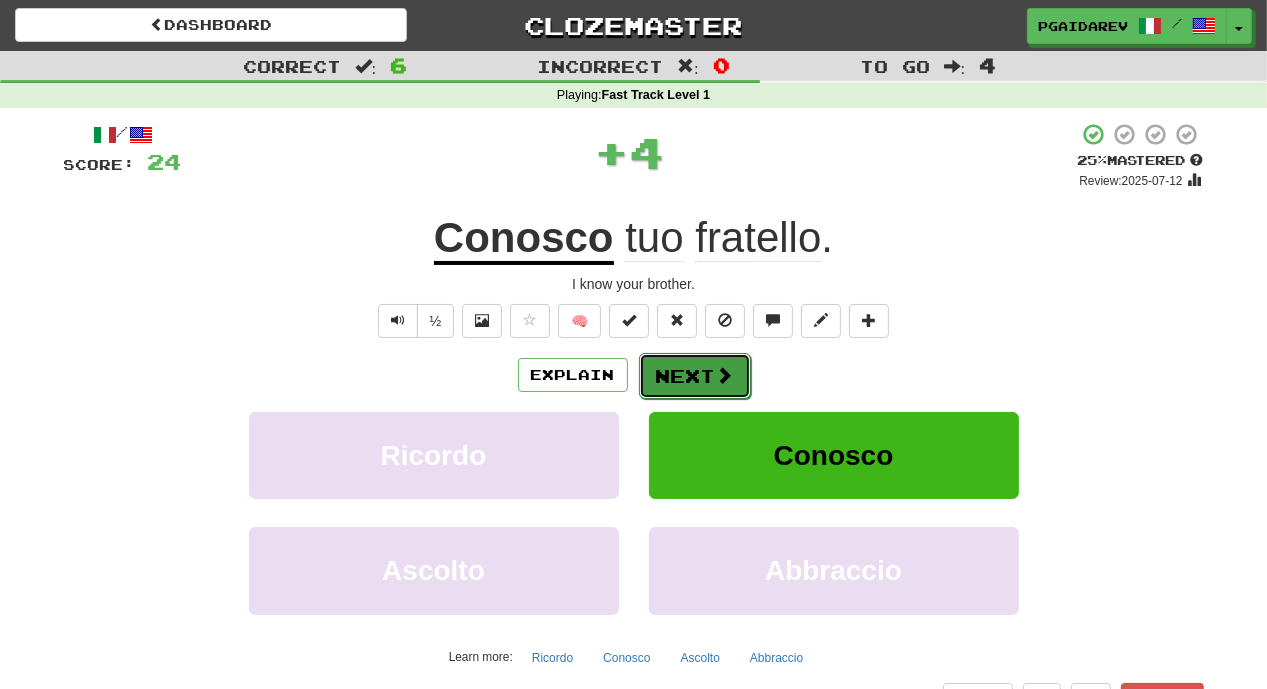 click on "Next" at bounding box center [695, 376] 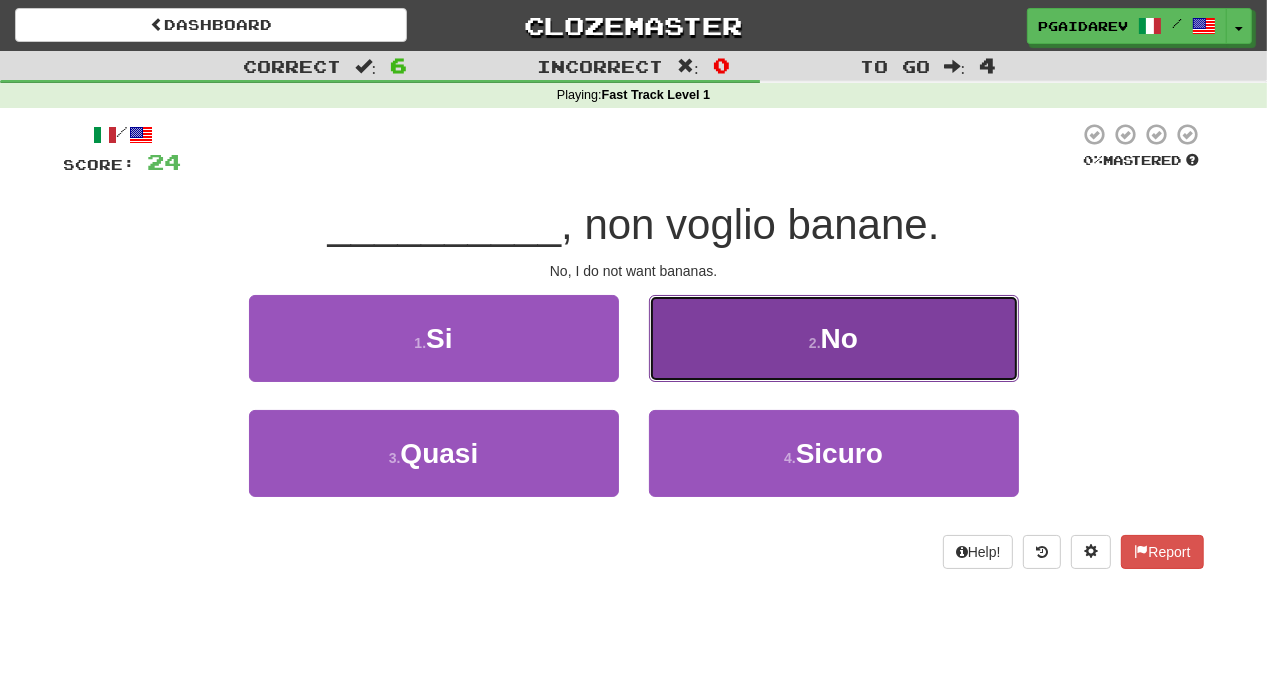 click on "2 .  No" at bounding box center [834, 338] 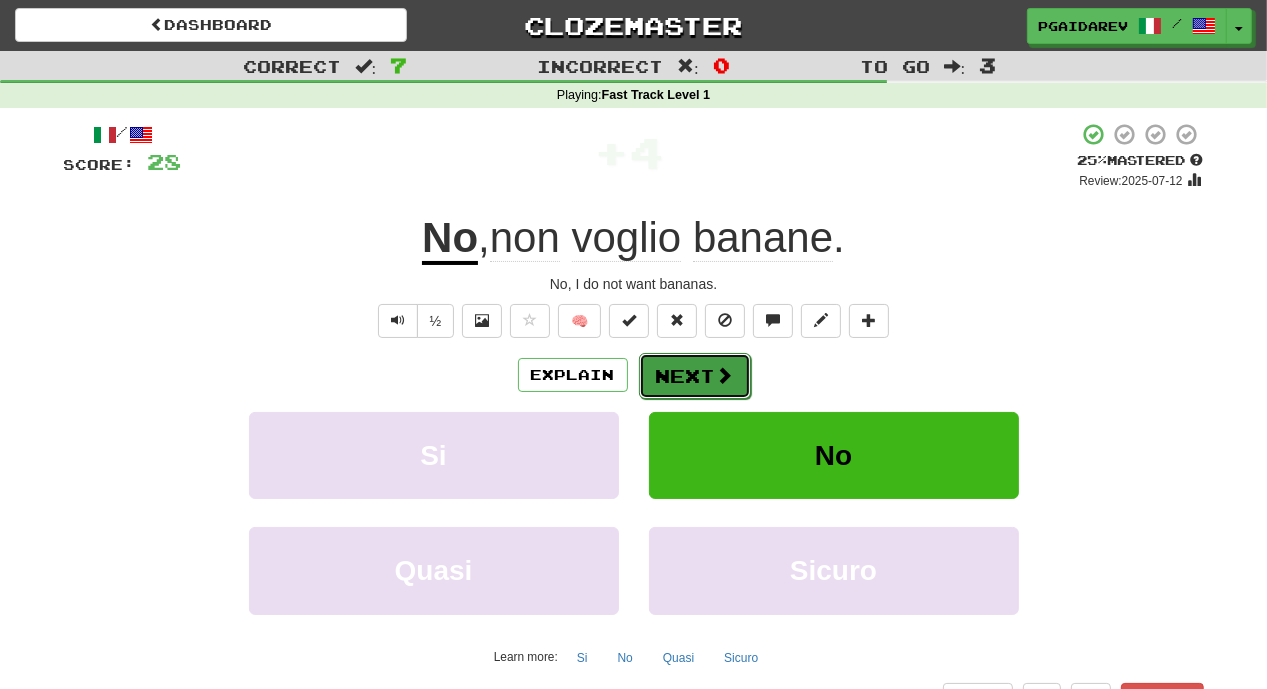 click at bounding box center [725, 375] 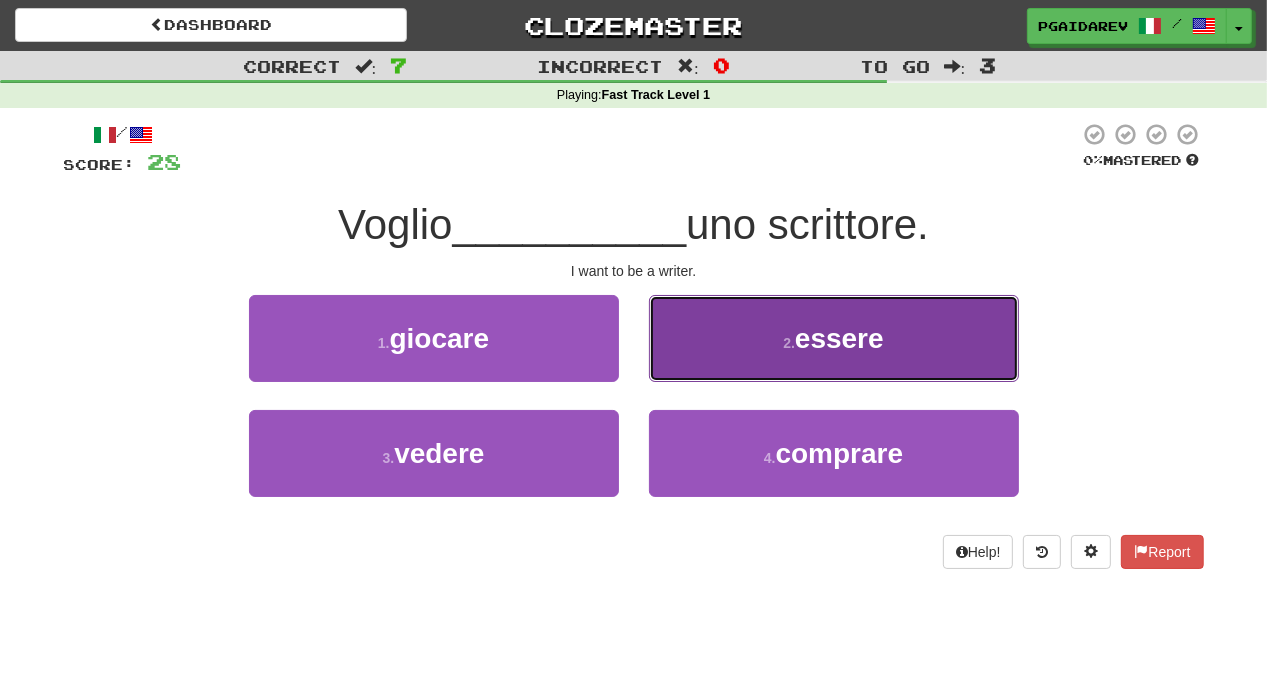 click on "essere" at bounding box center (839, 338) 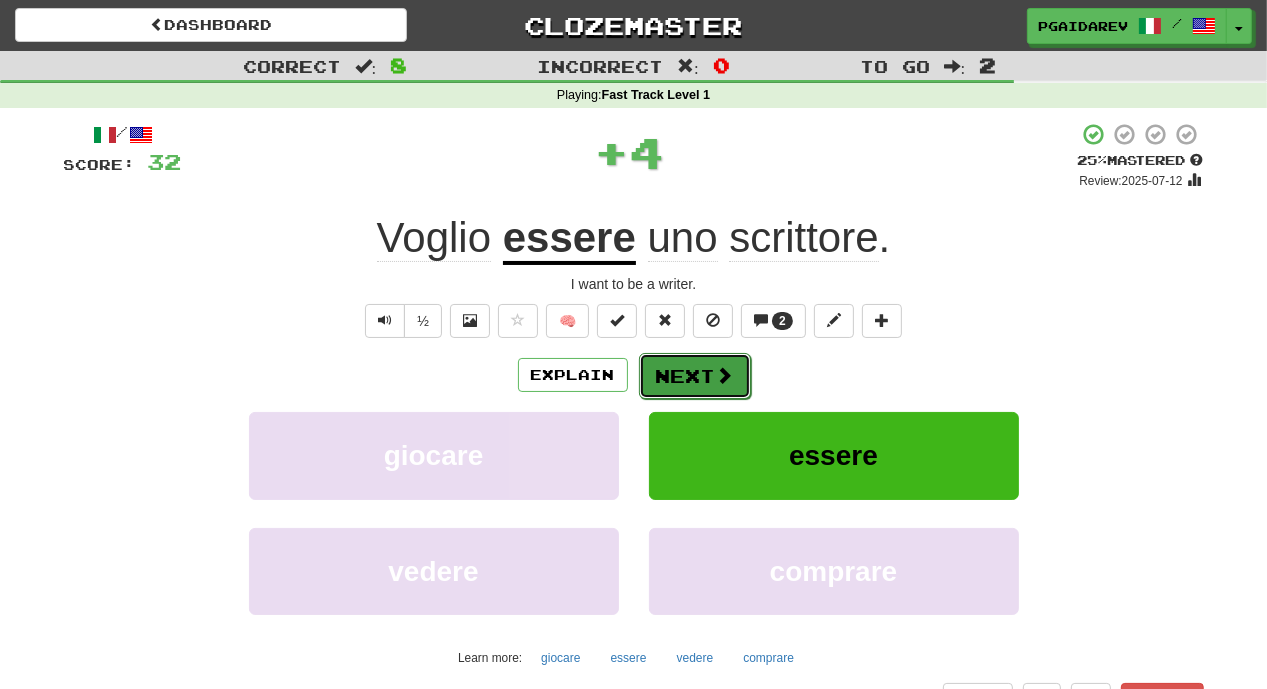 click on "Next" at bounding box center (695, 376) 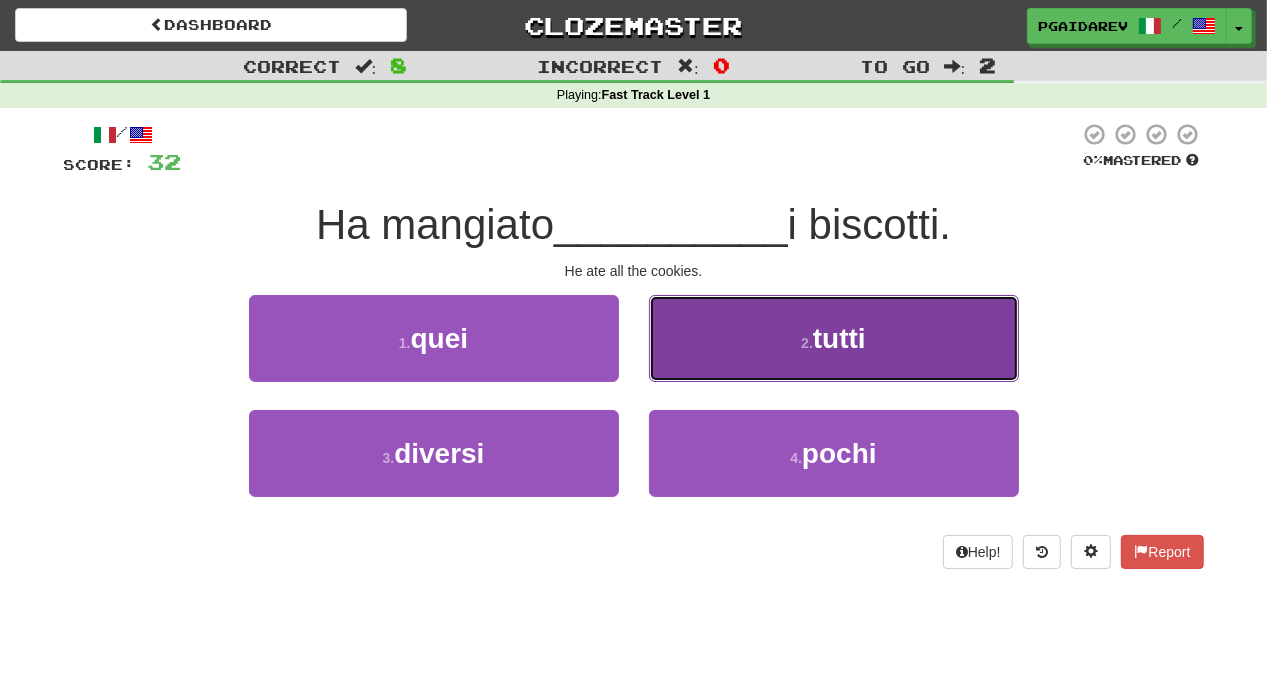 click on "2 .  tutti" at bounding box center [834, 338] 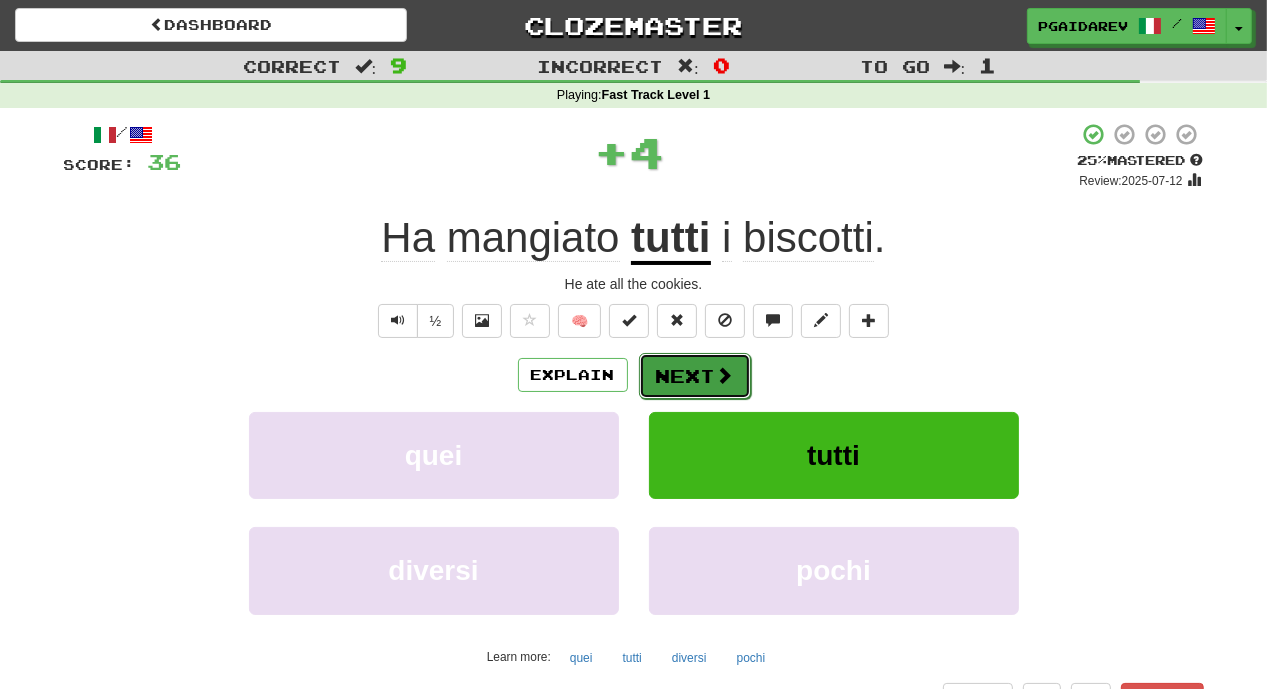 click on "Next" at bounding box center [695, 376] 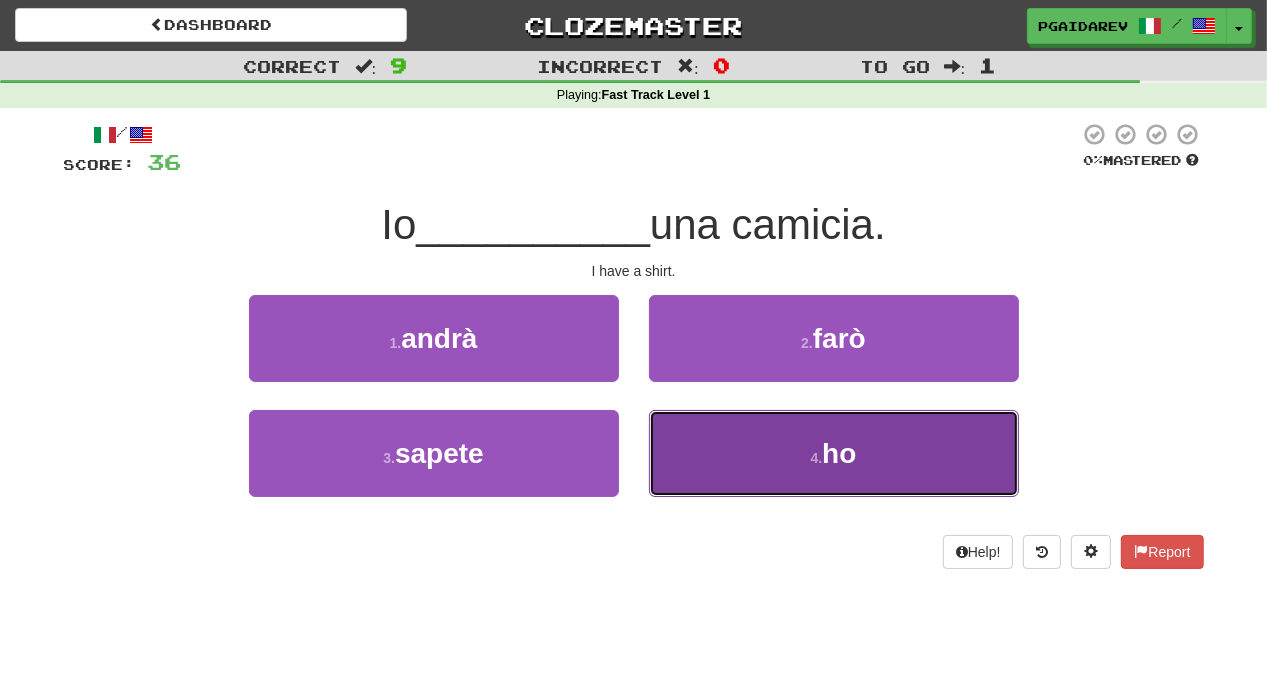 click on "ho" at bounding box center [839, 453] 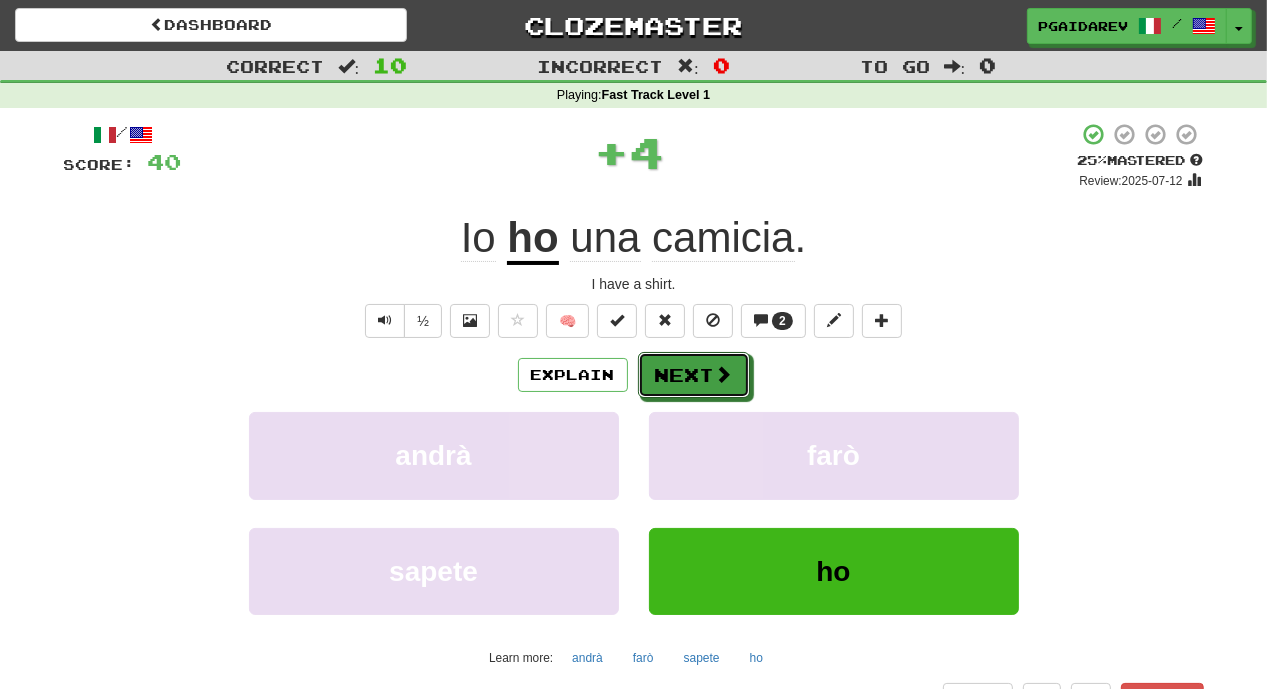 click on "Next" at bounding box center (694, 375) 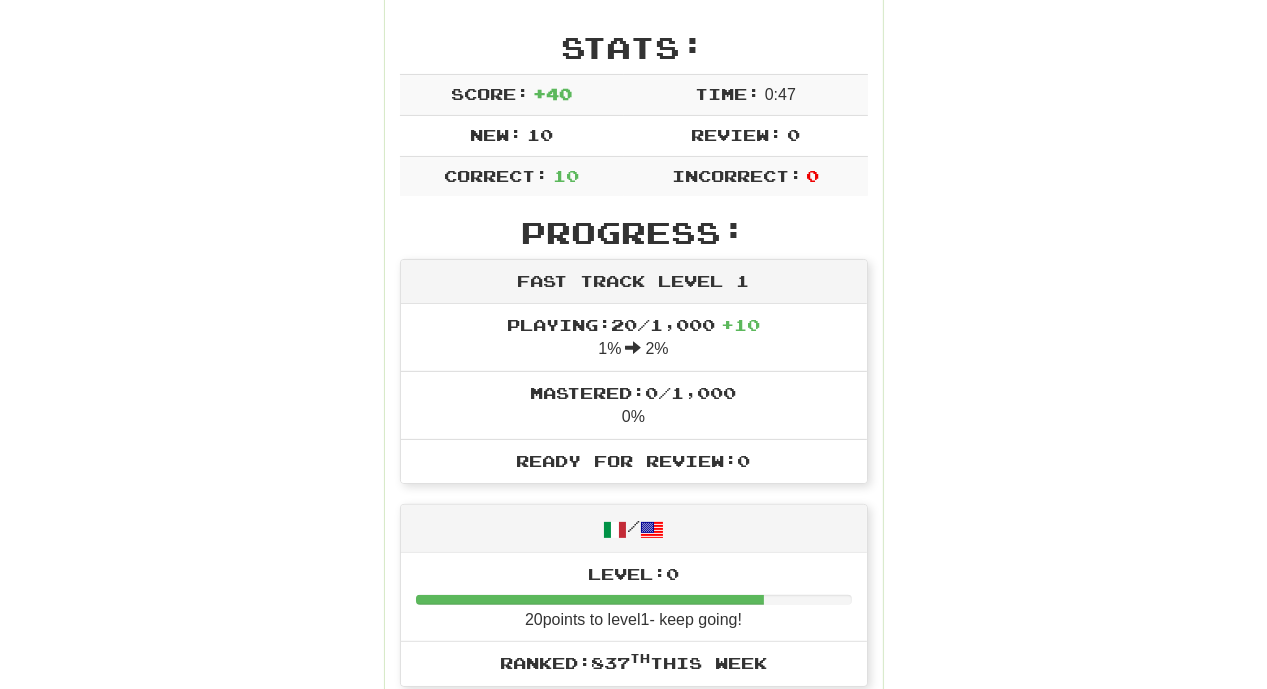 scroll, scrollTop: 0, scrollLeft: 0, axis: both 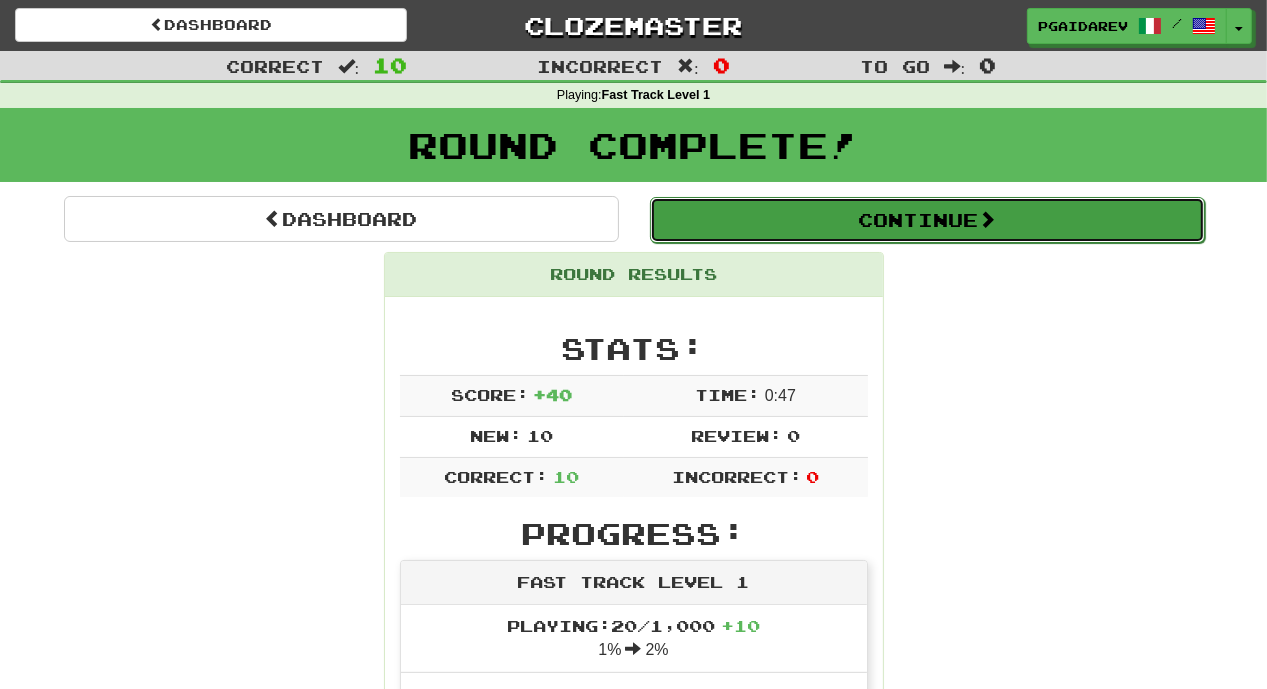 click on "Continue" at bounding box center (927, 220) 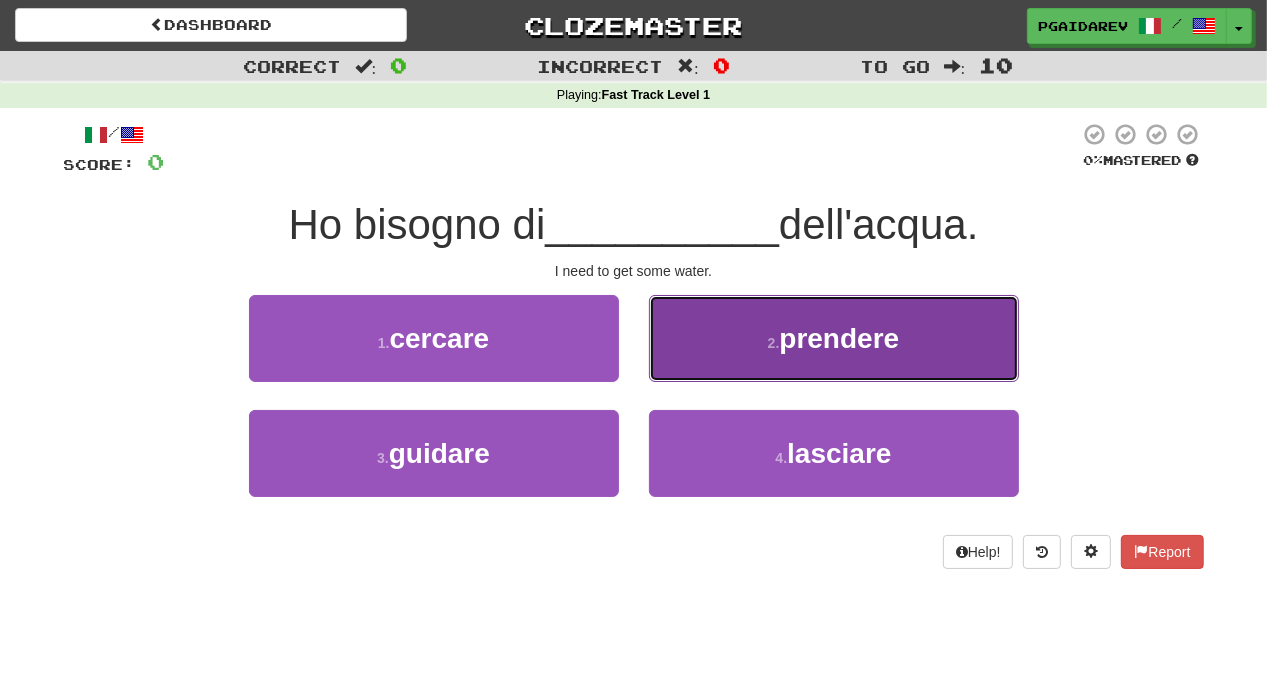 click on "prendere" at bounding box center (839, 338) 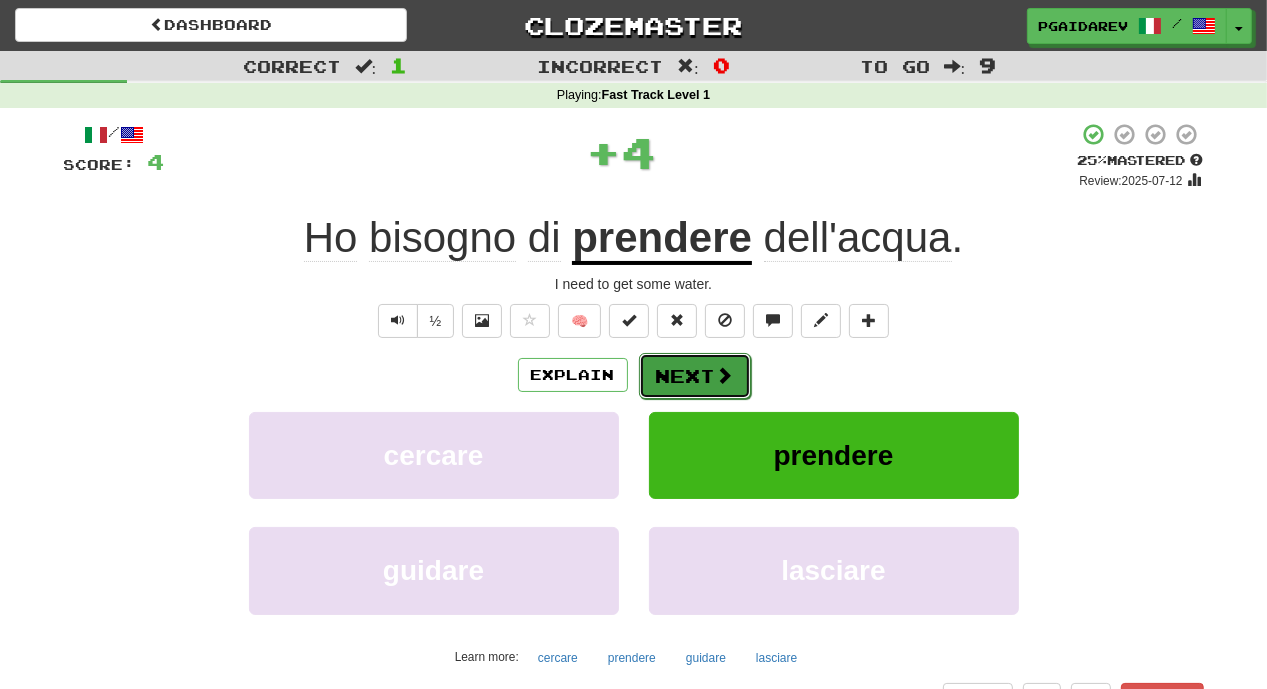 click on "Next" at bounding box center [695, 376] 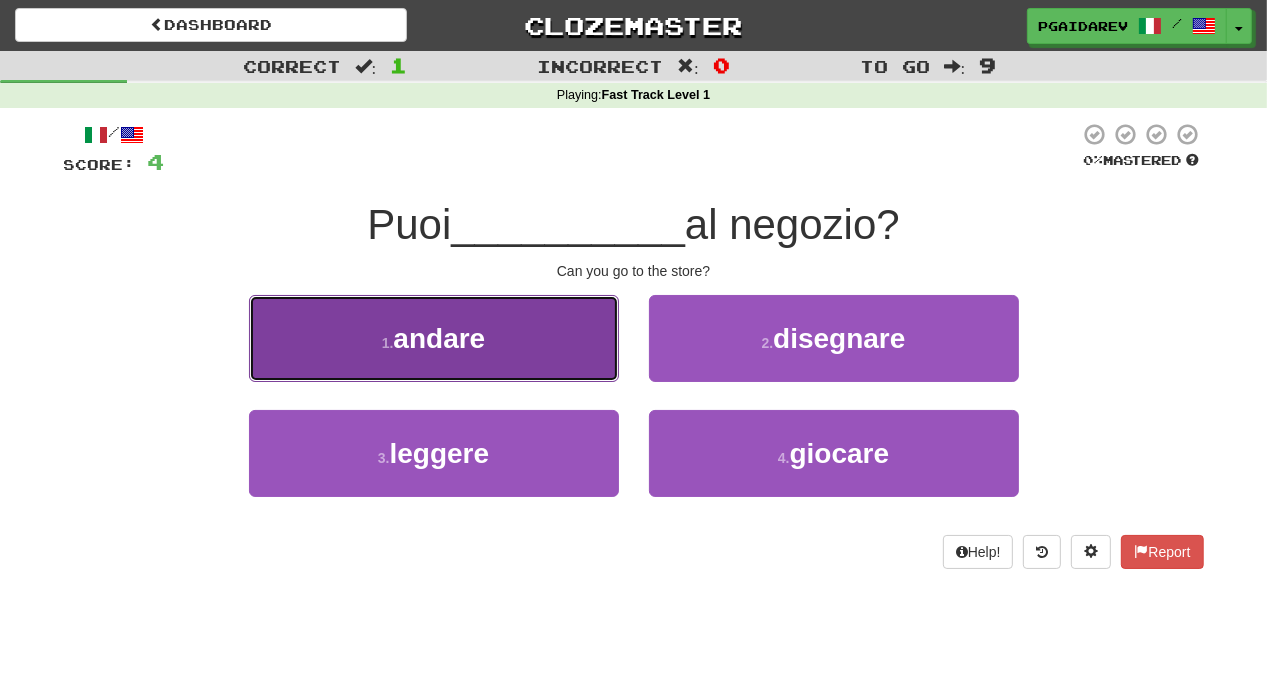 click on "1 .  andare" at bounding box center (434, 338) 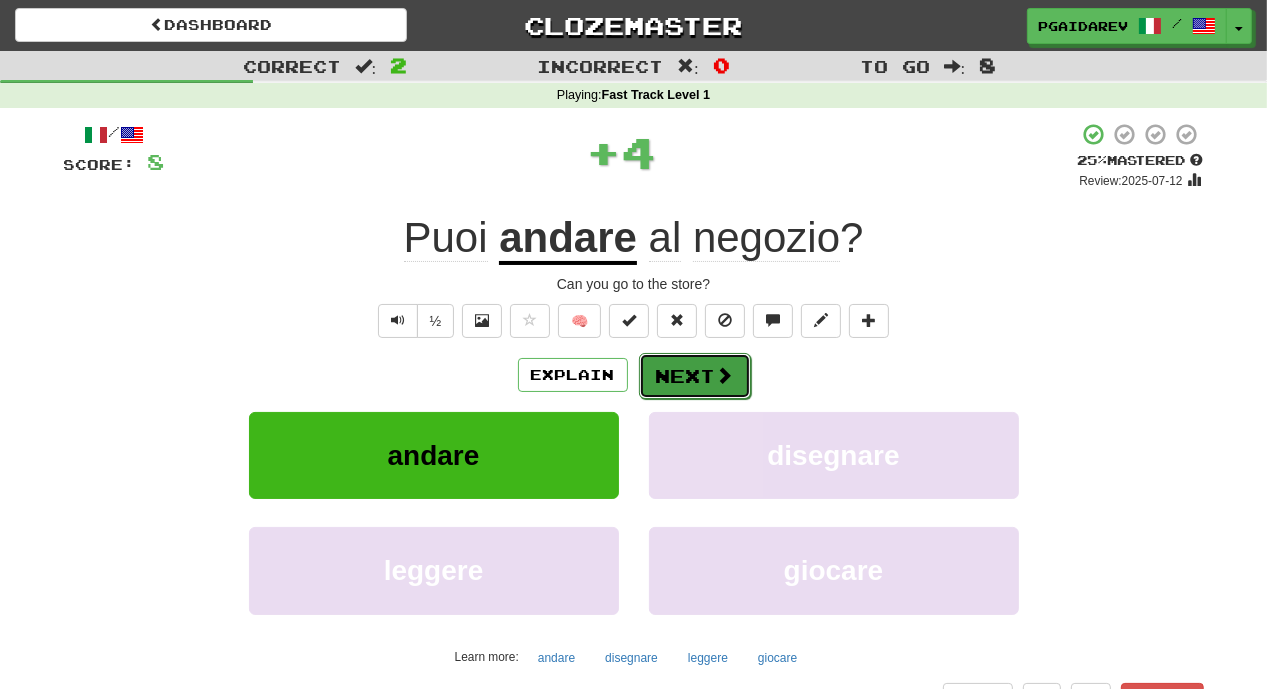 click on "Next" at bounding box center [695, 376] 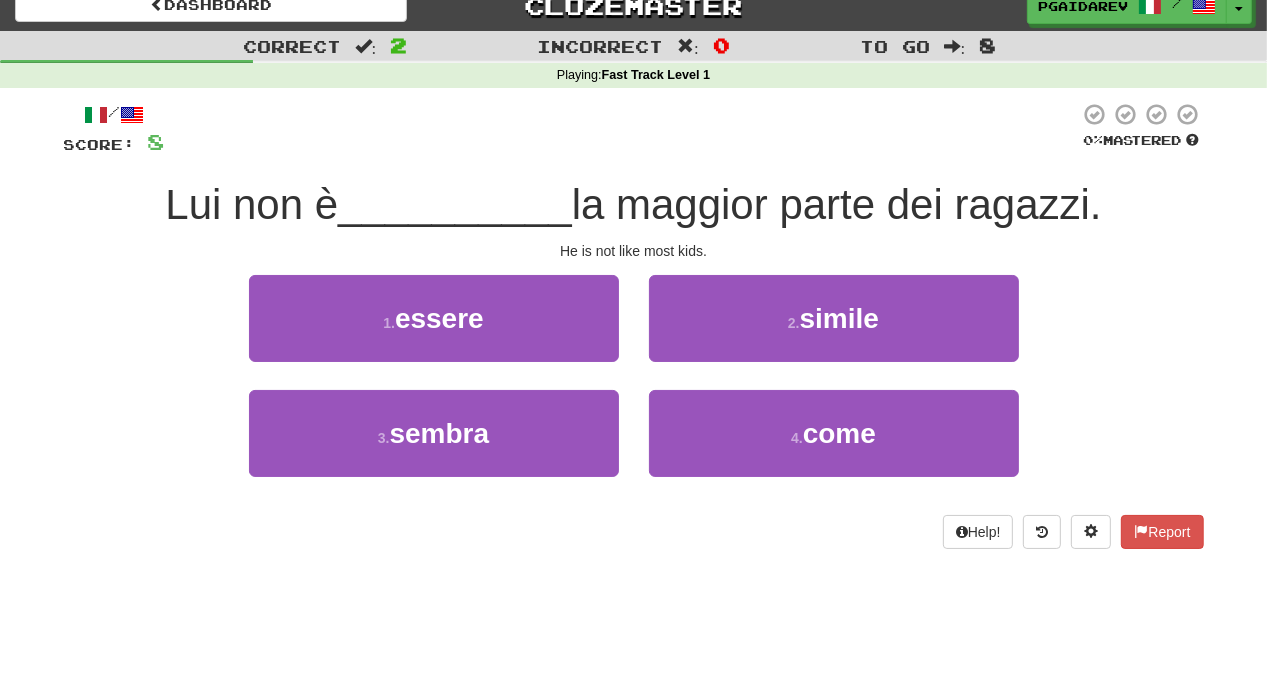 scroll, scrollTop: 28, scrollLeft: 0, axis: vertical 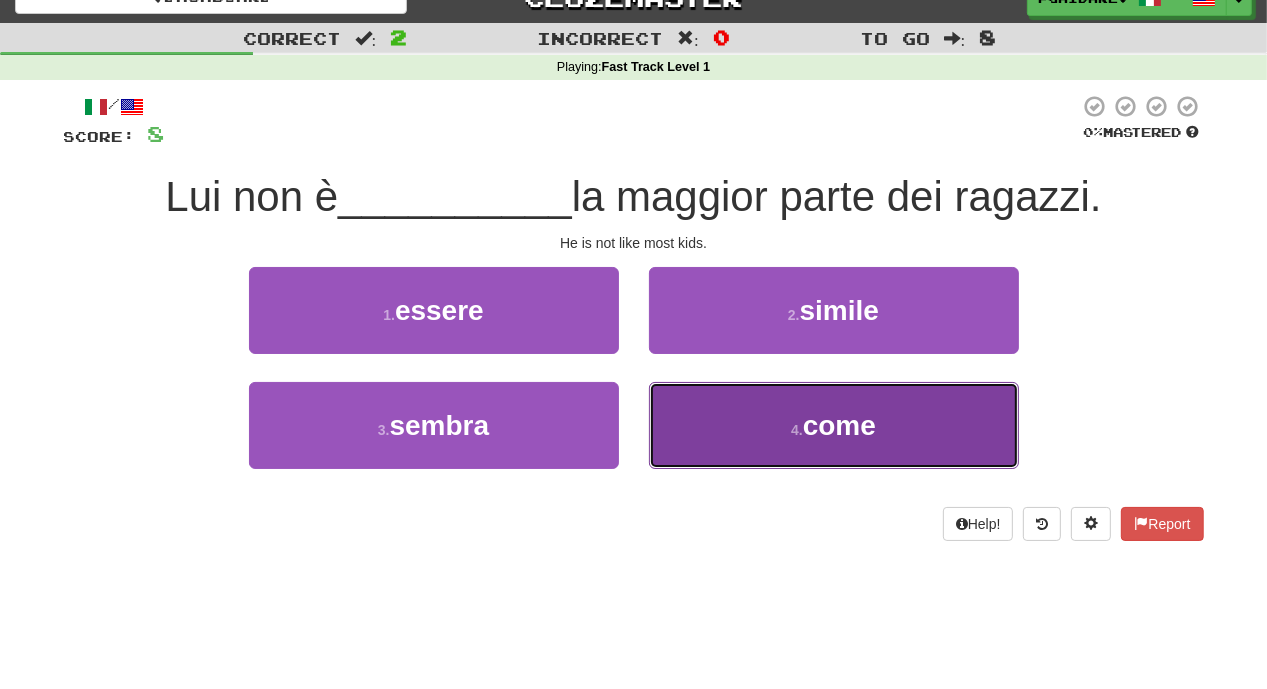 click on "come" at bounding box center (839, 425) 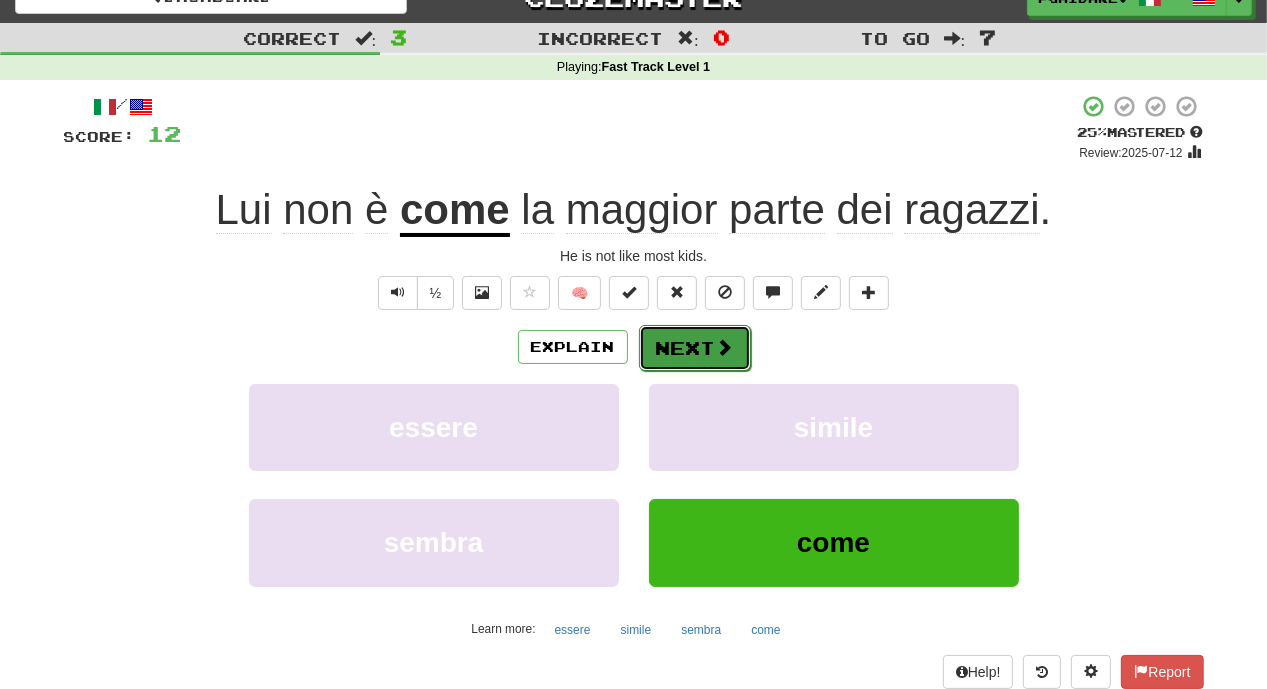click on "Next" at bounding box center (695, 348) 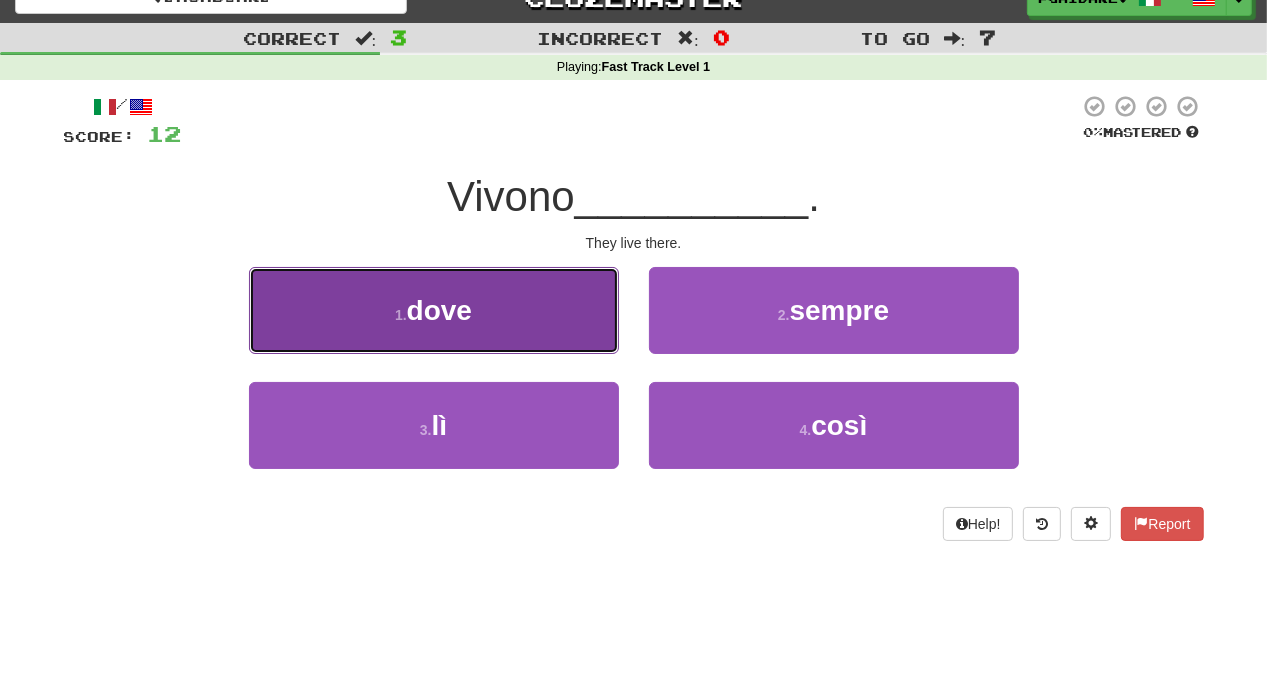 click on "1 .  dove" at bounding box center (434, 310) 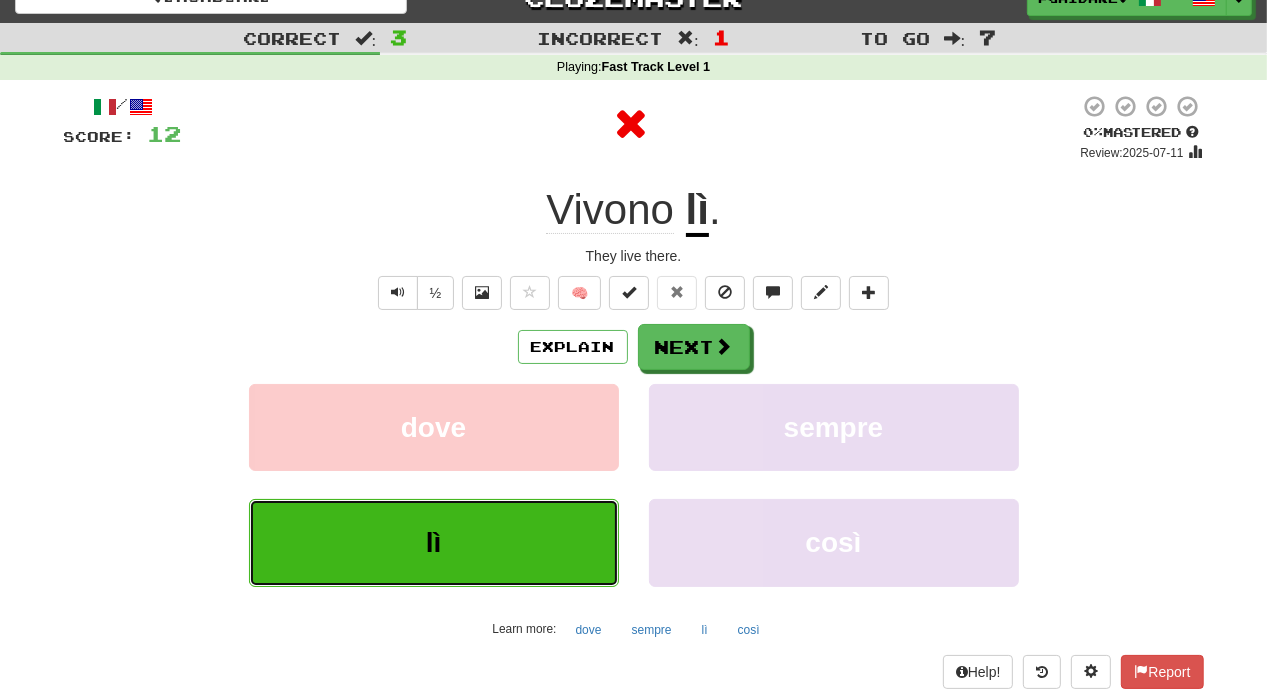 click on "lì" at bounding box center [434, 542] 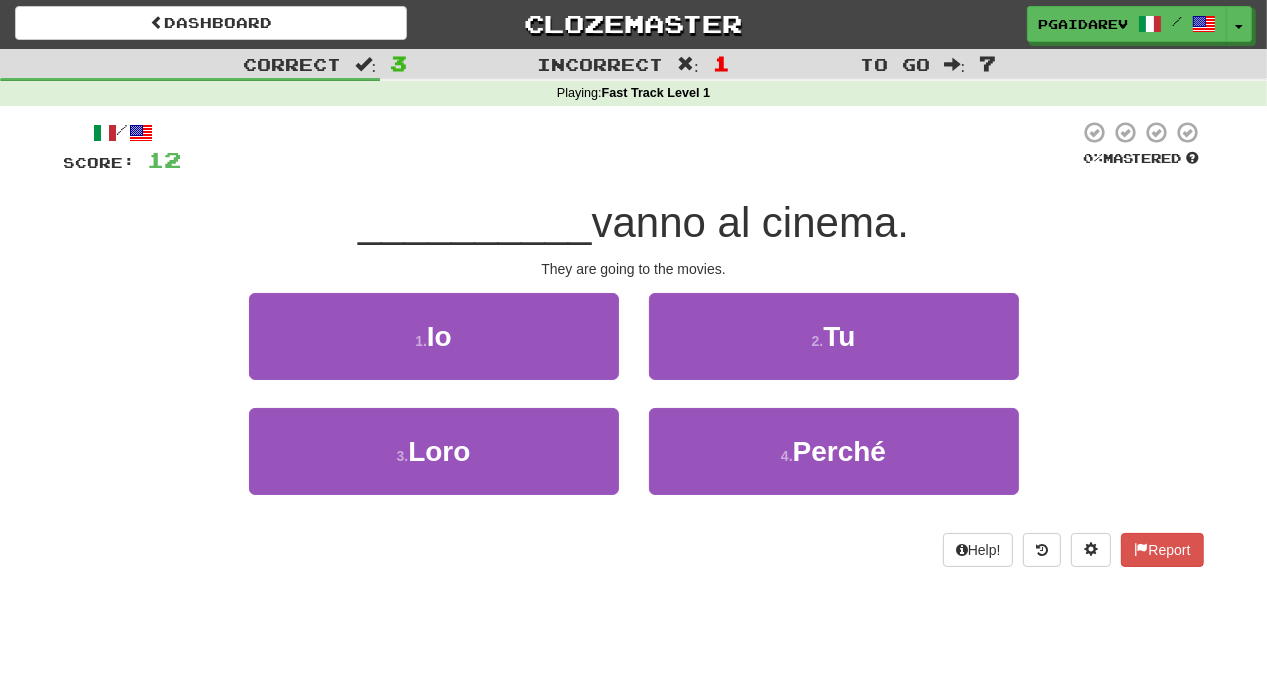 scroll, scrollTop: 1, scrollLeft: 0, axis: vertical 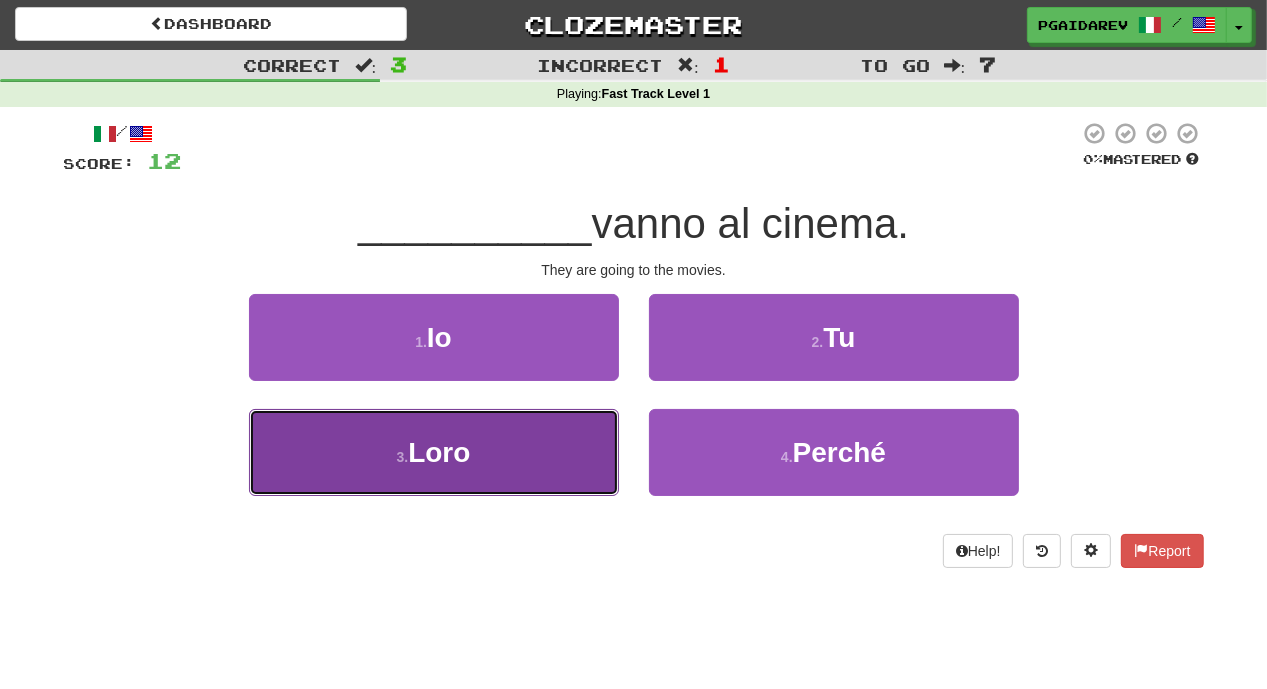 click on "3 .  Loro" at bounding box center (434, 452) 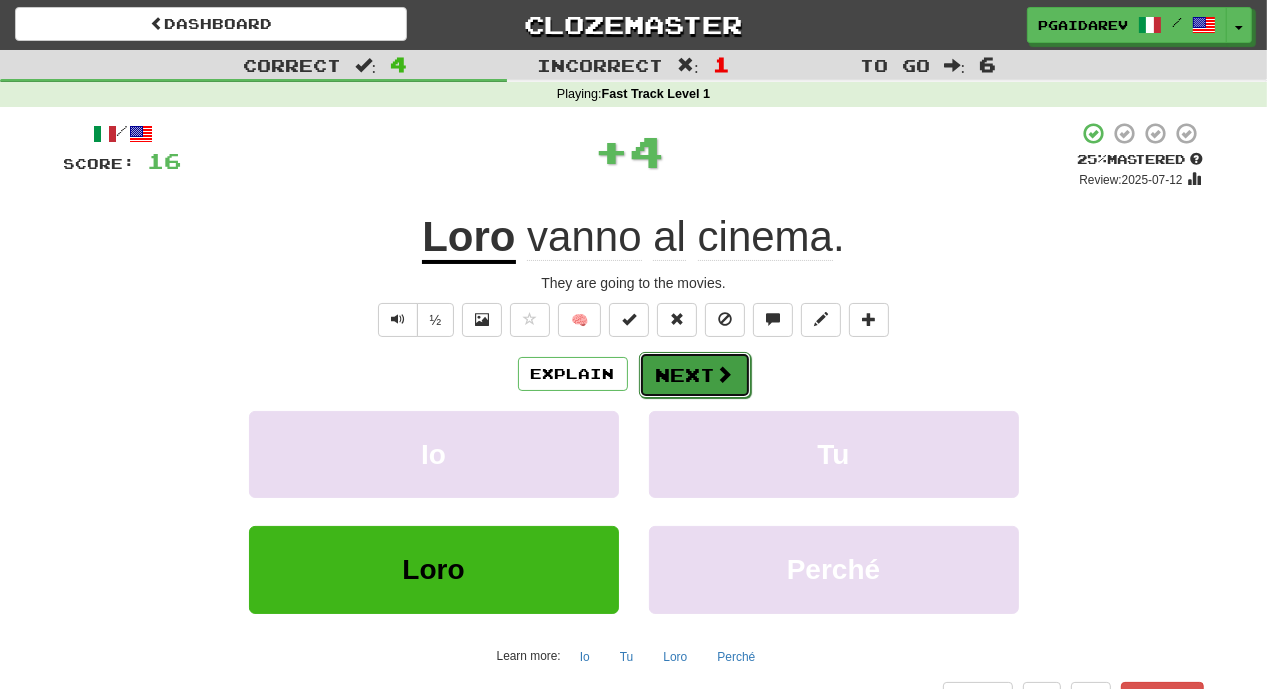 click on "Next" at bounding box center (695, 375) 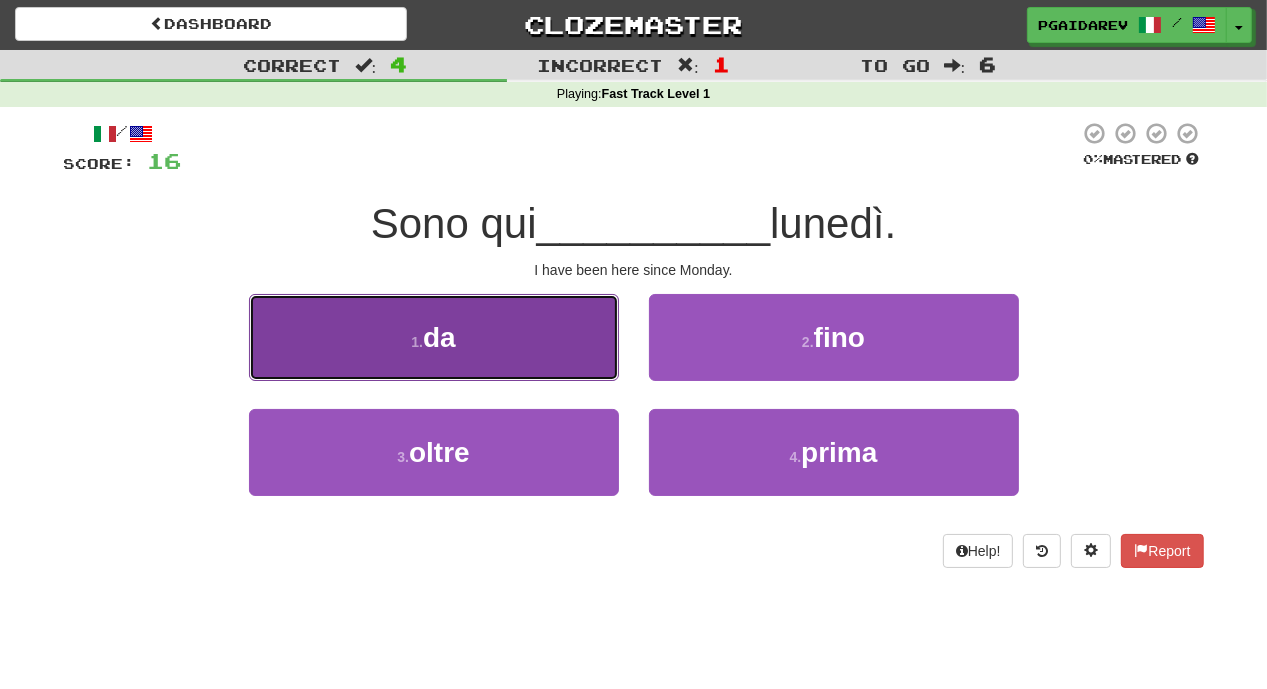 click on "1 .  da" at bounding box center [434, 337] 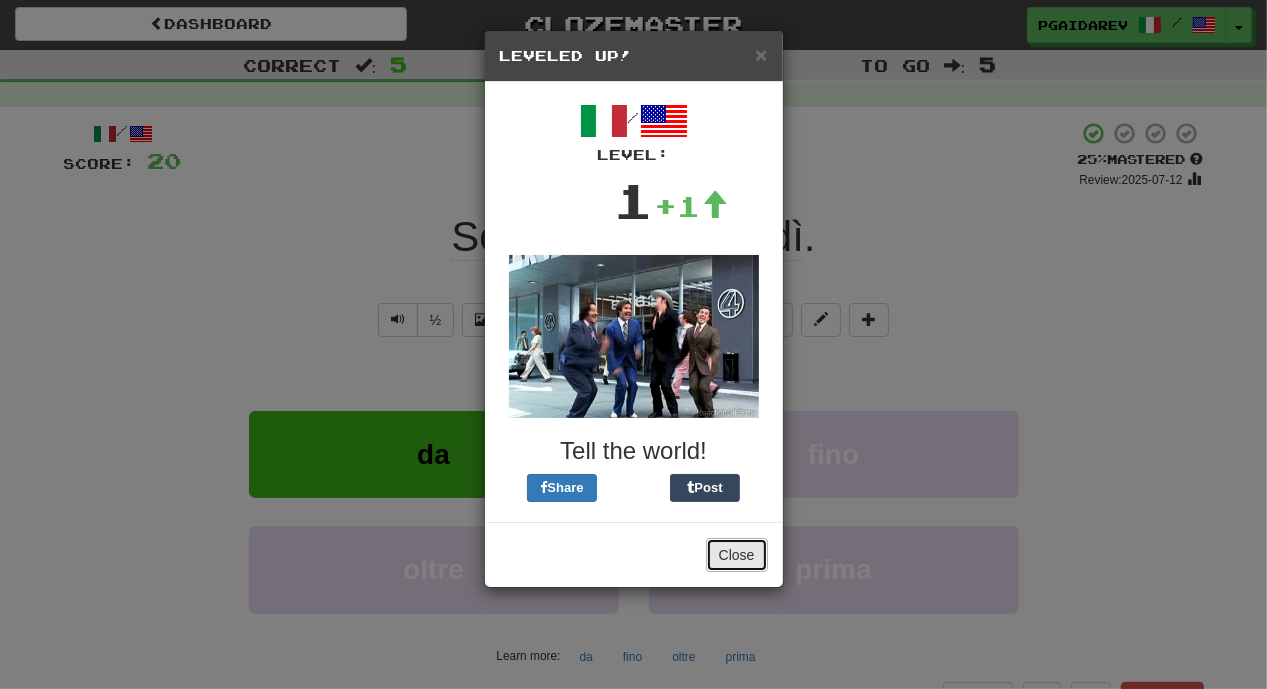 click on "Close" at bounding box center [737, 555] 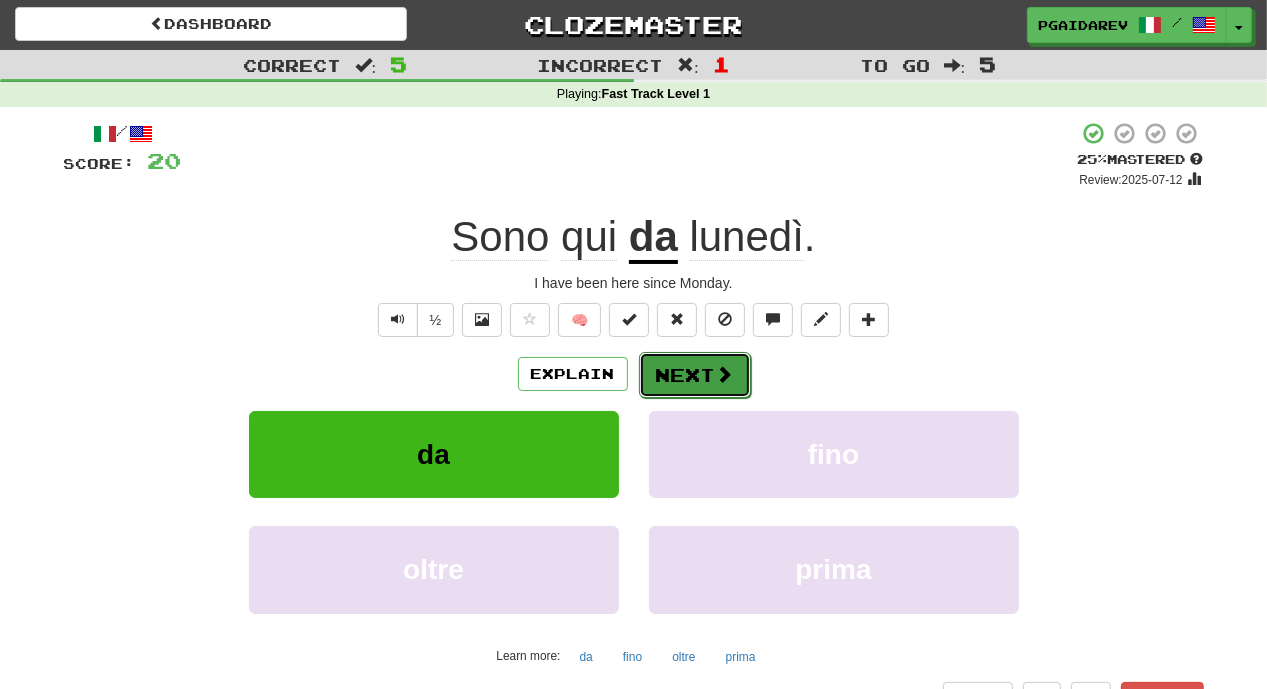 click at bounding box center (725, 374) 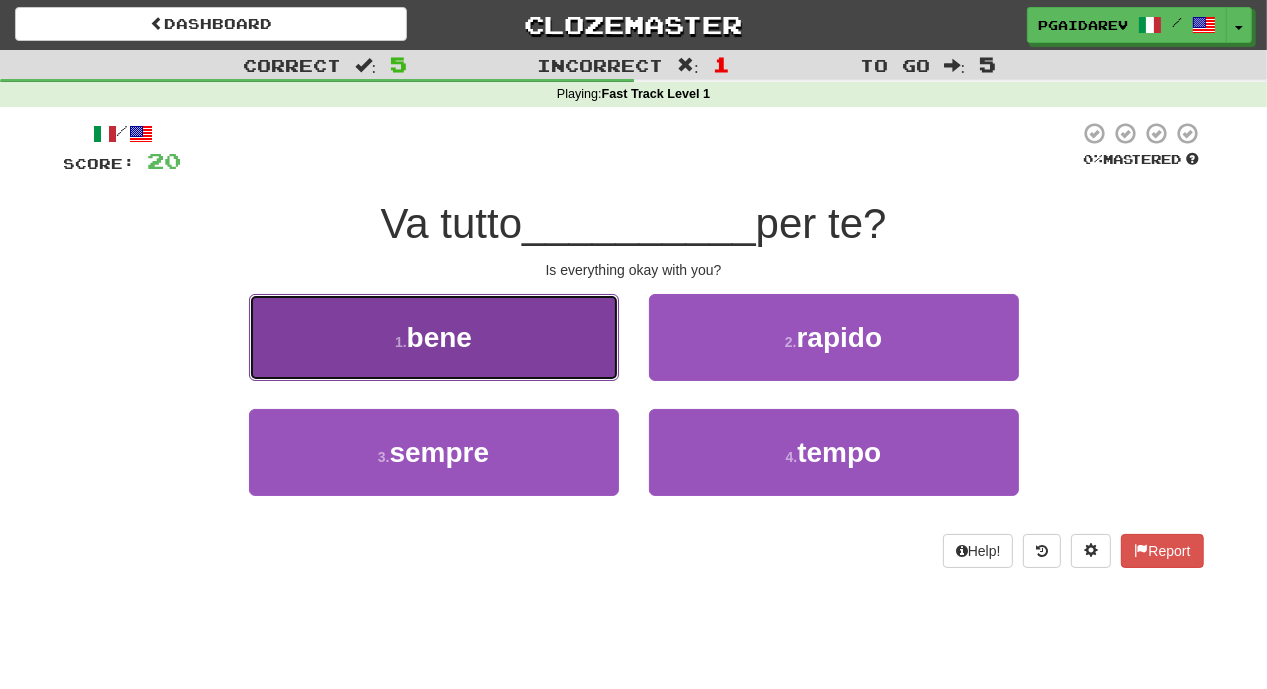 click on "1 .  bene" at bounding box center (434, 337) 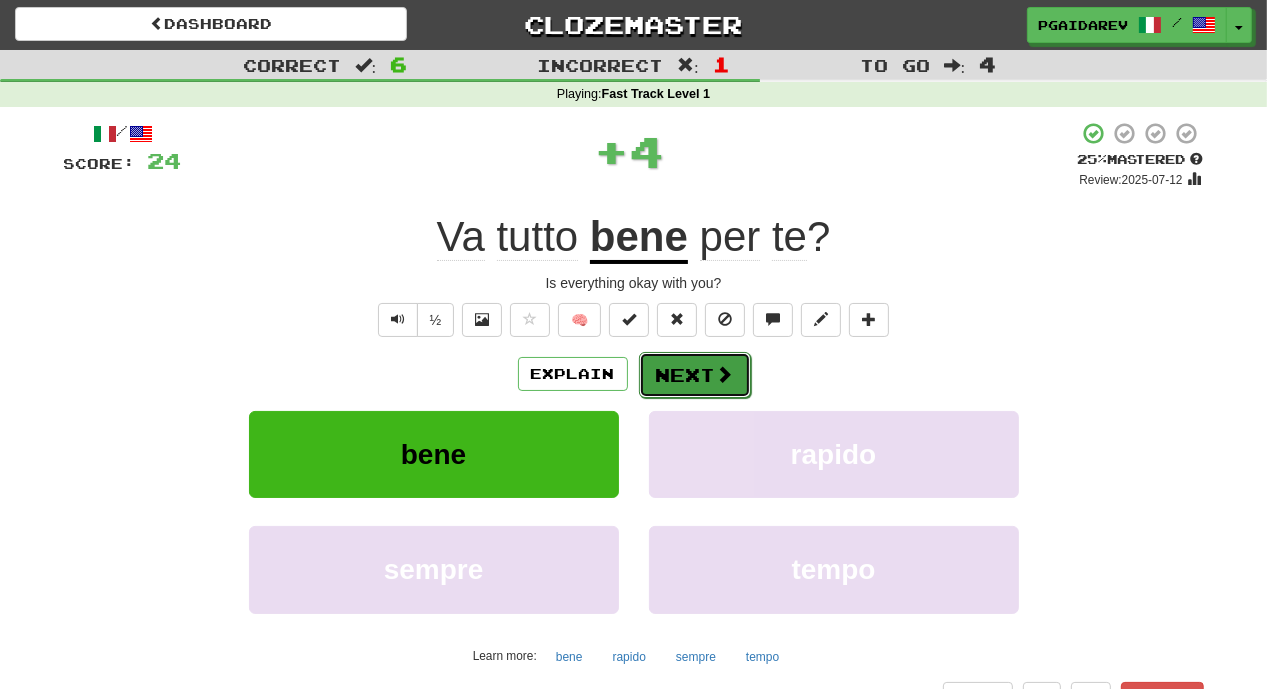 click on "Next" at bounding box center [695, 375] 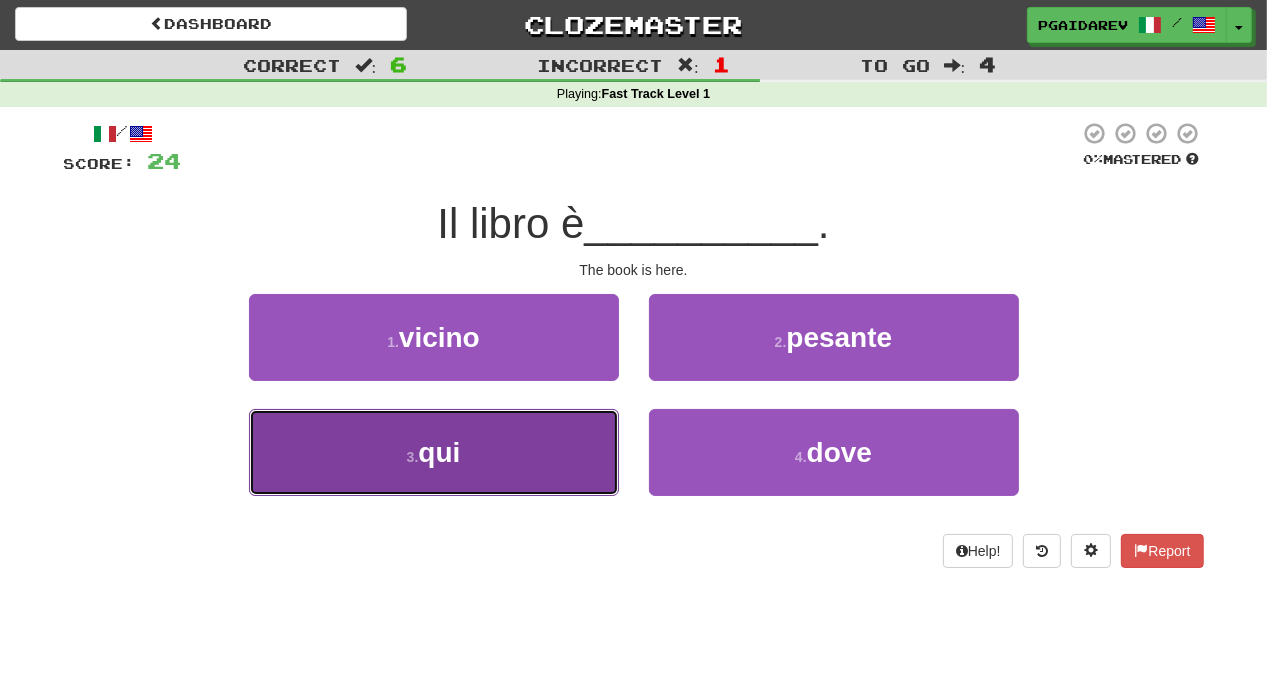 click on "3 .  qui" at bounding box center (434, 452) 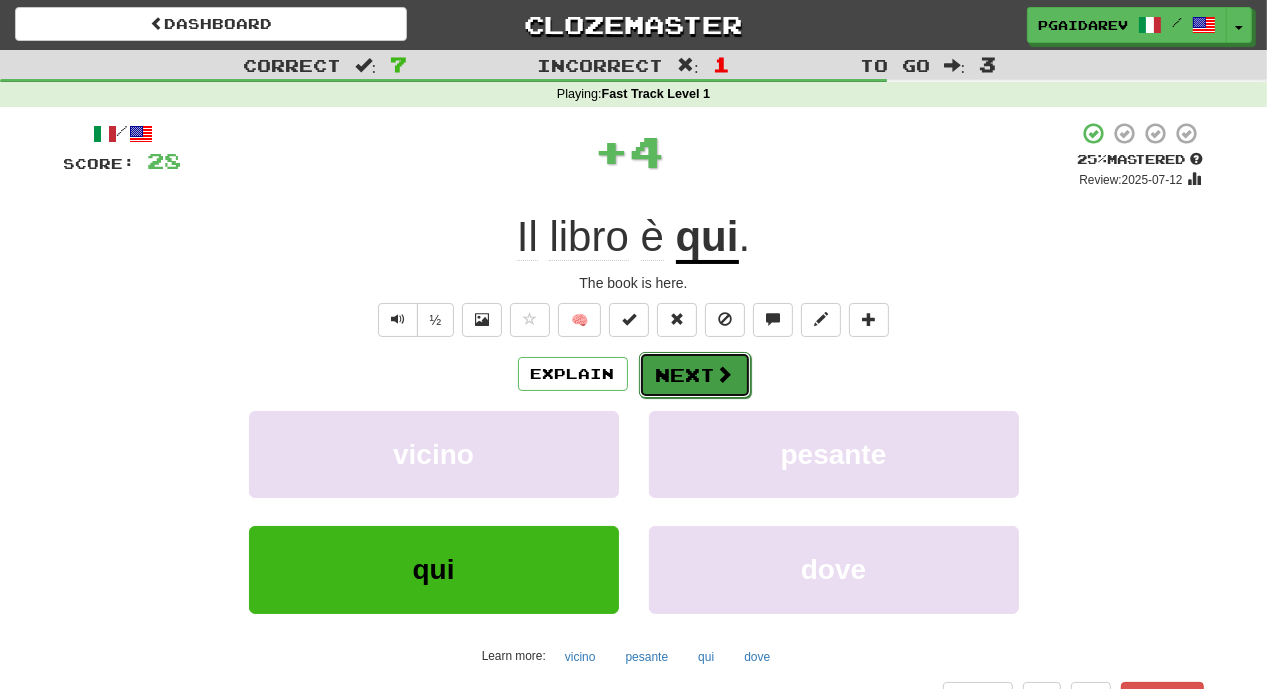 click on "Next" at bounding box center [695, 375] 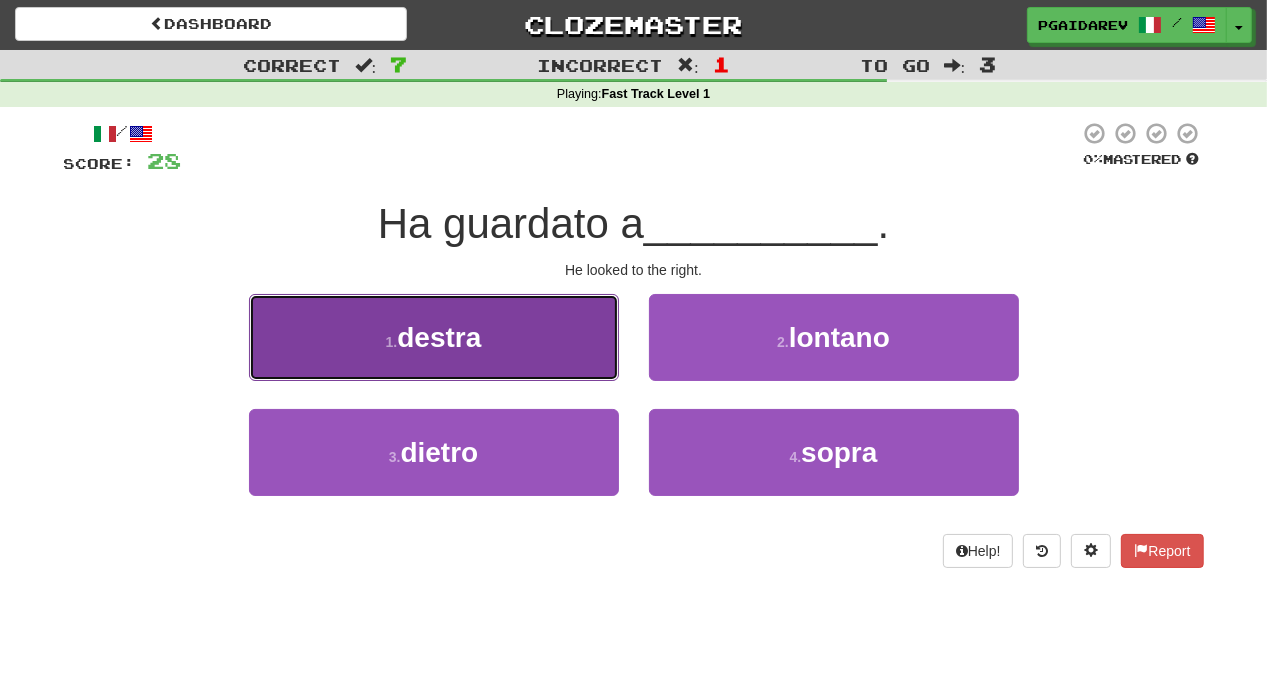 click on "1 .  destra" at bounding box center (434, 337) 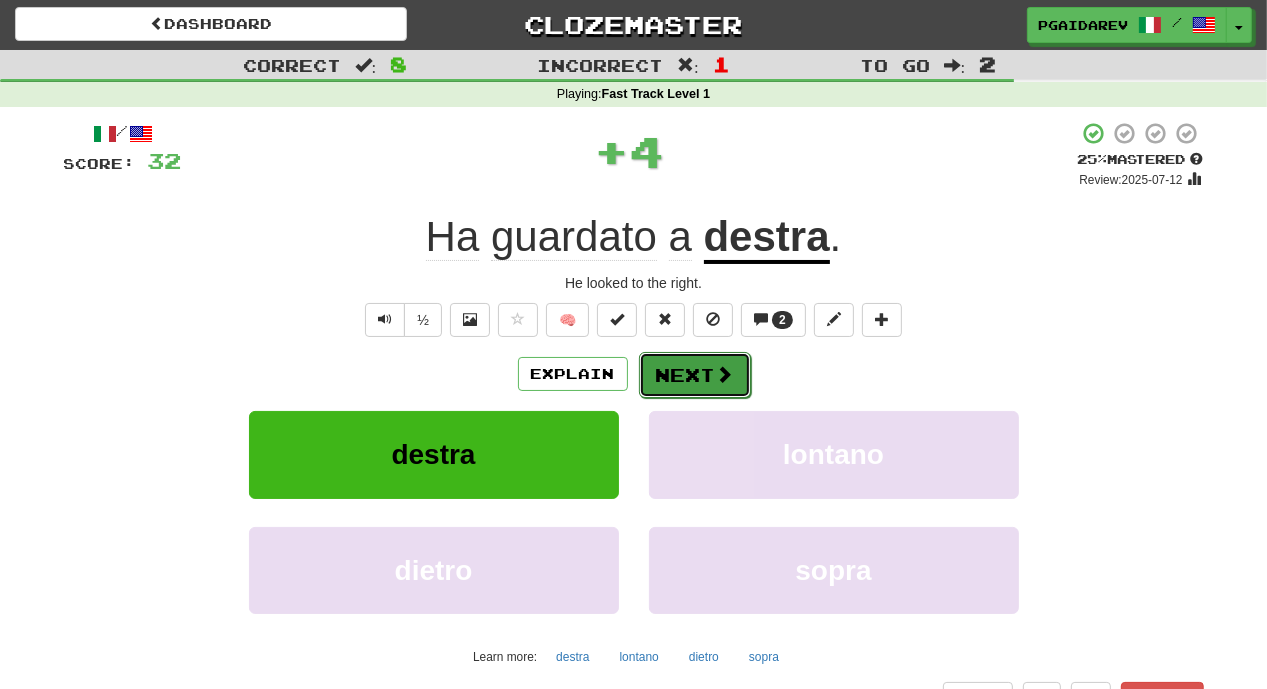 click on "Next" at bounding box center (695, 375) 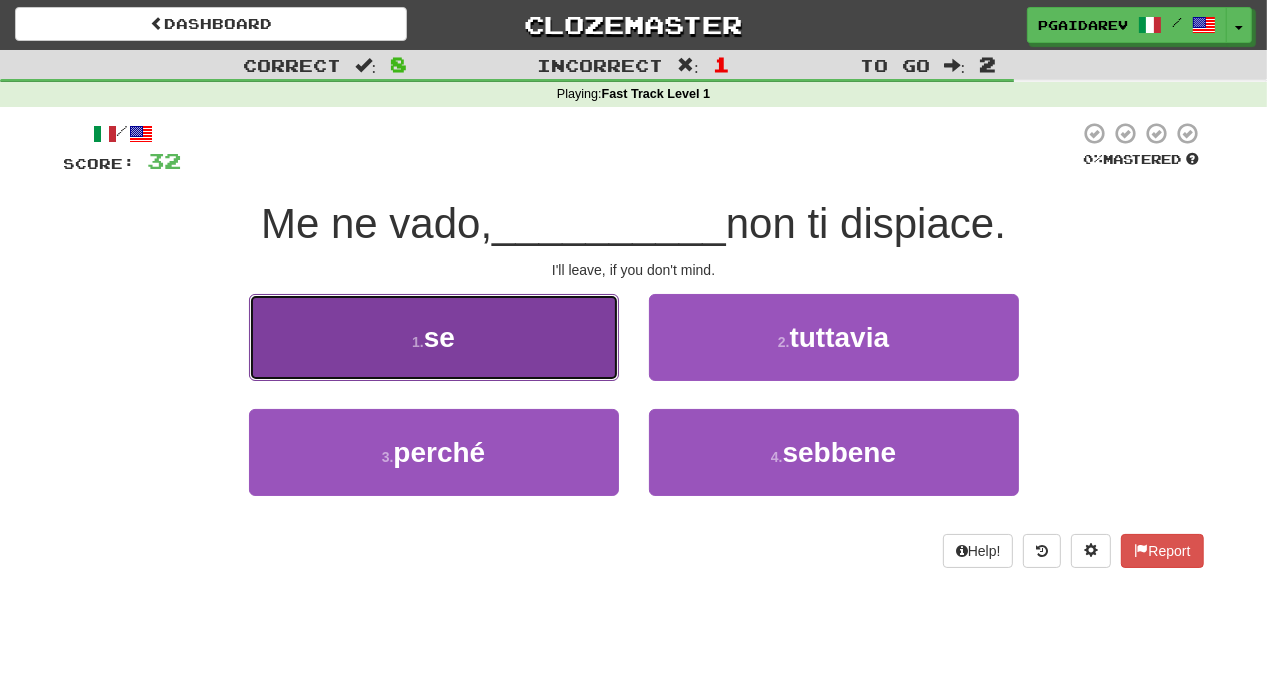 click on "1 .  se" at bounding box center (434, 337) 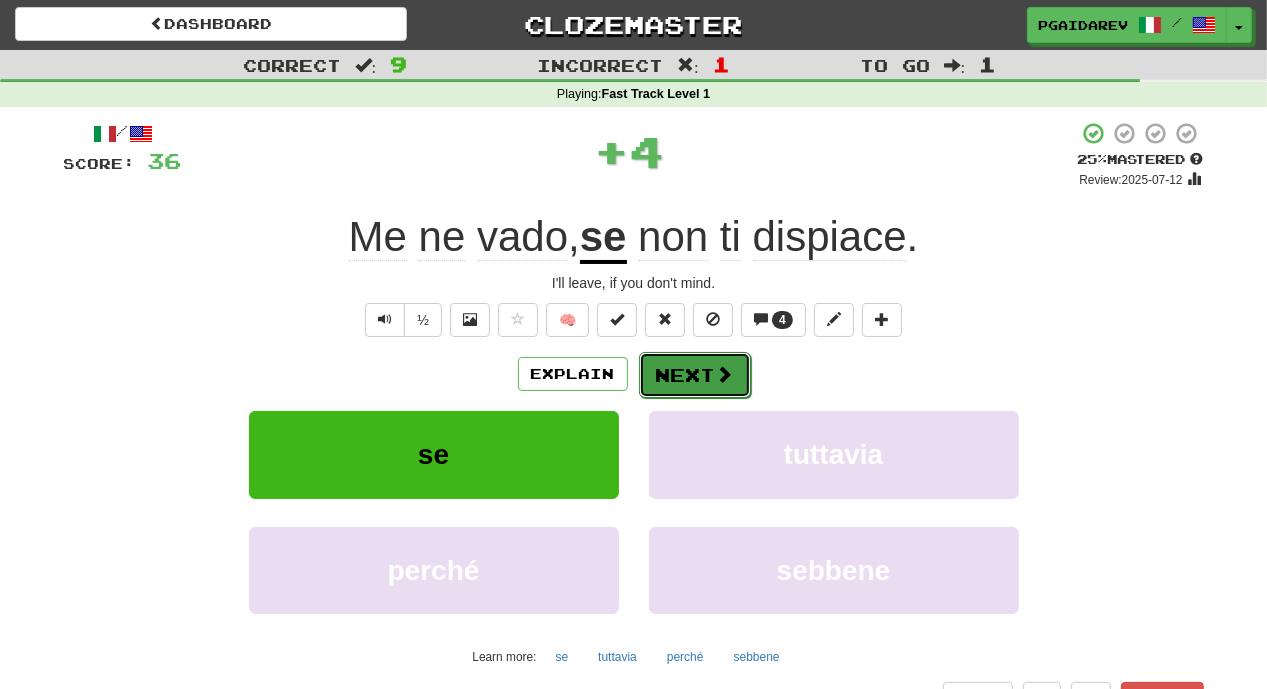 click at bounding box center [725, 374] 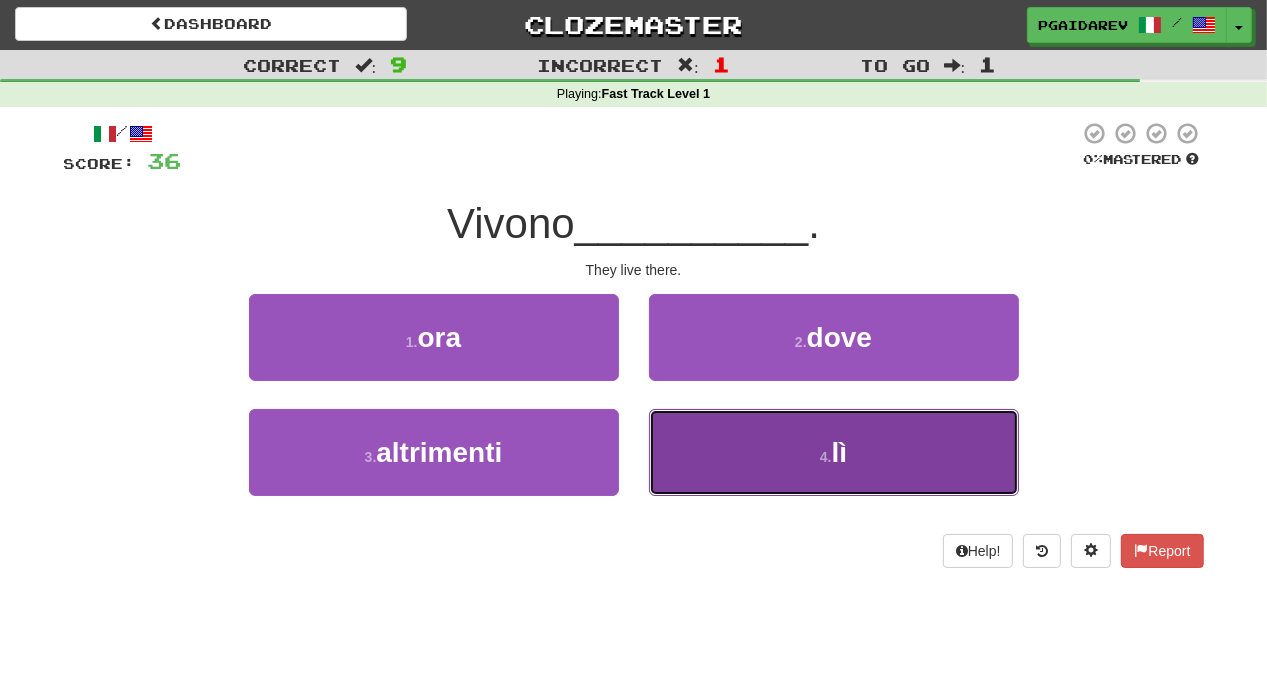 click on "lì" at bounding box center [840, 452] 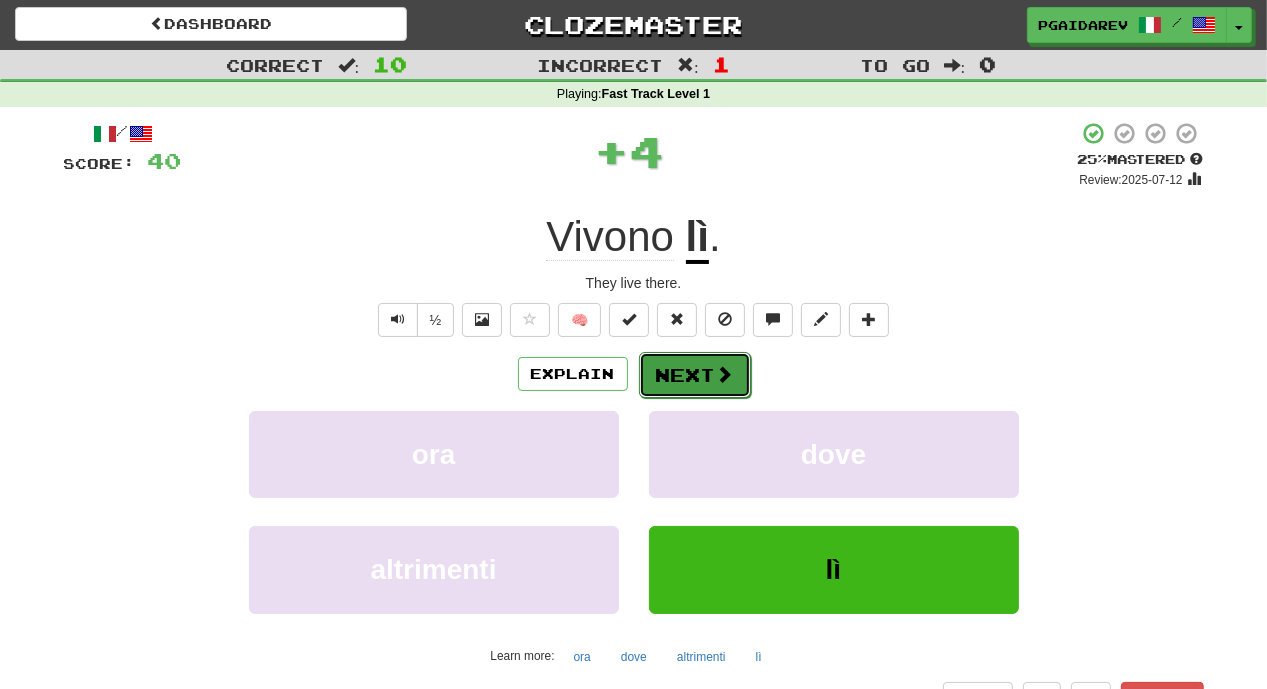 click on "Next" at bounding box center [695, 375] 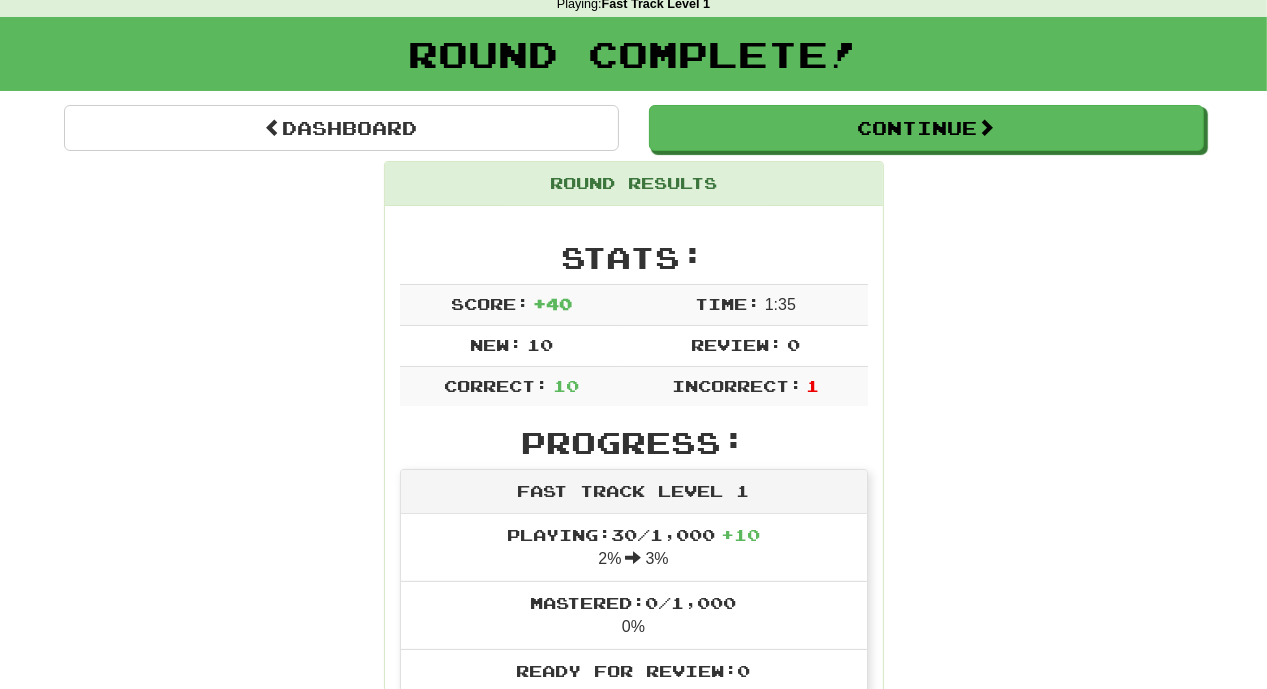 scroll, scrollTop: 0, scrollLeft: 0, axis: both 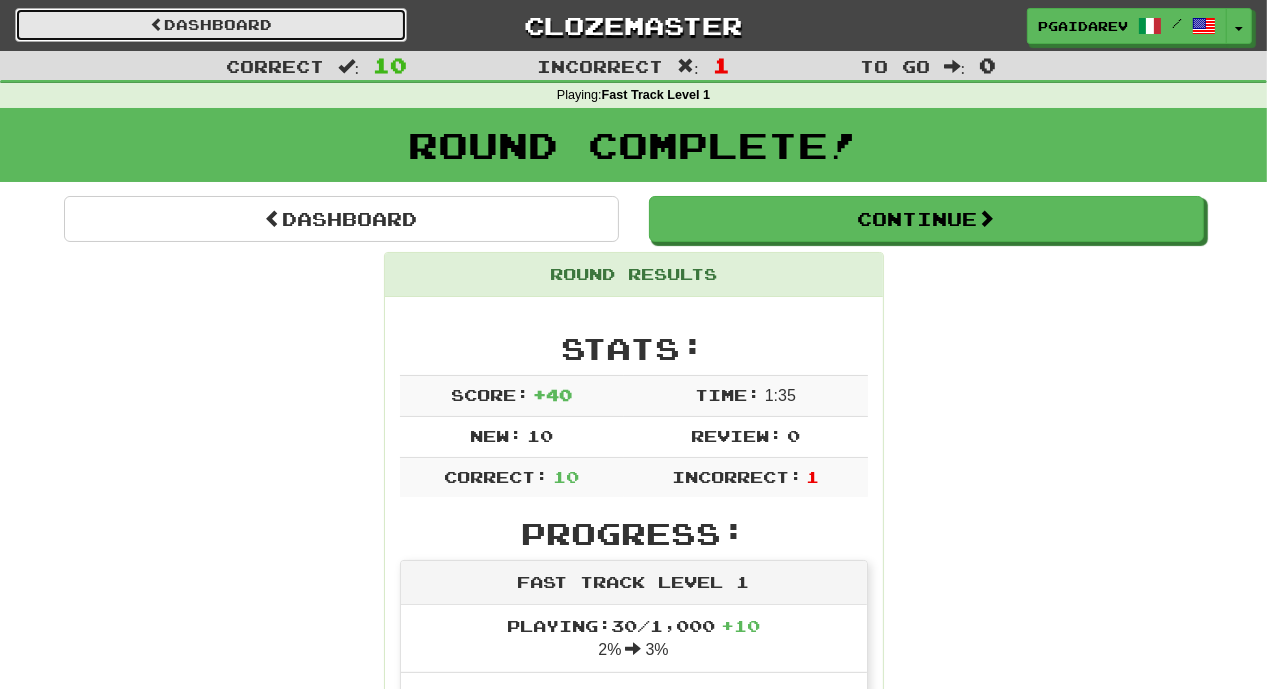 click on "Dashboard" at bounding box center (211, 25) 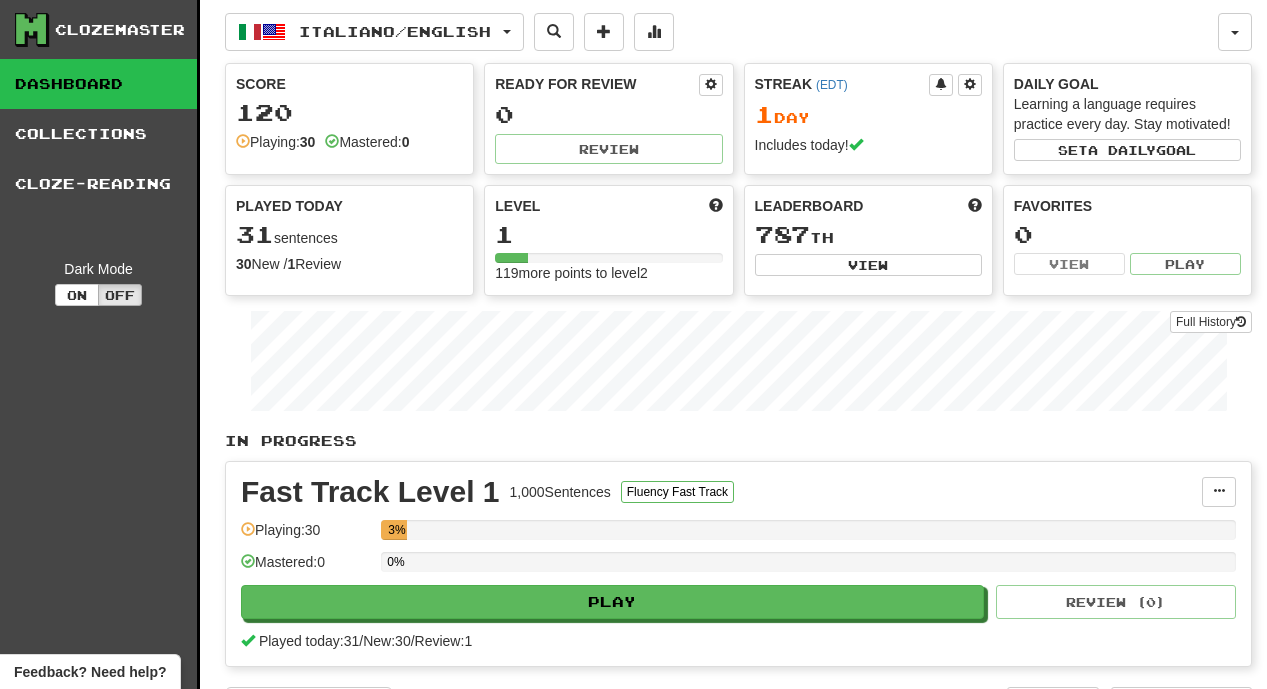 scroll, scrollTop: 0, scrollLeft: 0, axis: both 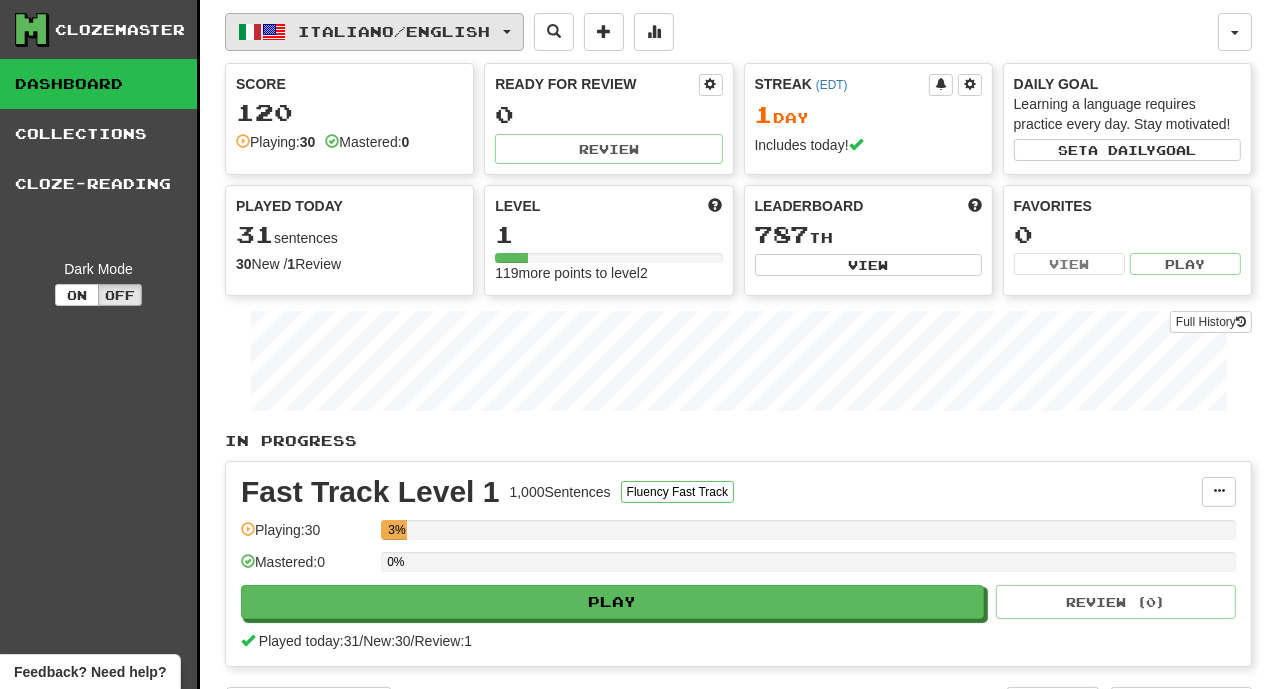 click on "Italiano  /  English" at bounding box center (395, 31) 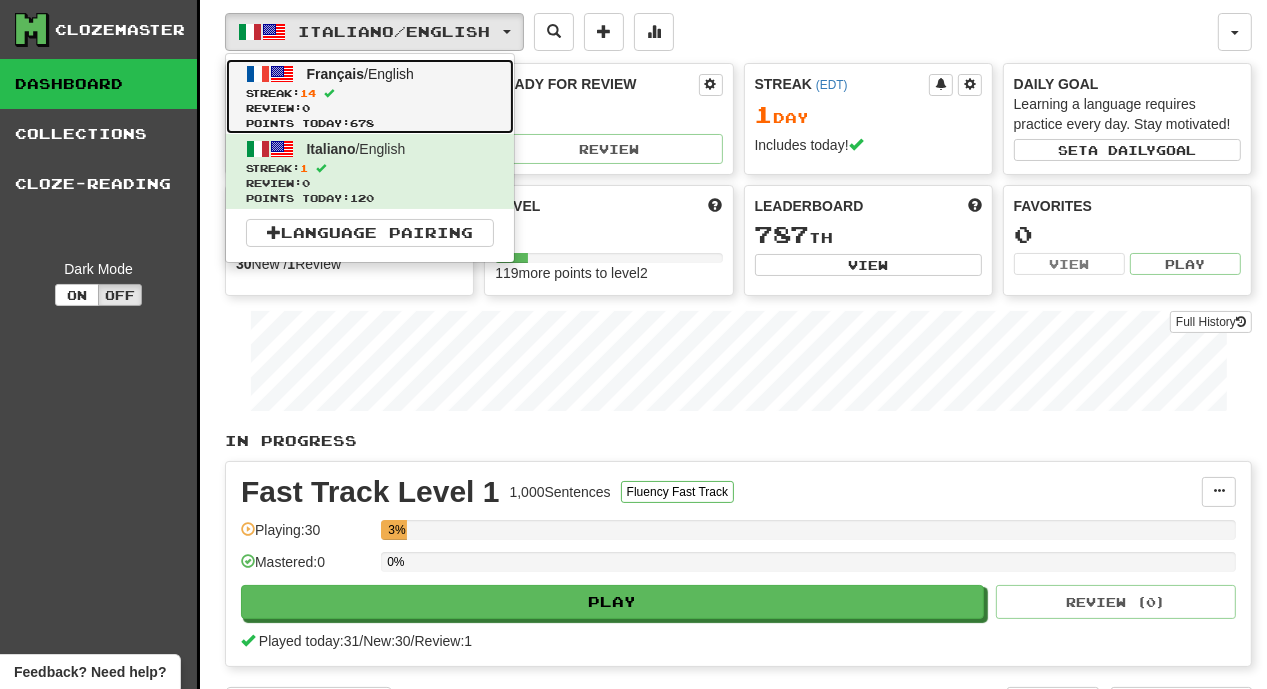 click on "Français  /  English" at bounding box center [360, 74] 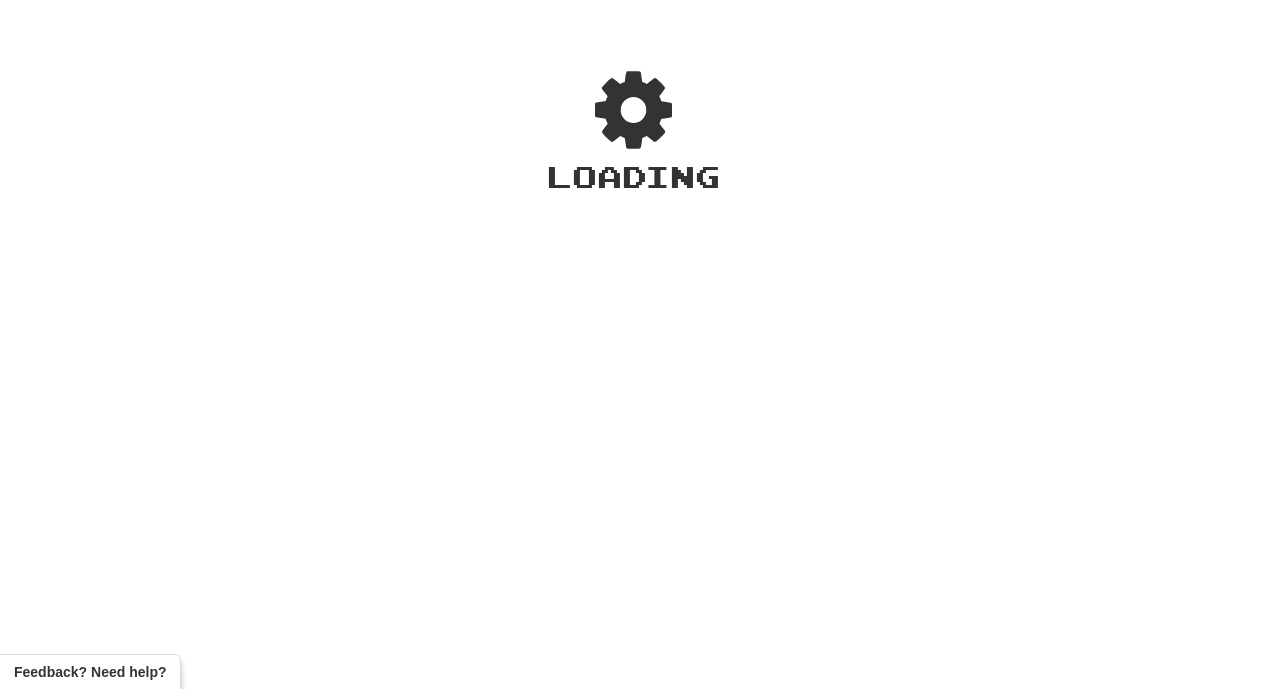 scroll, scrollTop: 0, scrollLeft: 0, axis: both 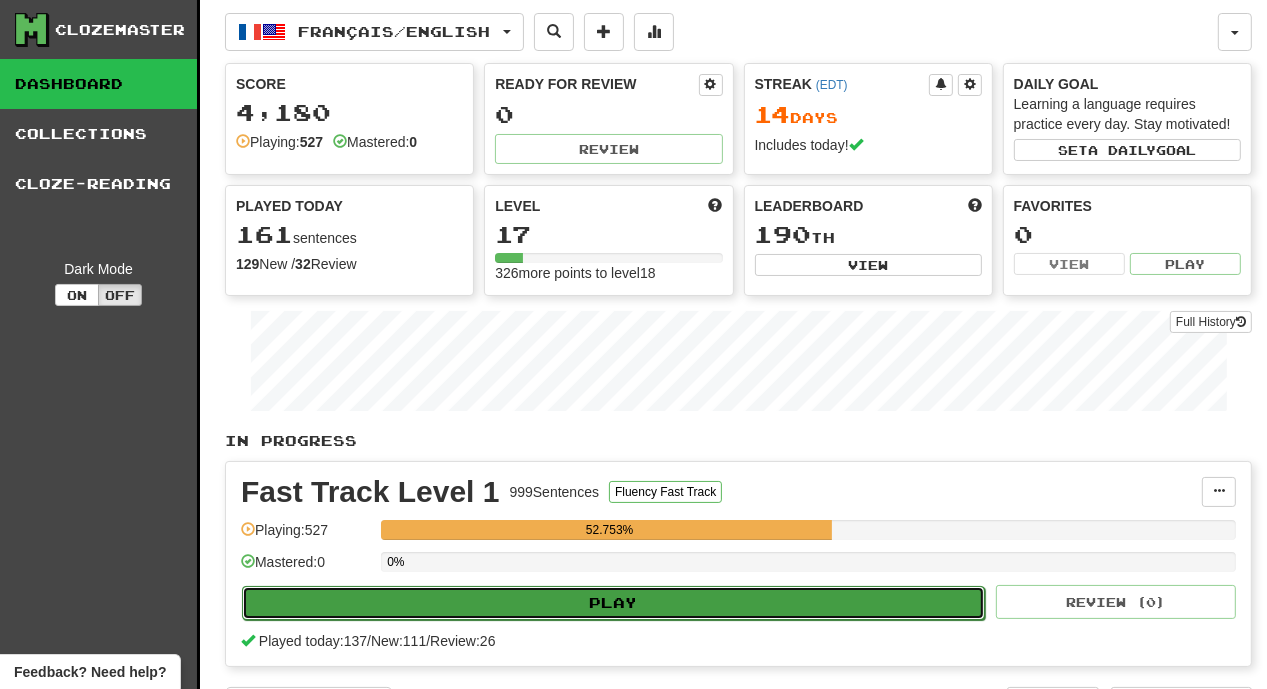 click on "Play" at bounding box center [613, 603] 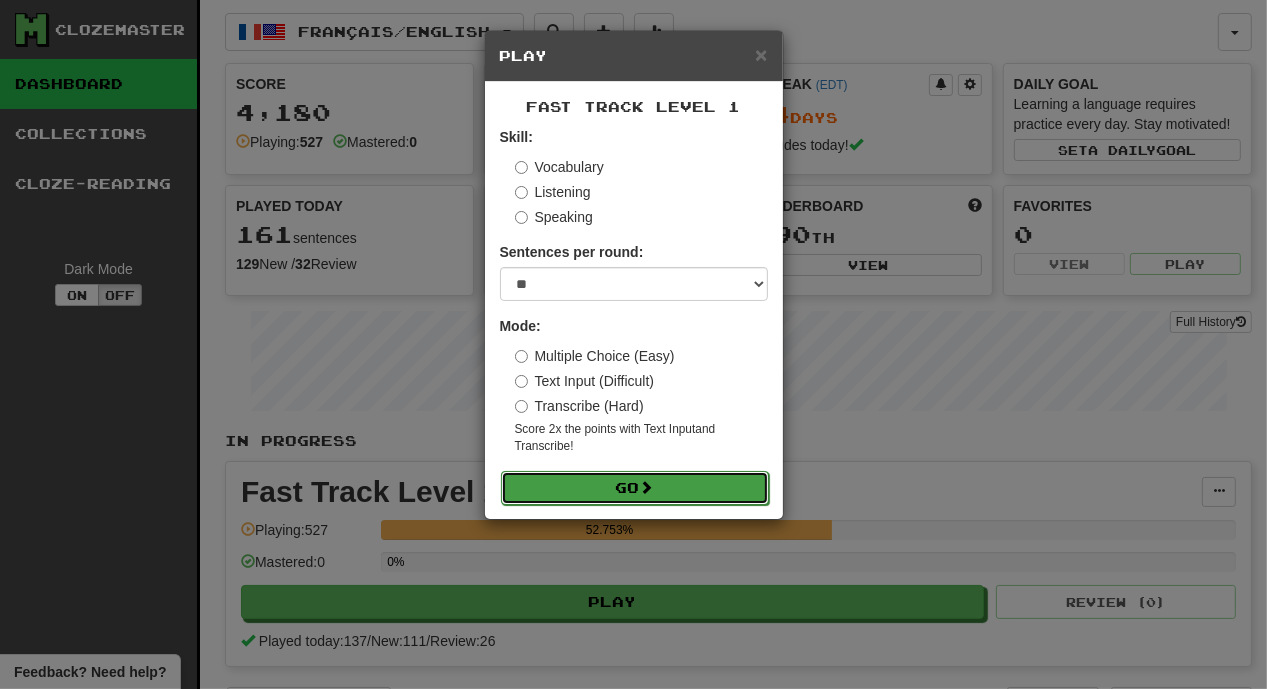 click on "Go" at bounding box center (635, 488) 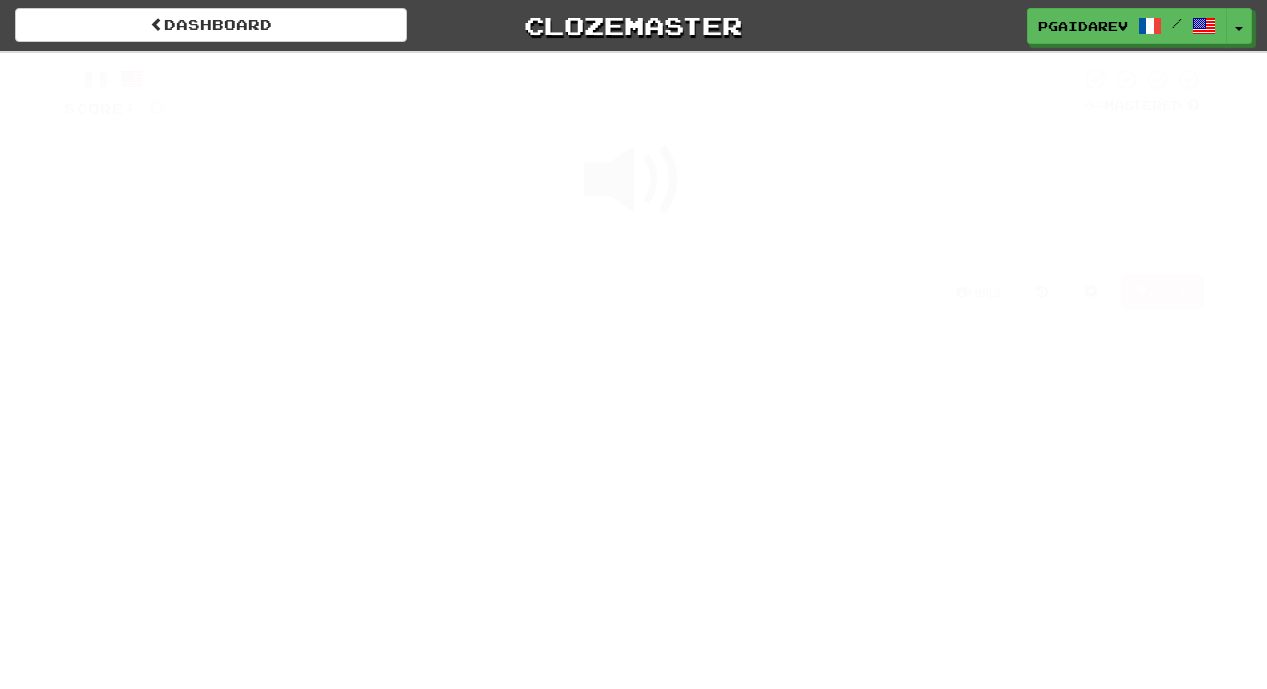 scroll, scrollTop: 0, scrollLeft: 0, axis: both 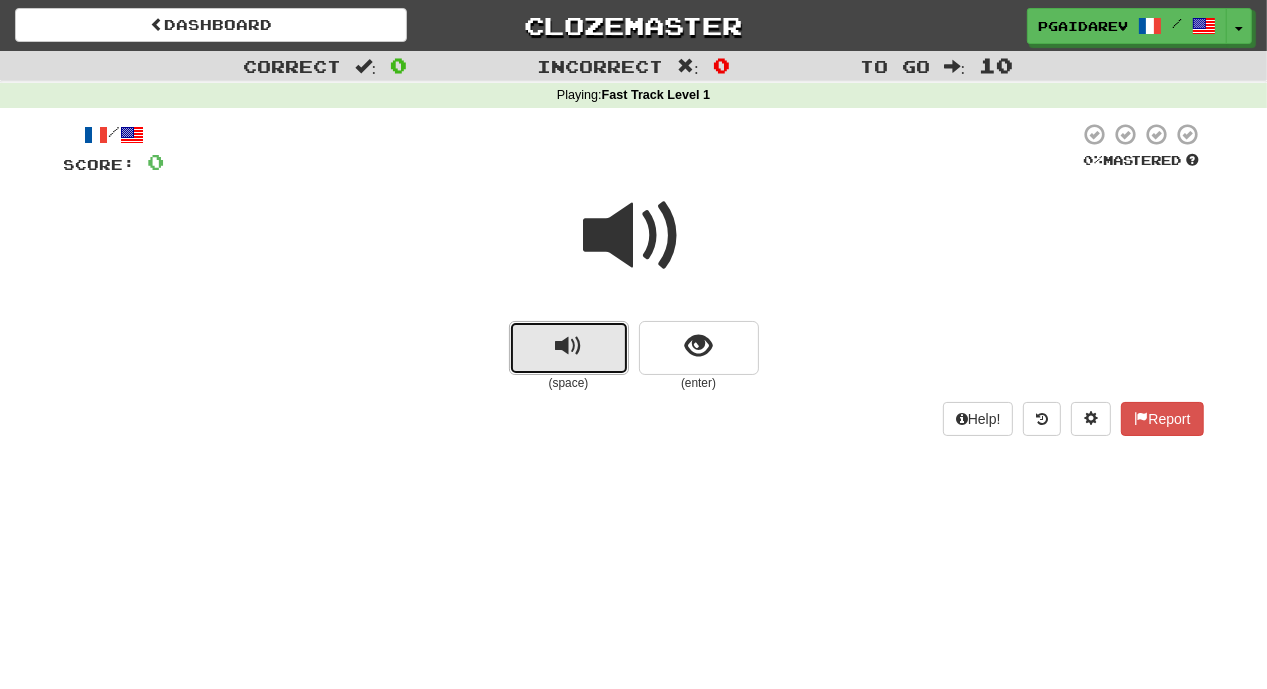 click at bounding box center (569, 348) 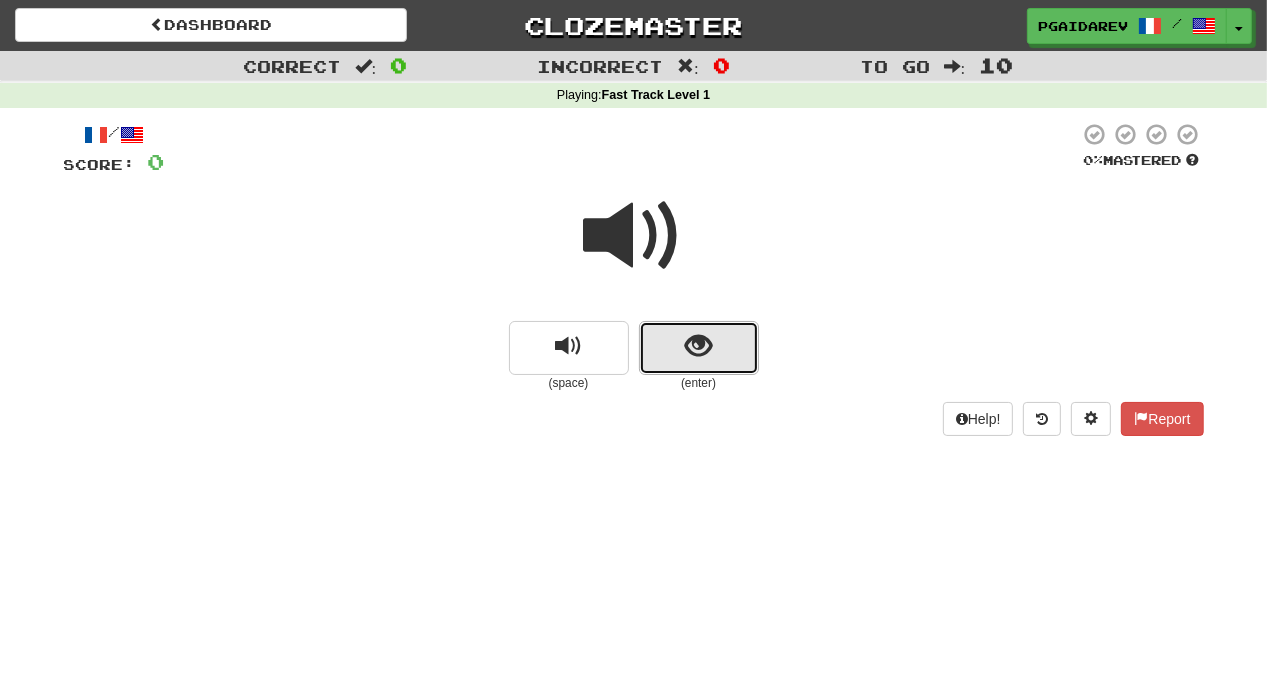 click at bounding box center [698, 346] 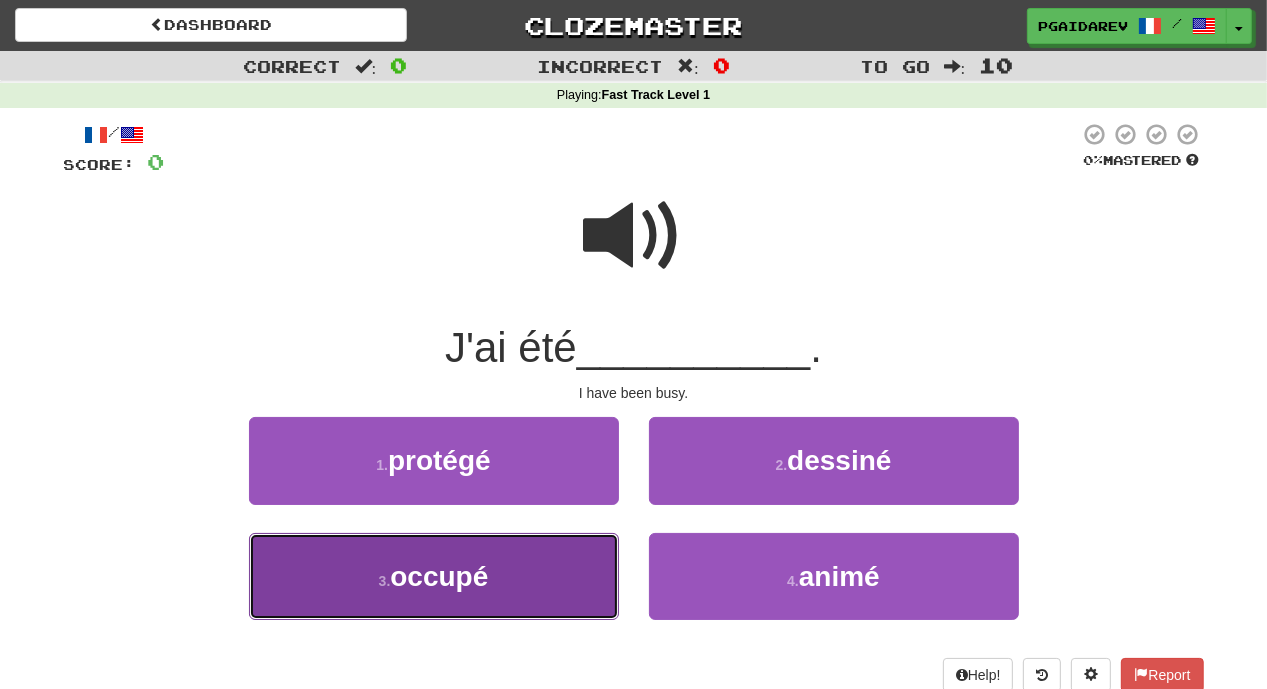 click on "3 .  occupé" at bounding box center (434, 576) 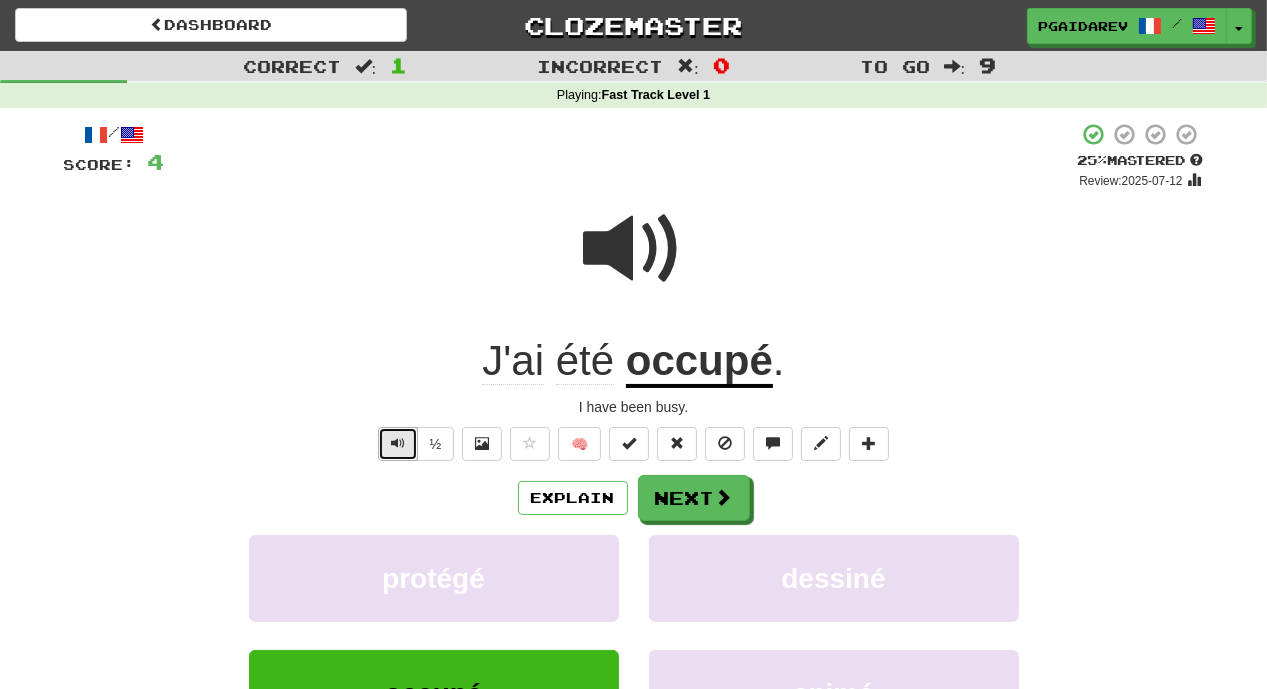 click at bounding box center [398, 443] 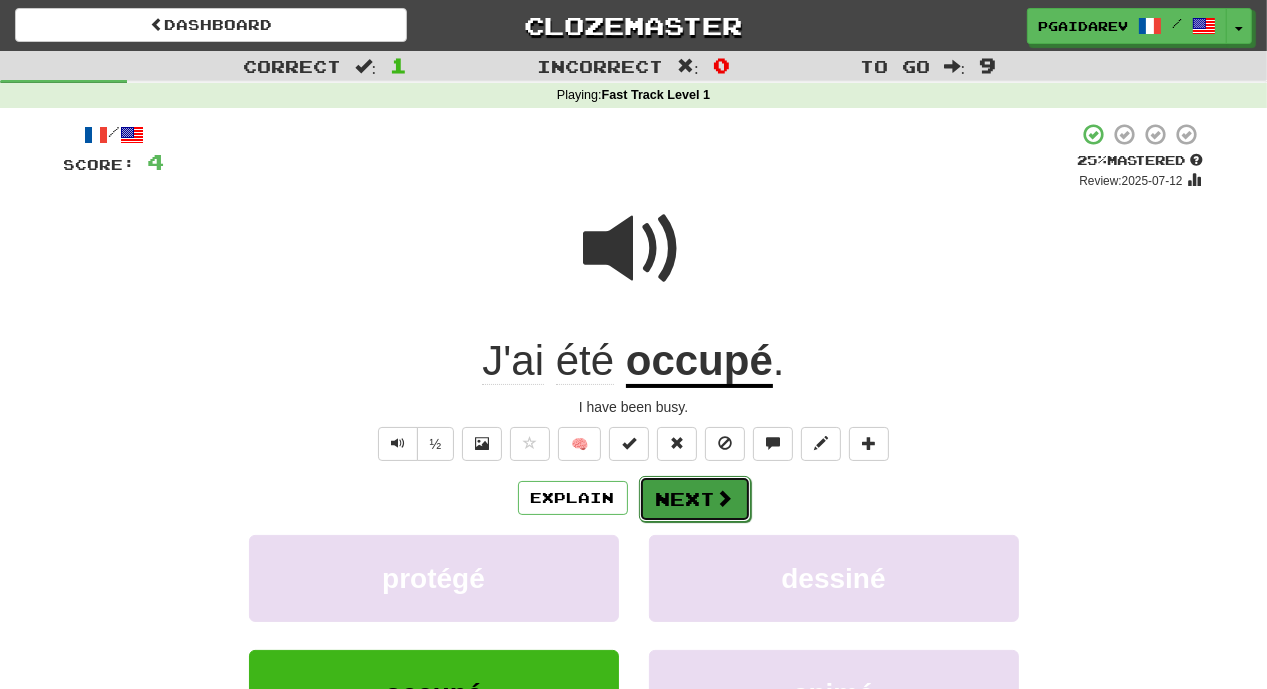 click on "Next" at bounding box center (695, 499) 